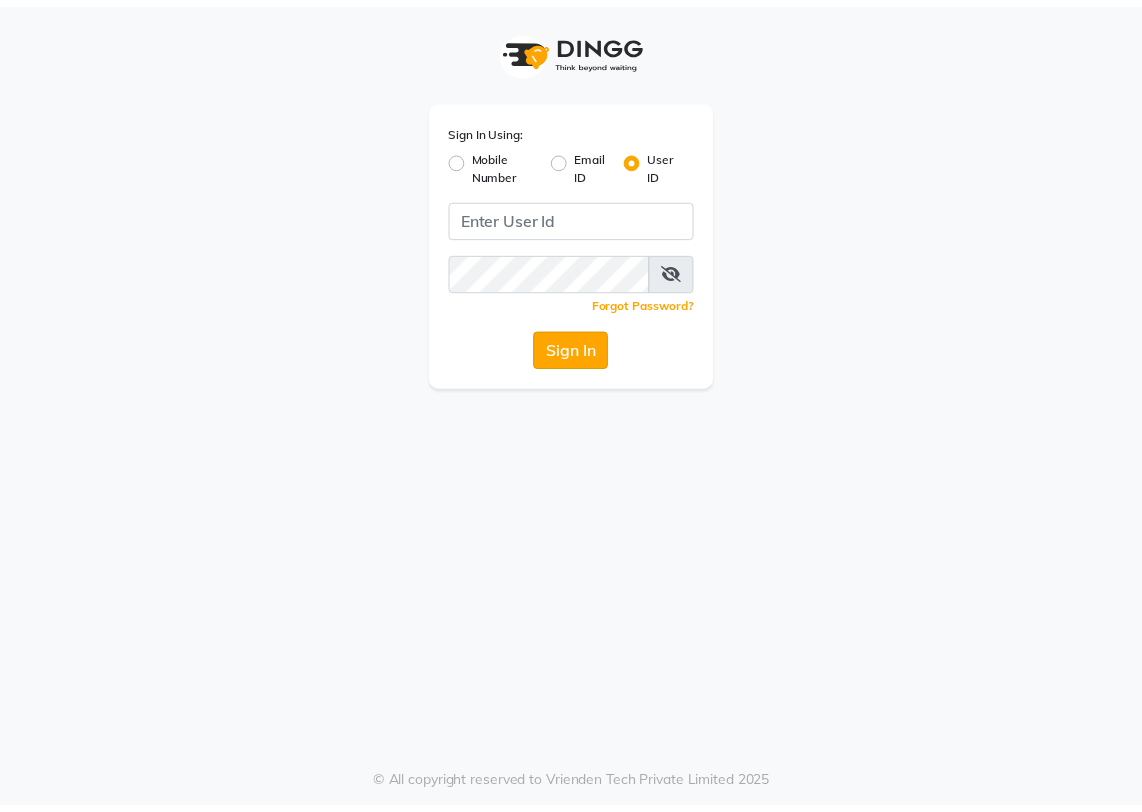 scroll, scrollTop: 0, scrollLeft: 0, axis: both 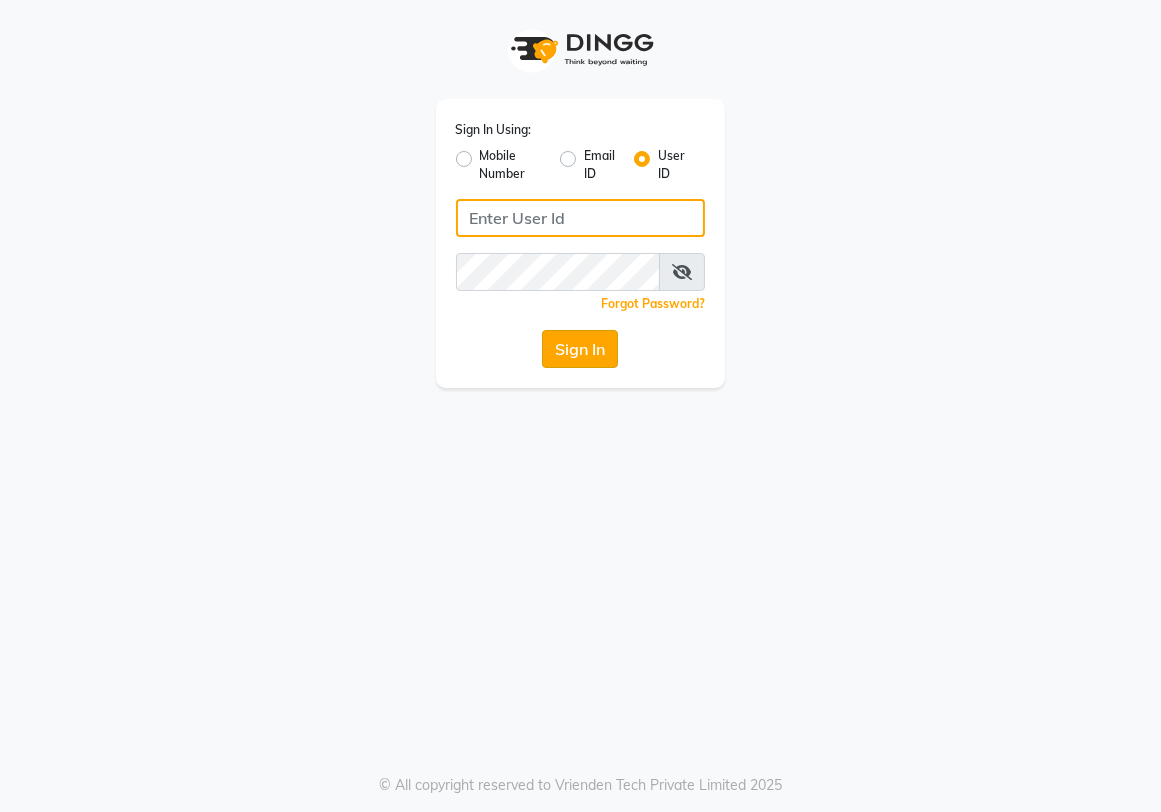 type on "cuts" 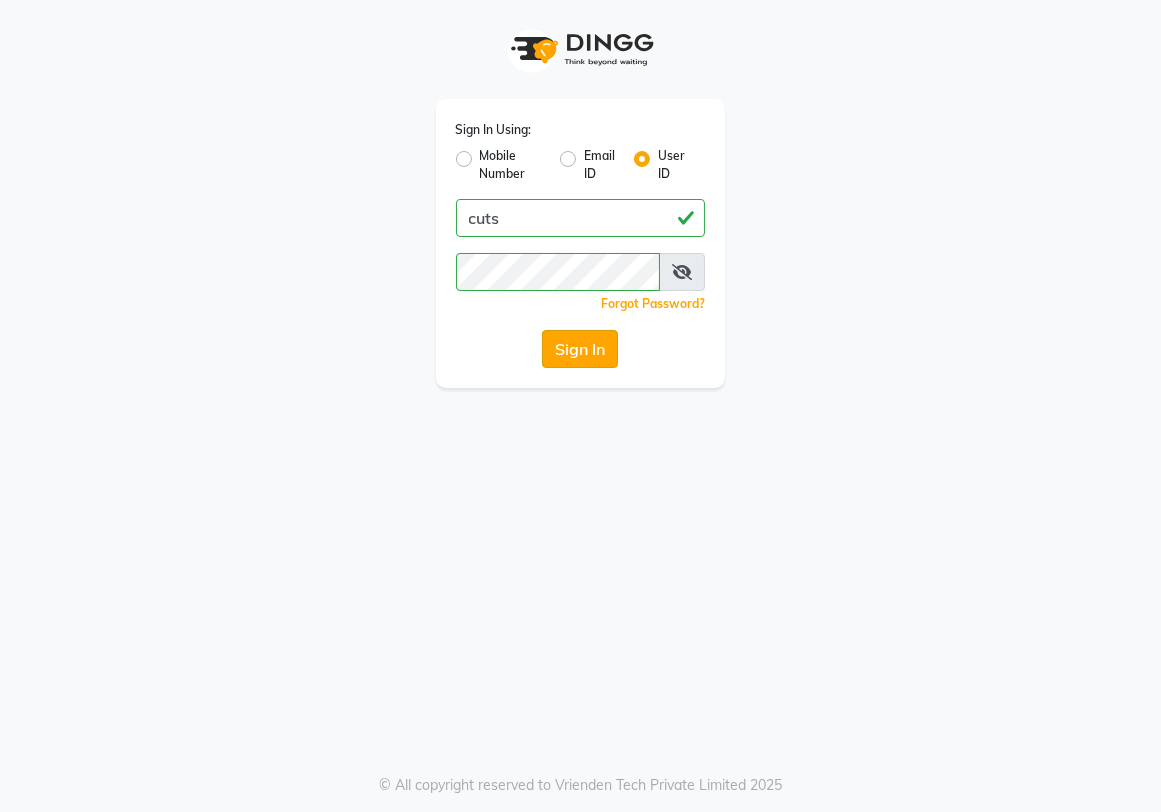 click on "Sign In" 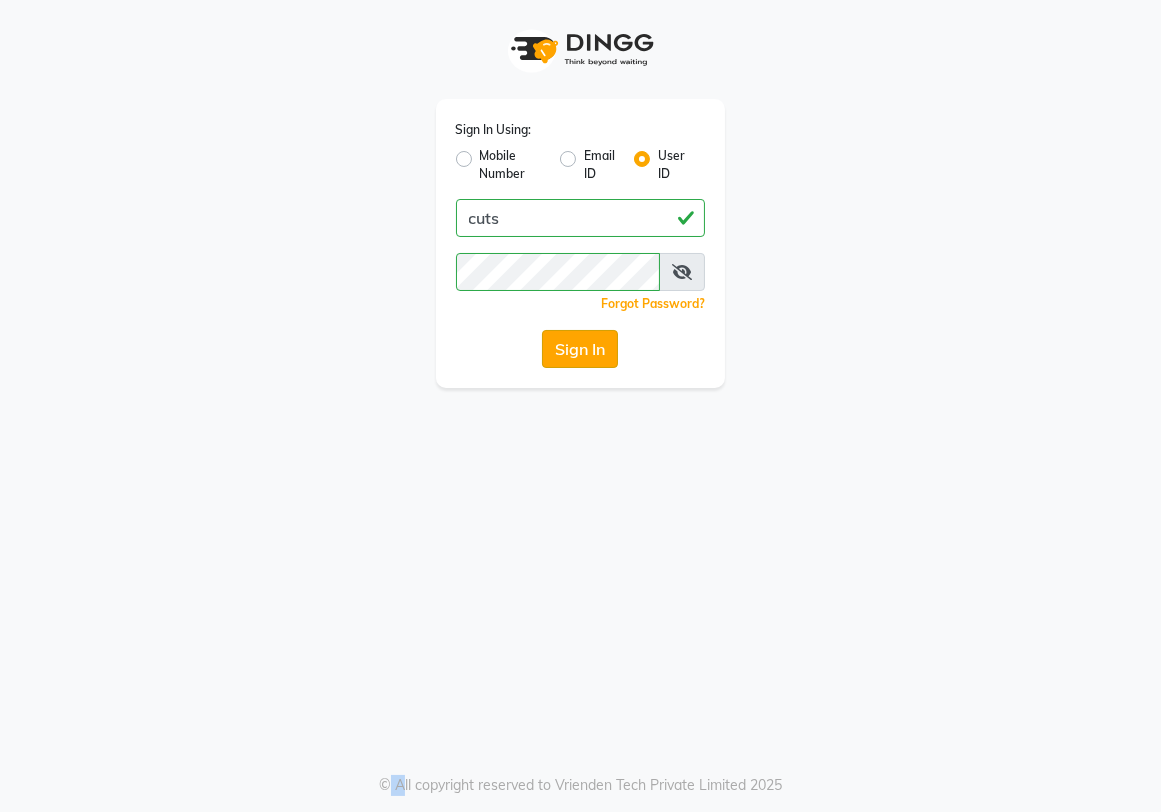 click on "Sign In" 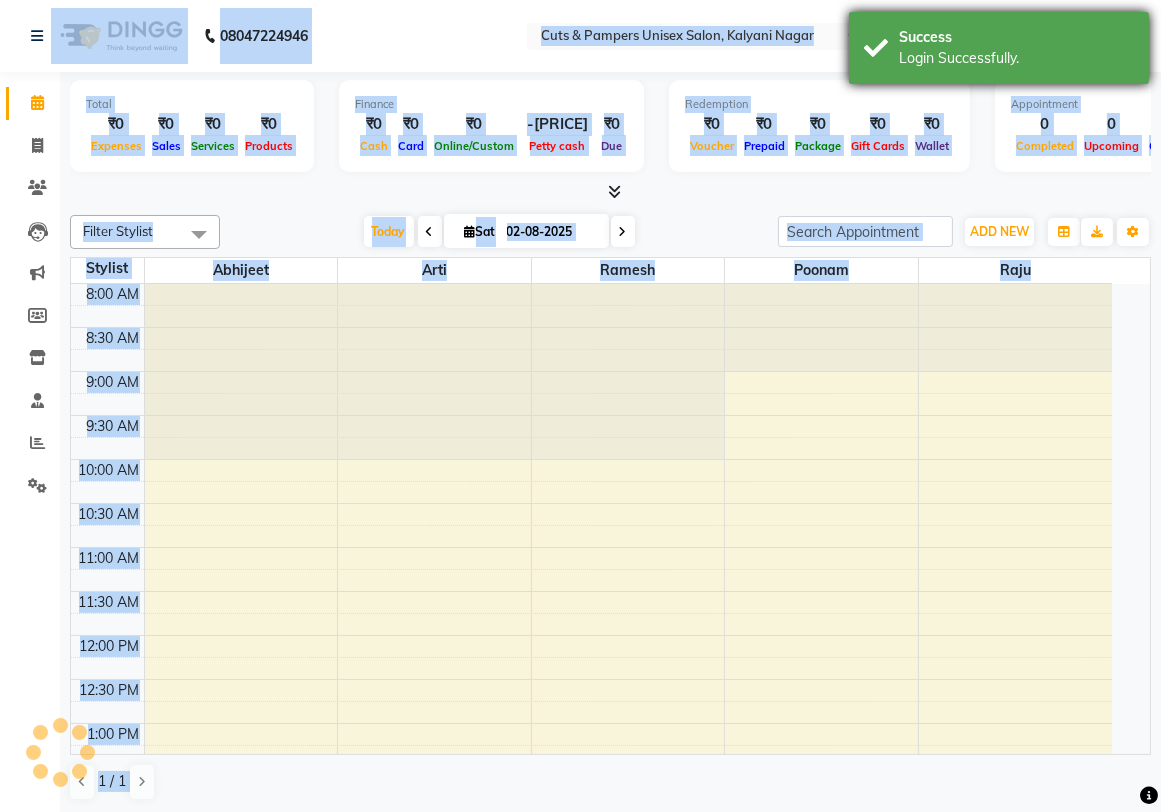select on "en" 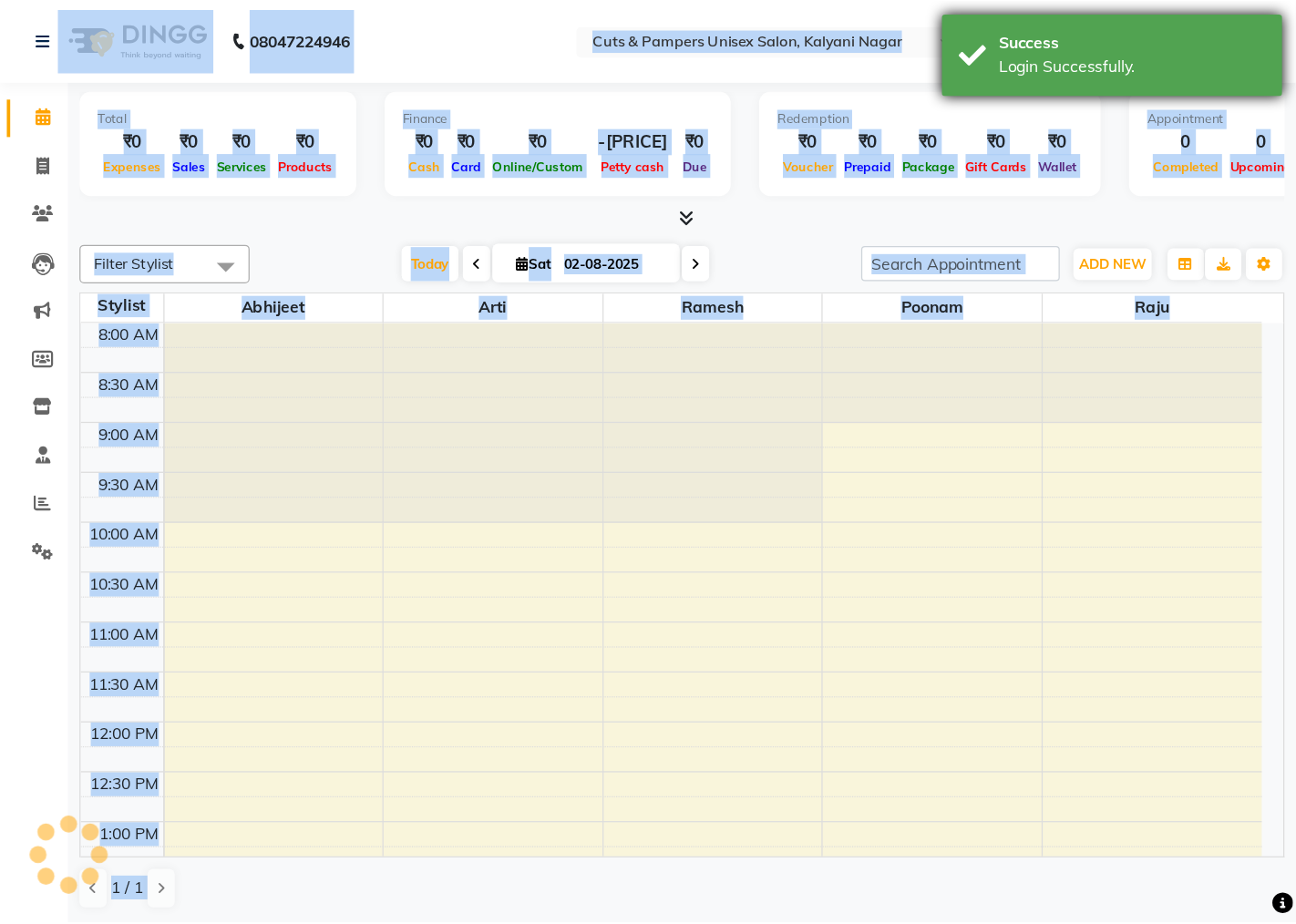 scroll, scrollTop: 0, scrollLeft: 0, axis: both 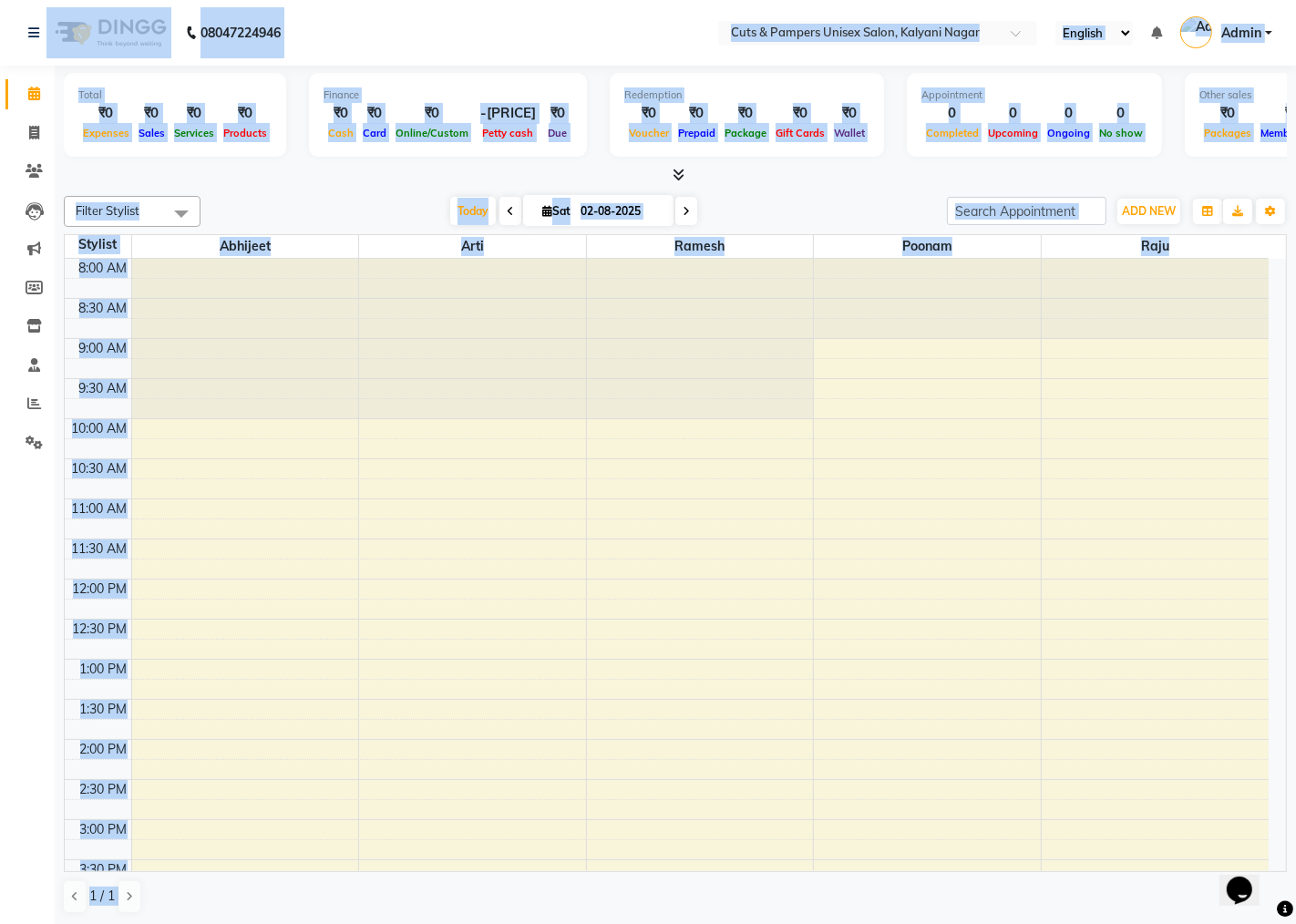 click on "08047224946 Select Location × Cuts & Pampers Unisex Salon, Kalyani Nagar English ENGLISH Español العربية मराठी हिंदी ગુજરાતી தமிழ் 中文 Notifications nothing to show Admin Manage Profile Change Password Sign out  Version:3.15.11" 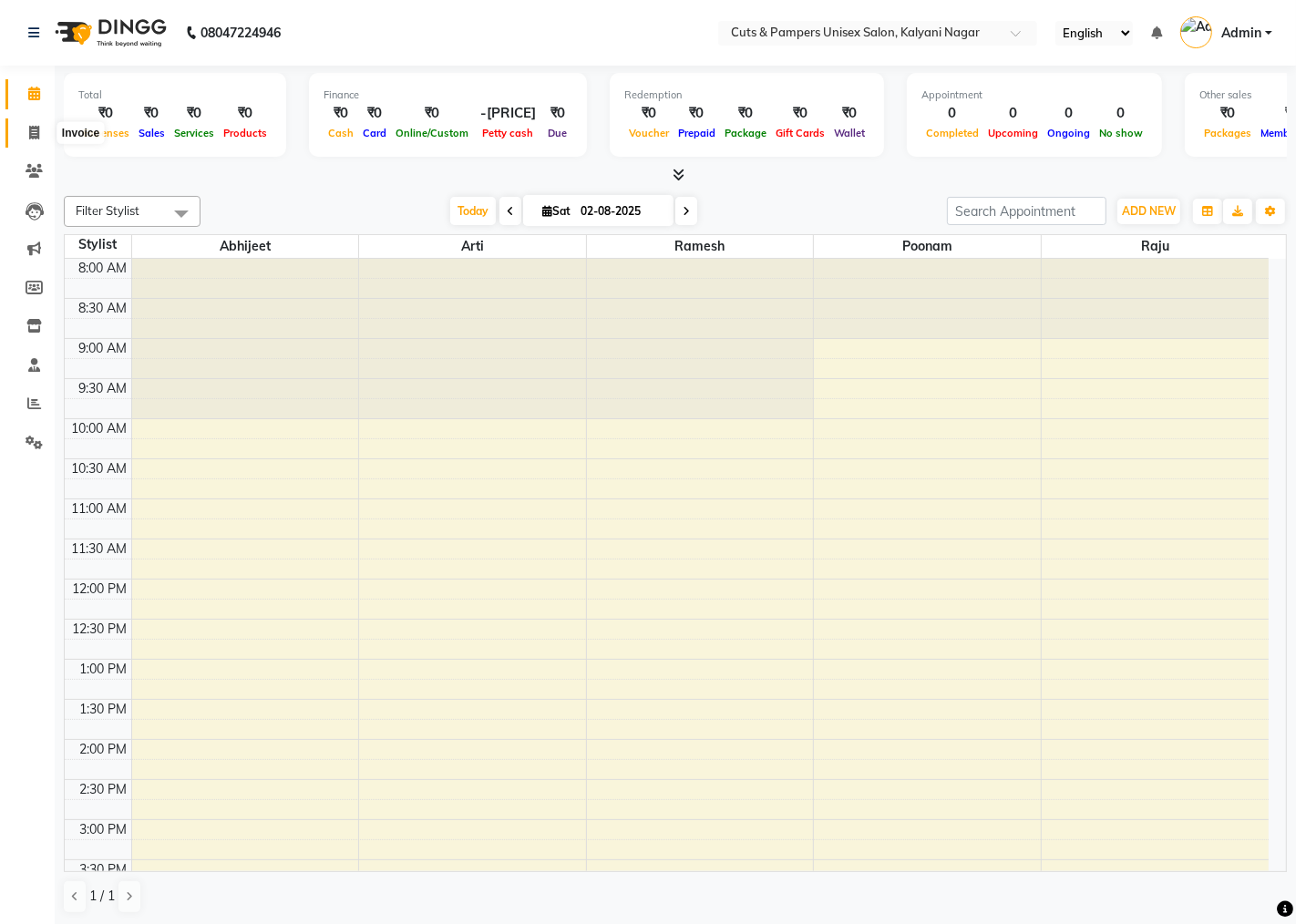 click 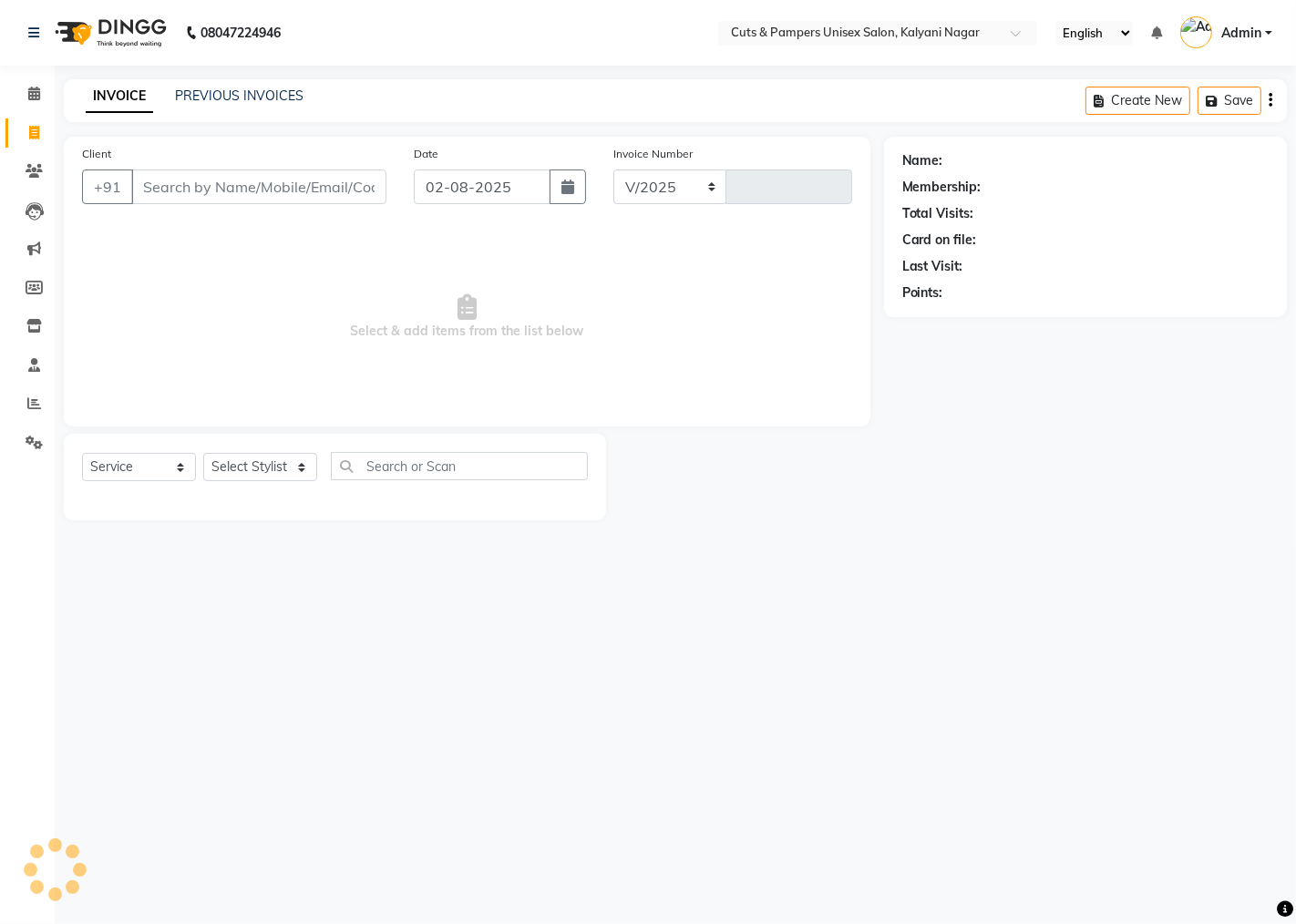 select on "64" 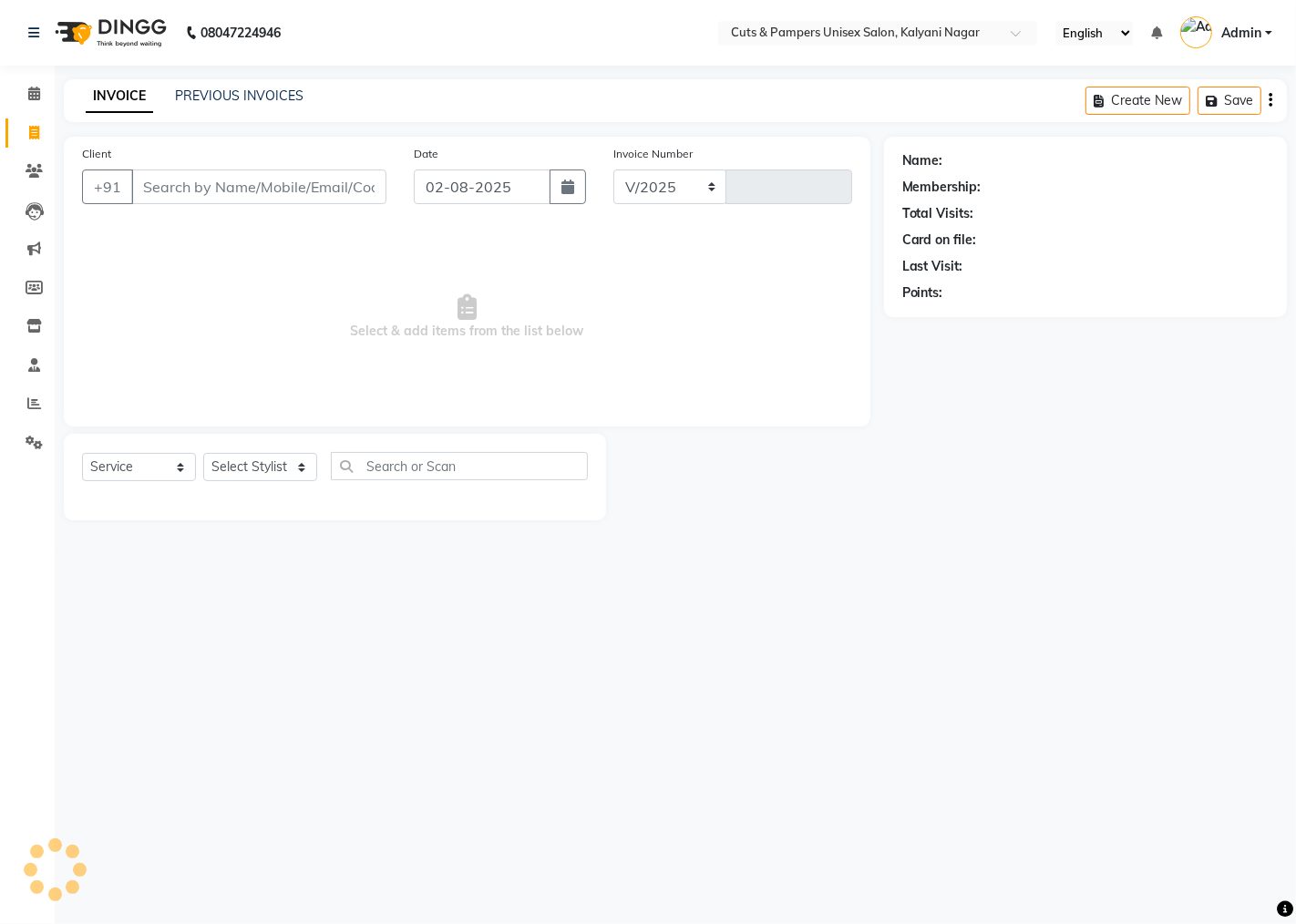 type on "0491" 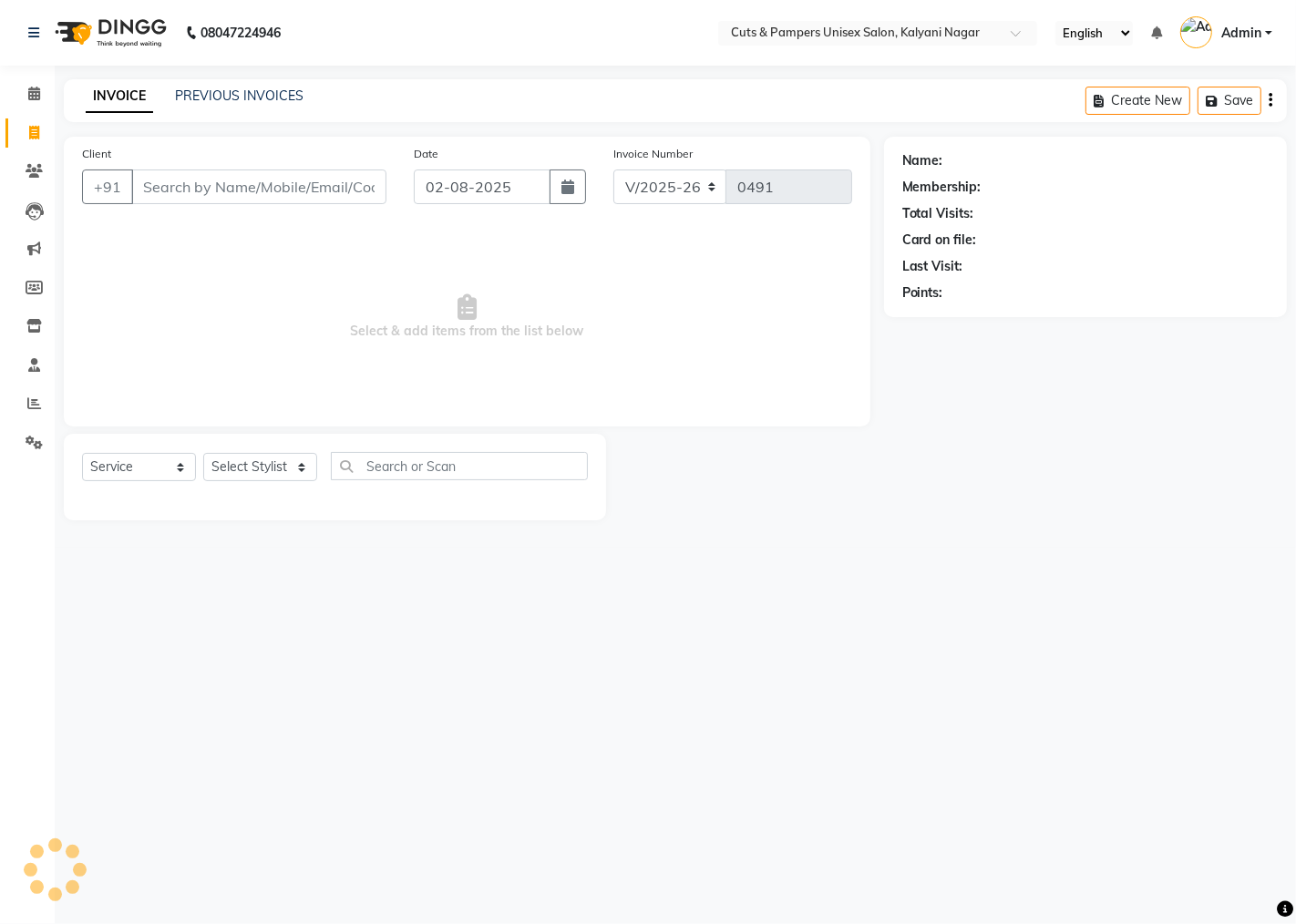 select on "2388" 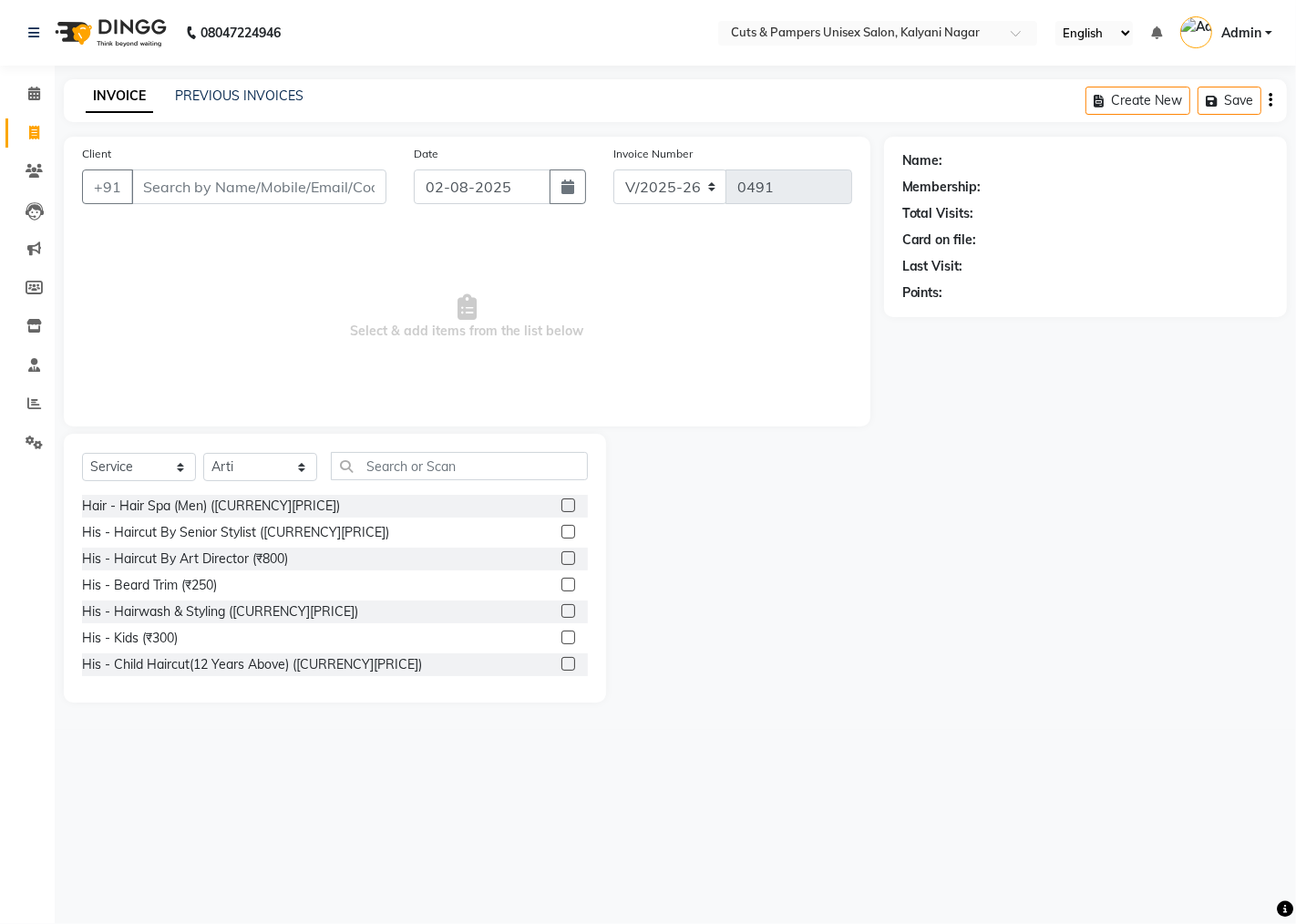 click on "Client" at bounding box center (259, 187) 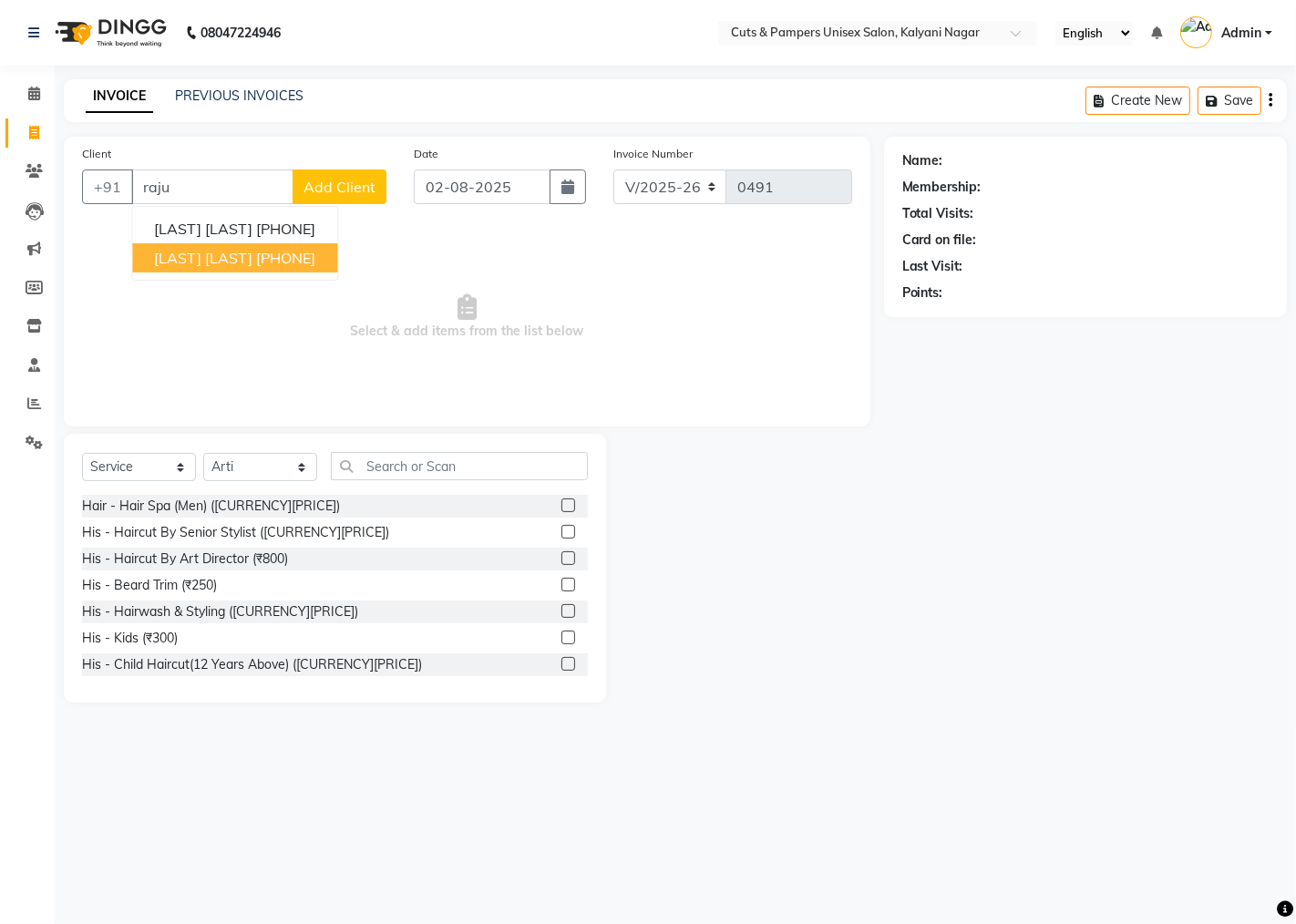 click on "[LAST] [LAST] [PHONE]" at bounding box center [234, 258] 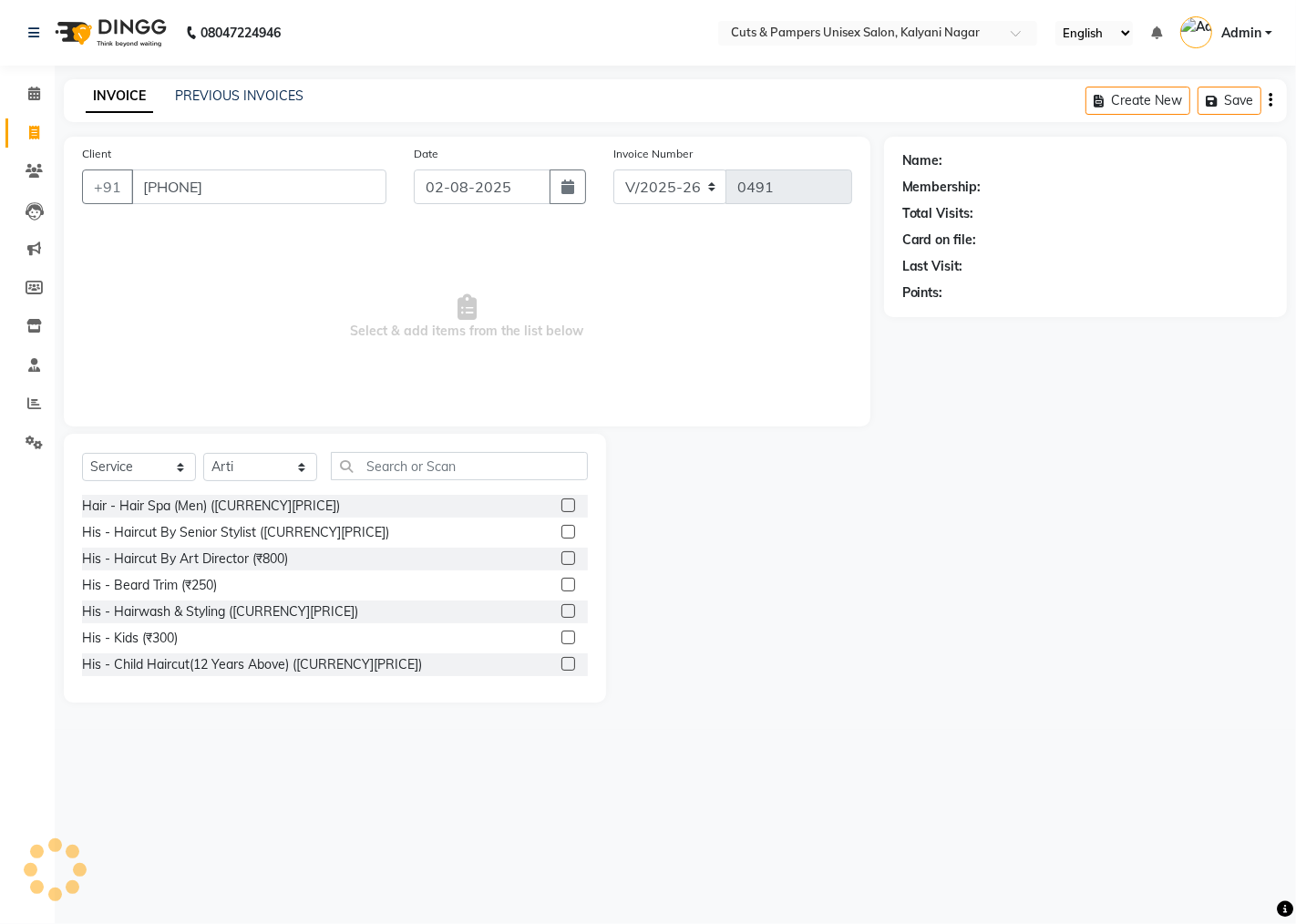 type on "[PHONE]" 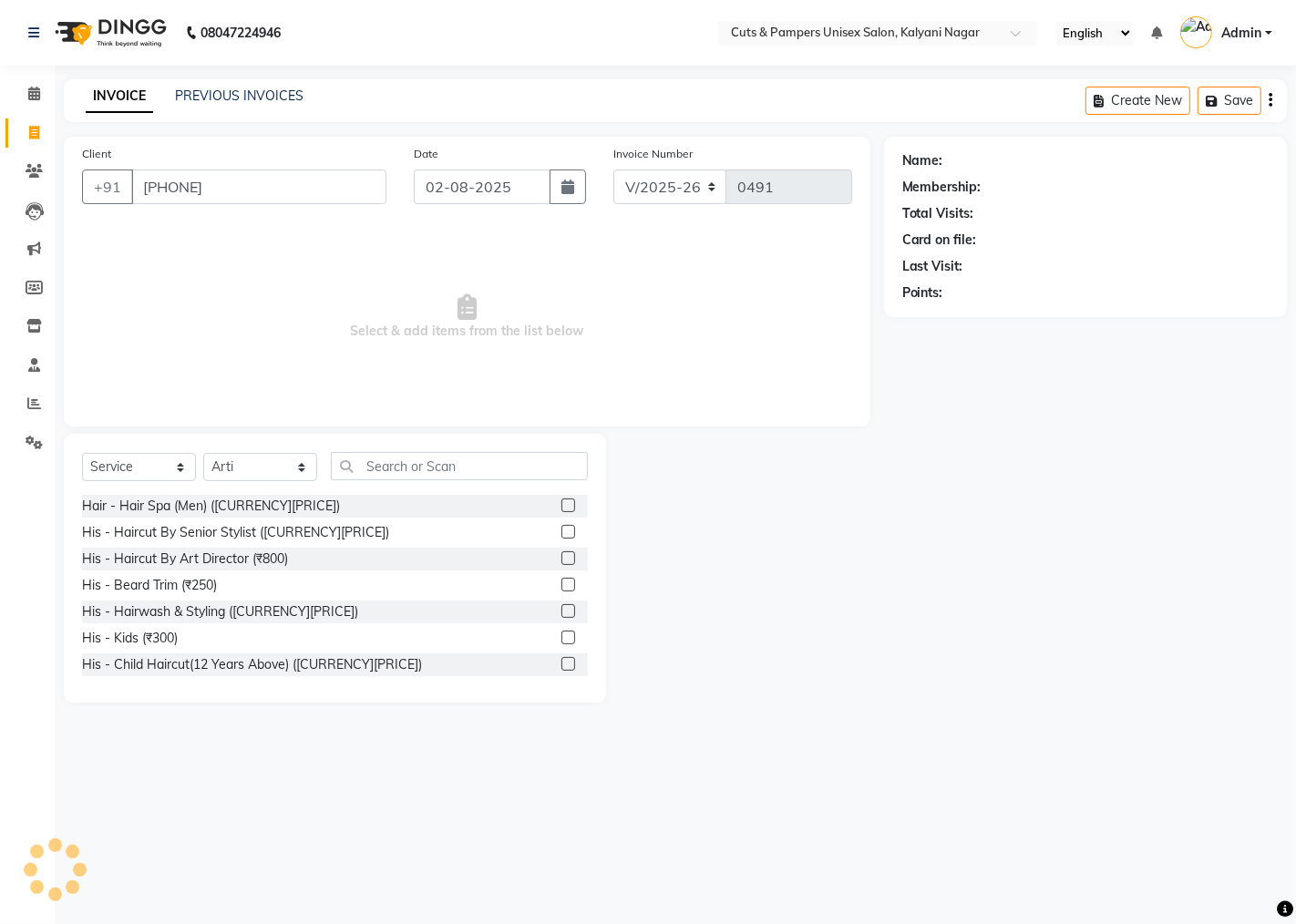 select on "1: Object" 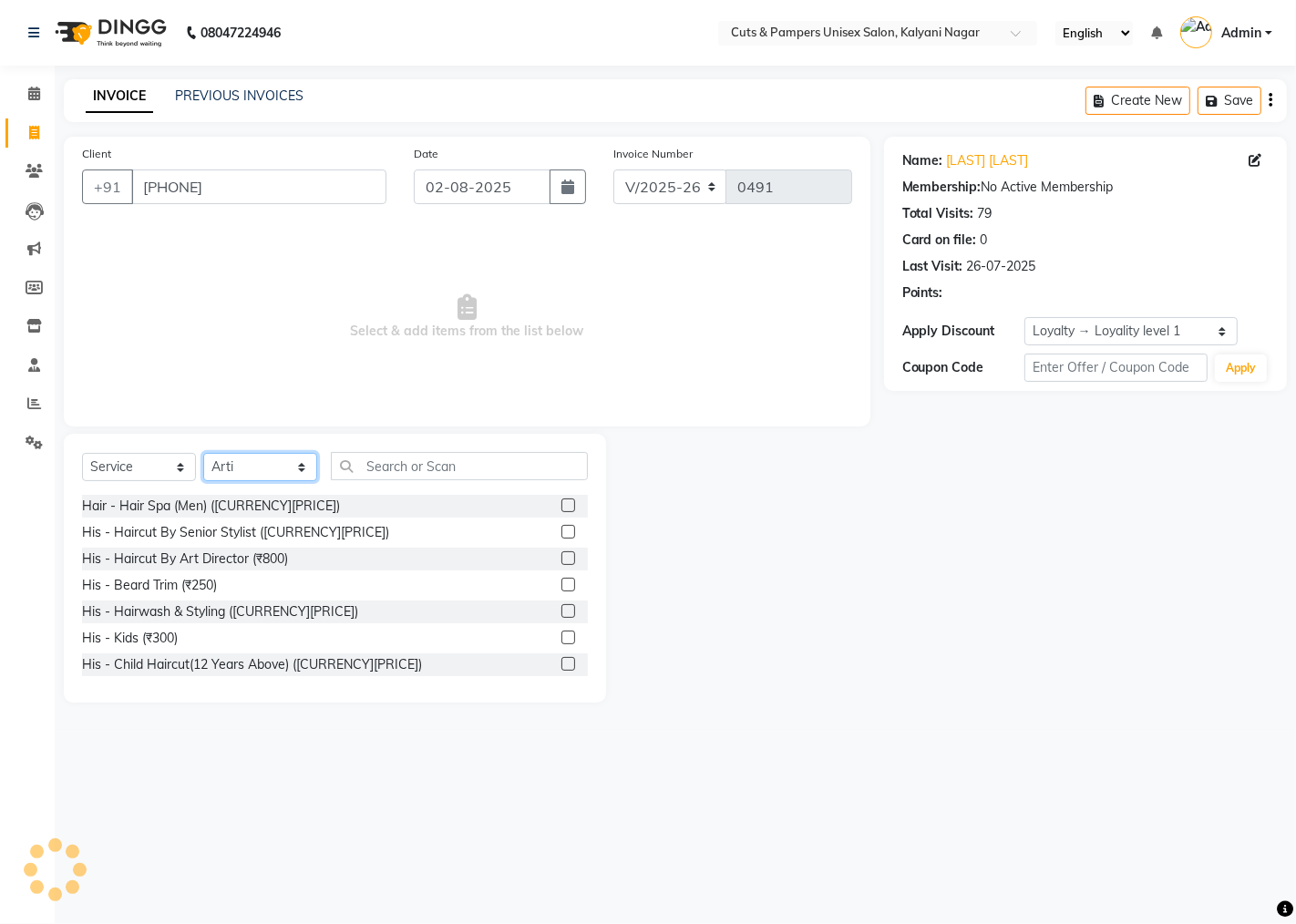 click on "Select Stylist [LAST] [LAST] [LAST] [LAST]" 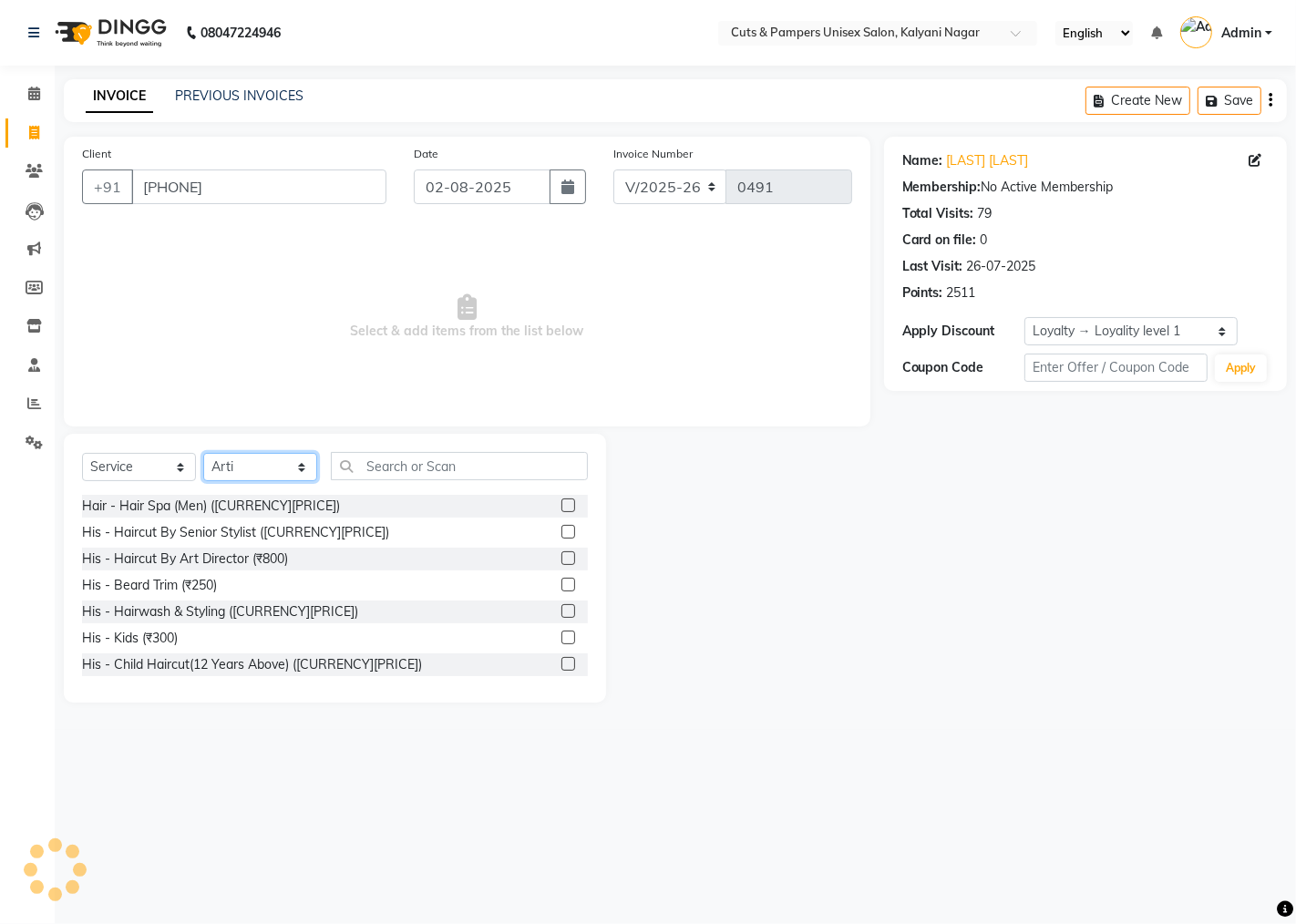 drag, startPoint x: 268, startPoint y: 466, endPoint x: 273, endPoint y: 486, distance: 20.615528 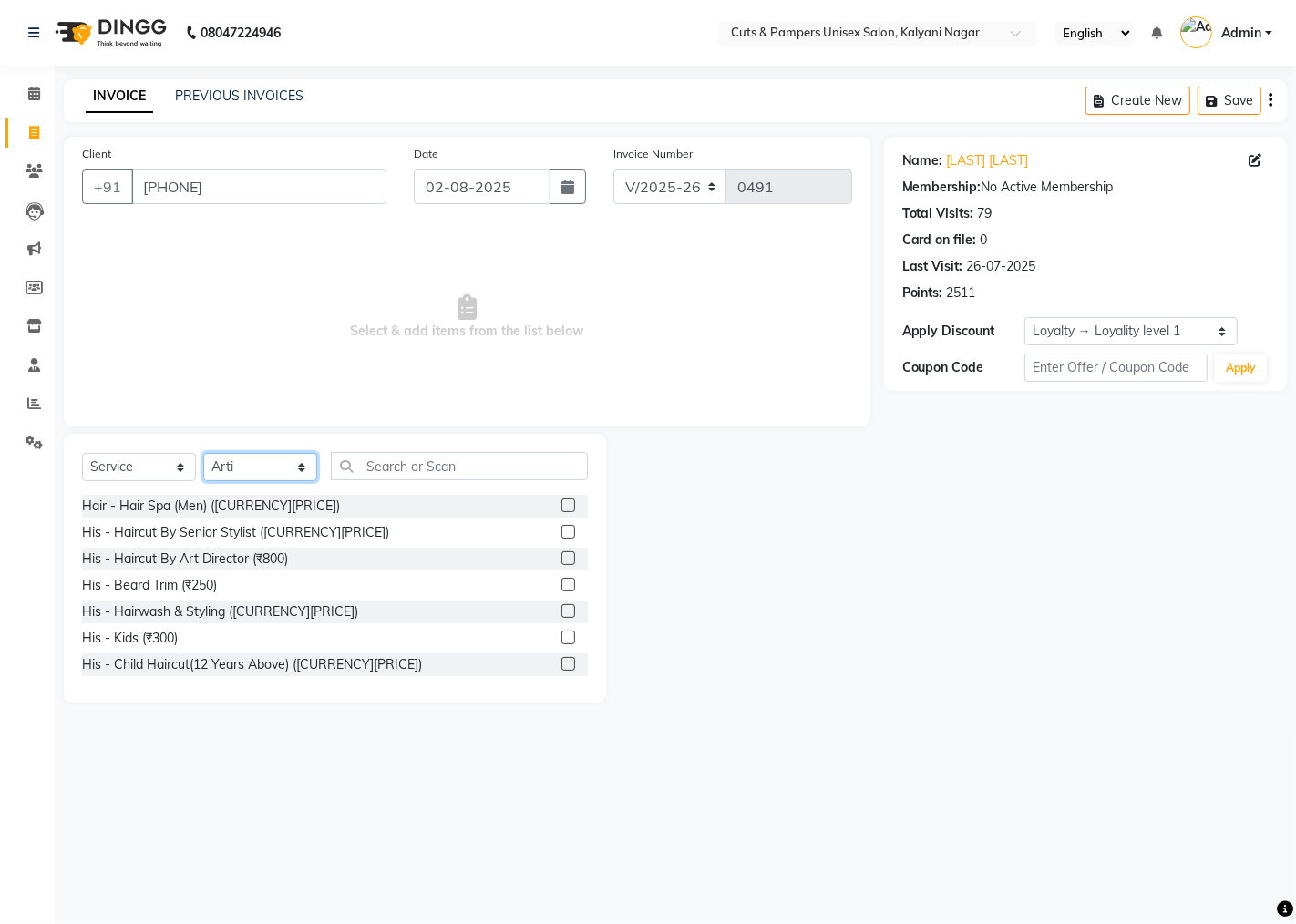 click on "Select Stylist [LAST] [LAST] [LAST] [LAST]" 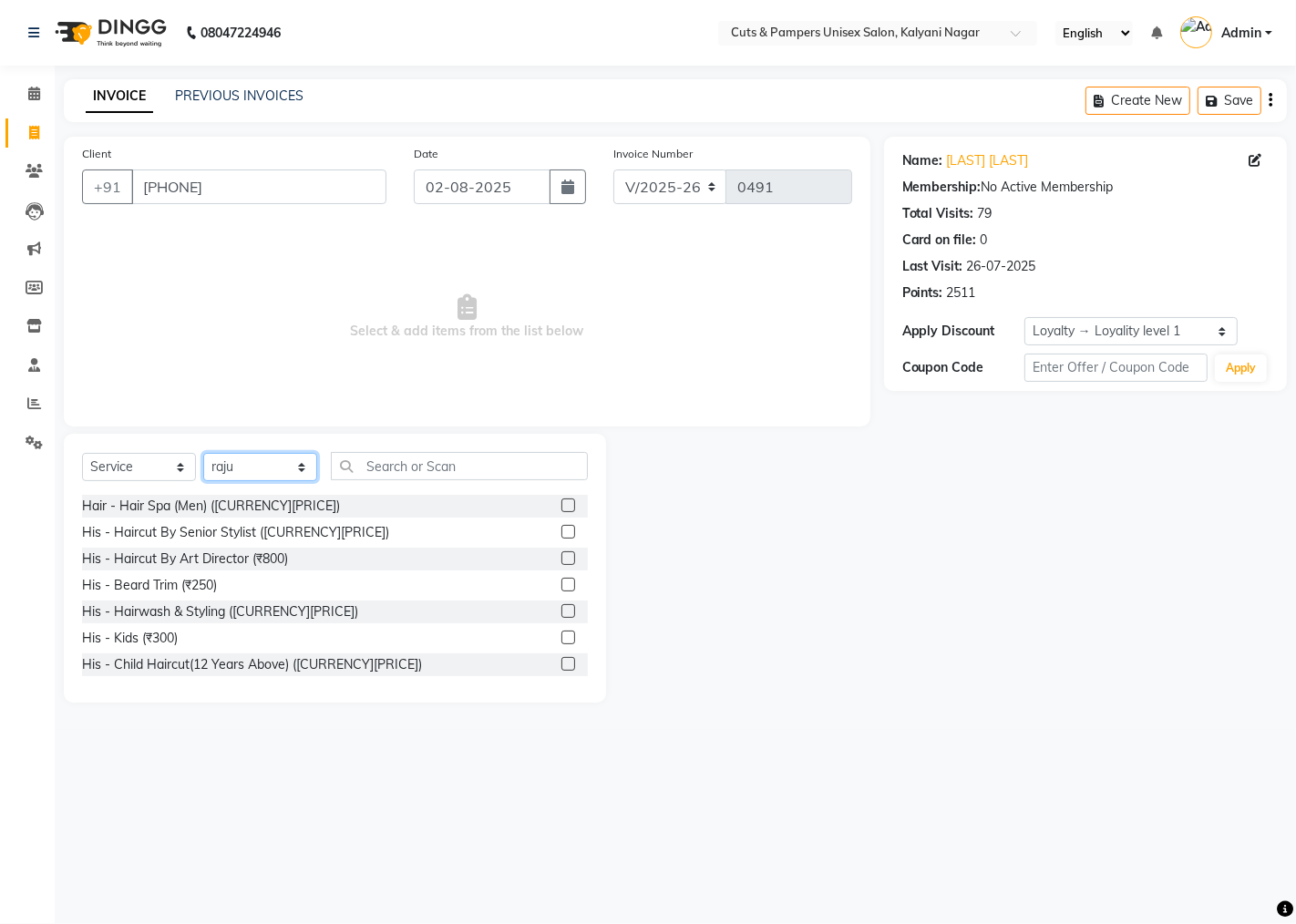 click on "Select Stylist [LAST] [LAST] [LAST] [LAST]" 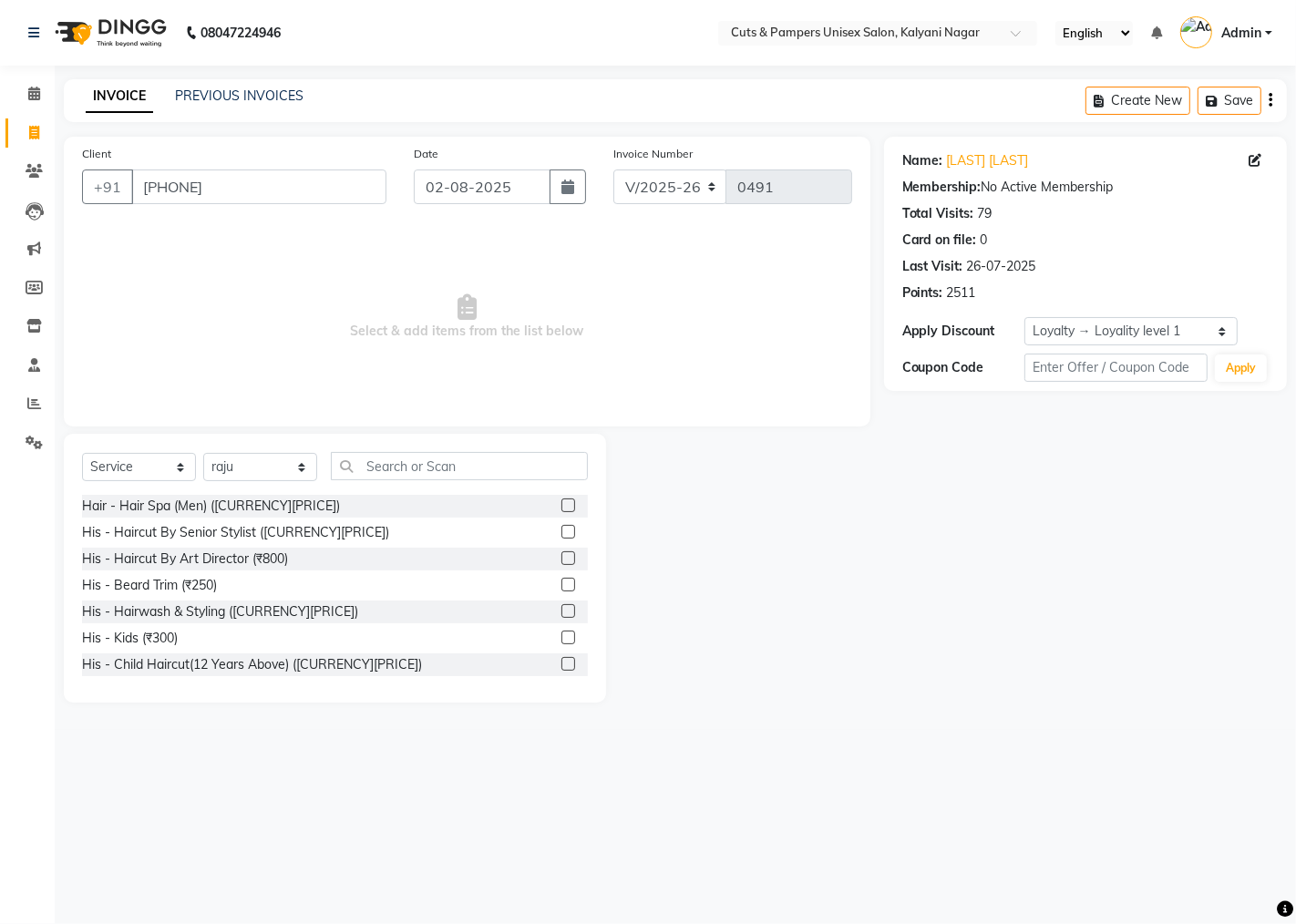 click 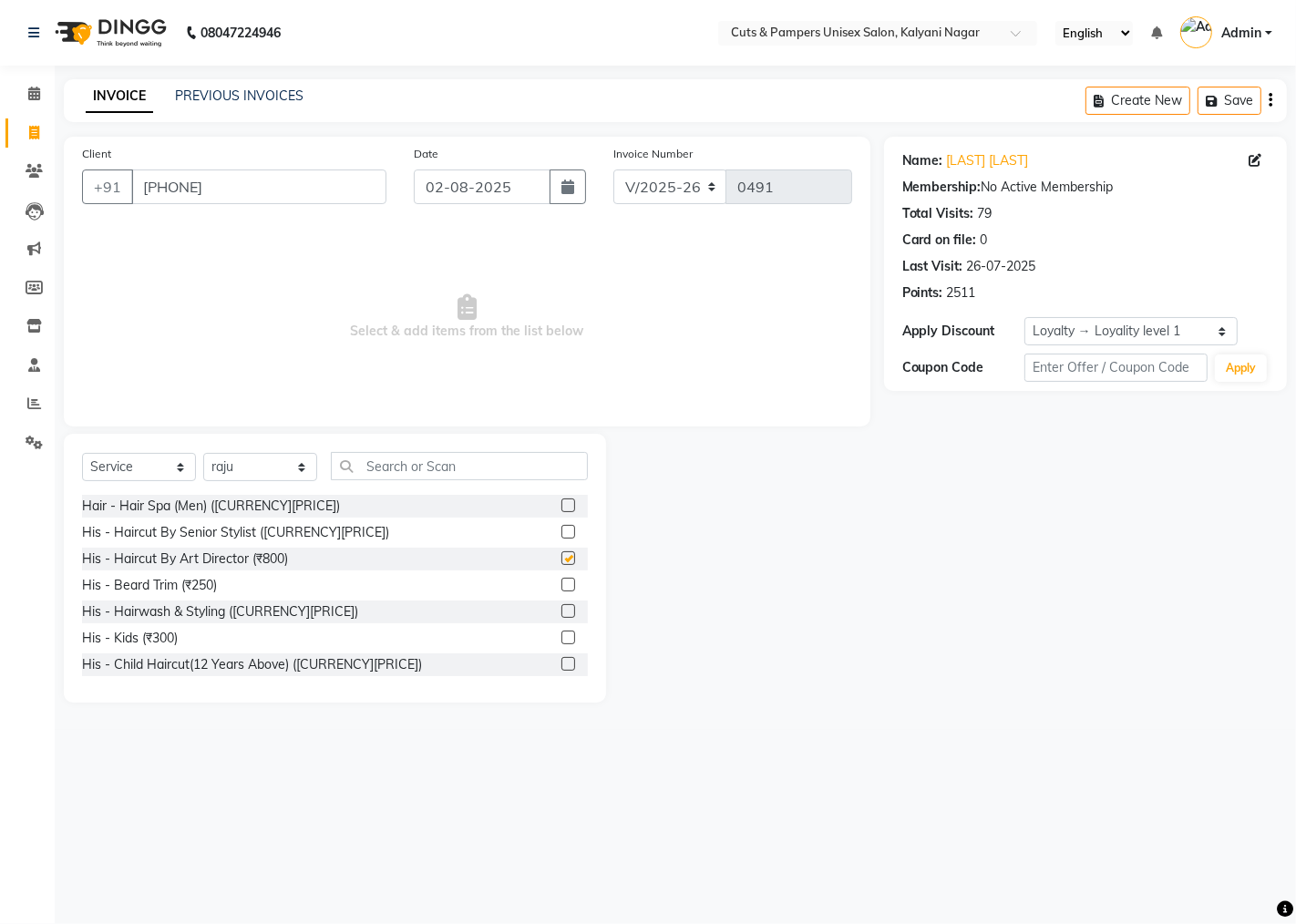click 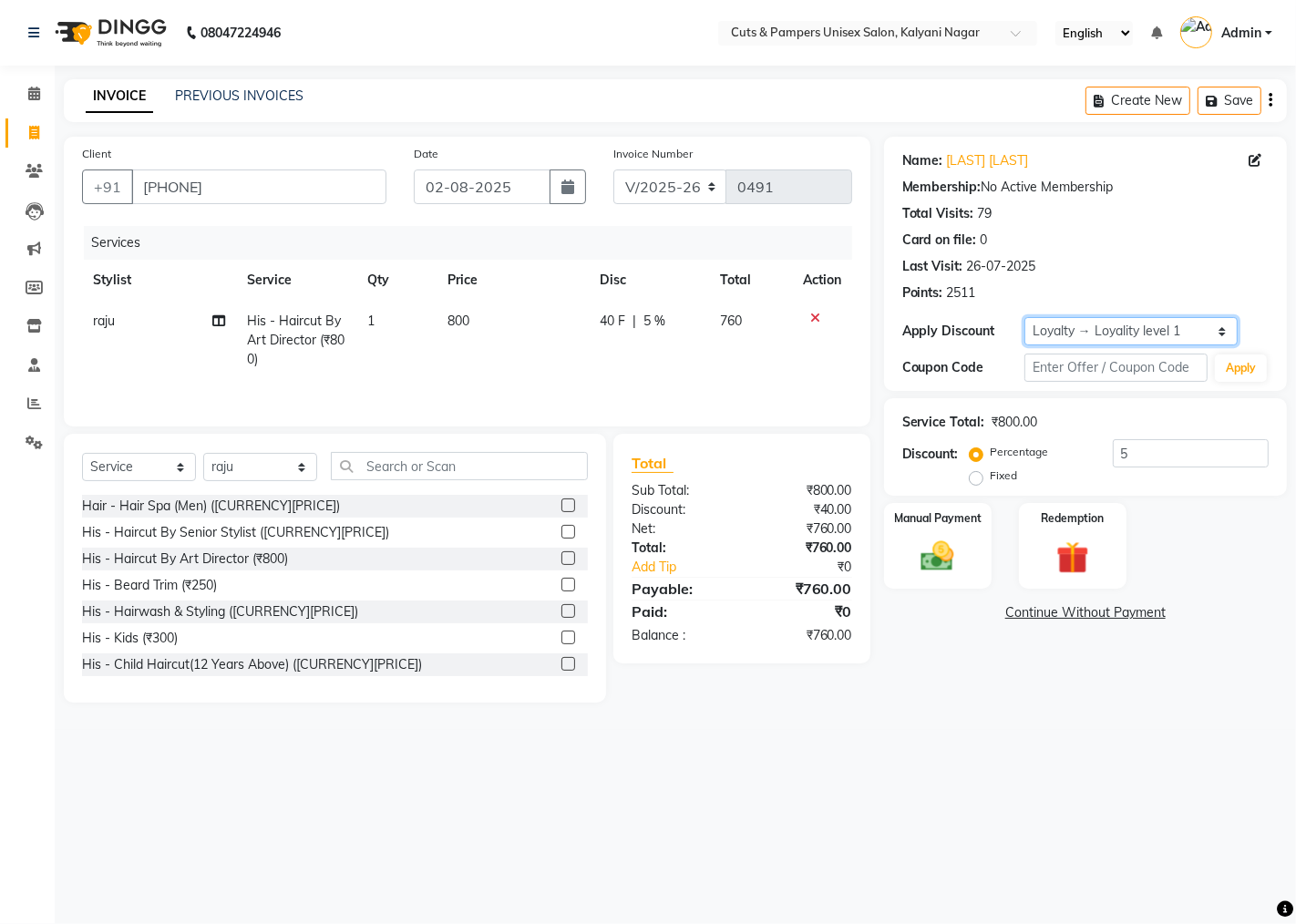 drag, startPoint x: 1046, startPoint y: 326, endPoint x: 1054, endPoint y: 341, distance: 17 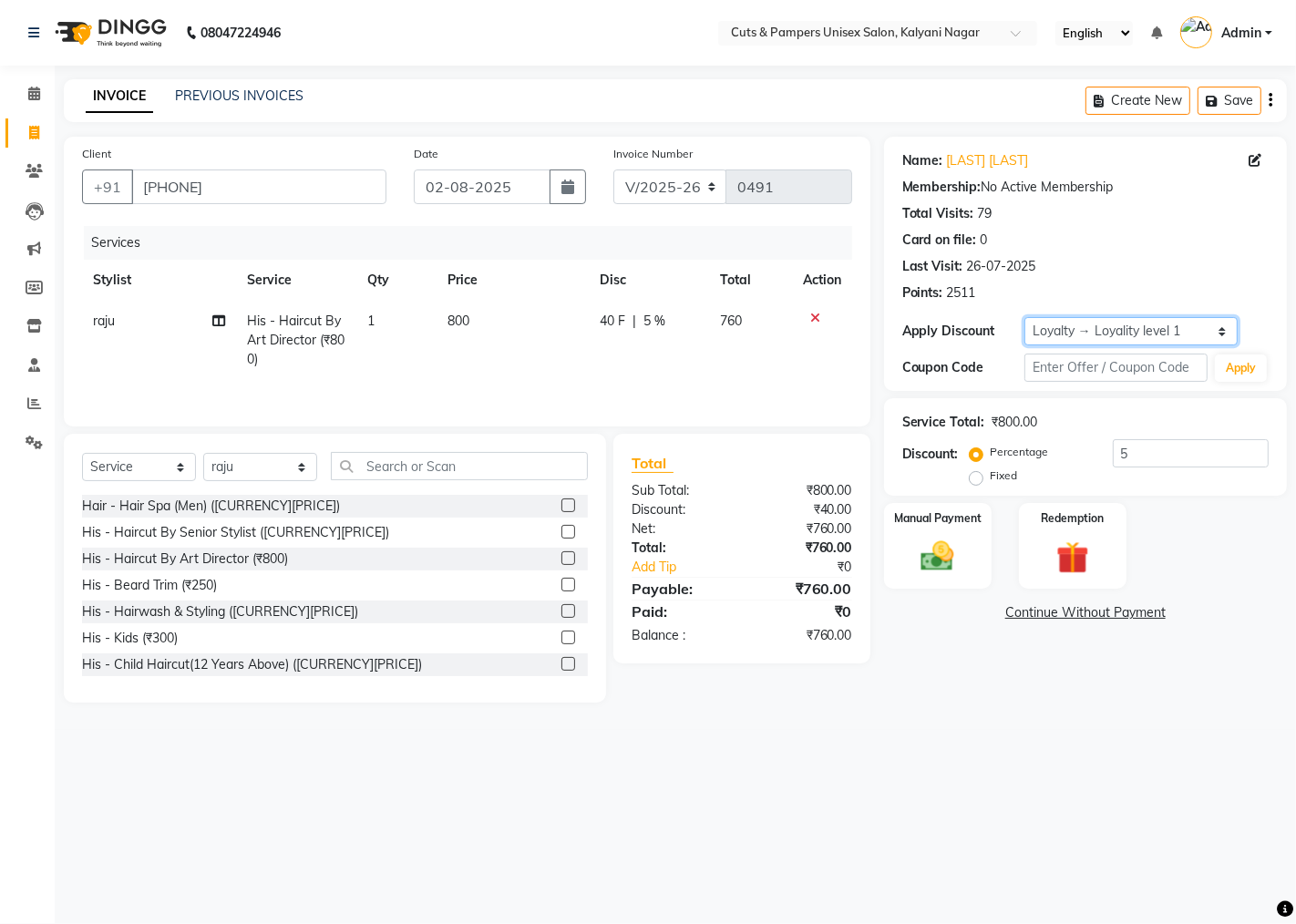 click on "Select  Loyalty → Loyality level 1" 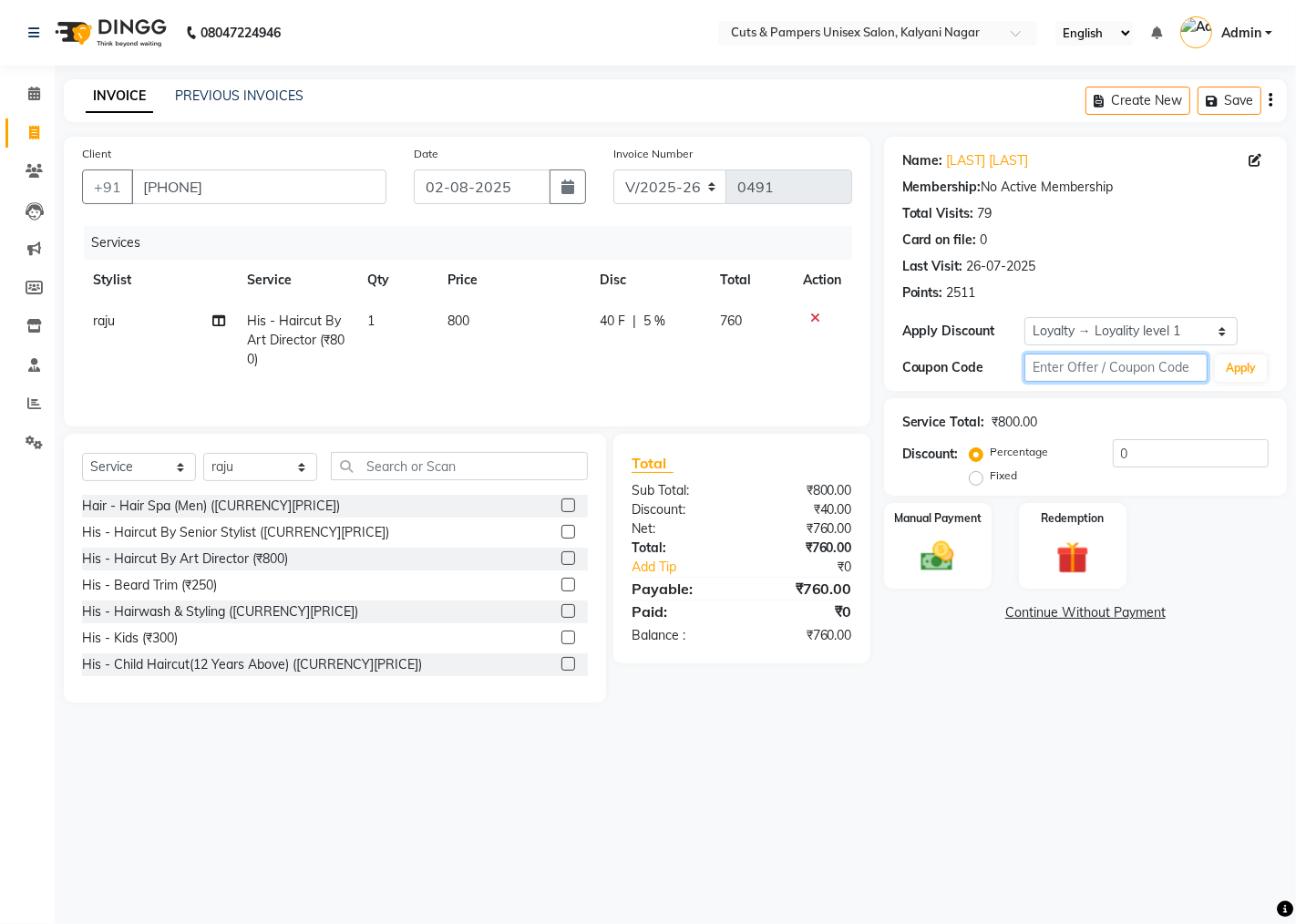 click 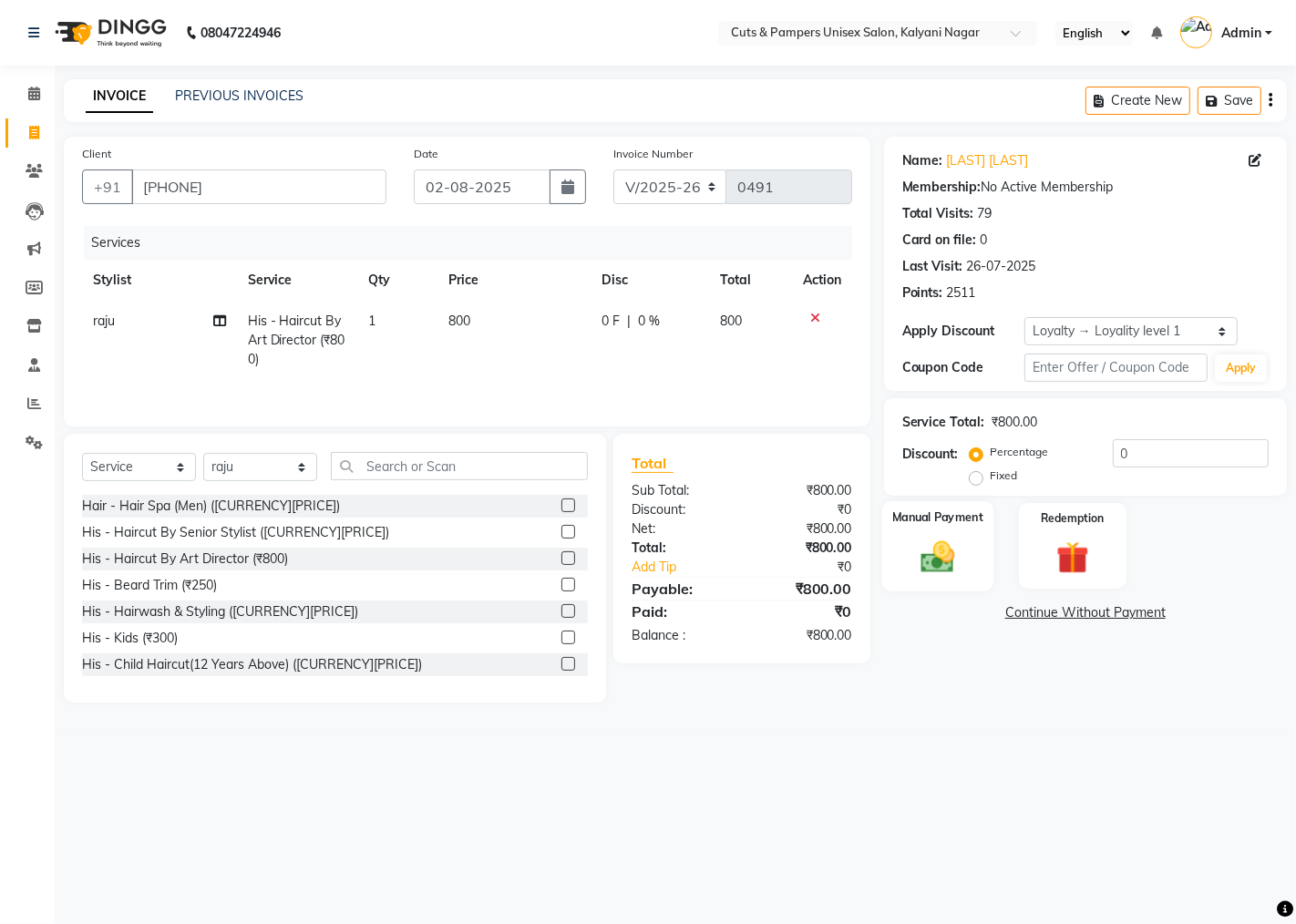 drag, startPoint x: 941, startPoint y: 572, endPoint x: 951, endPoint y: 586, distance: 17.204651 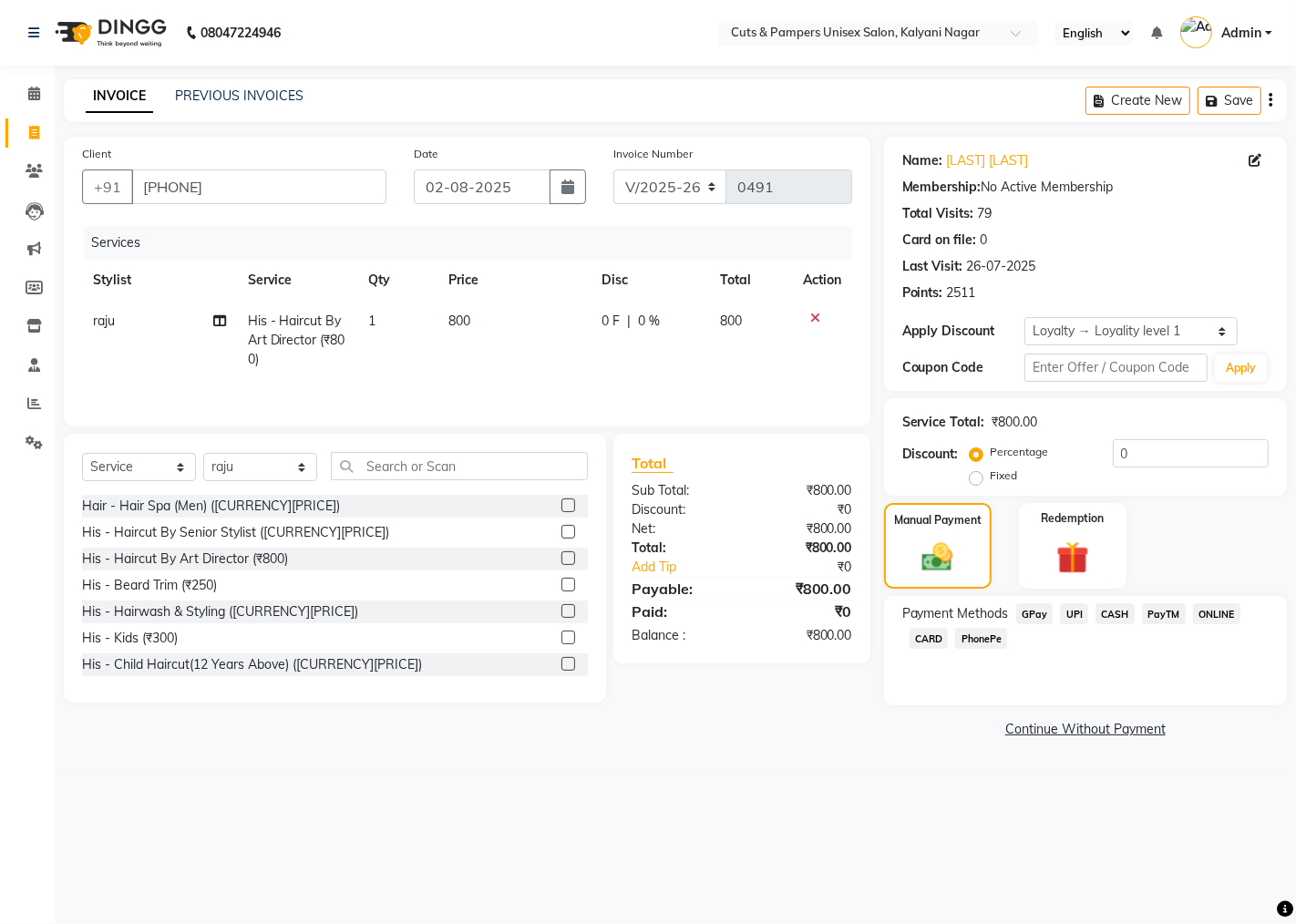click on "GPay" 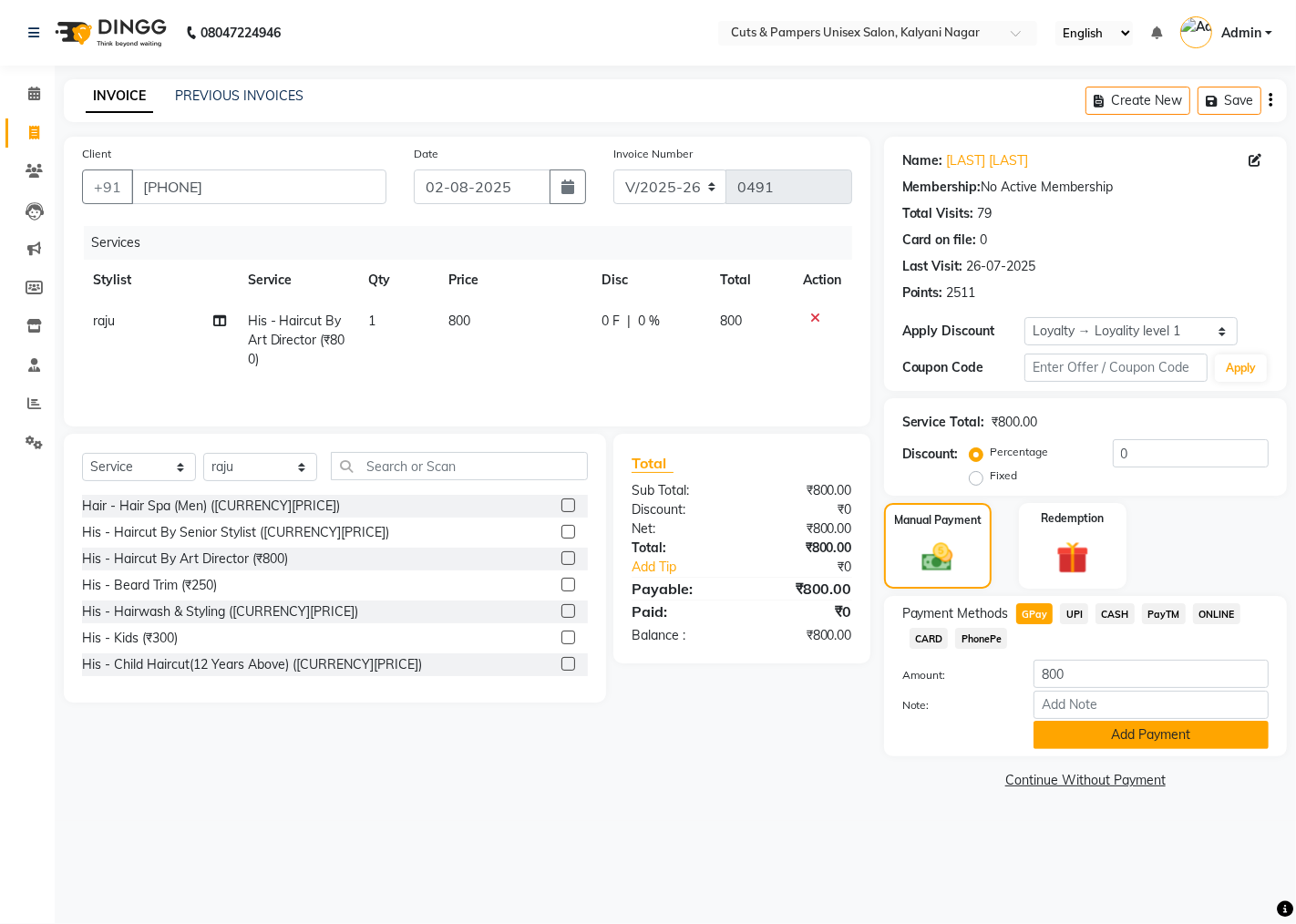 click on "Add Payment" 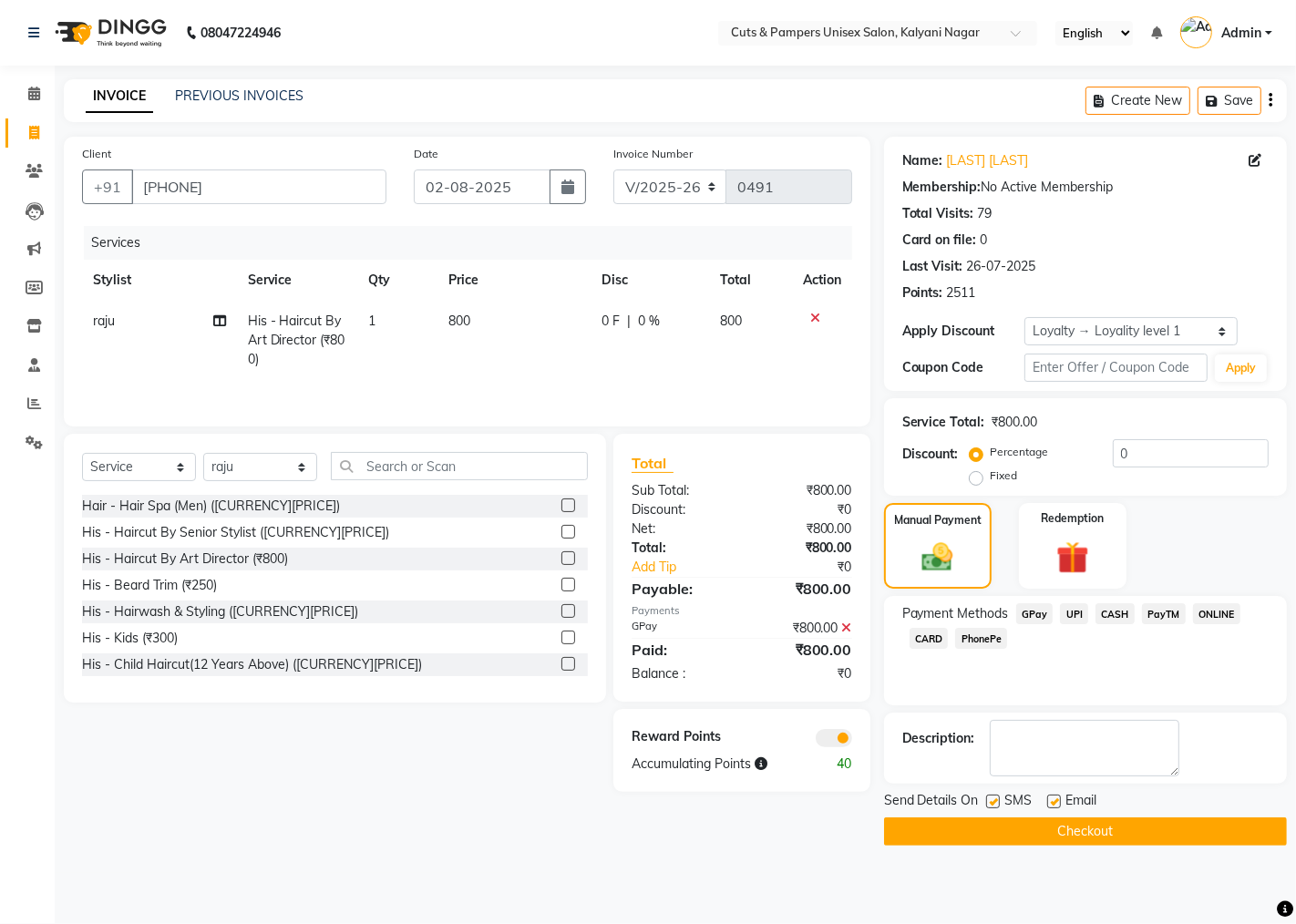 click 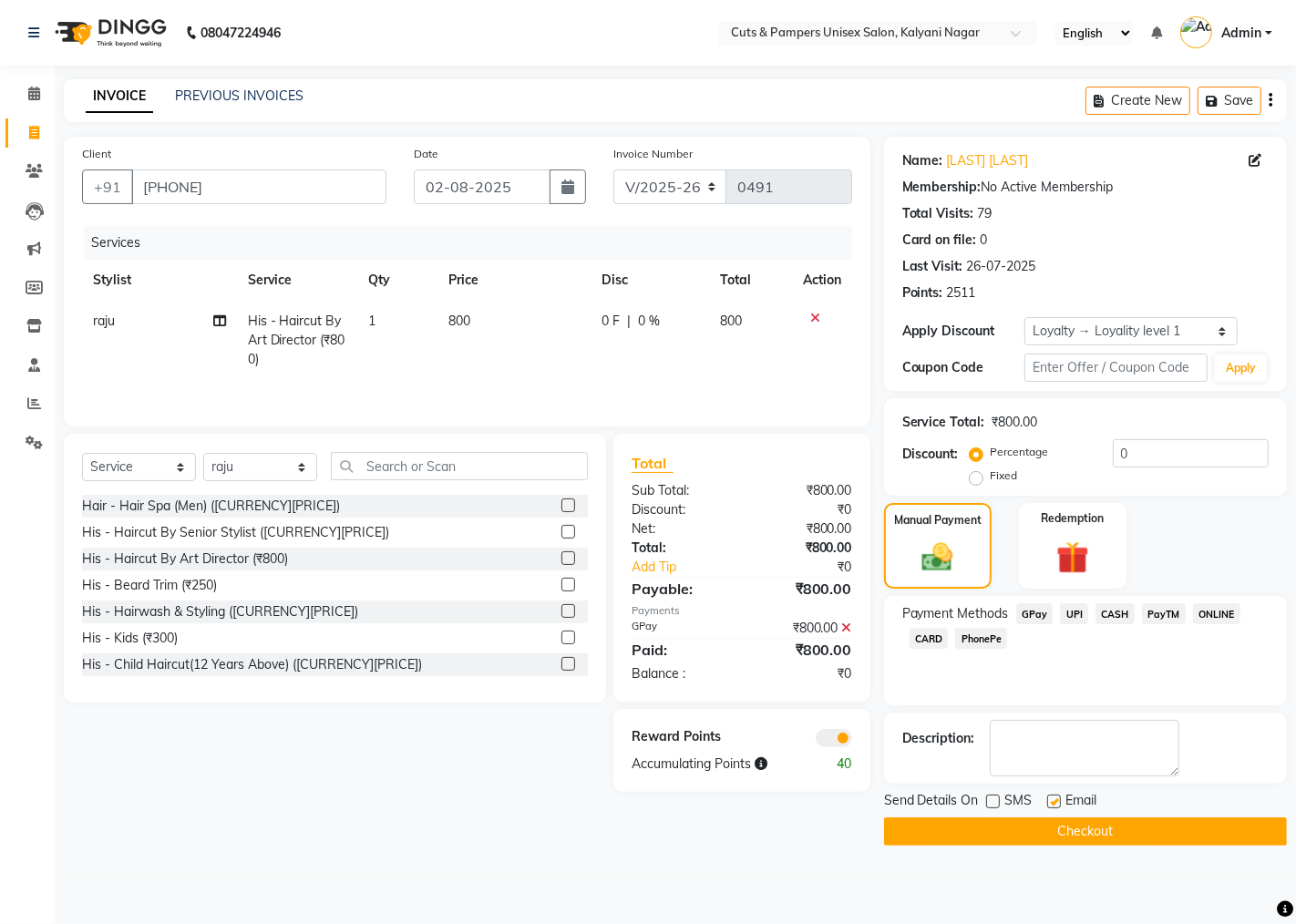 click 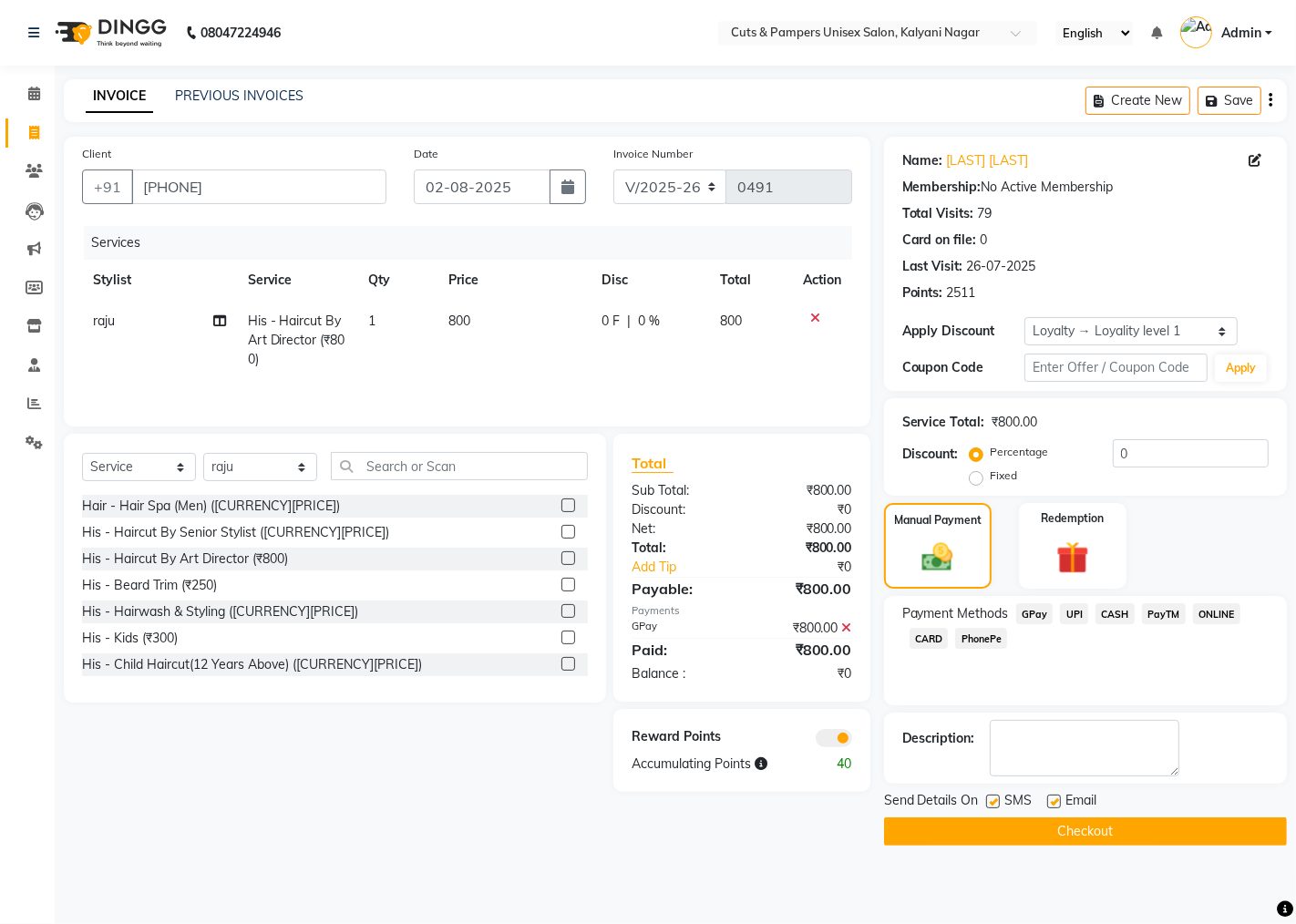 click 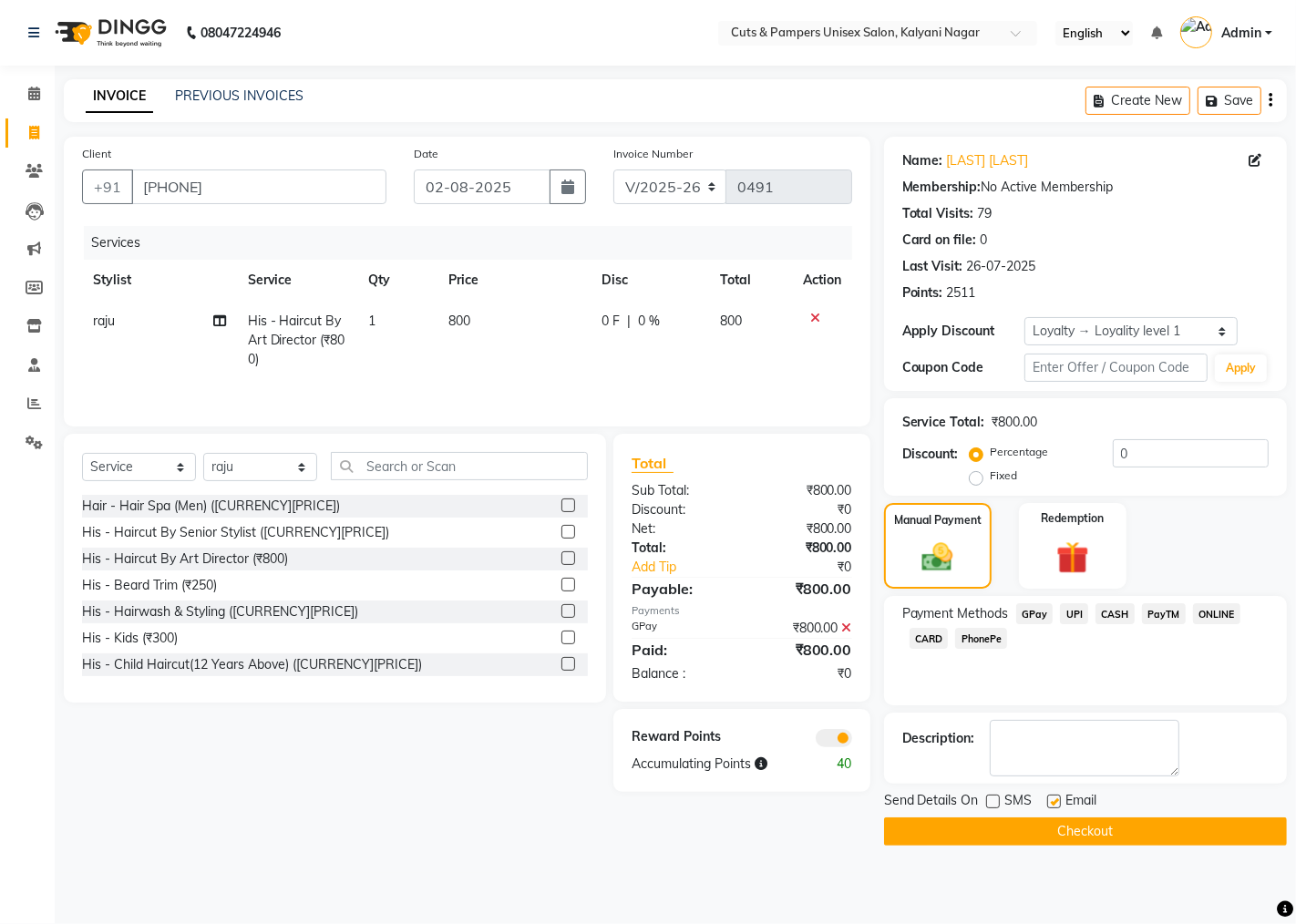 click on "Checkout" 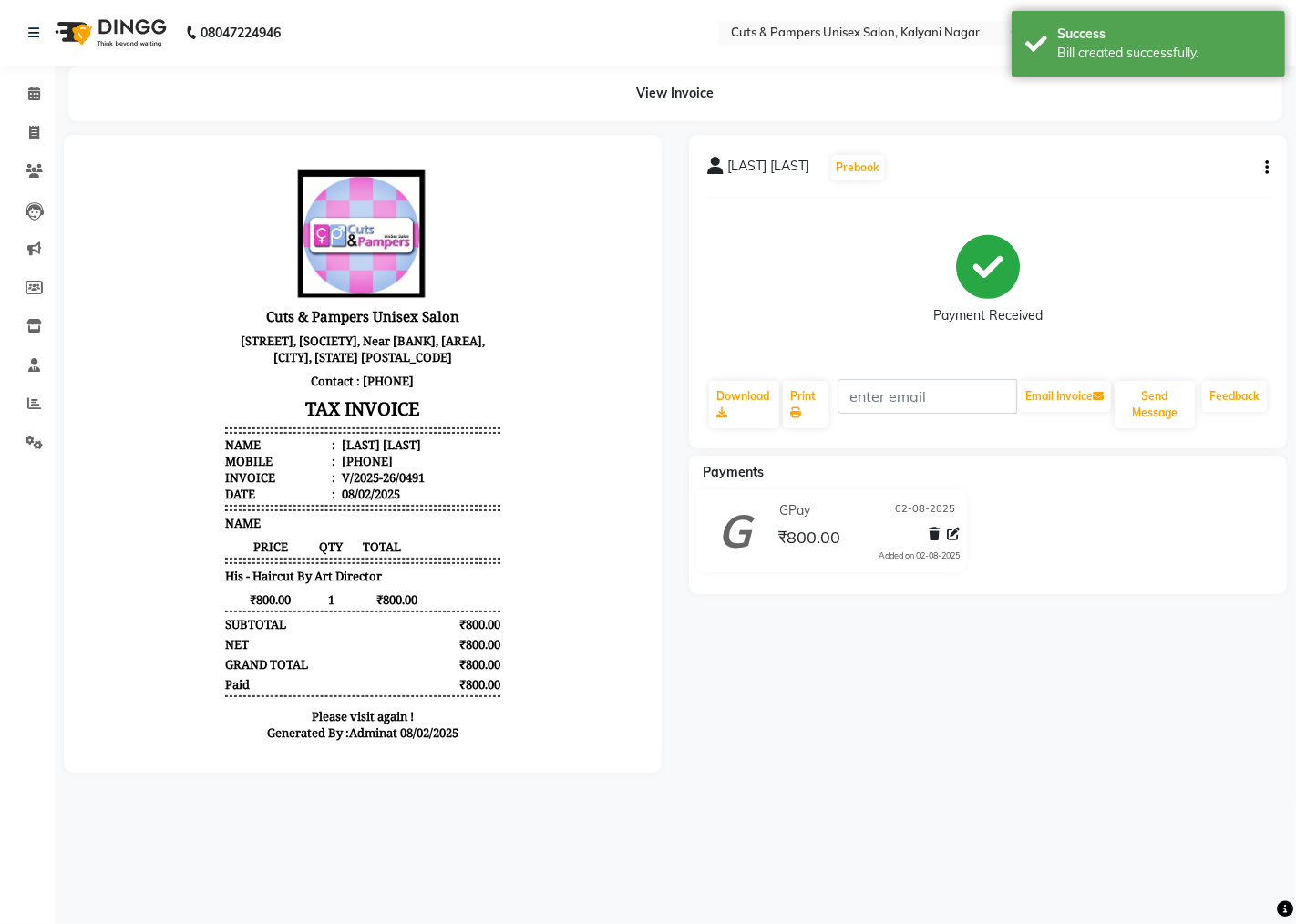 scroll, scrollTop: 0, scrollLeft: 0, axis: both 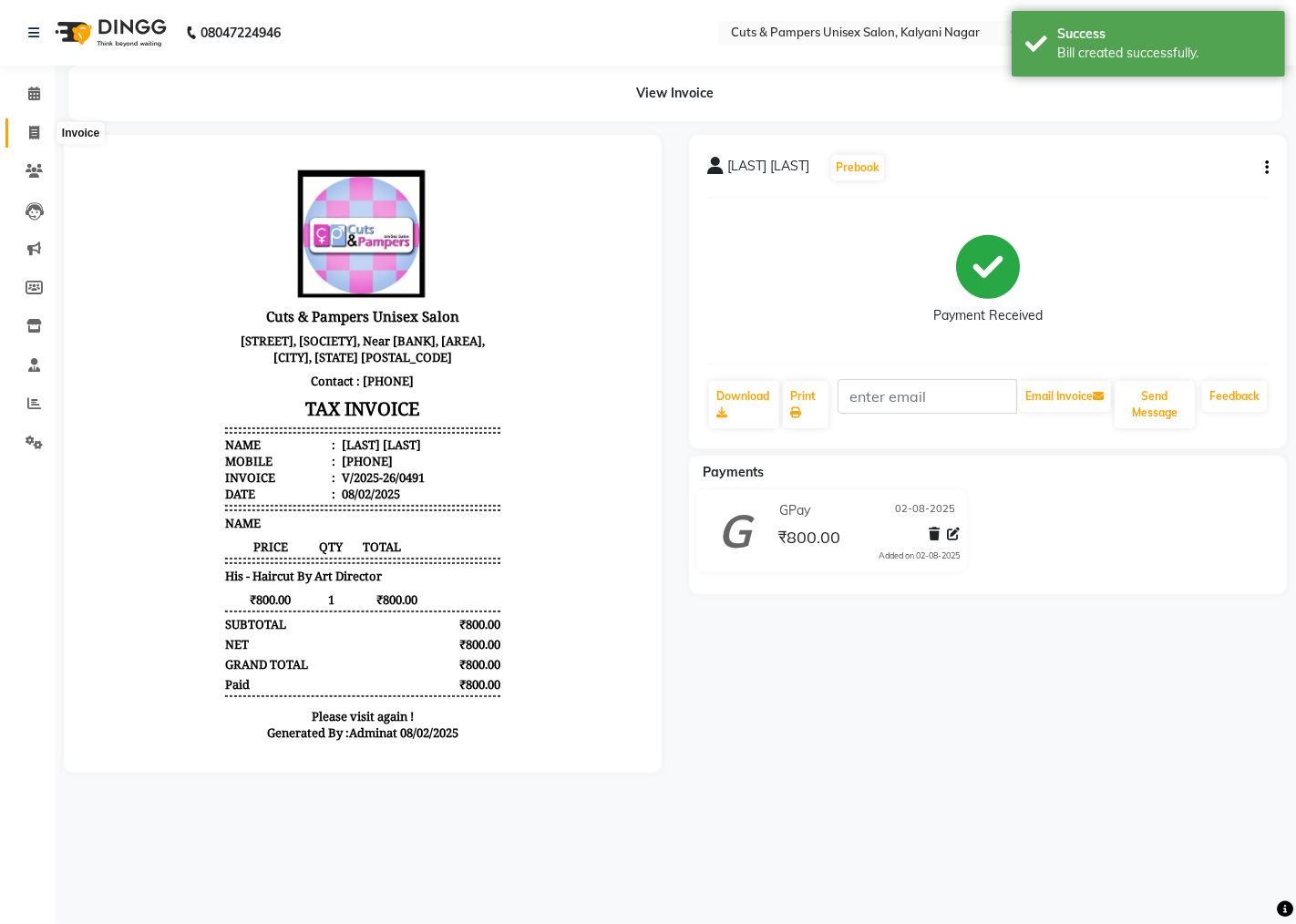 click 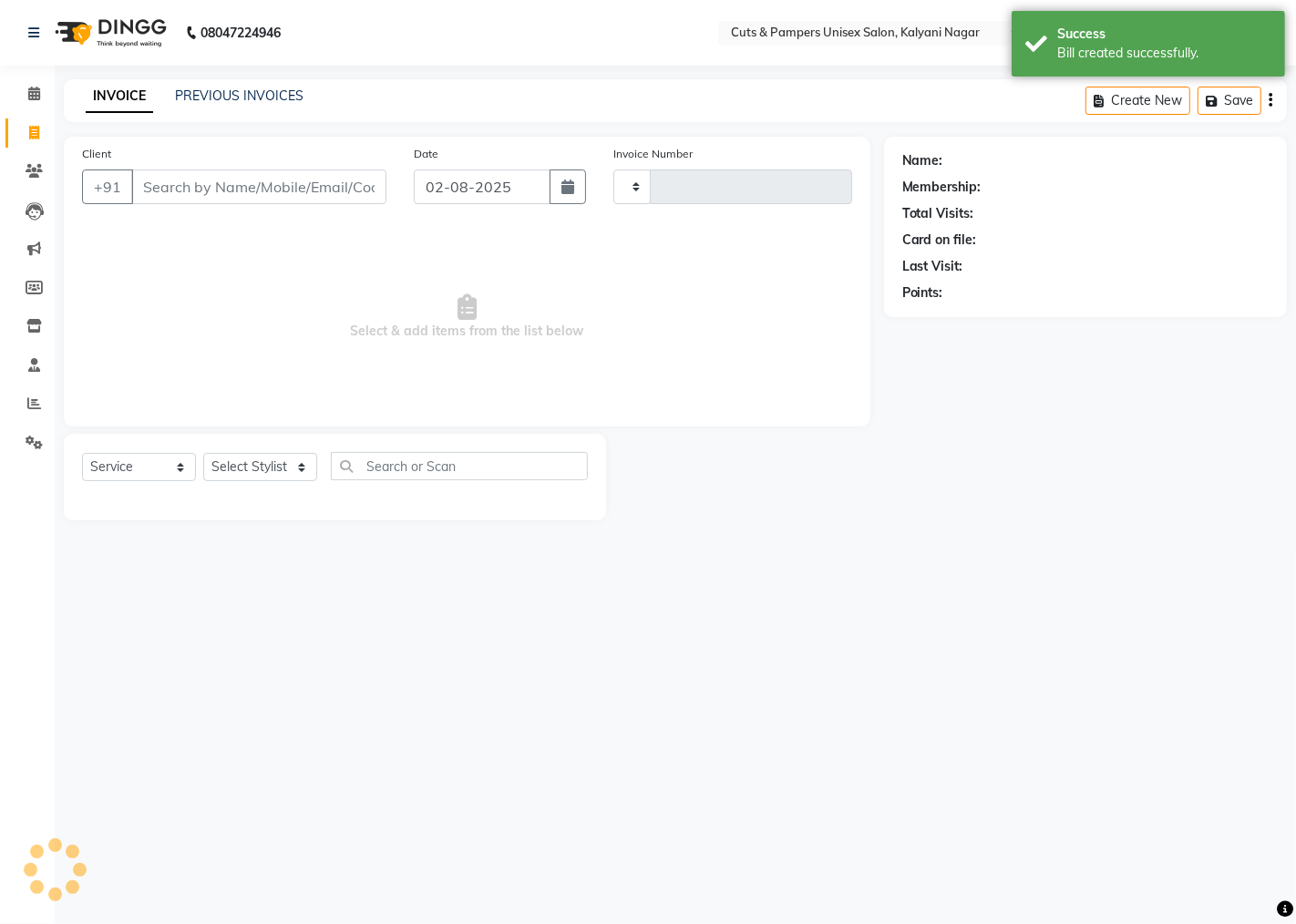 type on "0492" 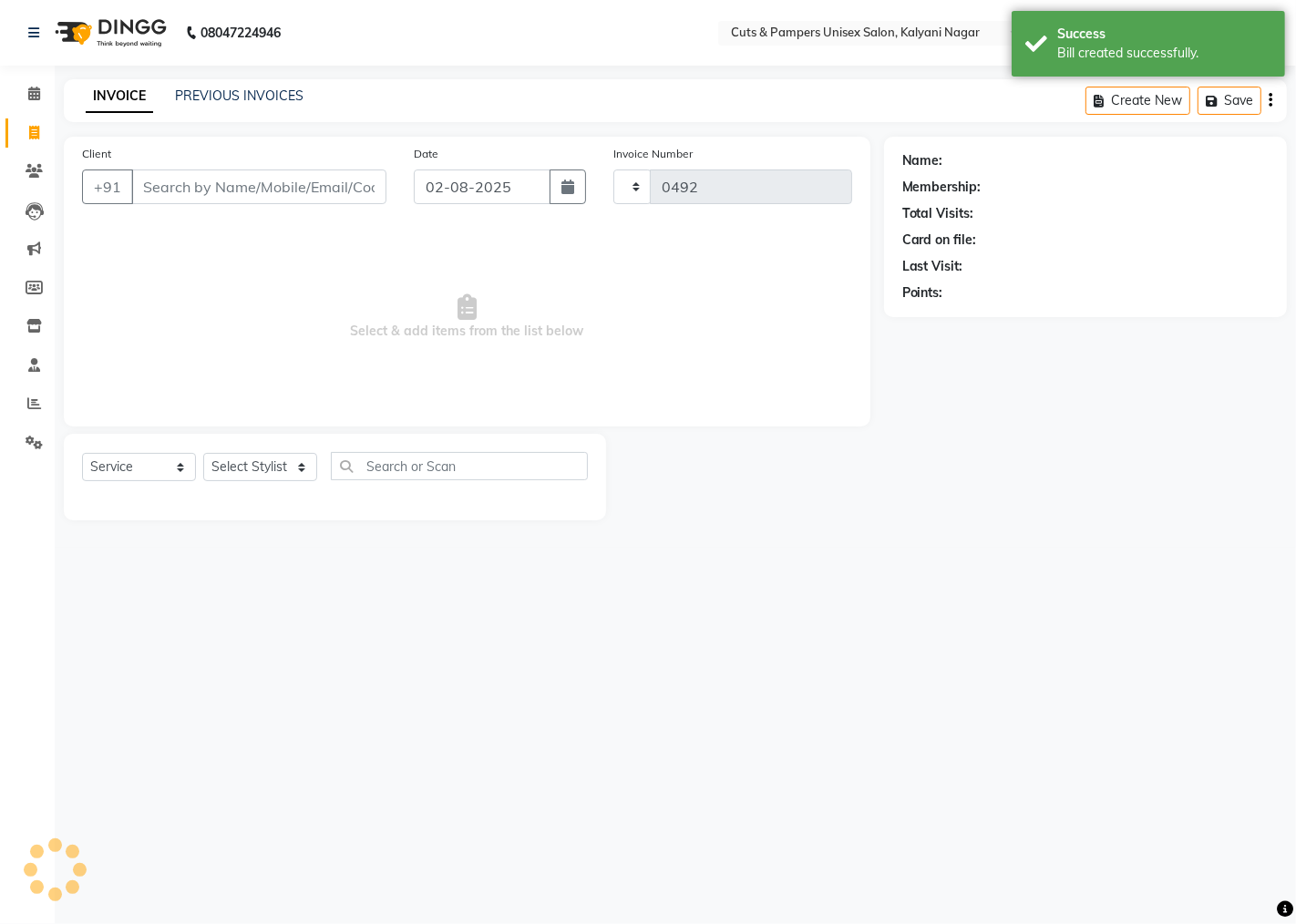 select on "64" 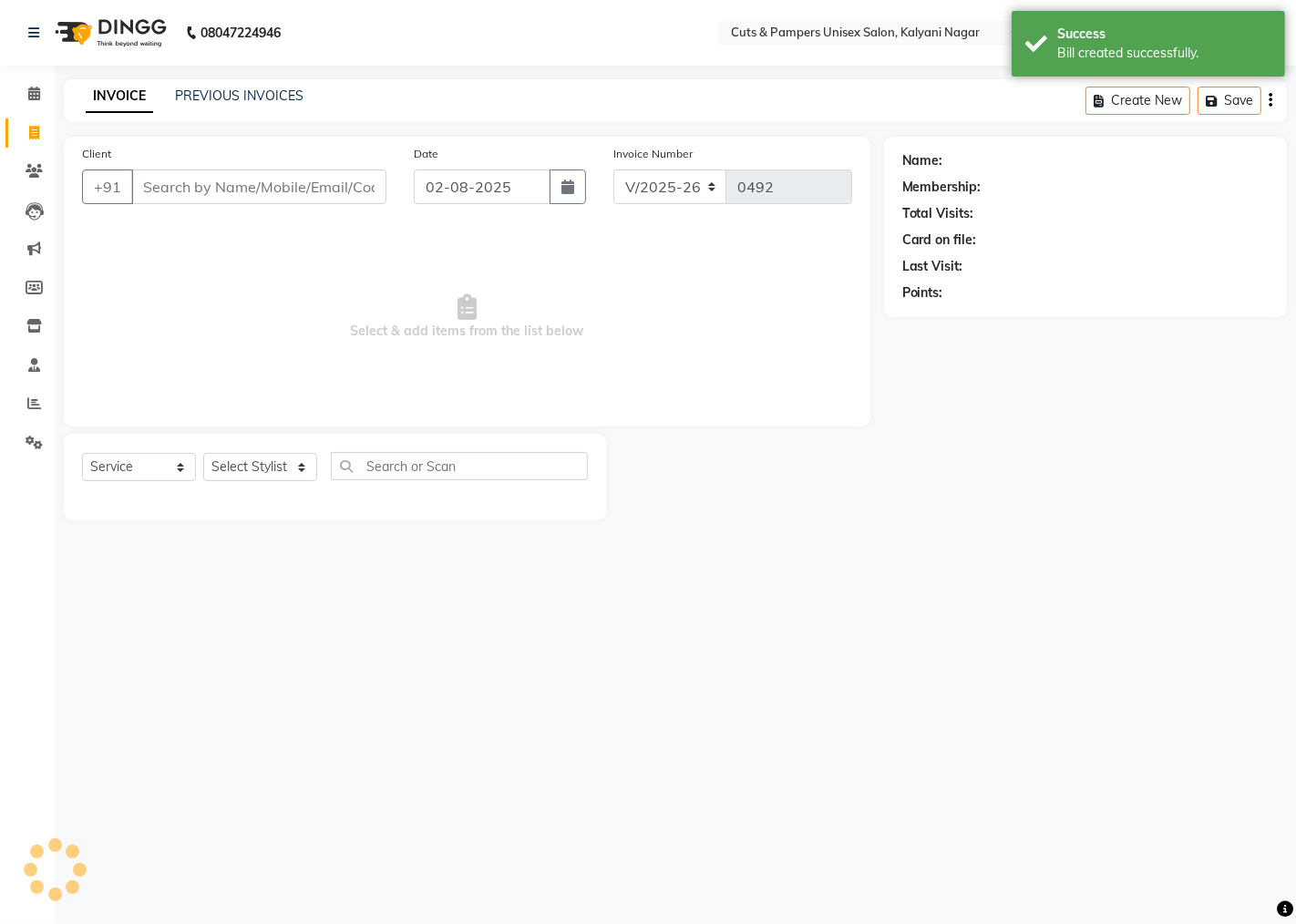 click on "Client" at bounding box center [259, 187] 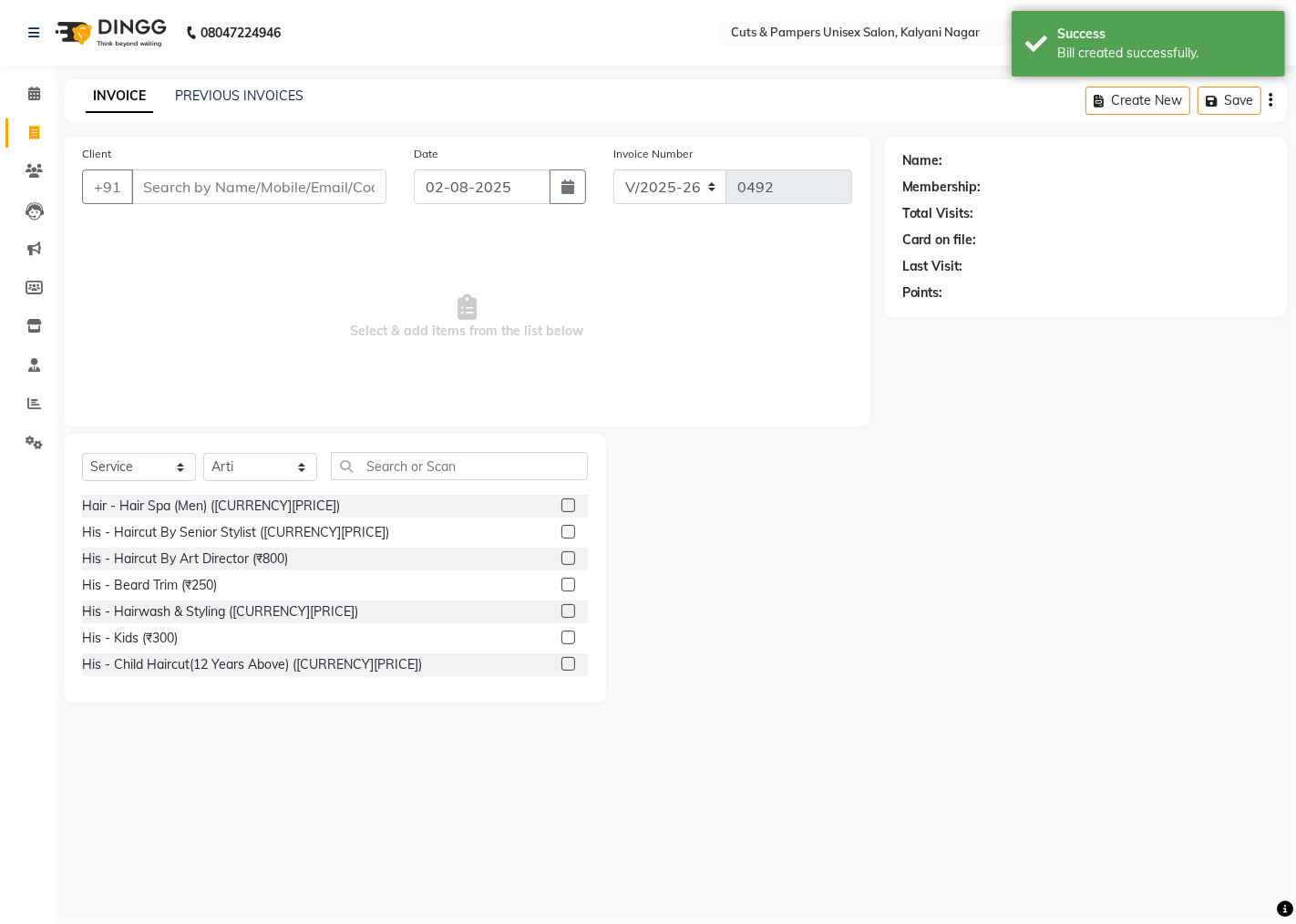 type on "p" 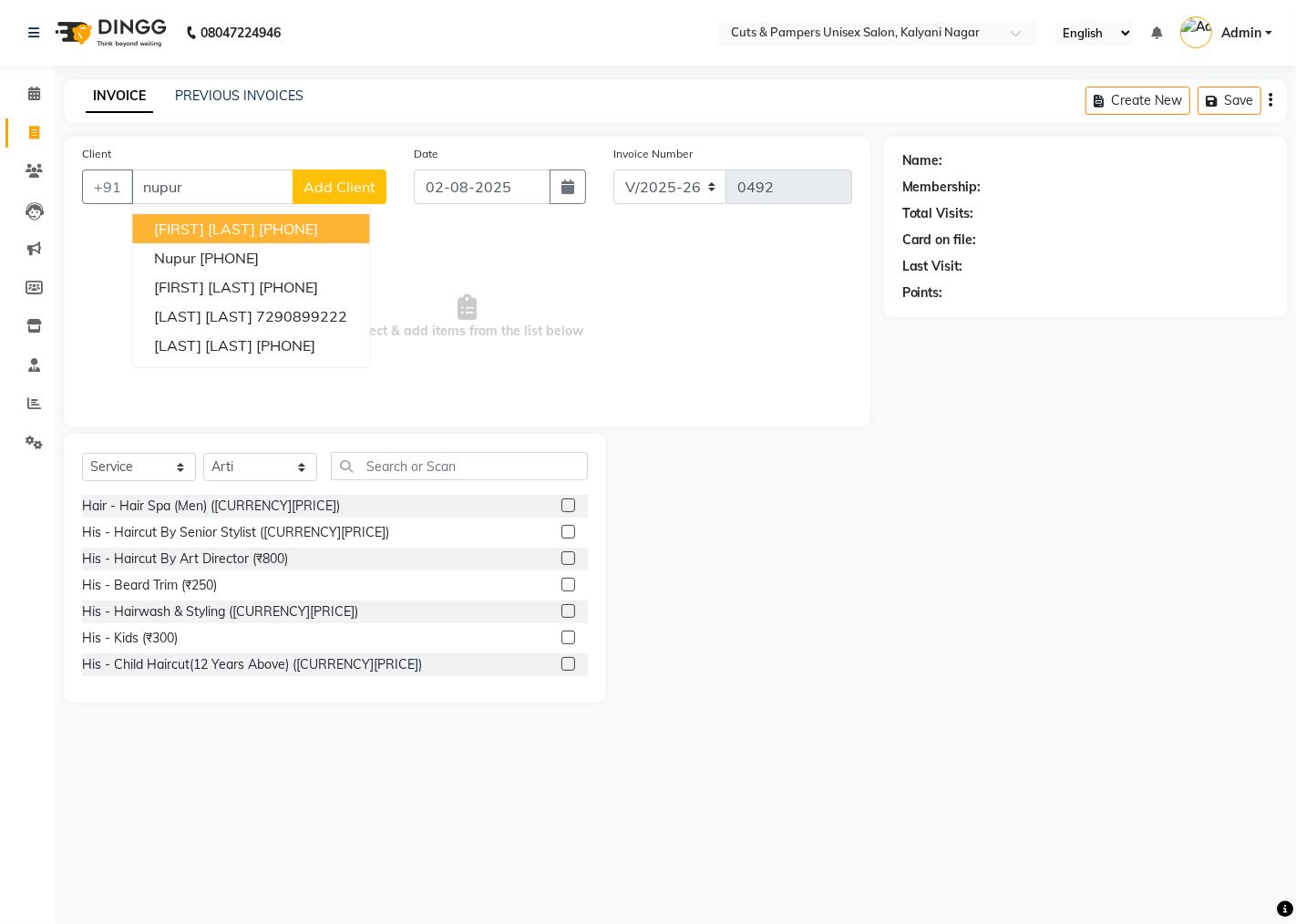 drag, startPoint x: 167, startPoint y: 225, endPoint x: 191, endPoint y: 240, distance: 28.30194 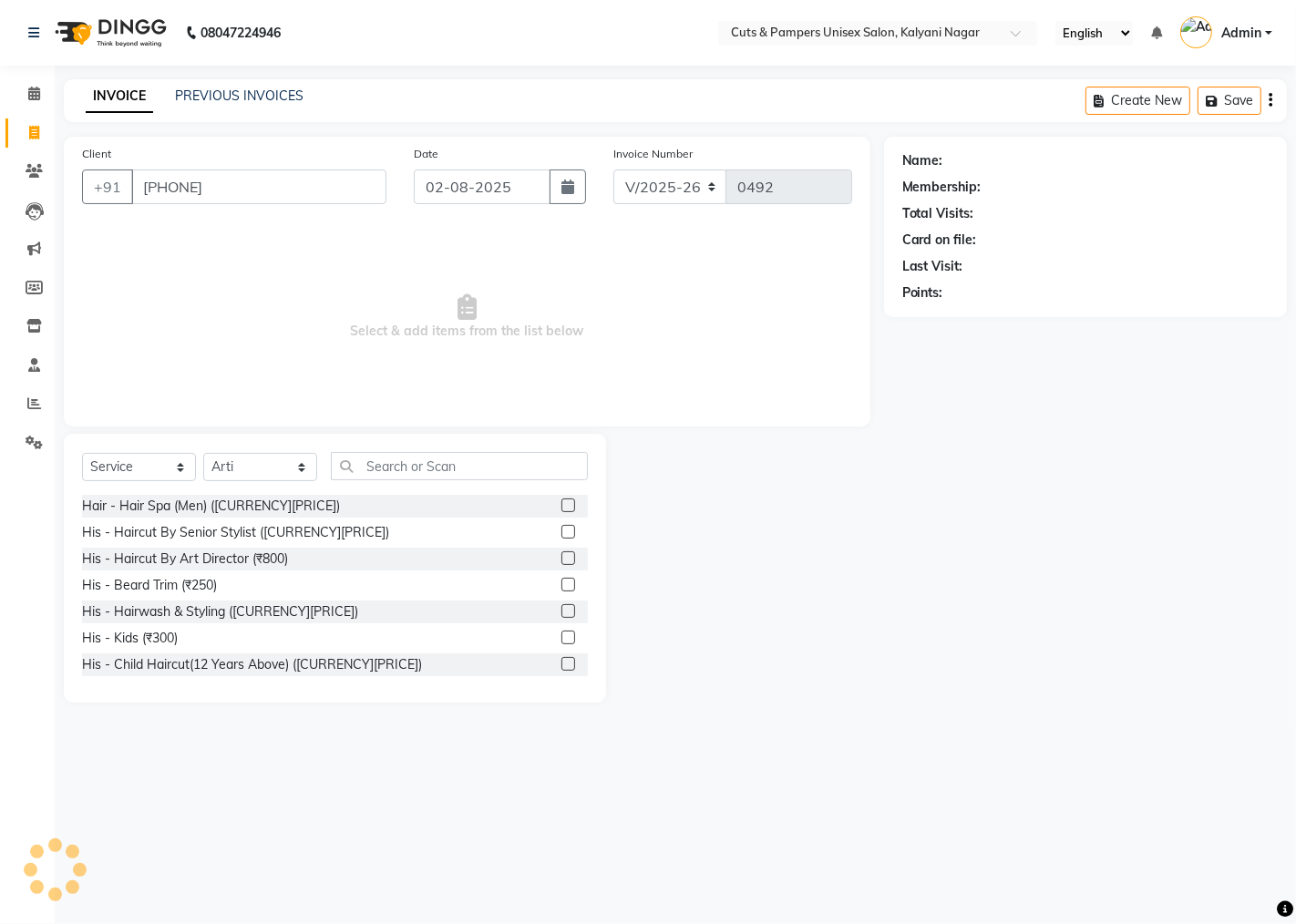 type on "[PHONE]" 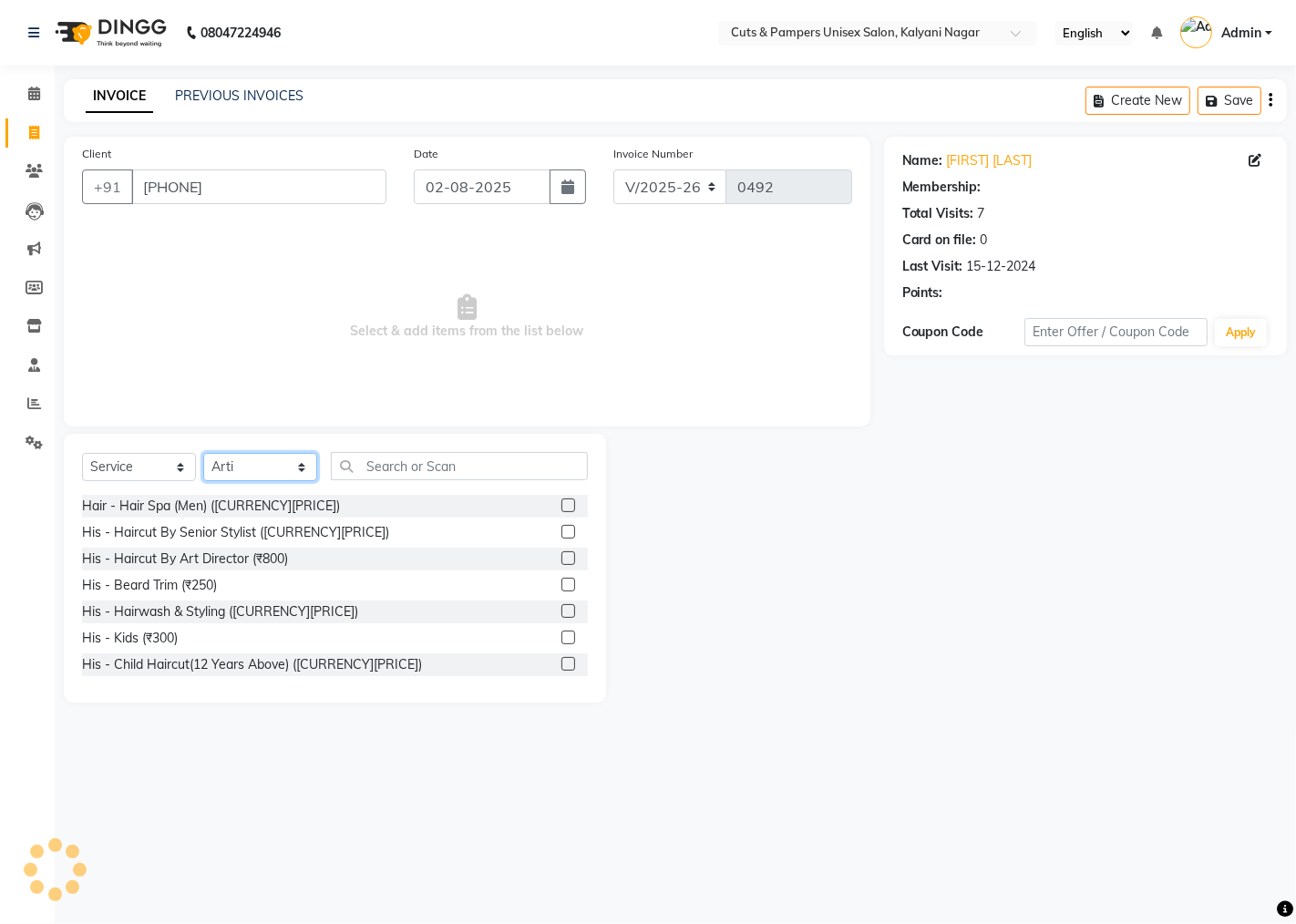 click on "Select Stylist [LAST] [LAST] [LAST] [LAST]" 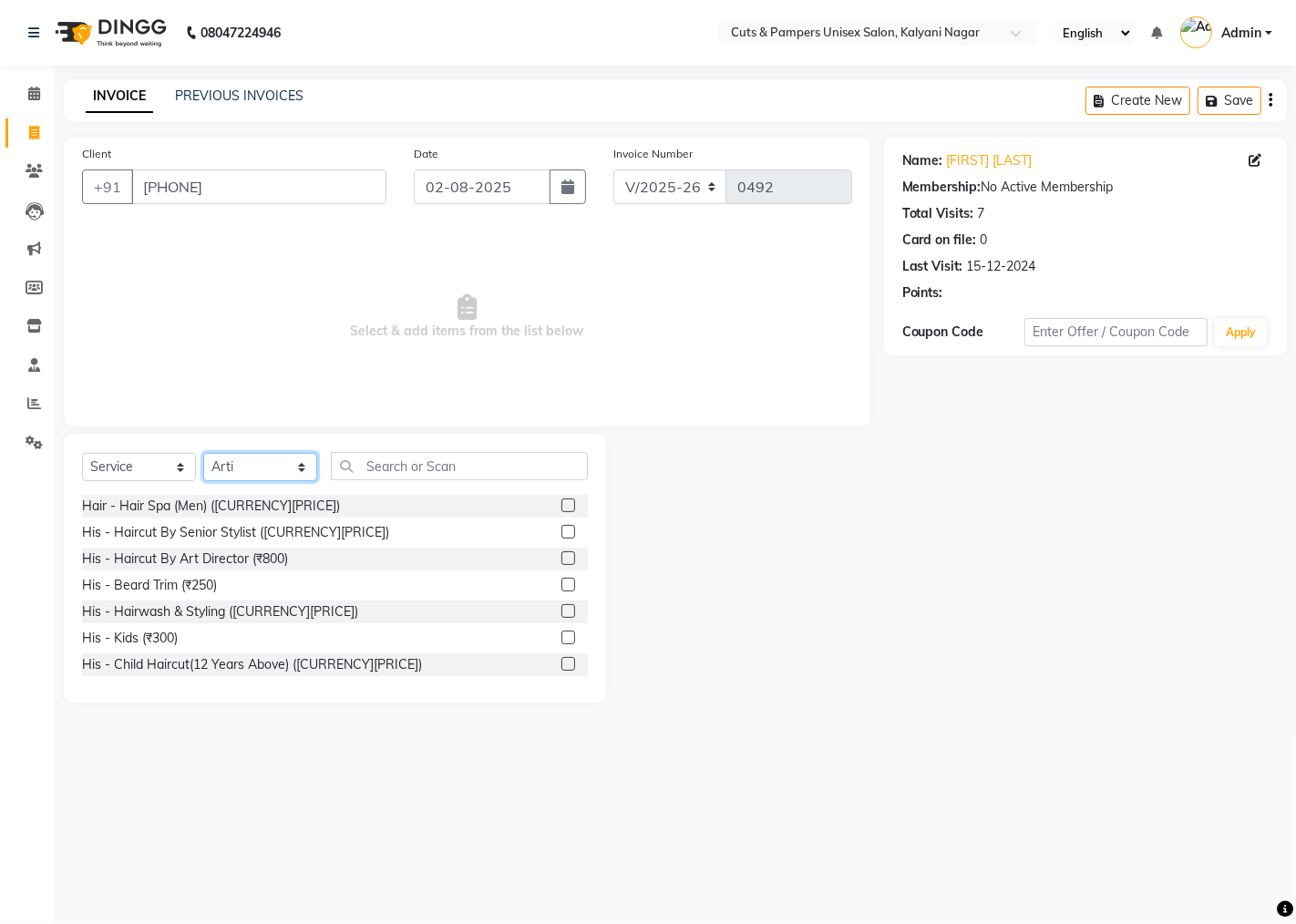 select on "42794" 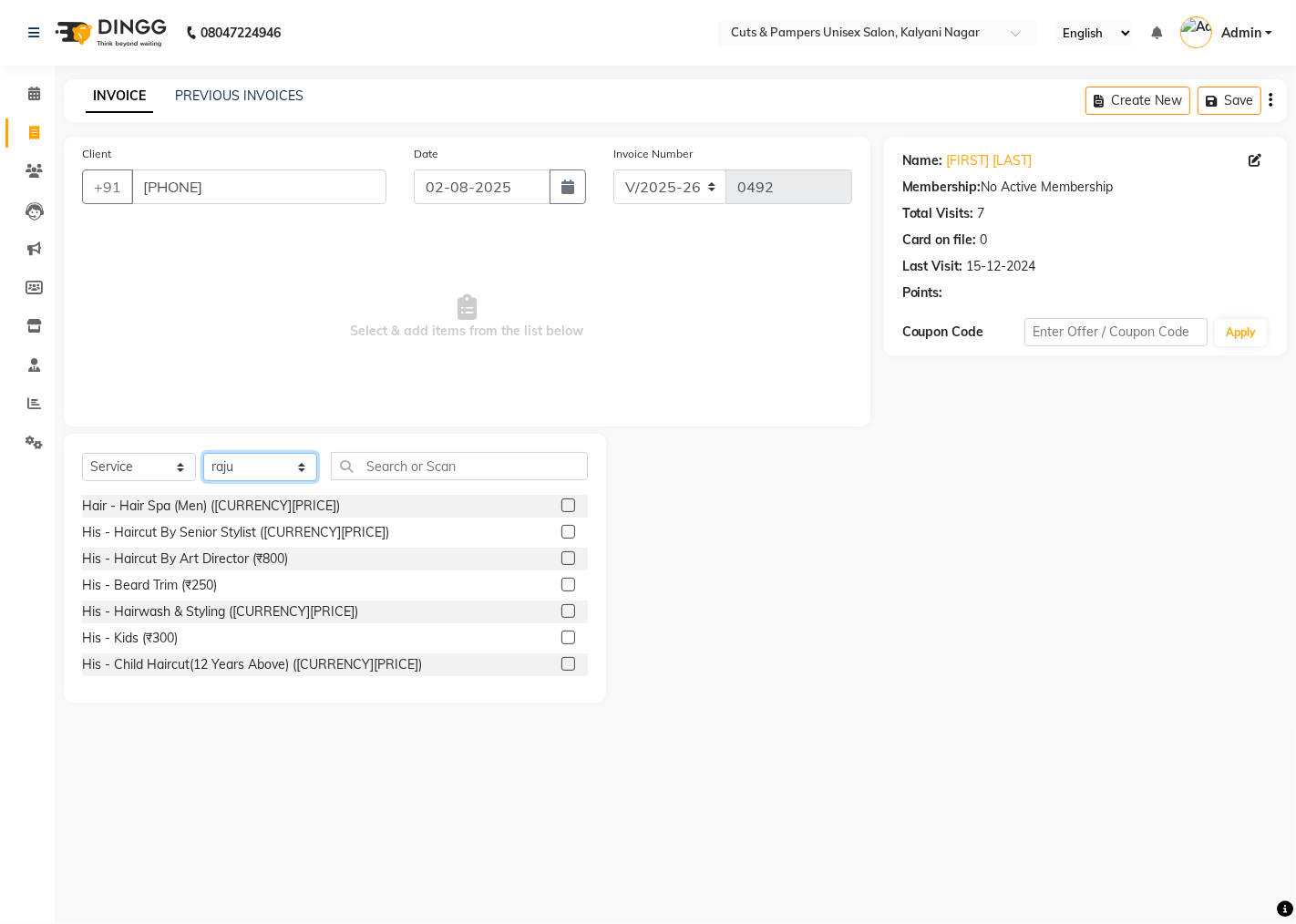 click on "Select Stylist [LAST] [LAST] [LAST] [LAST]" 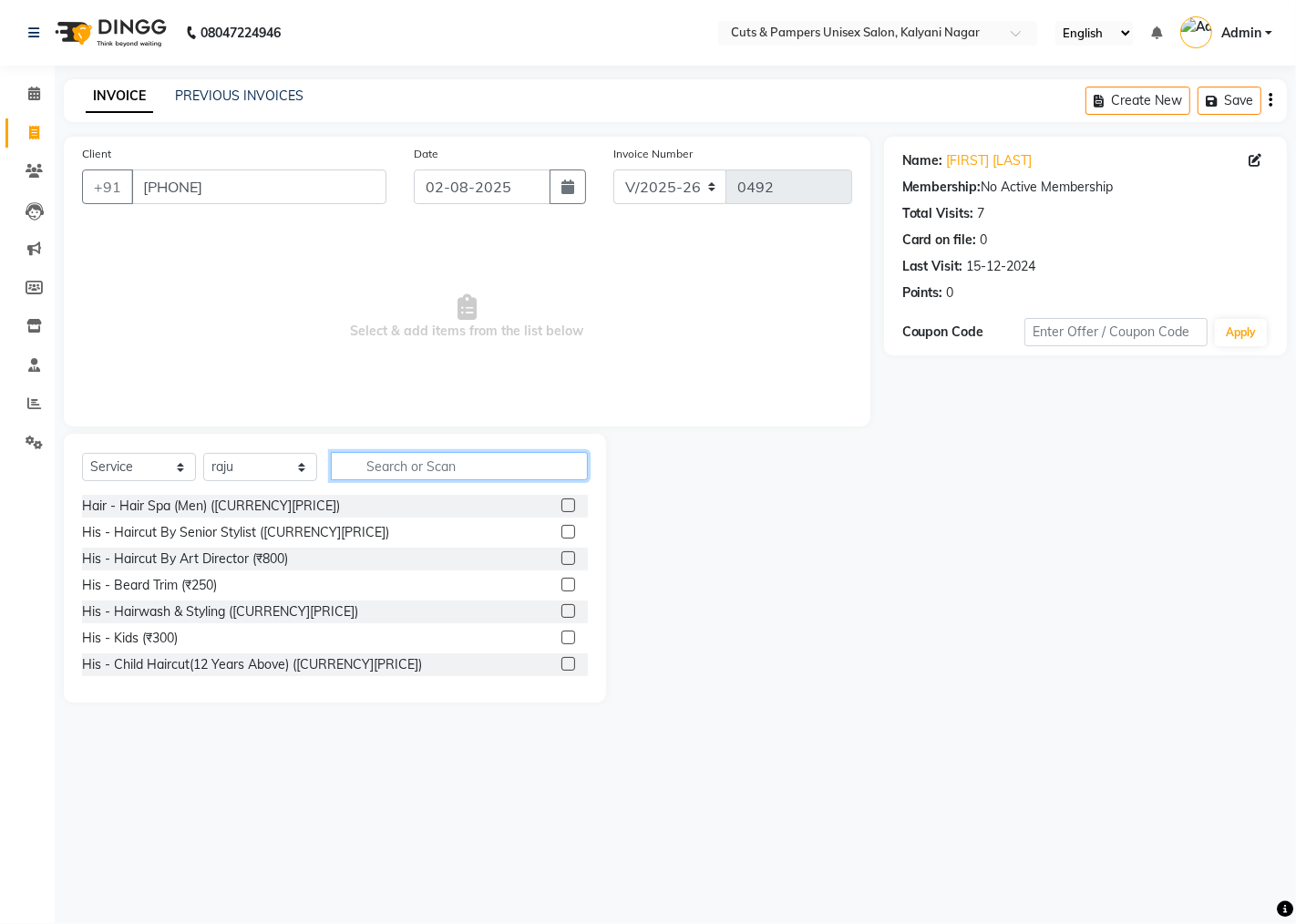 click 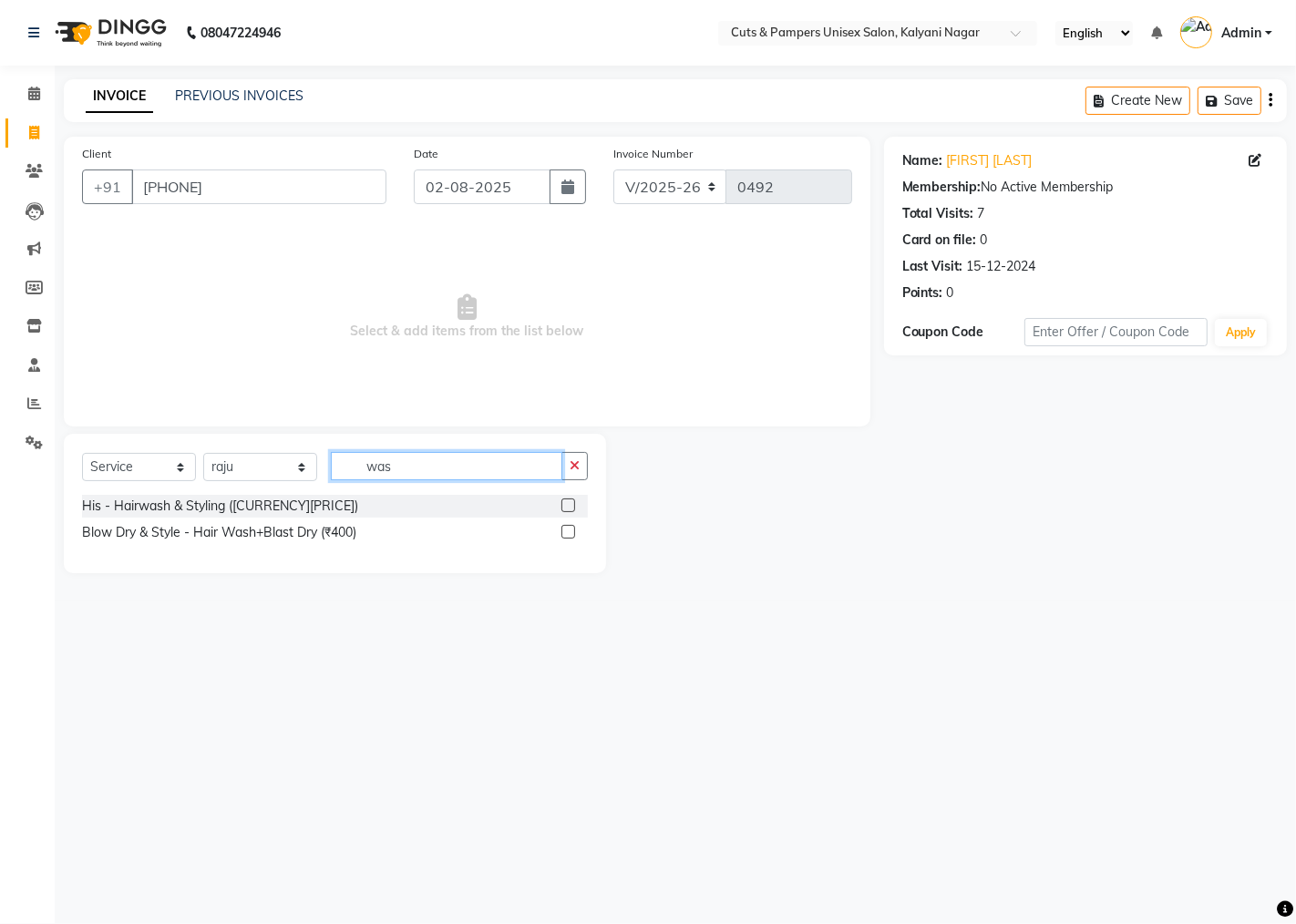type on "was" 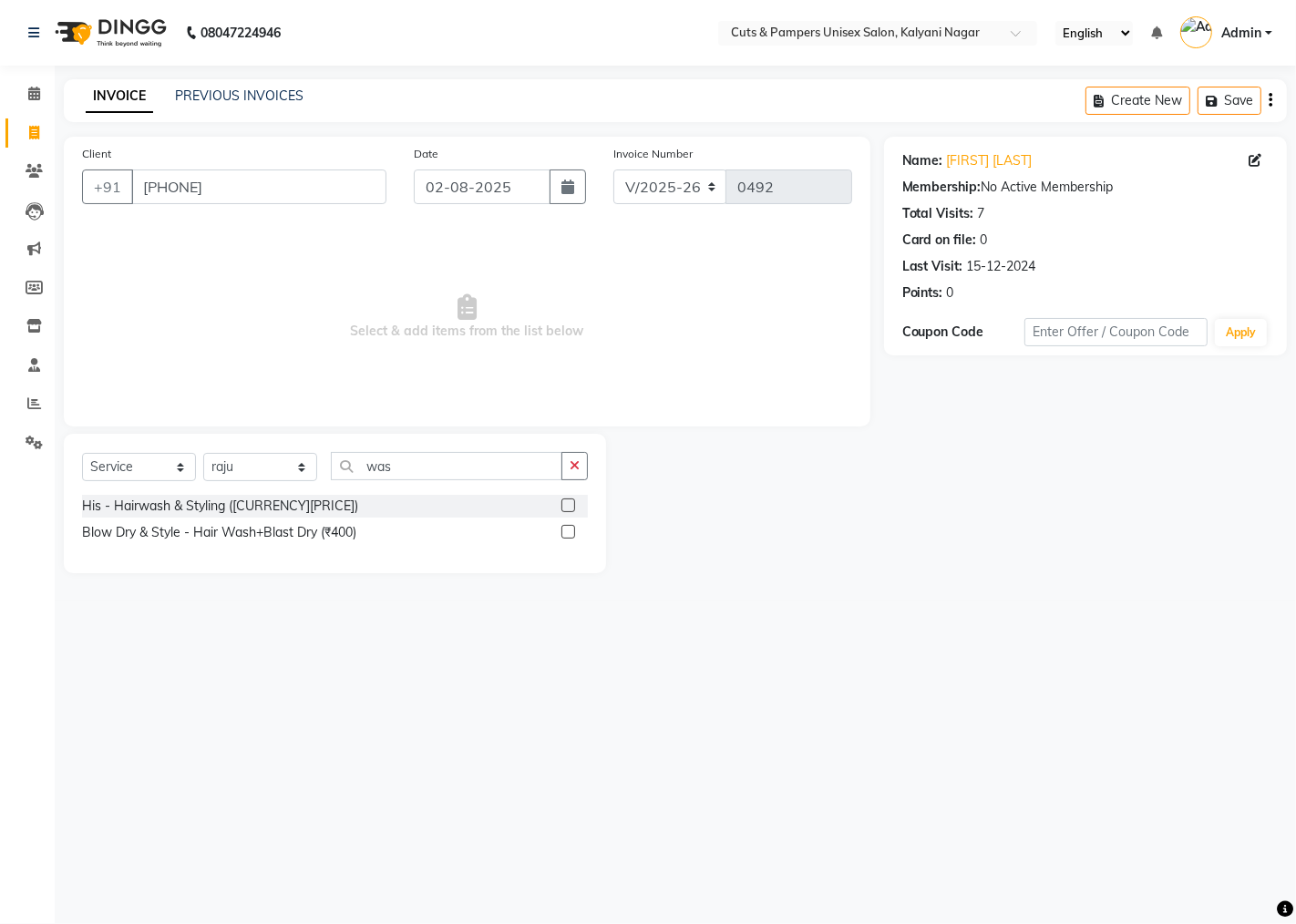 click 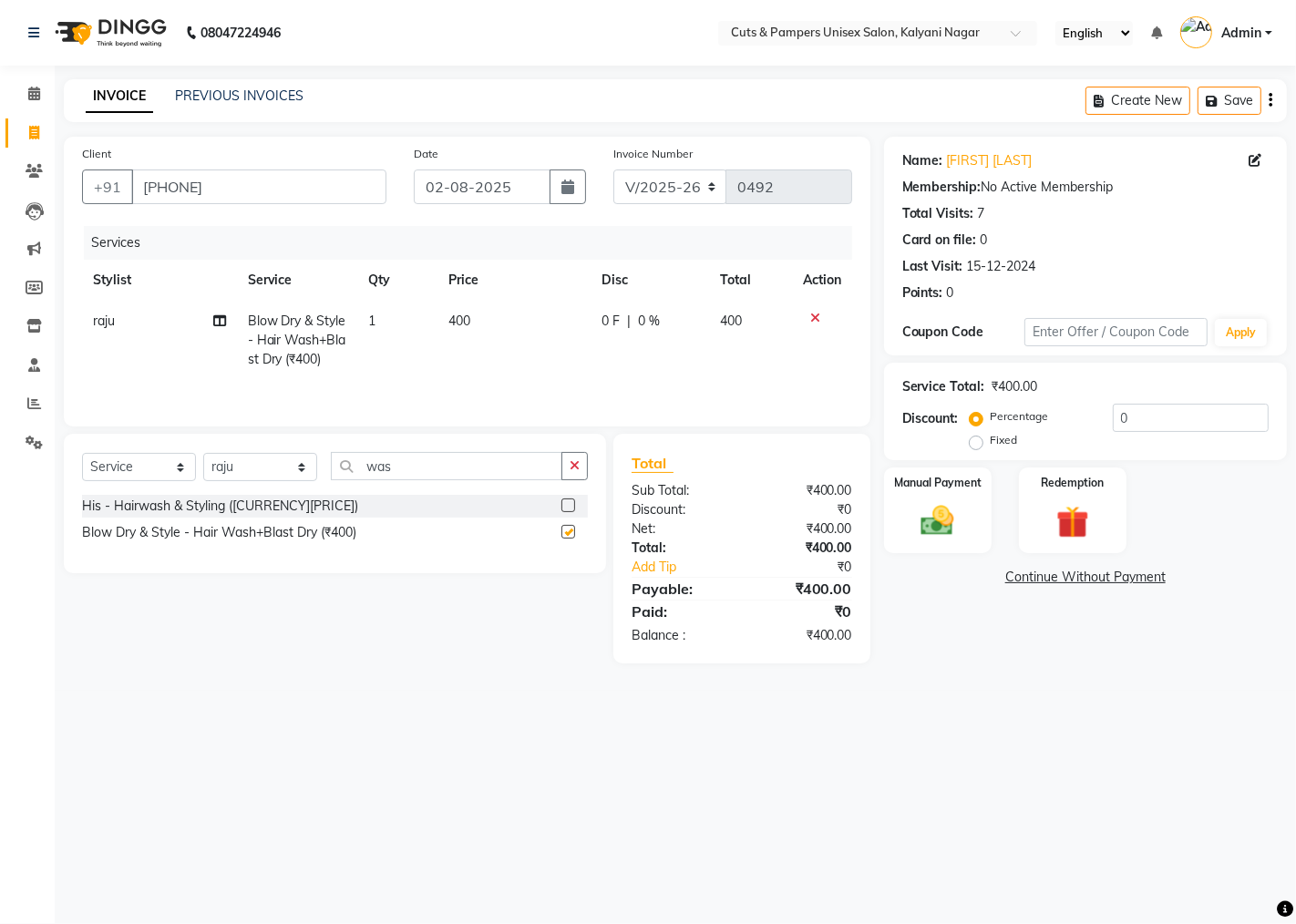 checkbox on "false" 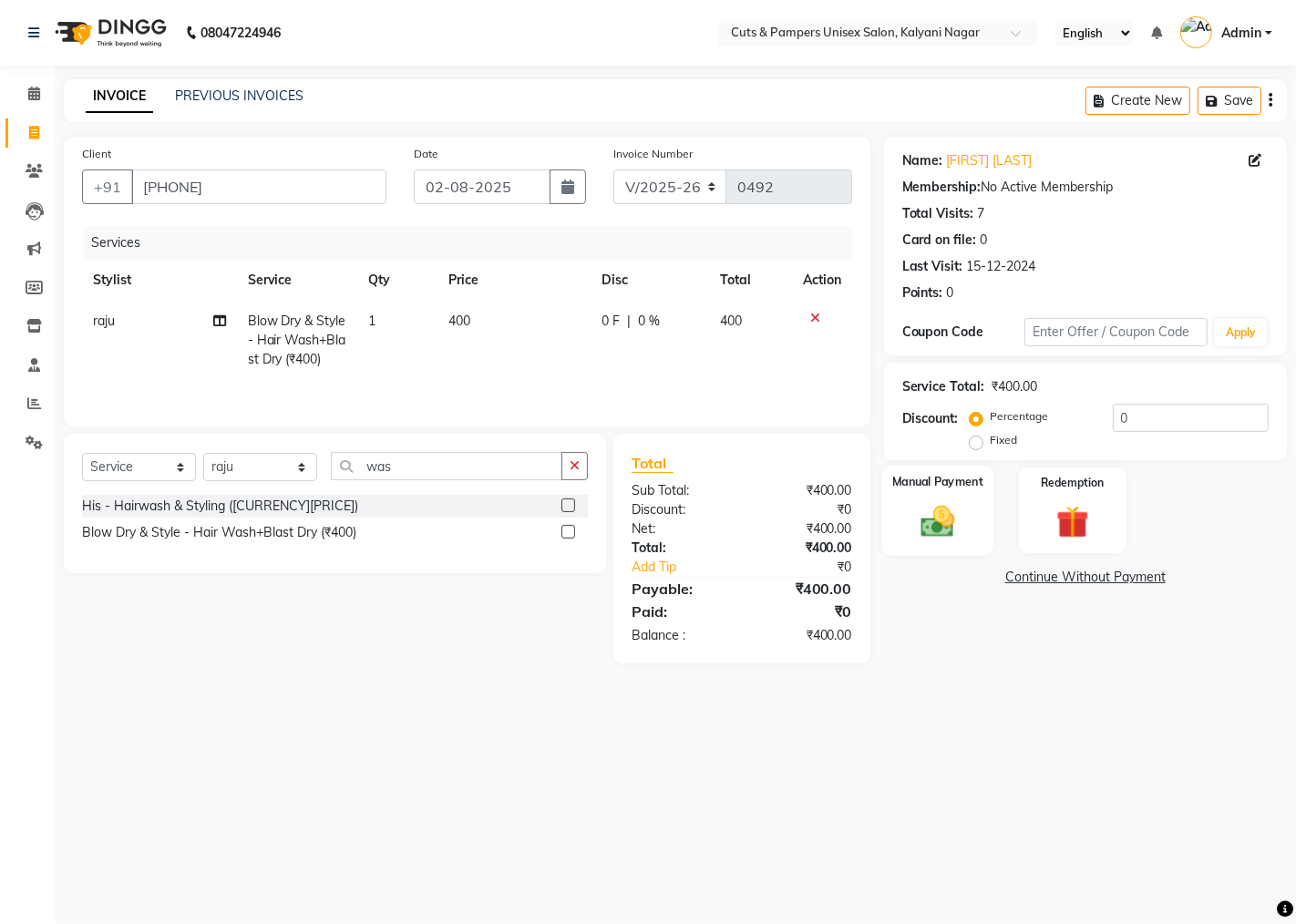 click on "Manual Payment" 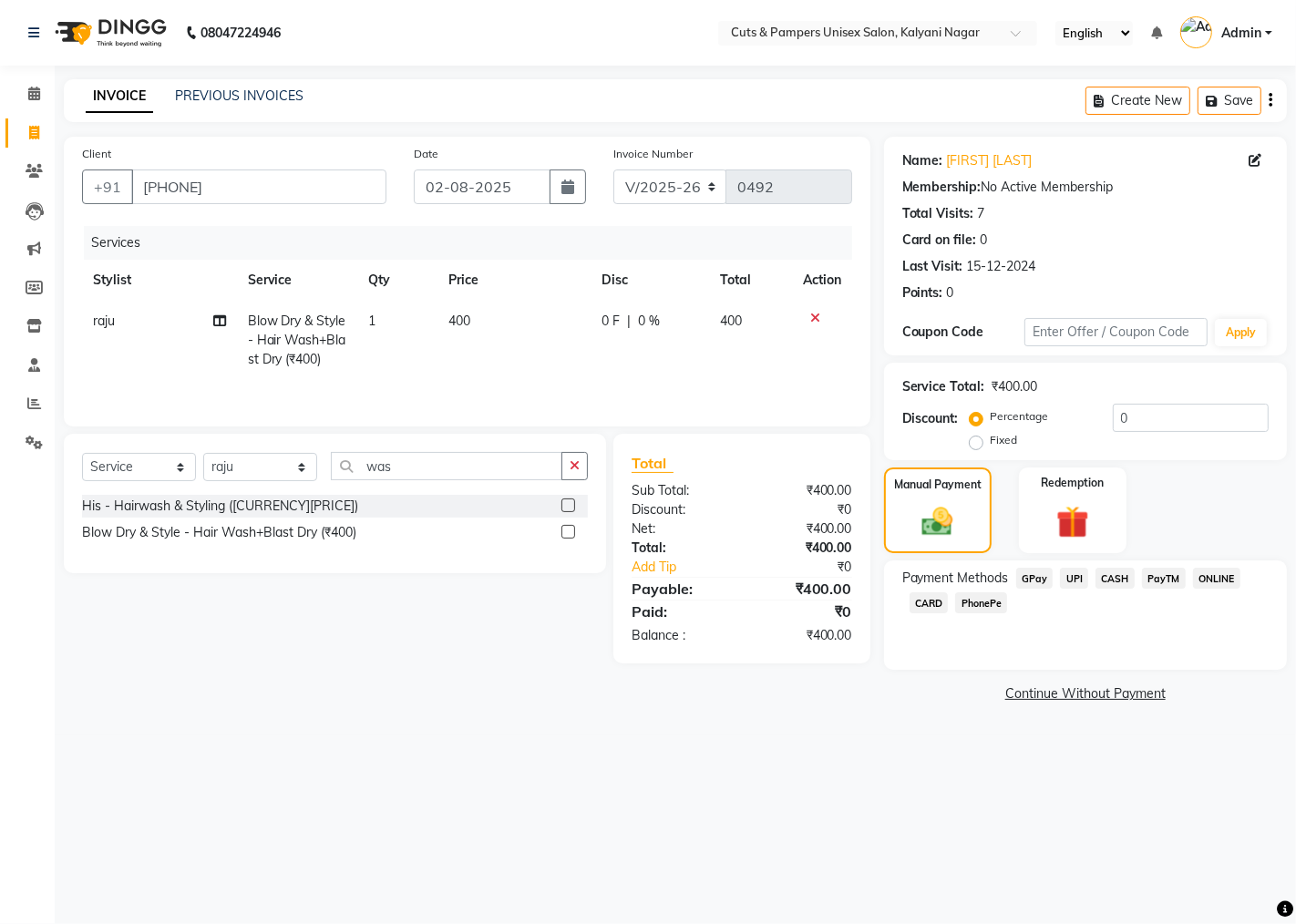 click on "GPay" 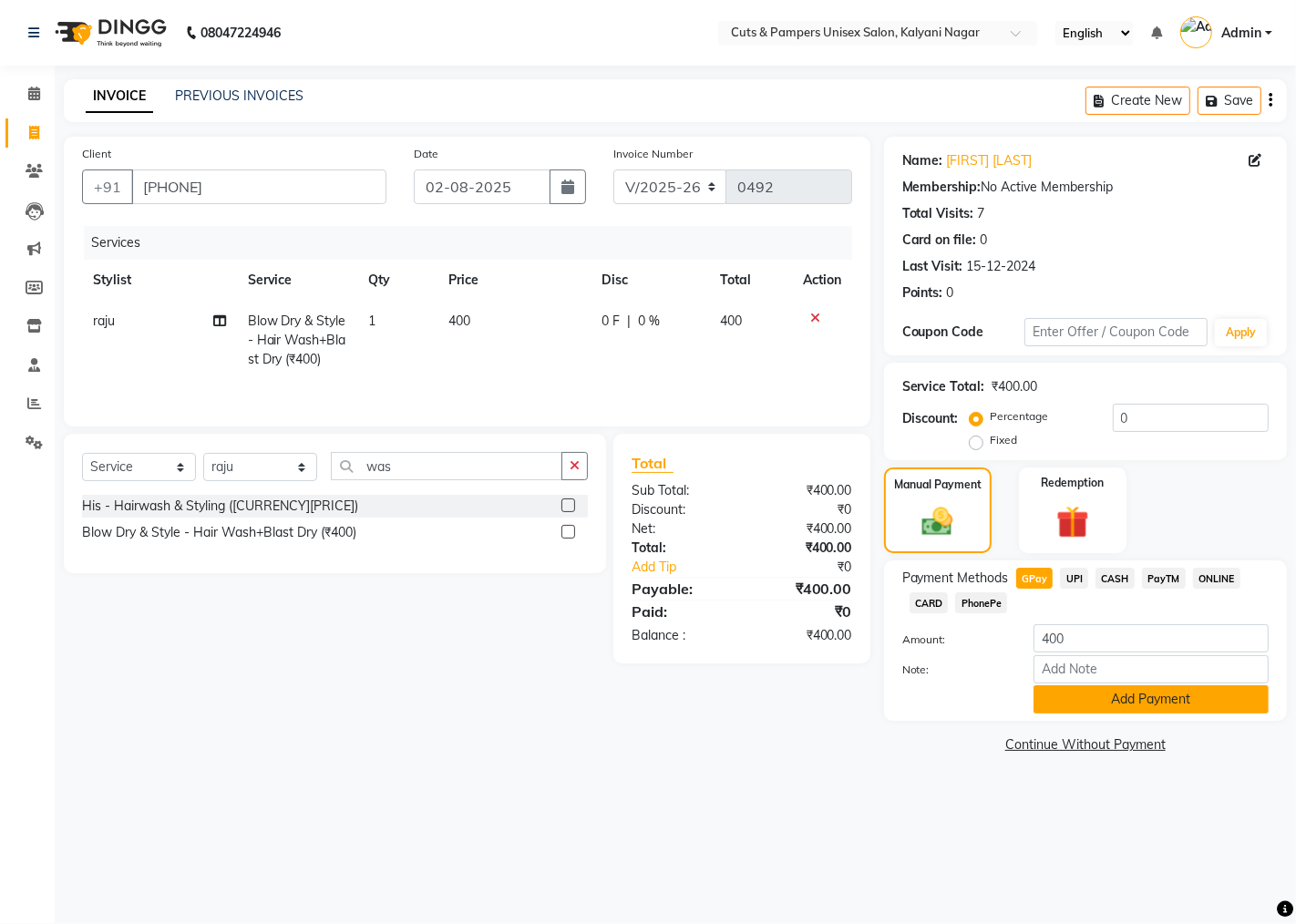 click on "Add Payment" 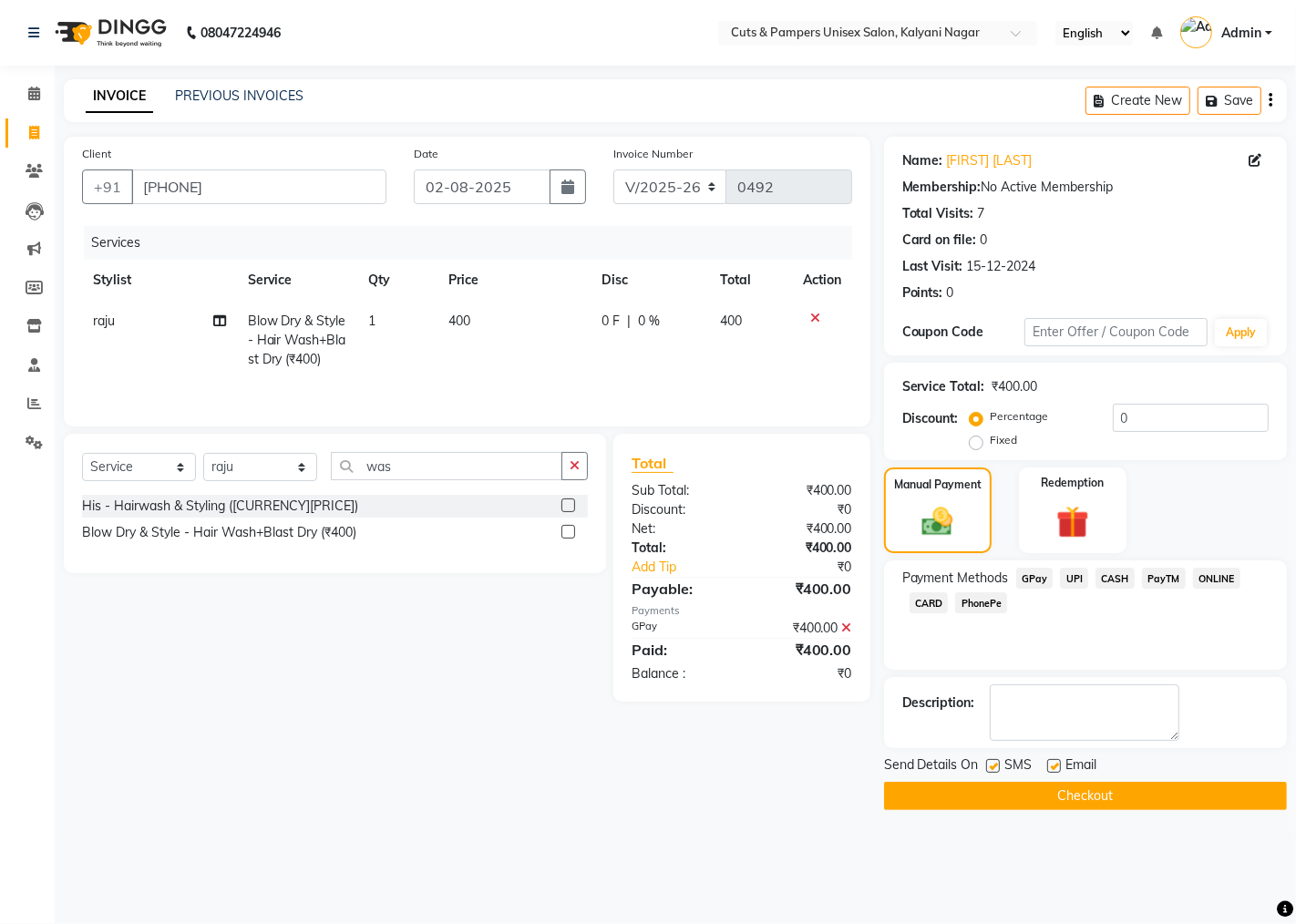 click on "Checkout" 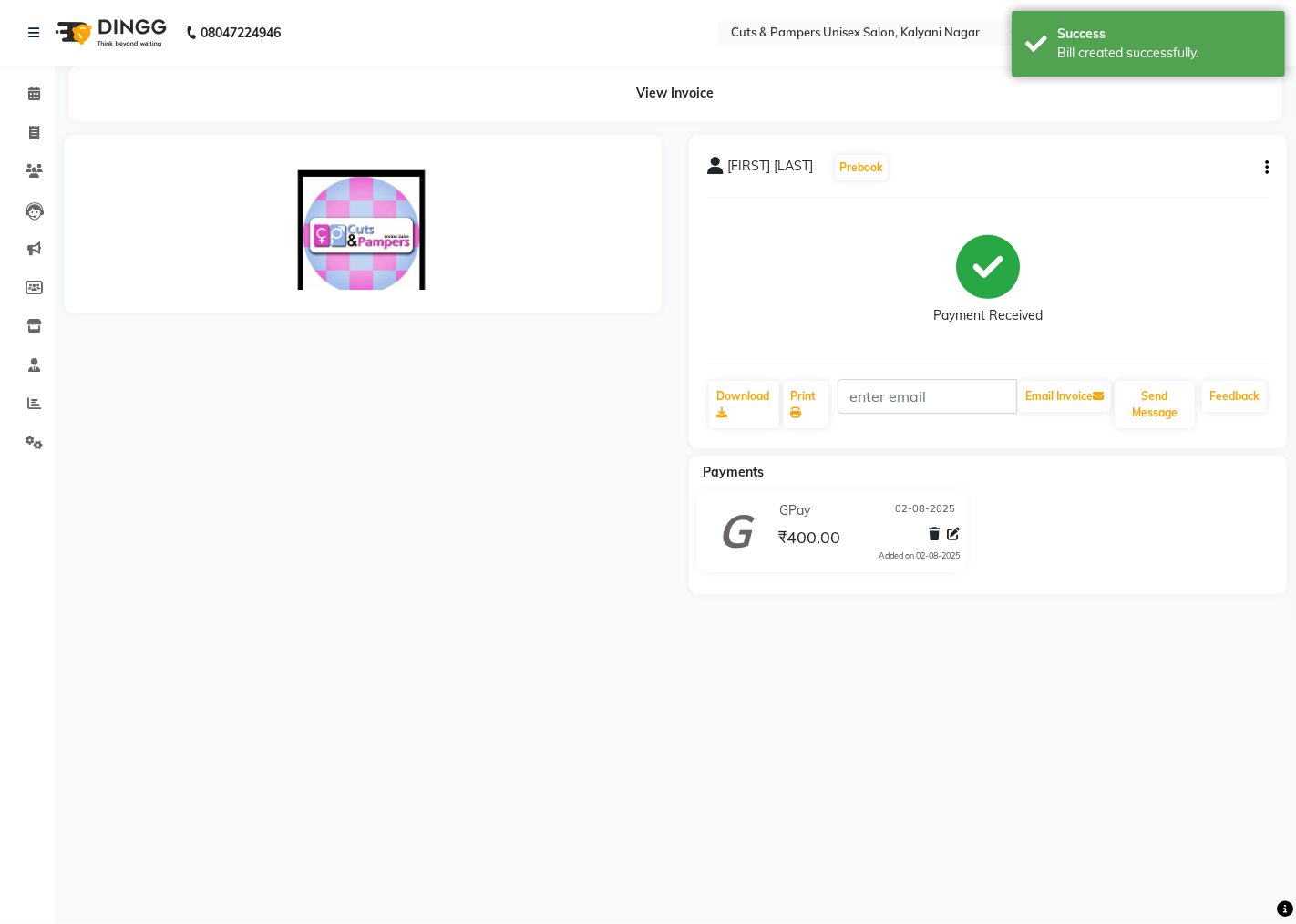 scroll, scrollTop: 0, scrollLeft: 0, axis: both 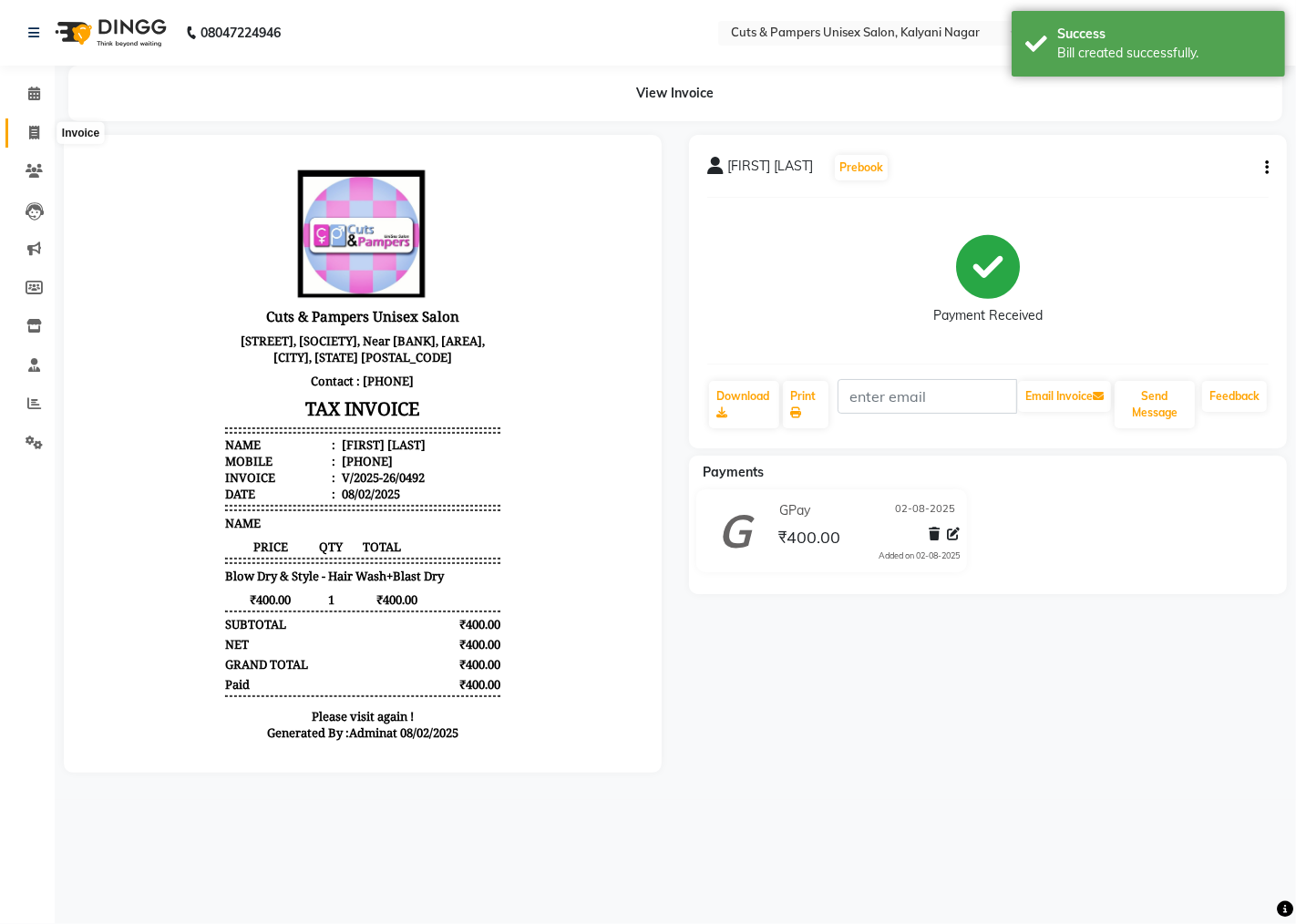 click 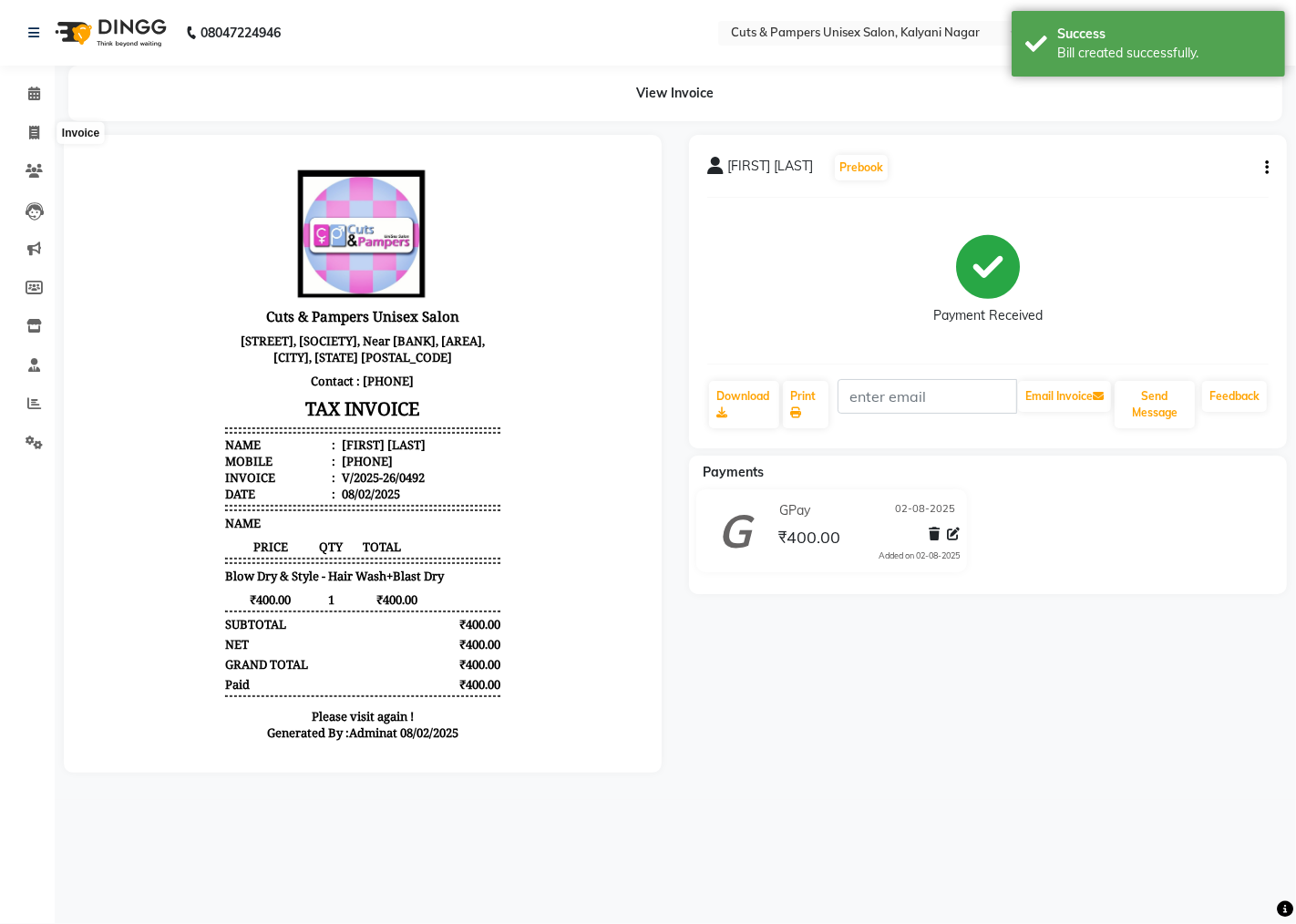 select on "service" 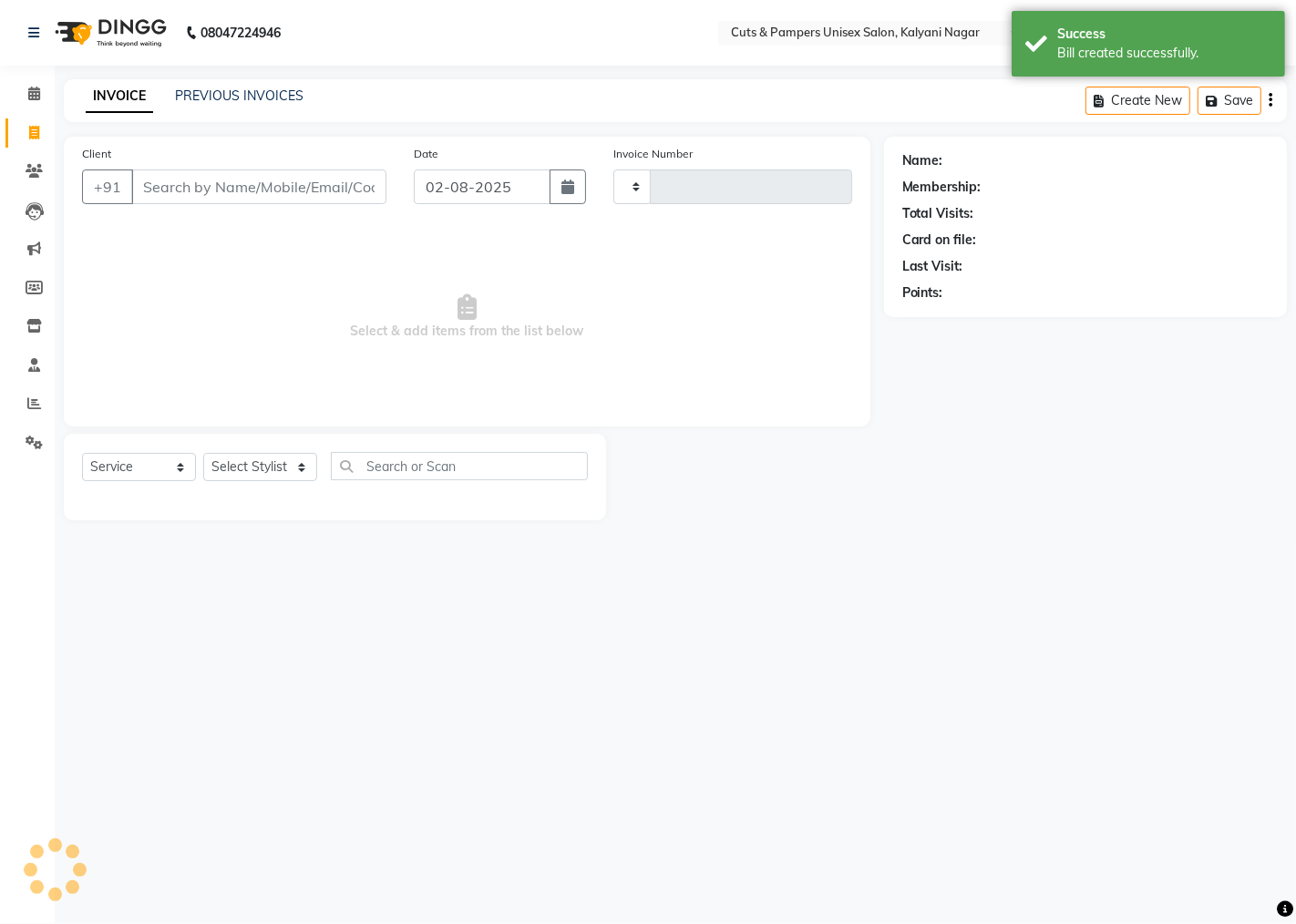 type on "0493" 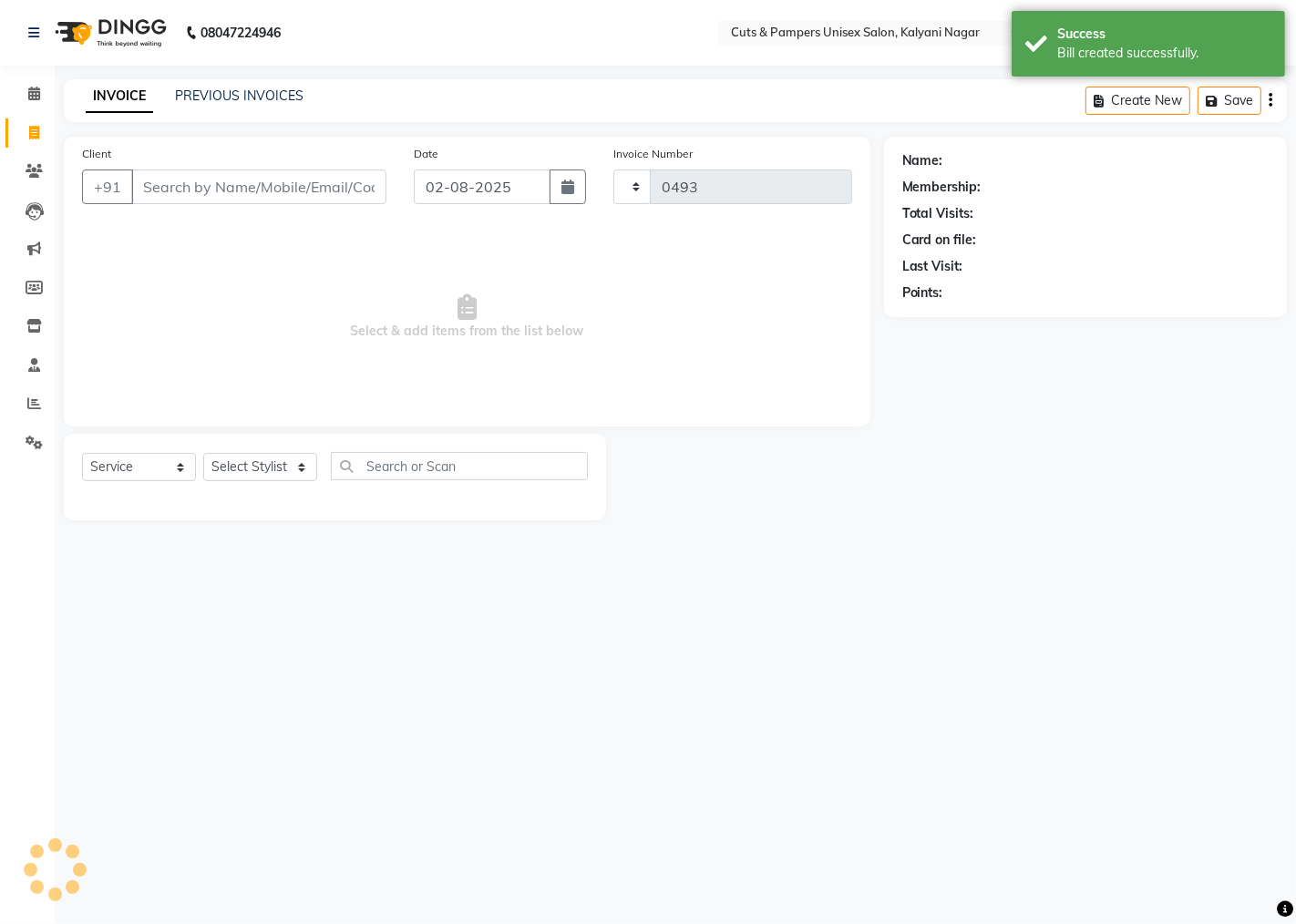 select on "64" 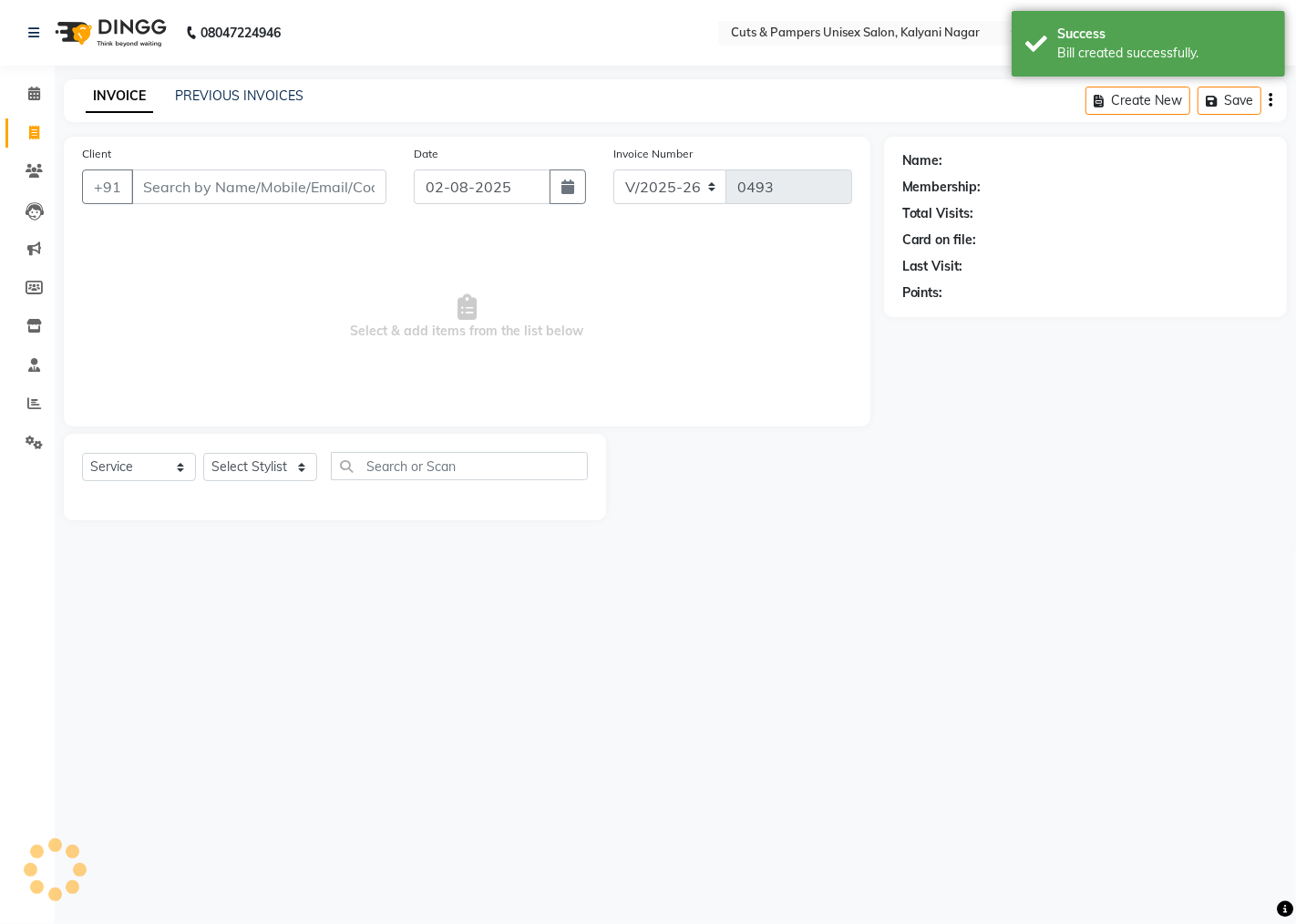 click on "Client" at bounding box center [259, 187] 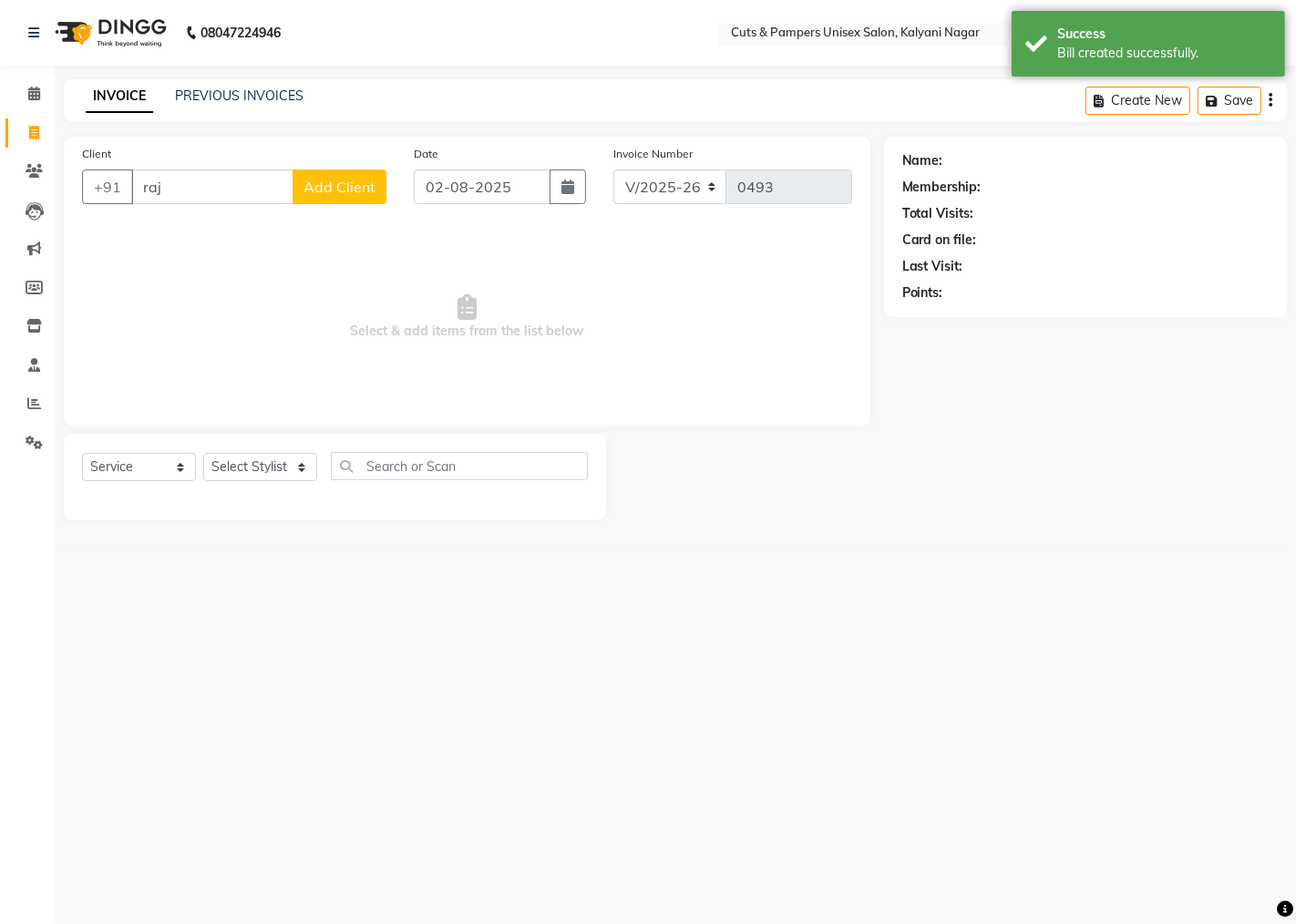 type on "raju" 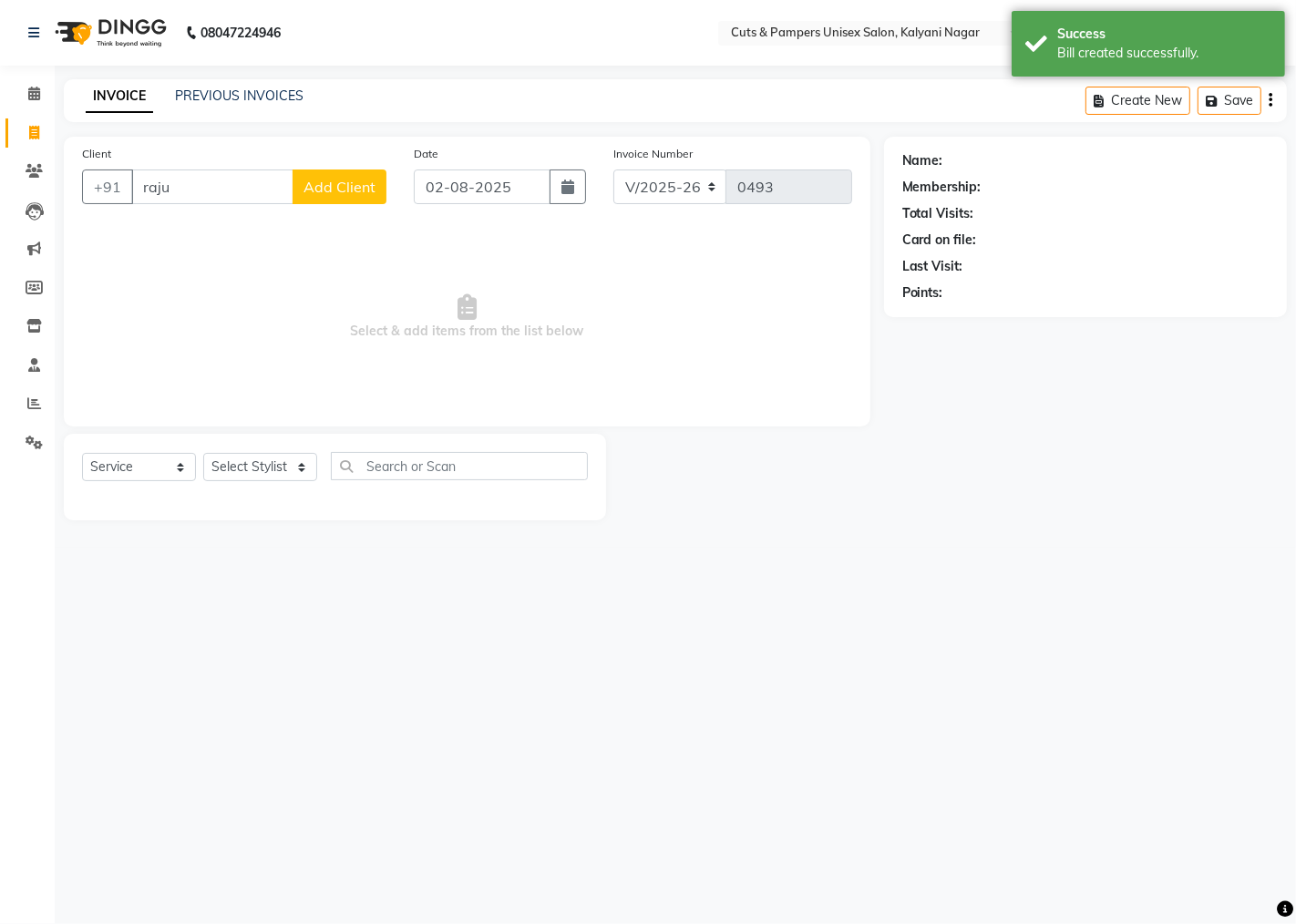 select on "2388" 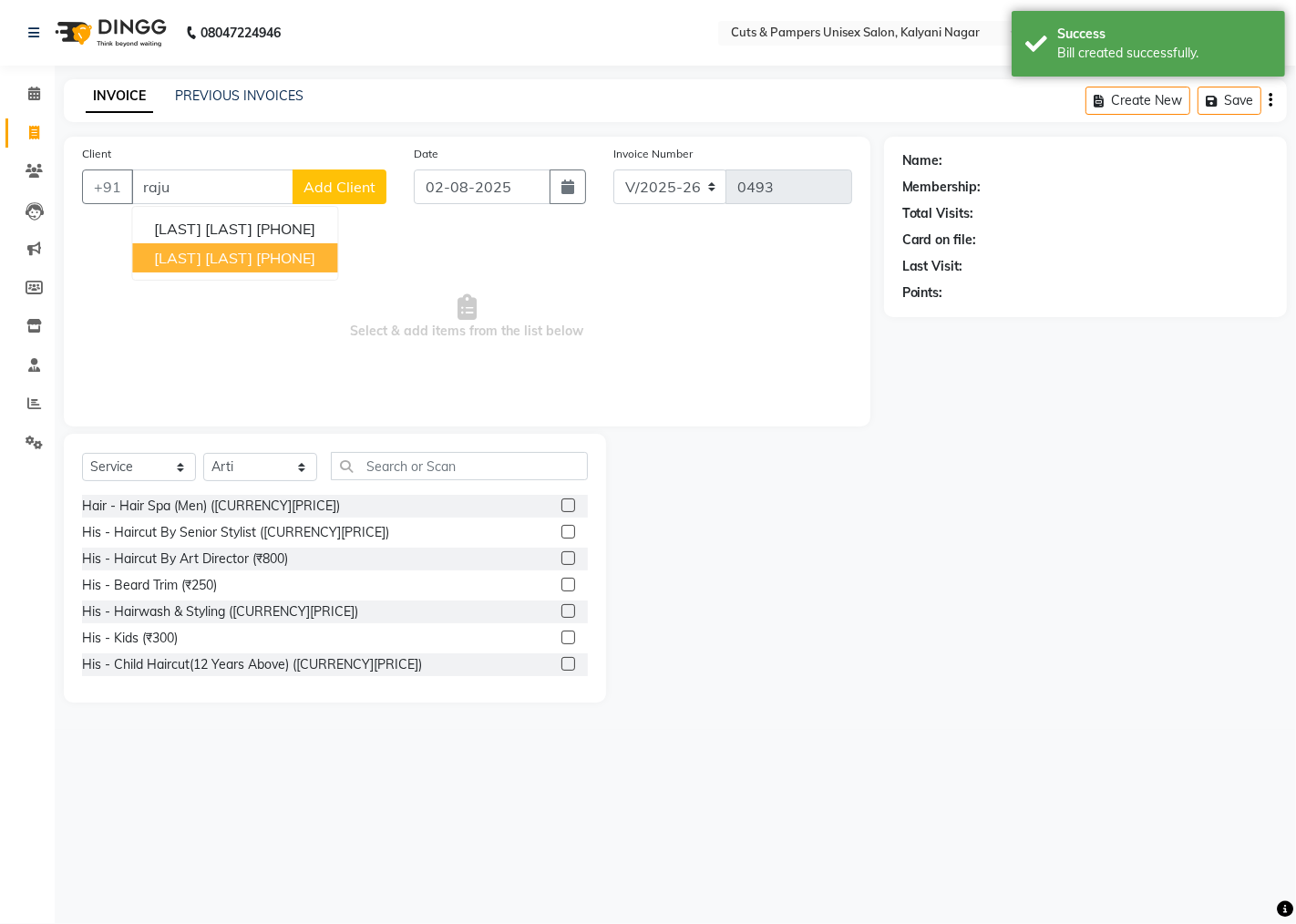 click on "[LAST] [LAST] [PHONE]" at bounding box center (234, 258) 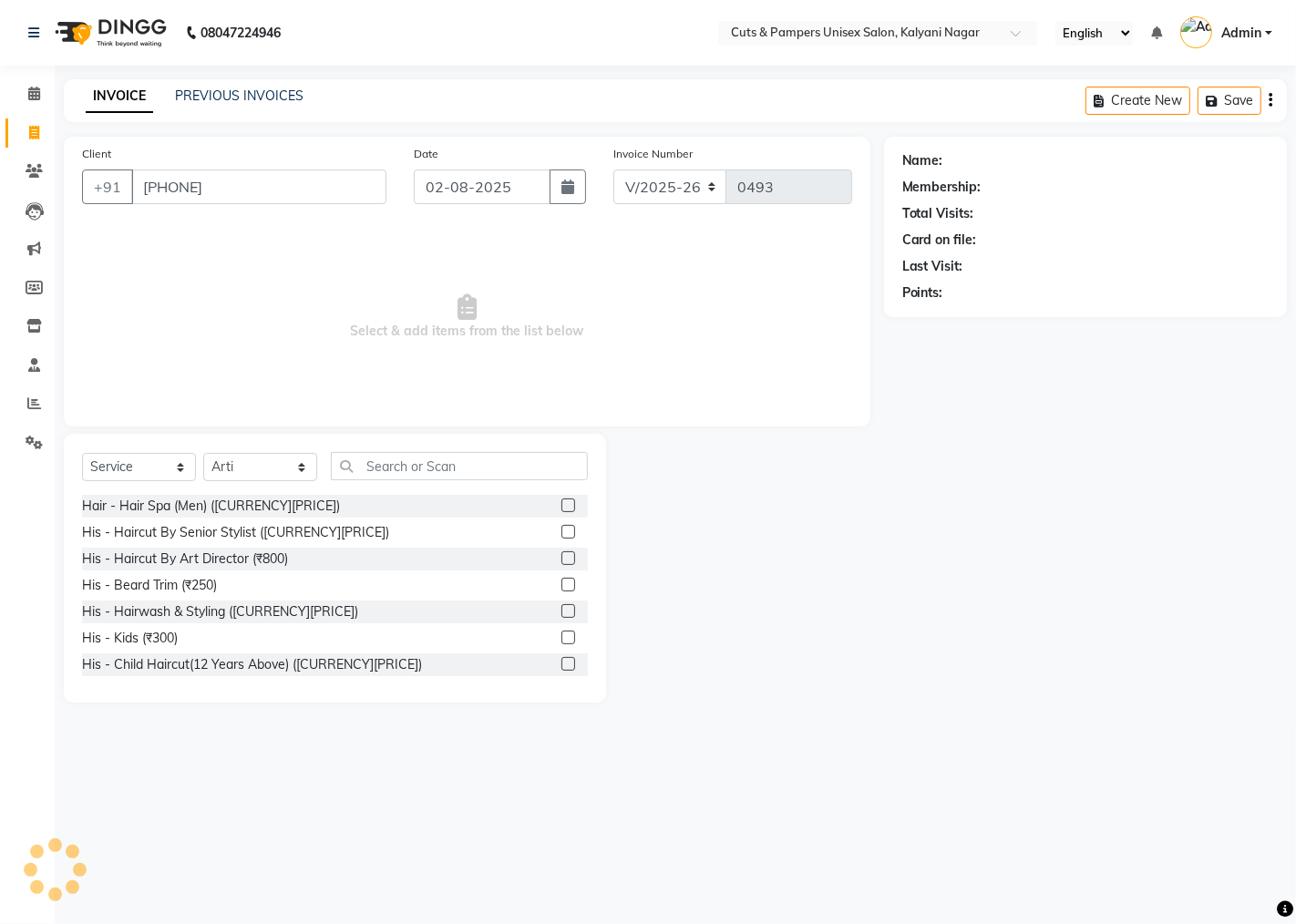 type on "[PHONE]" 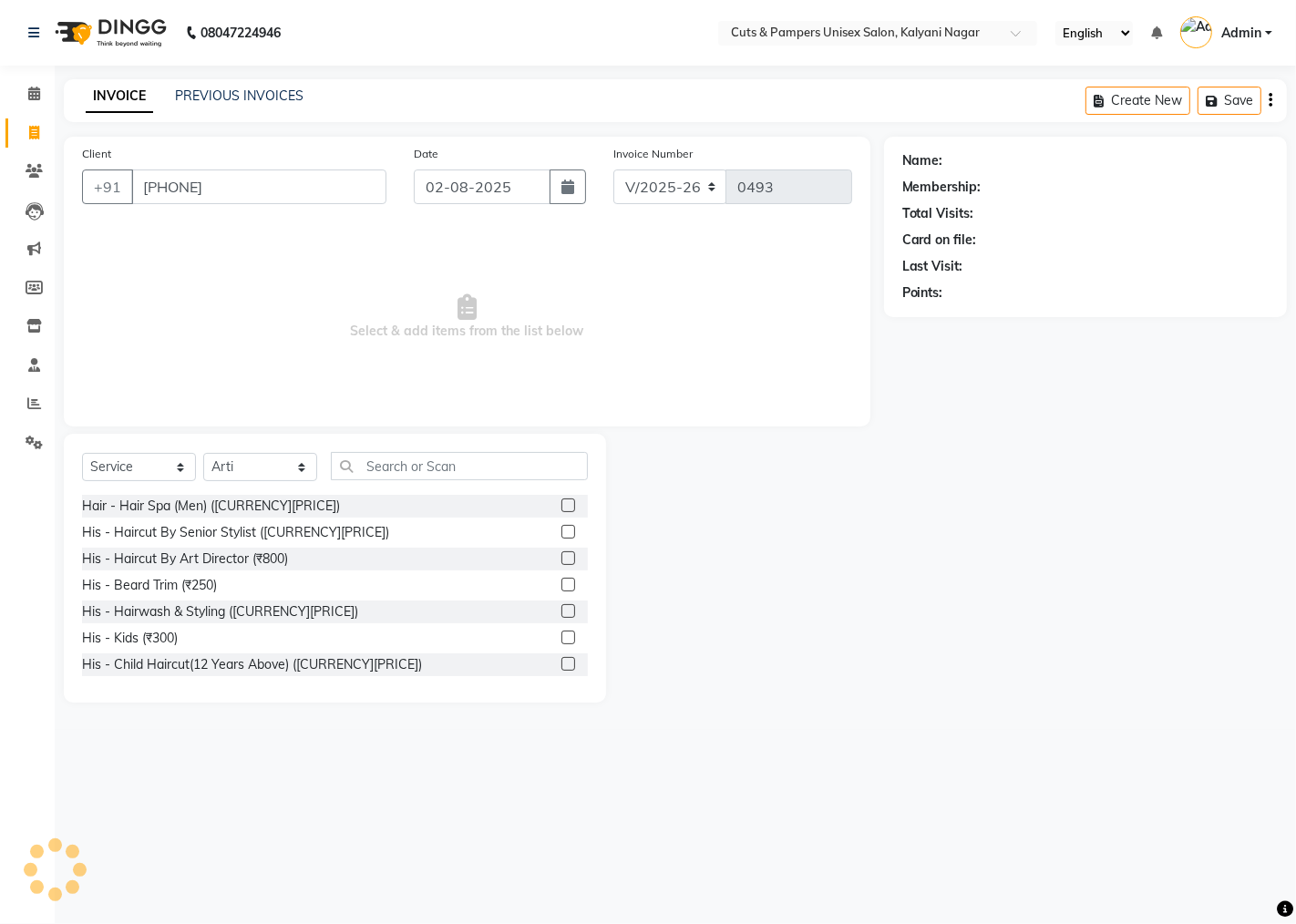 select on "1: Object" 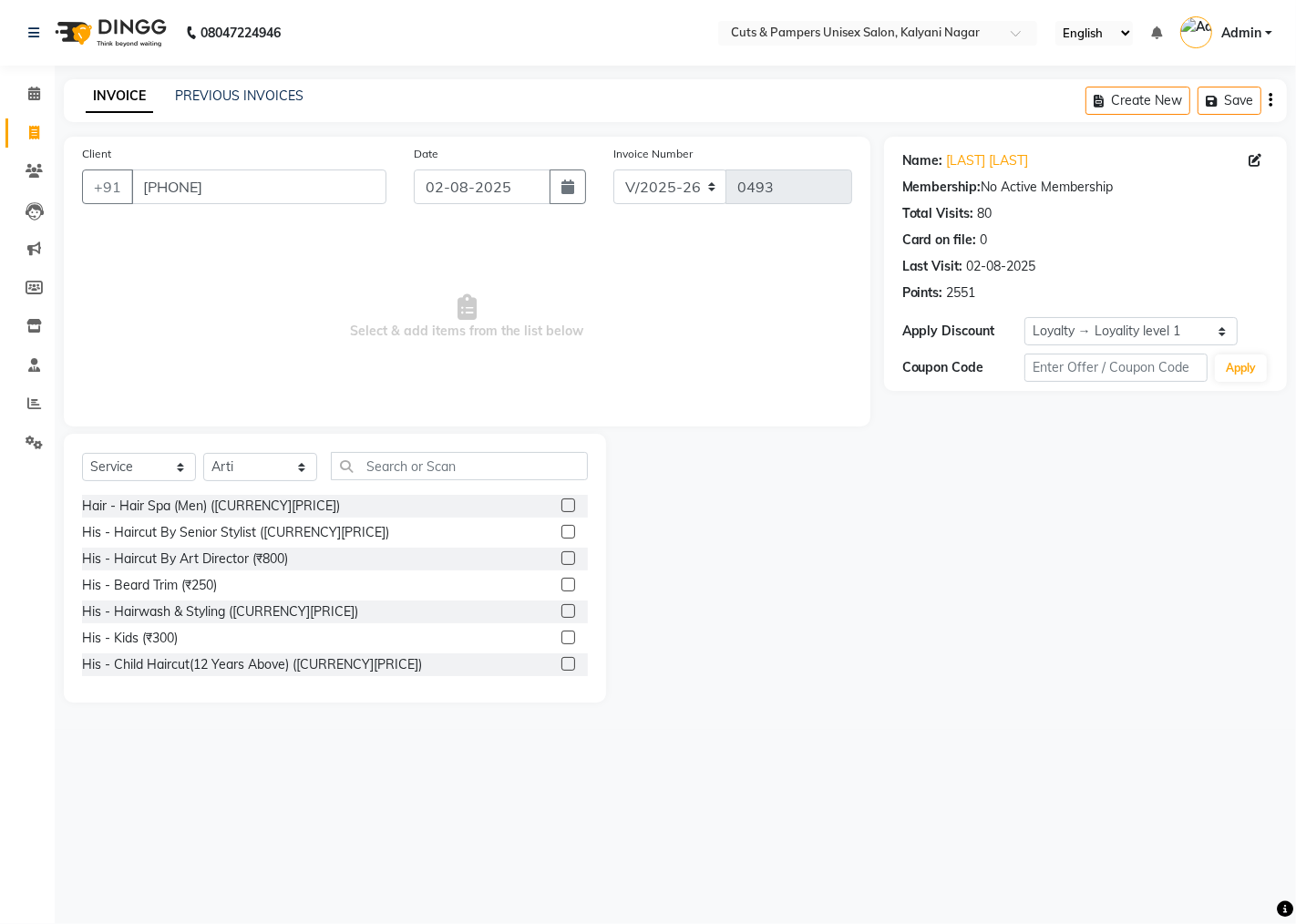 click 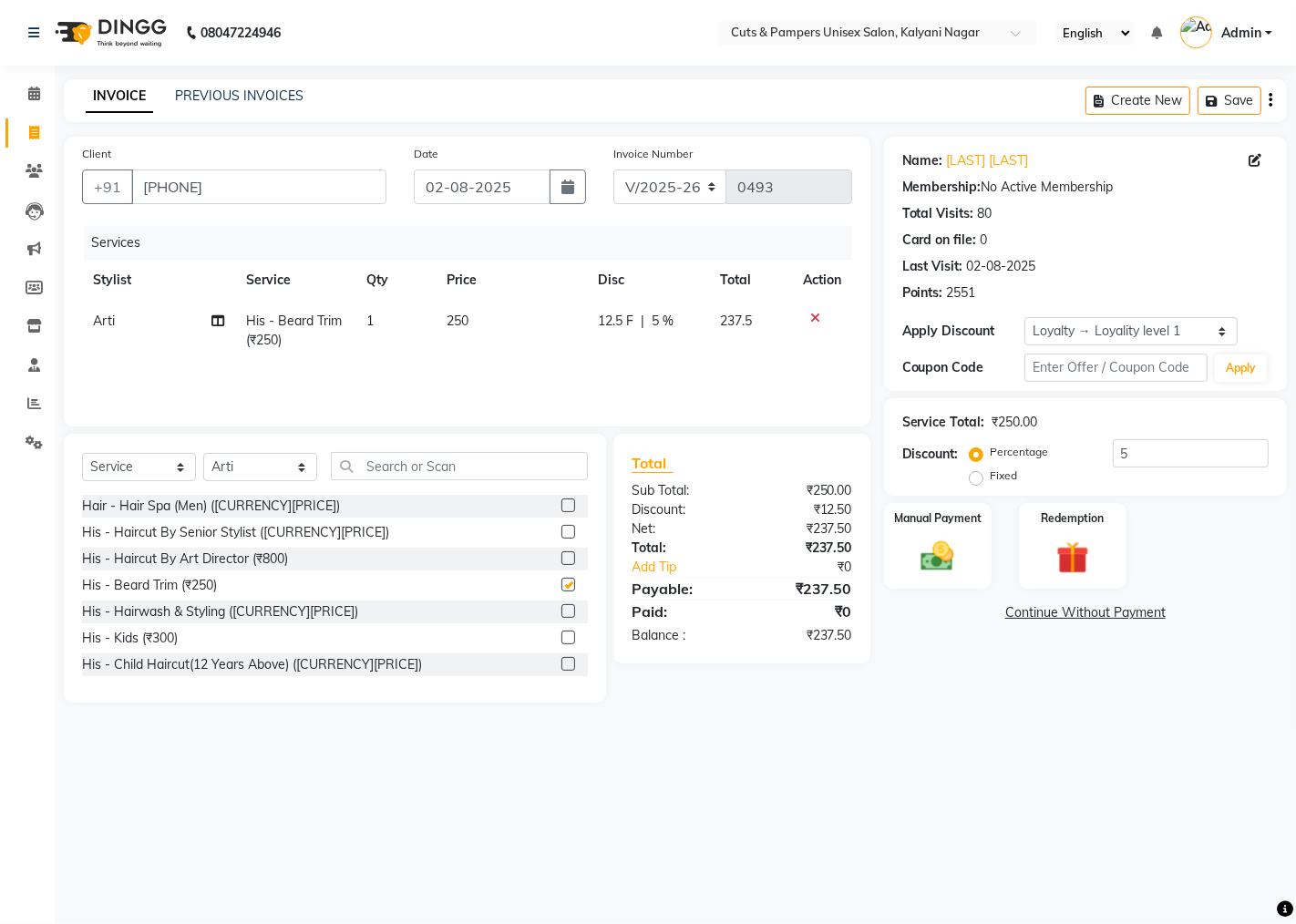checkbox on "false" 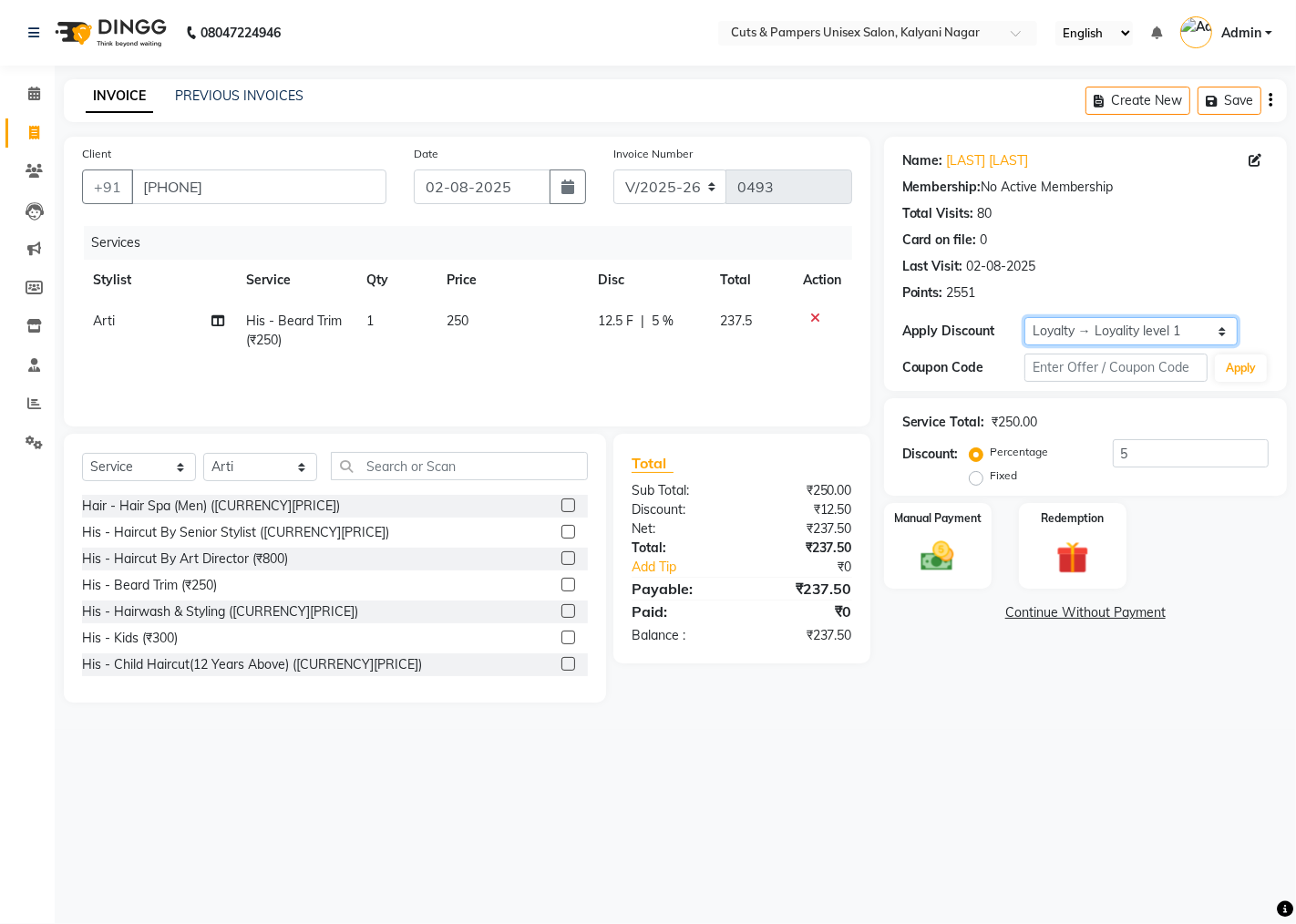 click on "Select  Loyalty → Loyality level 1" 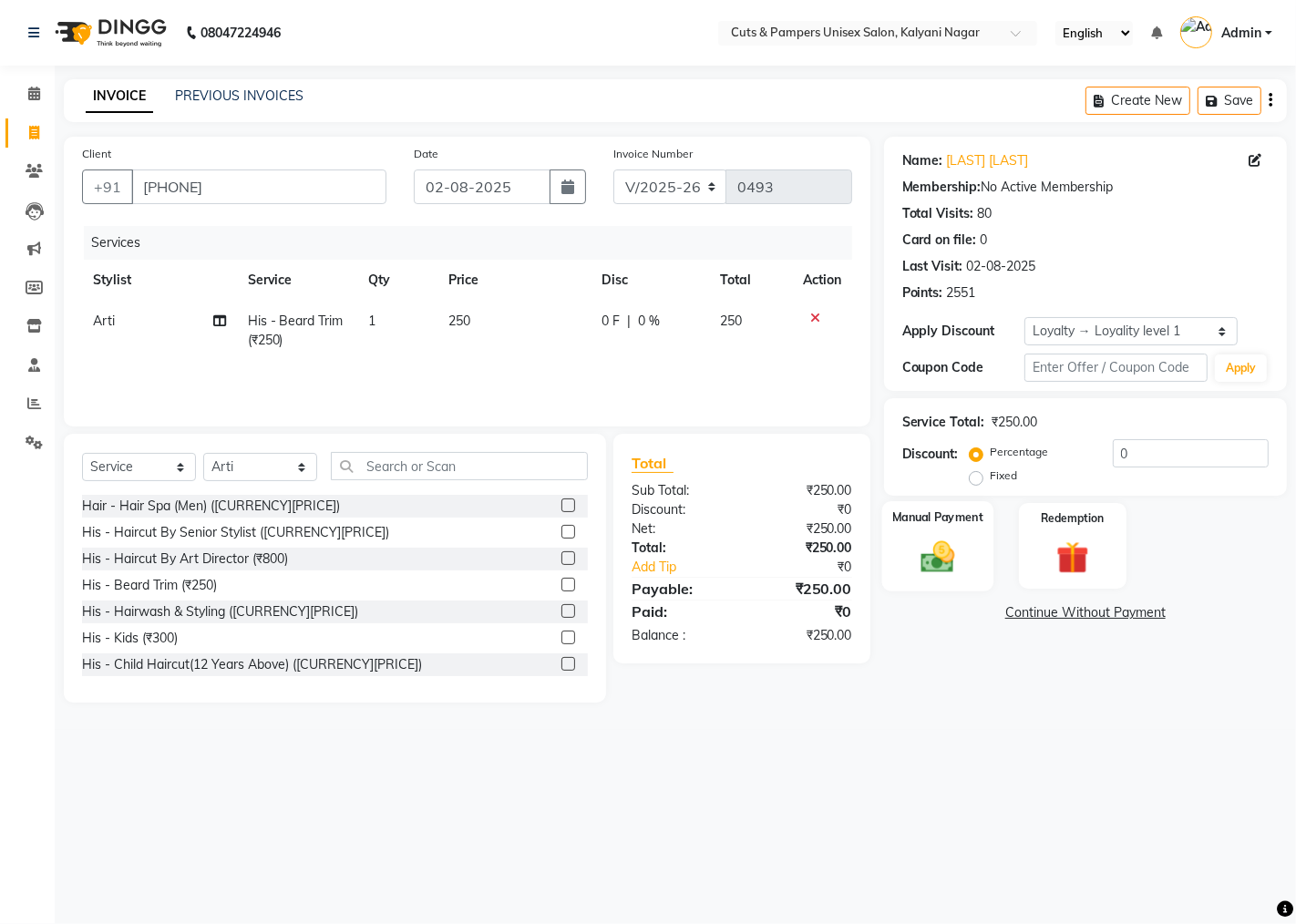 click on "Manual Payment" 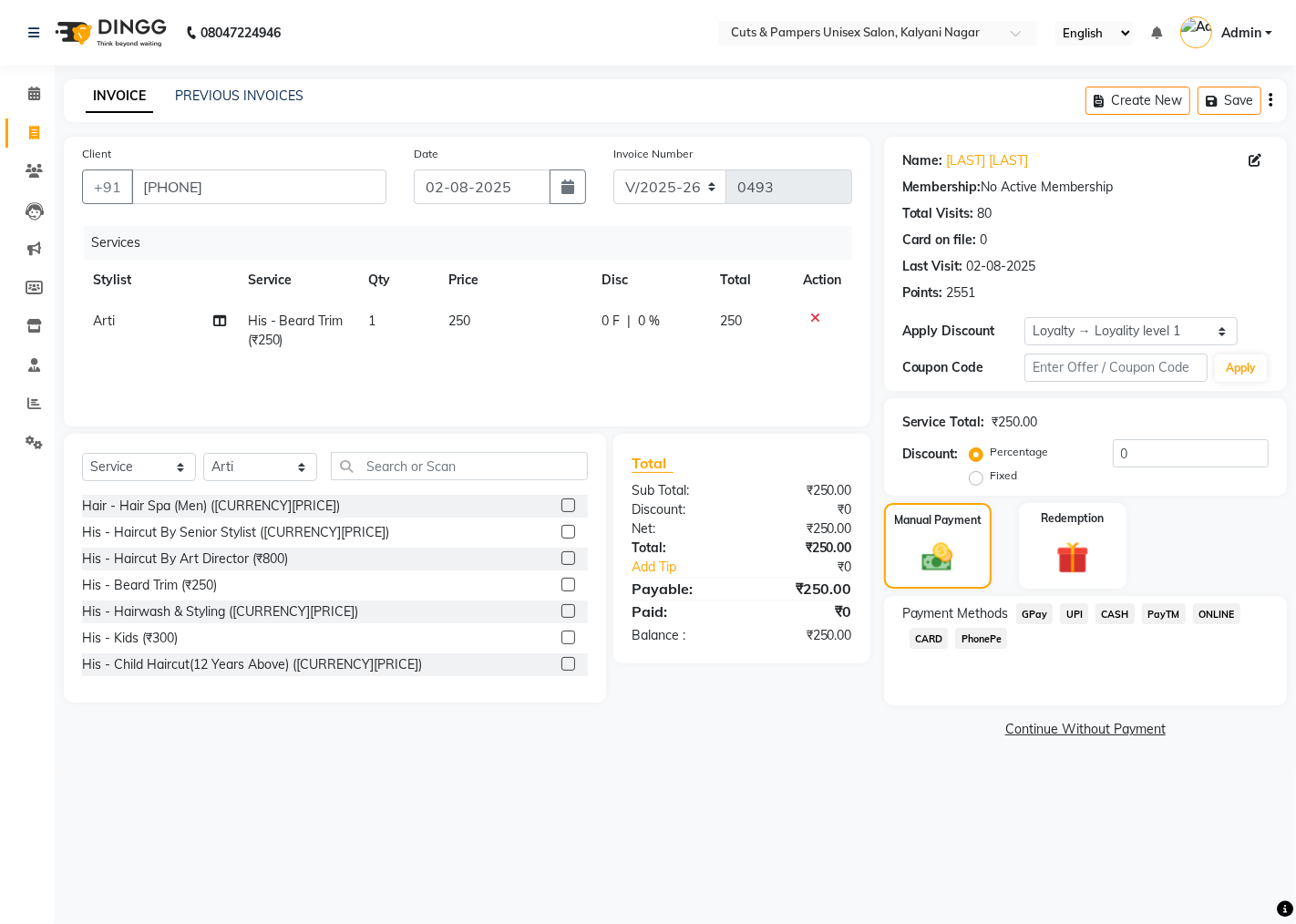 click on "GPay" 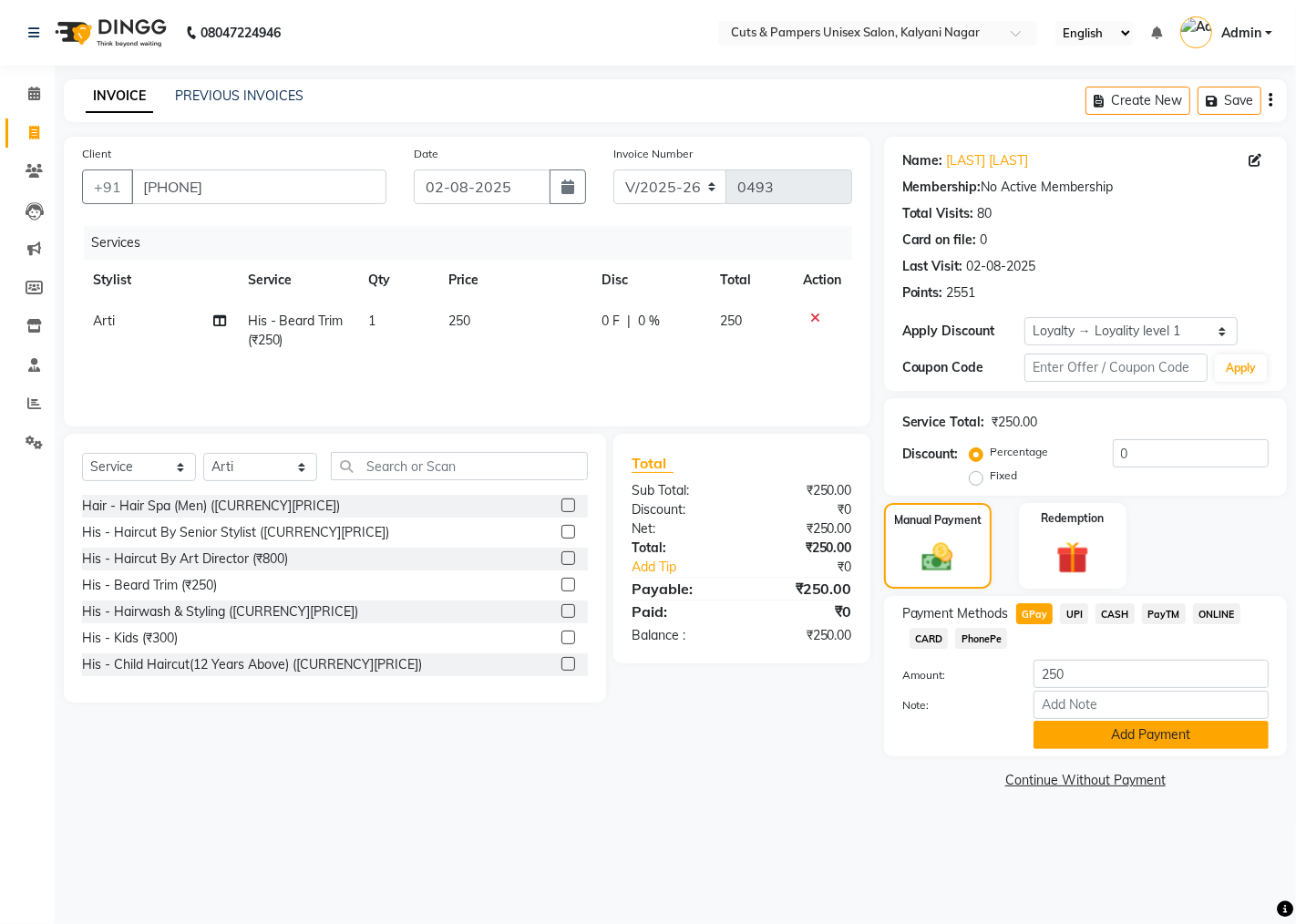 click on "Add Payment" 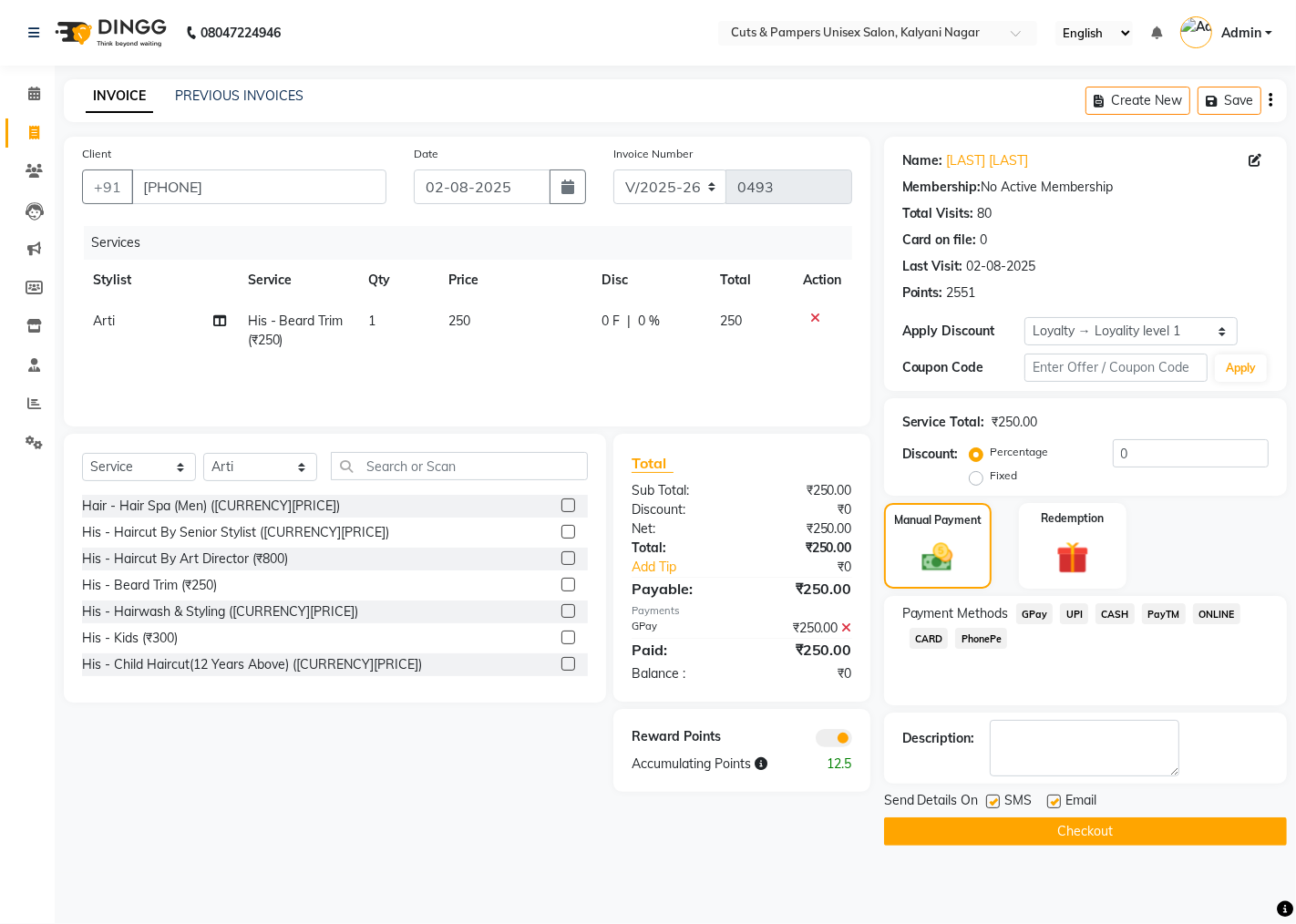click 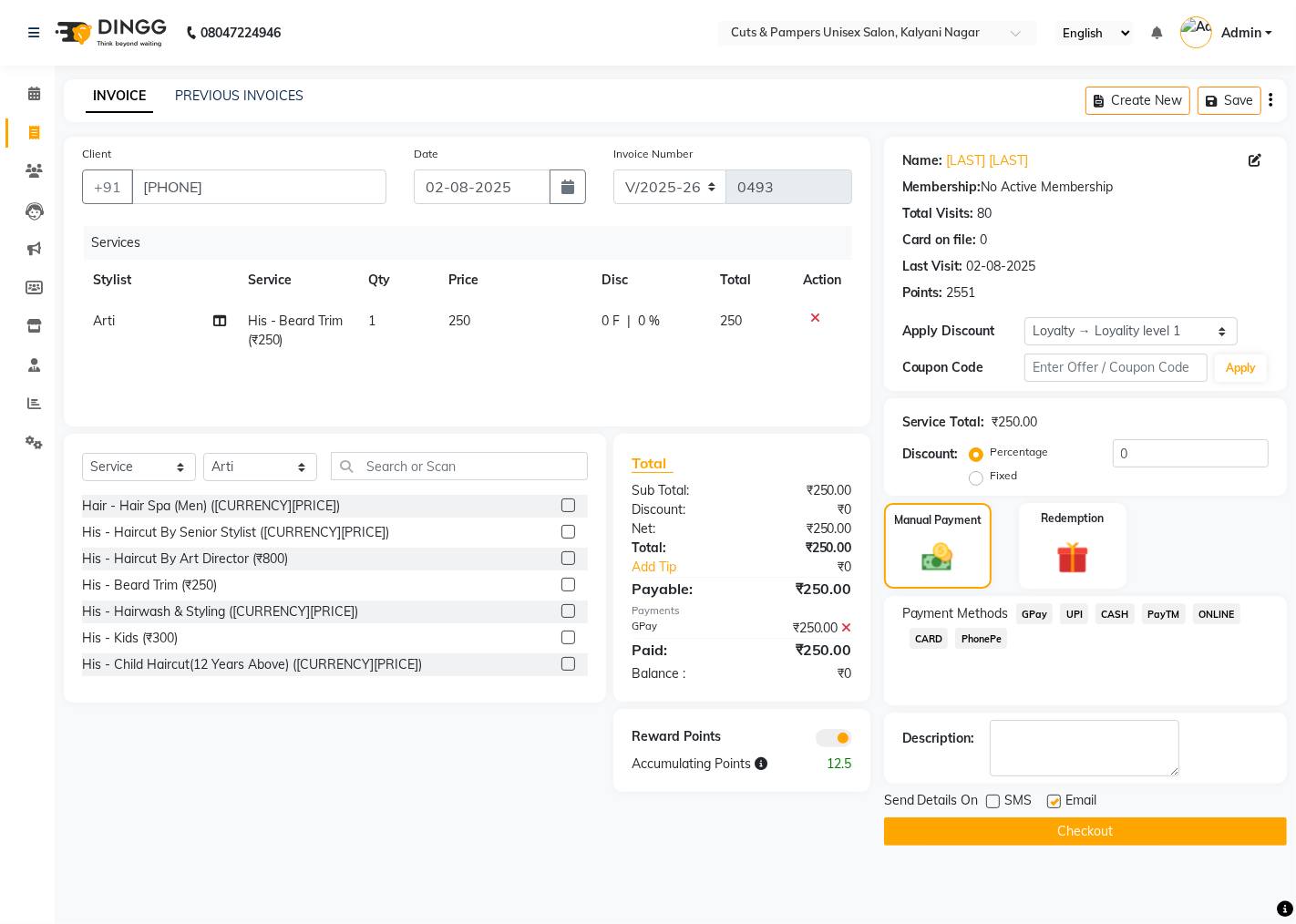click on "Checkout" 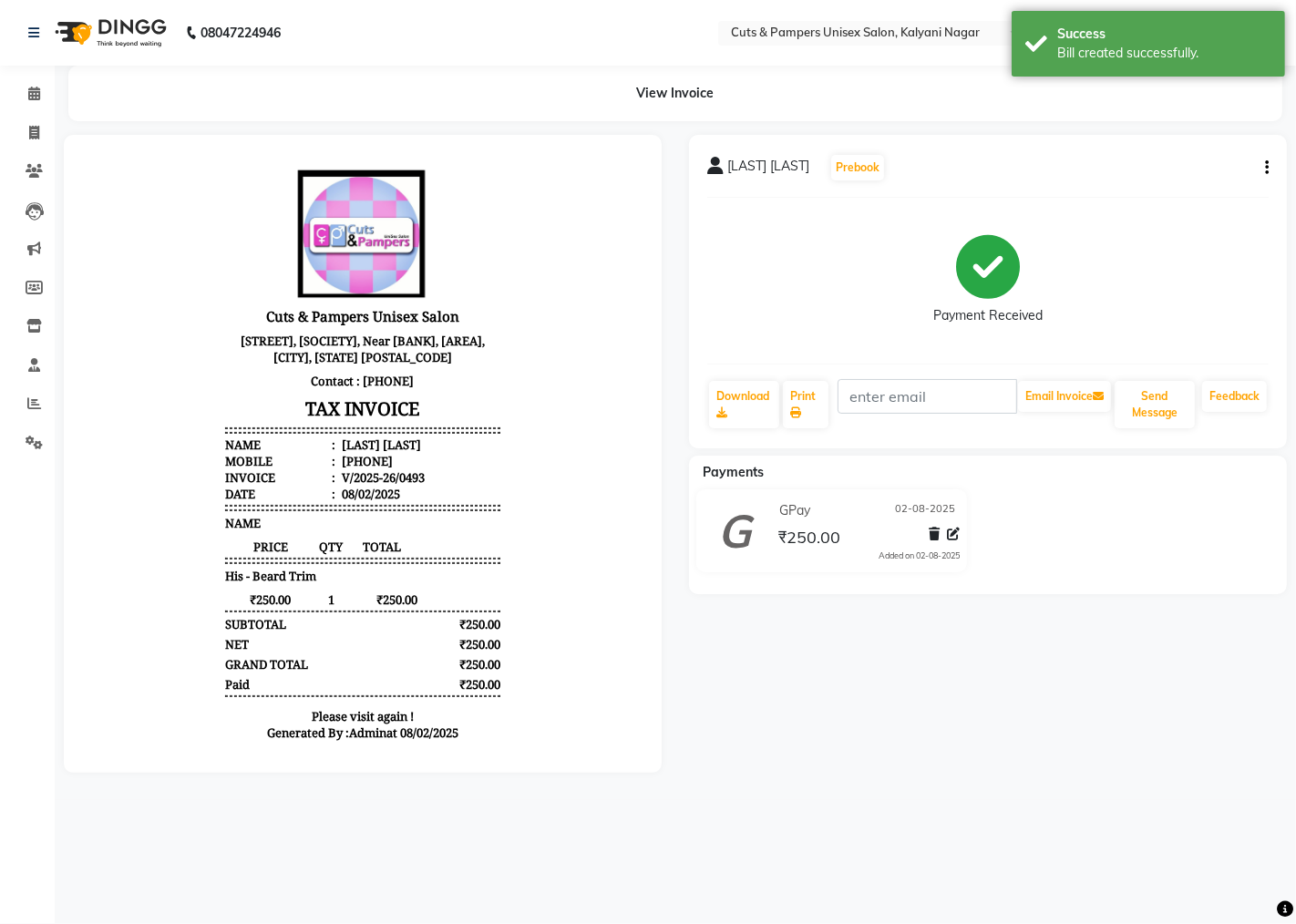 scroll, scrollTop: 0, scrollLeft: 0, axis: both 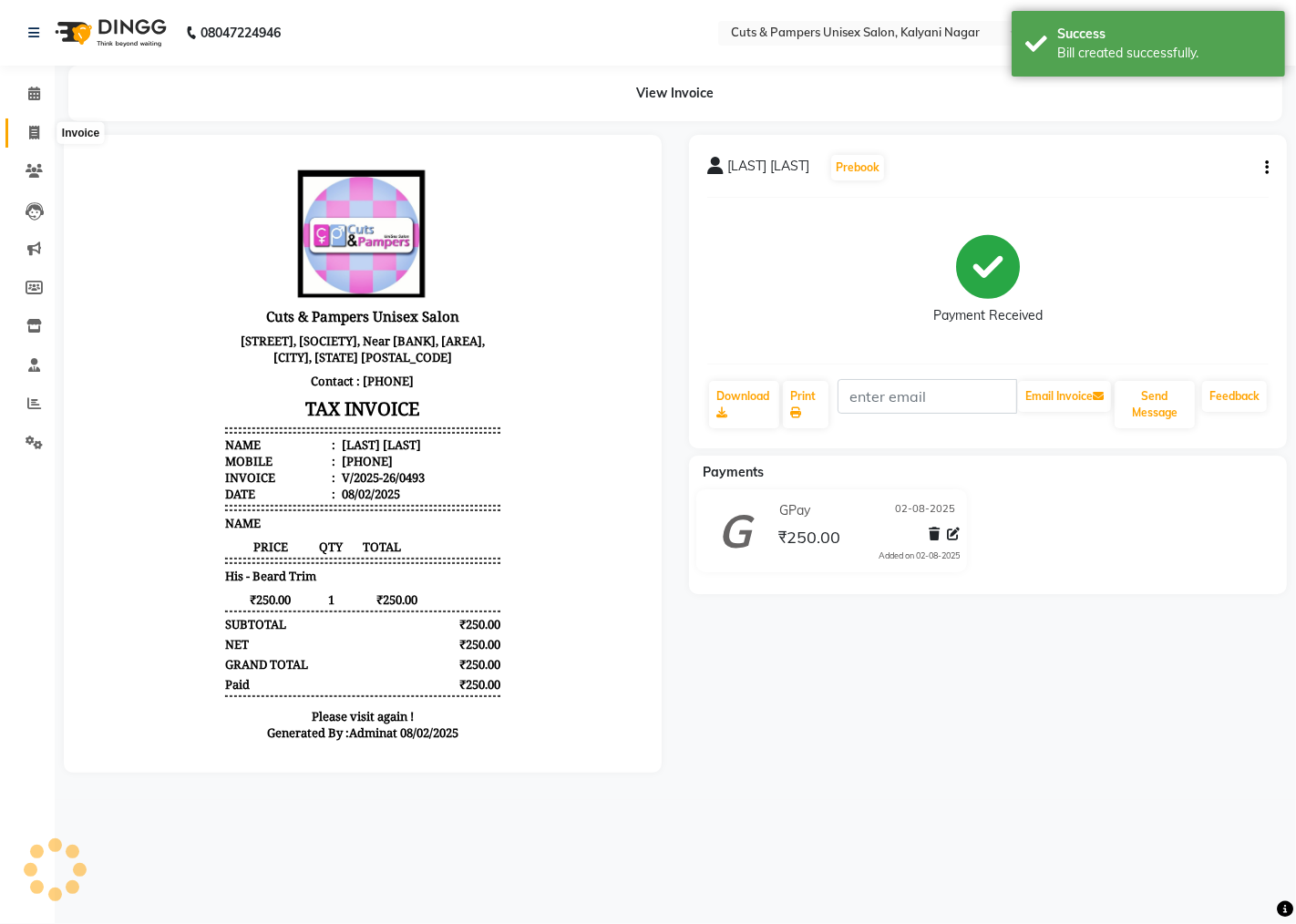 click 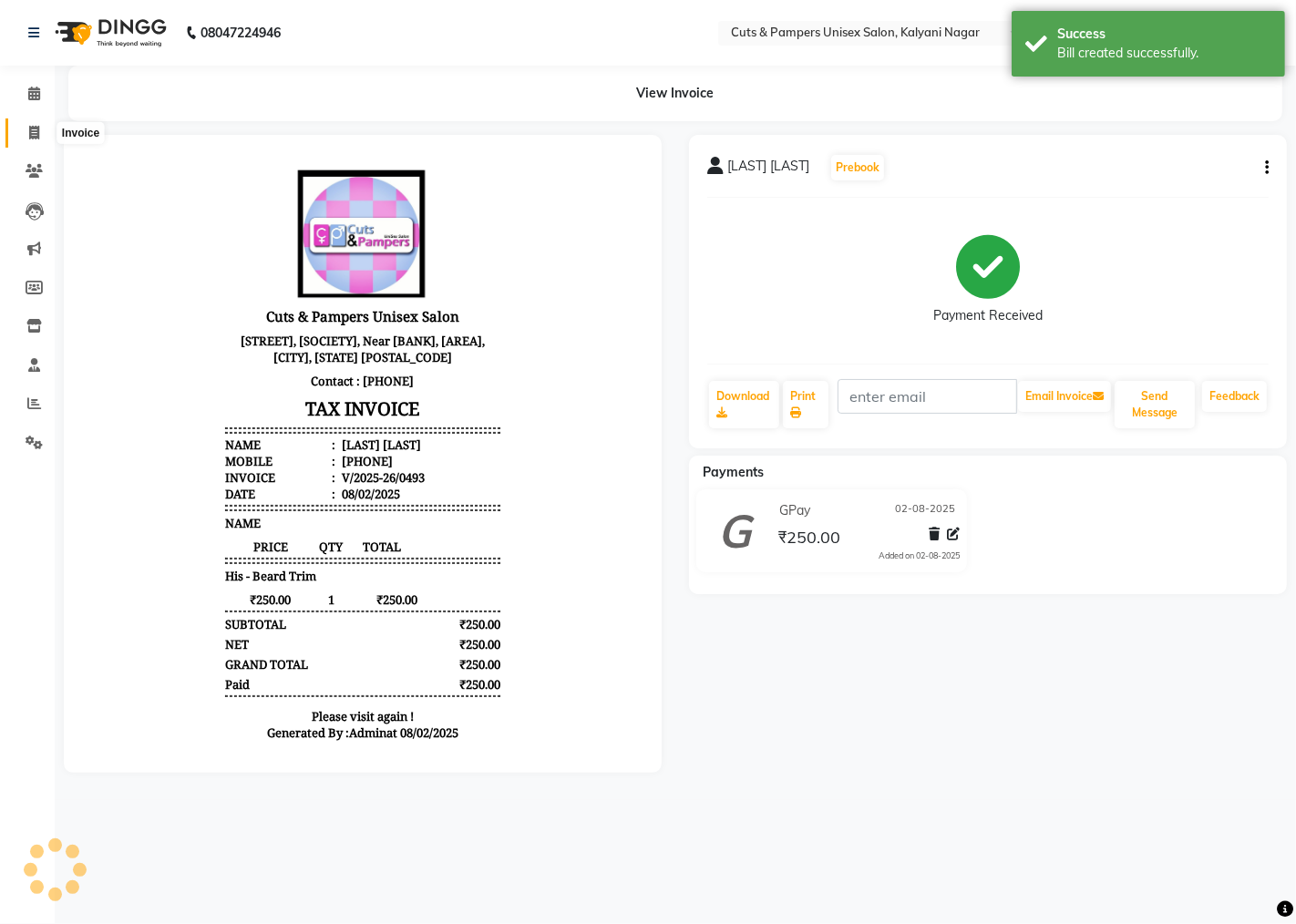 click 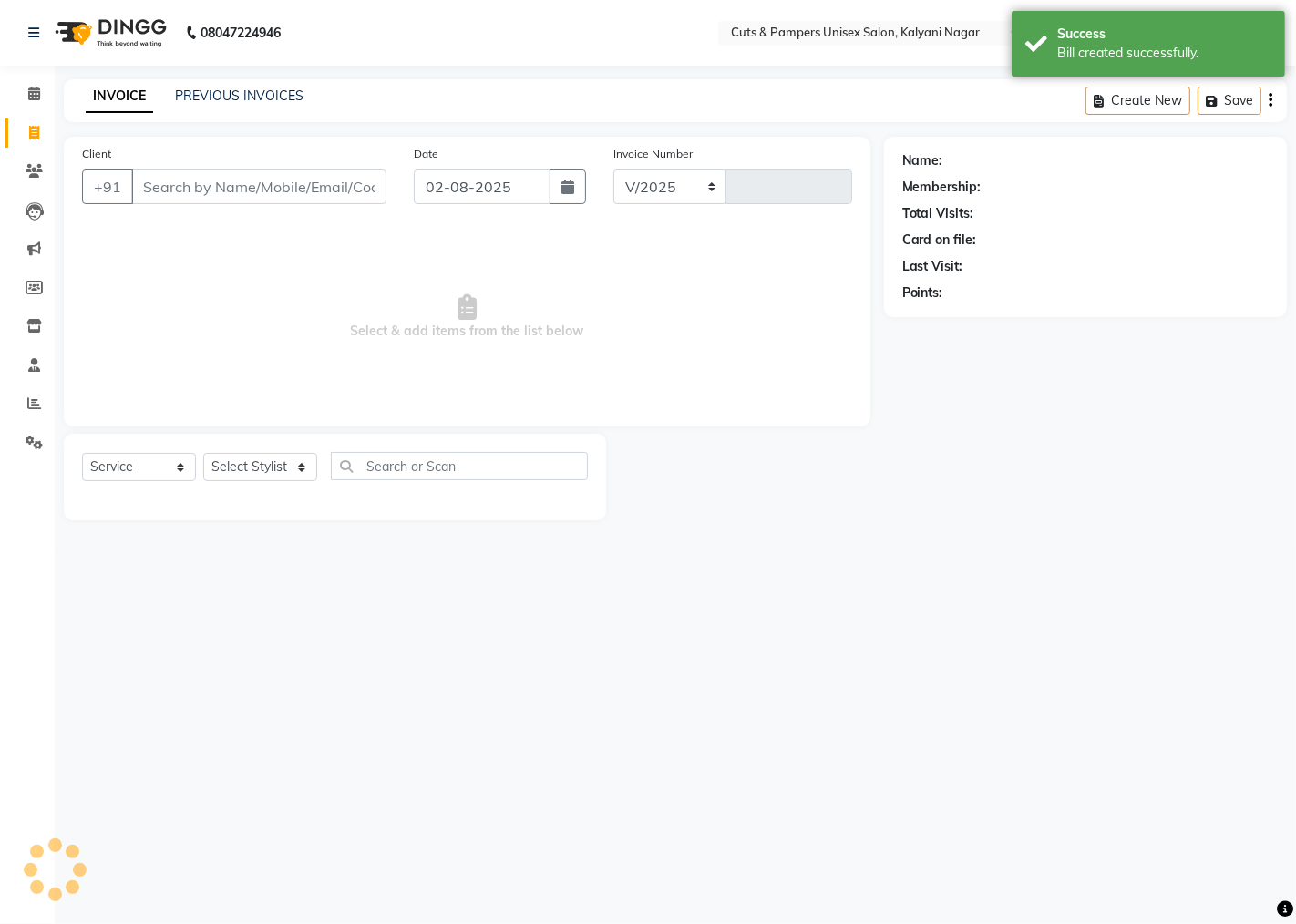 select on "64" 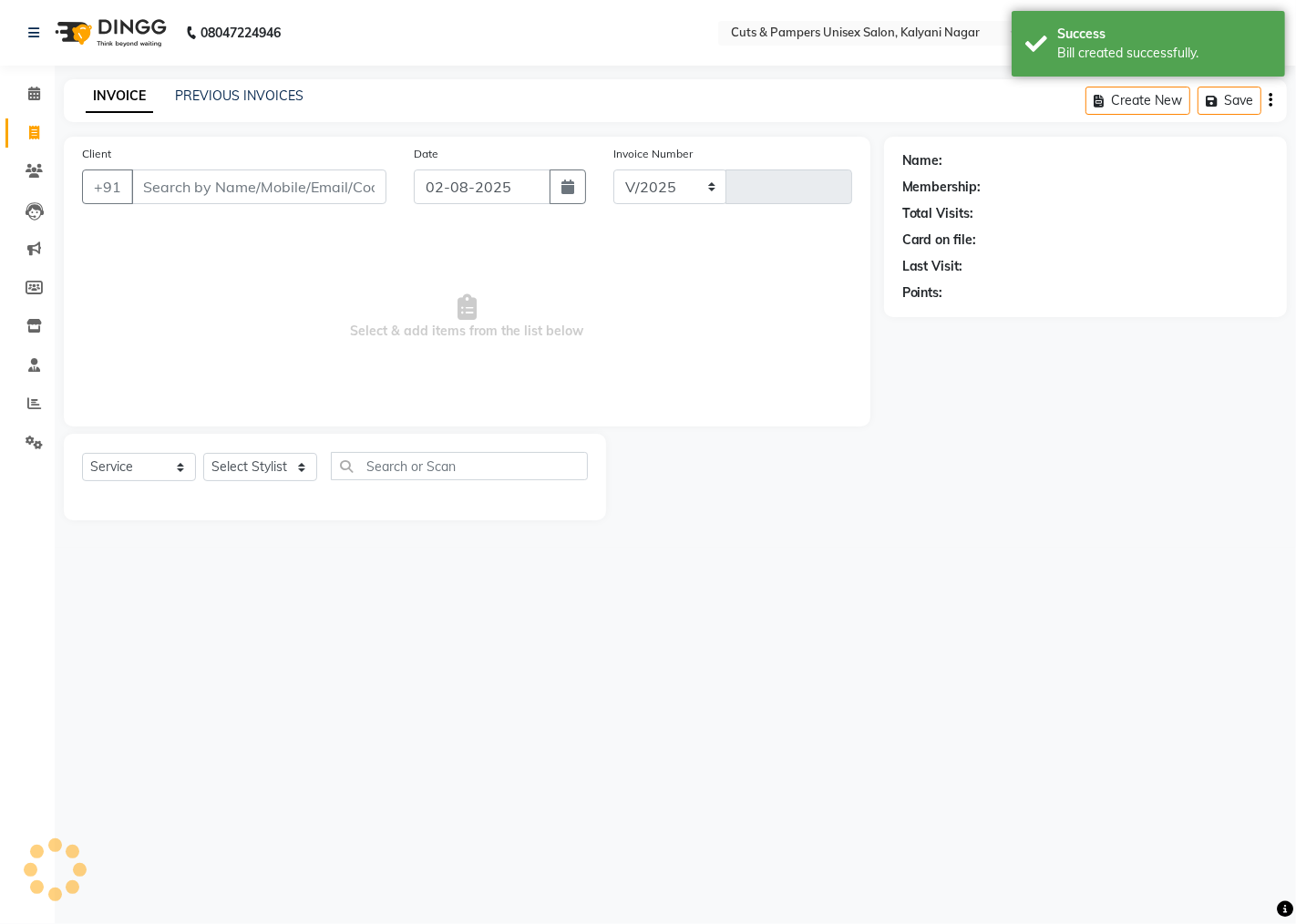 type on "0494" 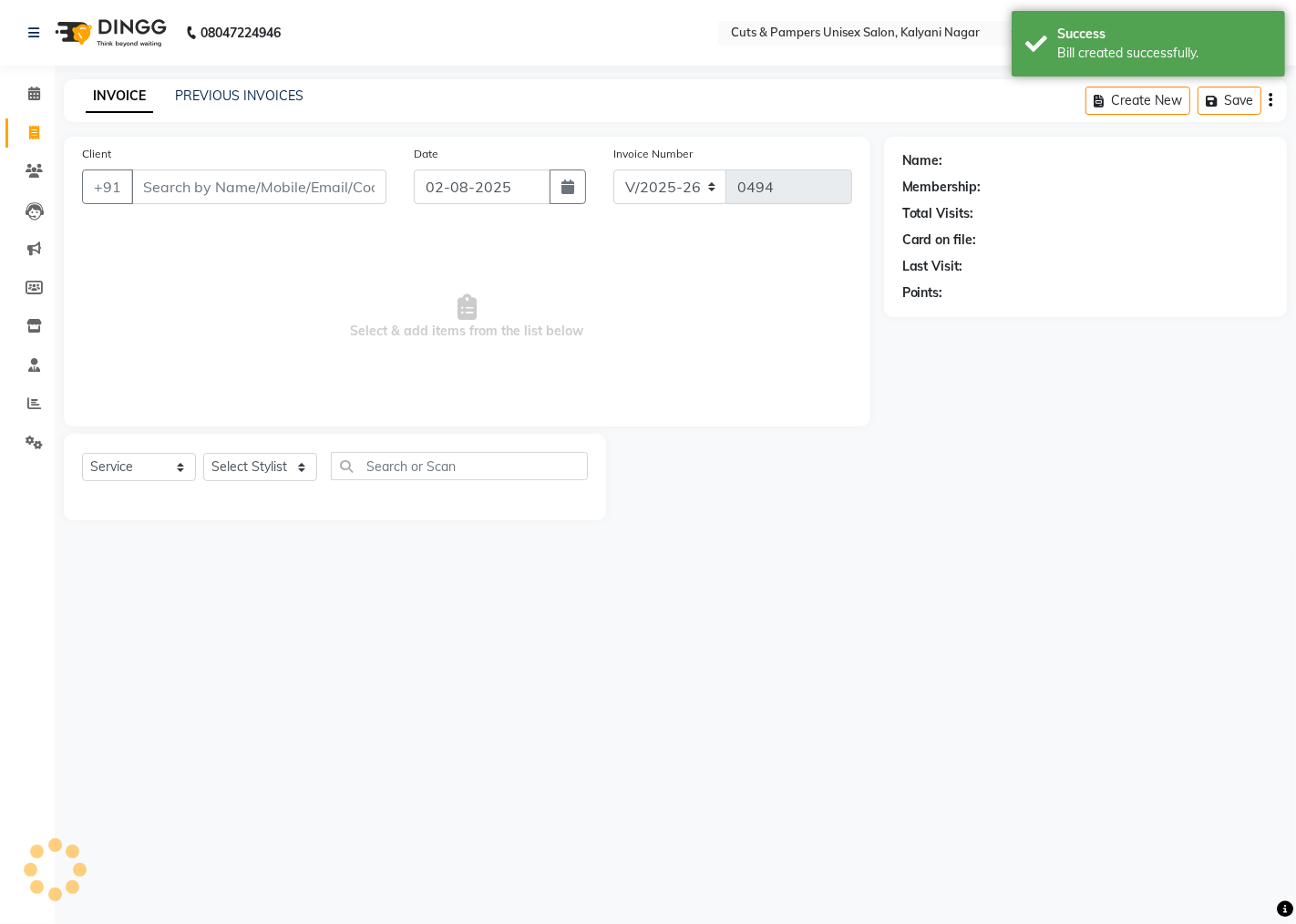 click on "Client" at bounding box center (259, 187) 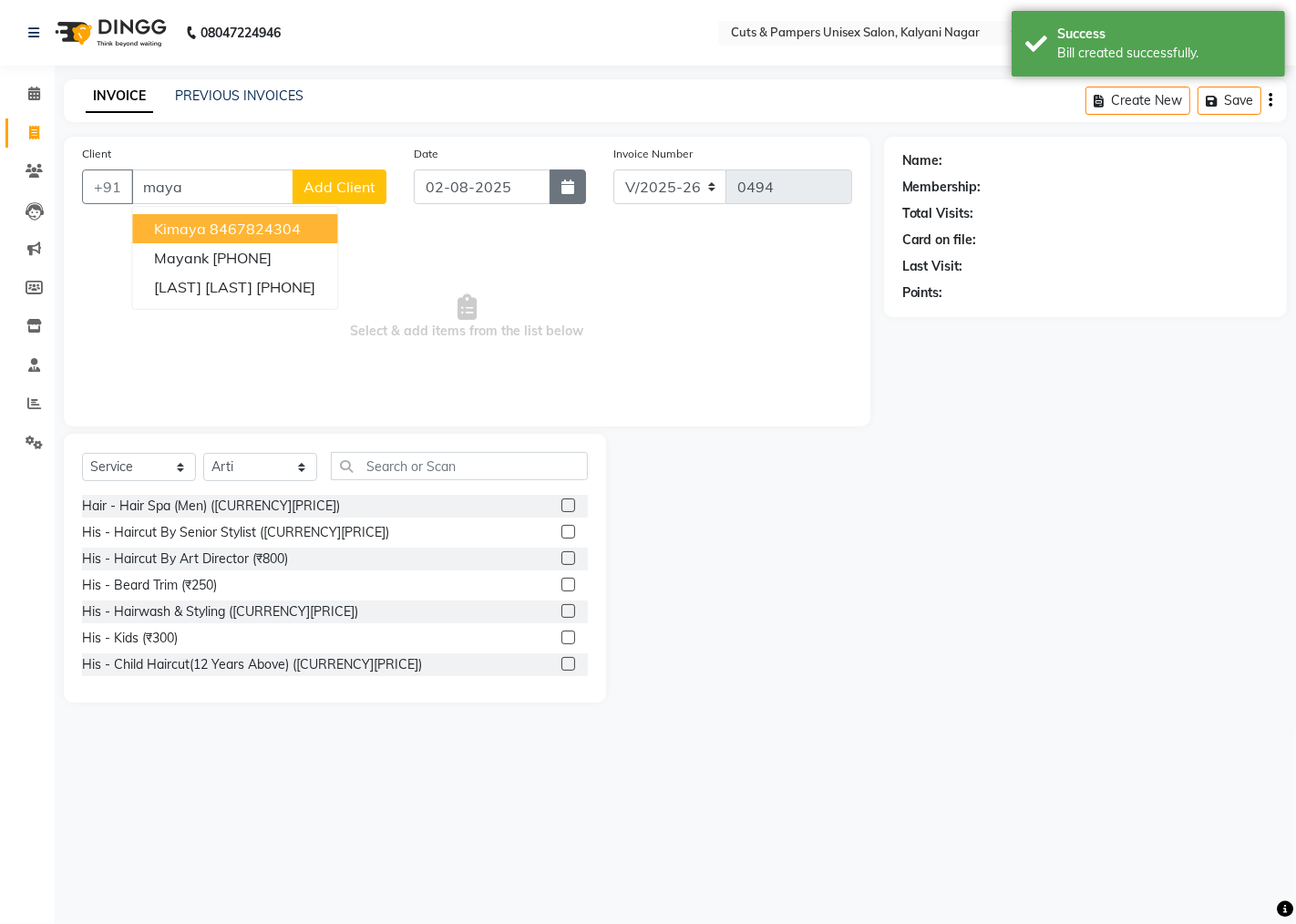 type on "maya" 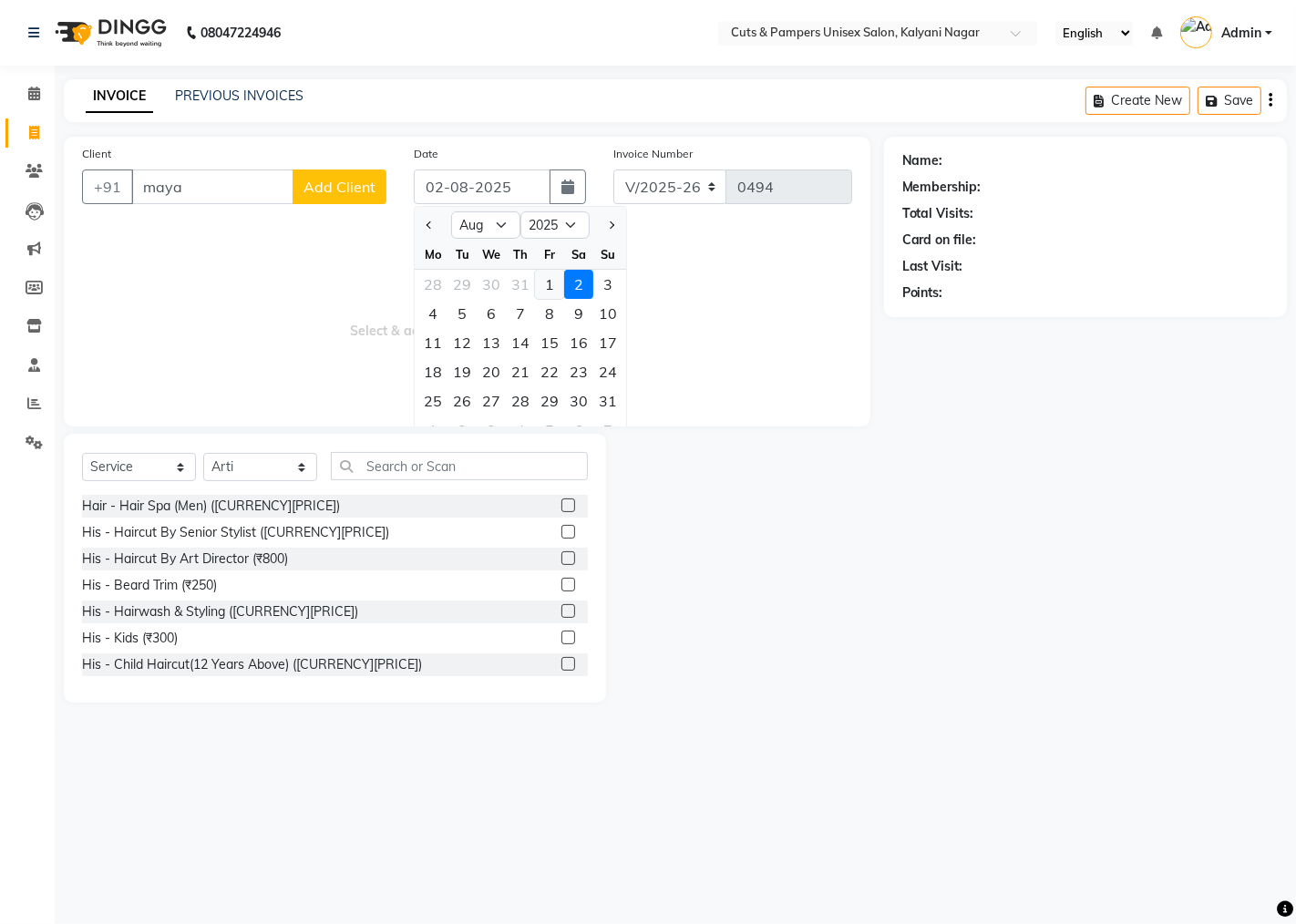 click on "1" 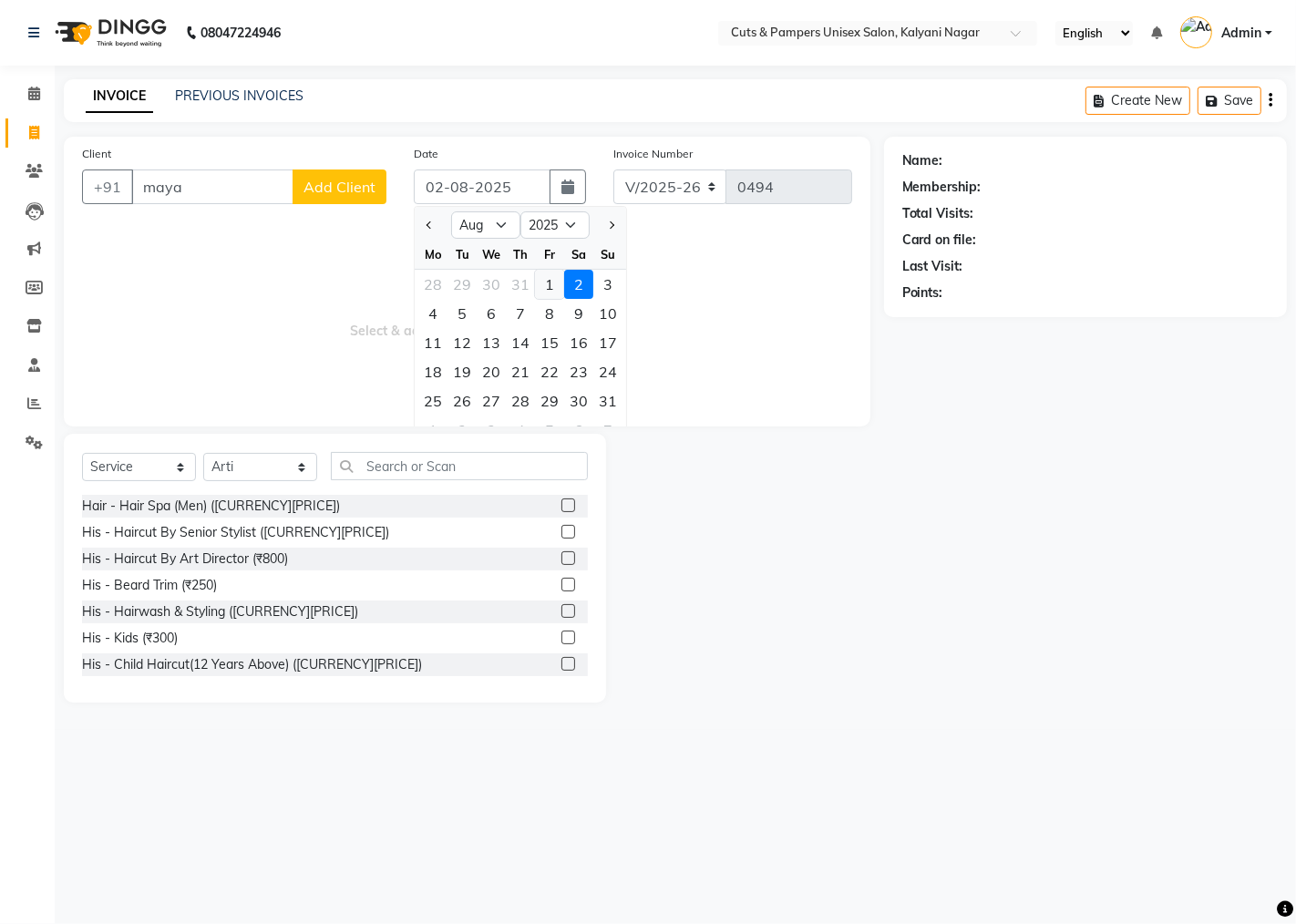 type on "01-08-2025" 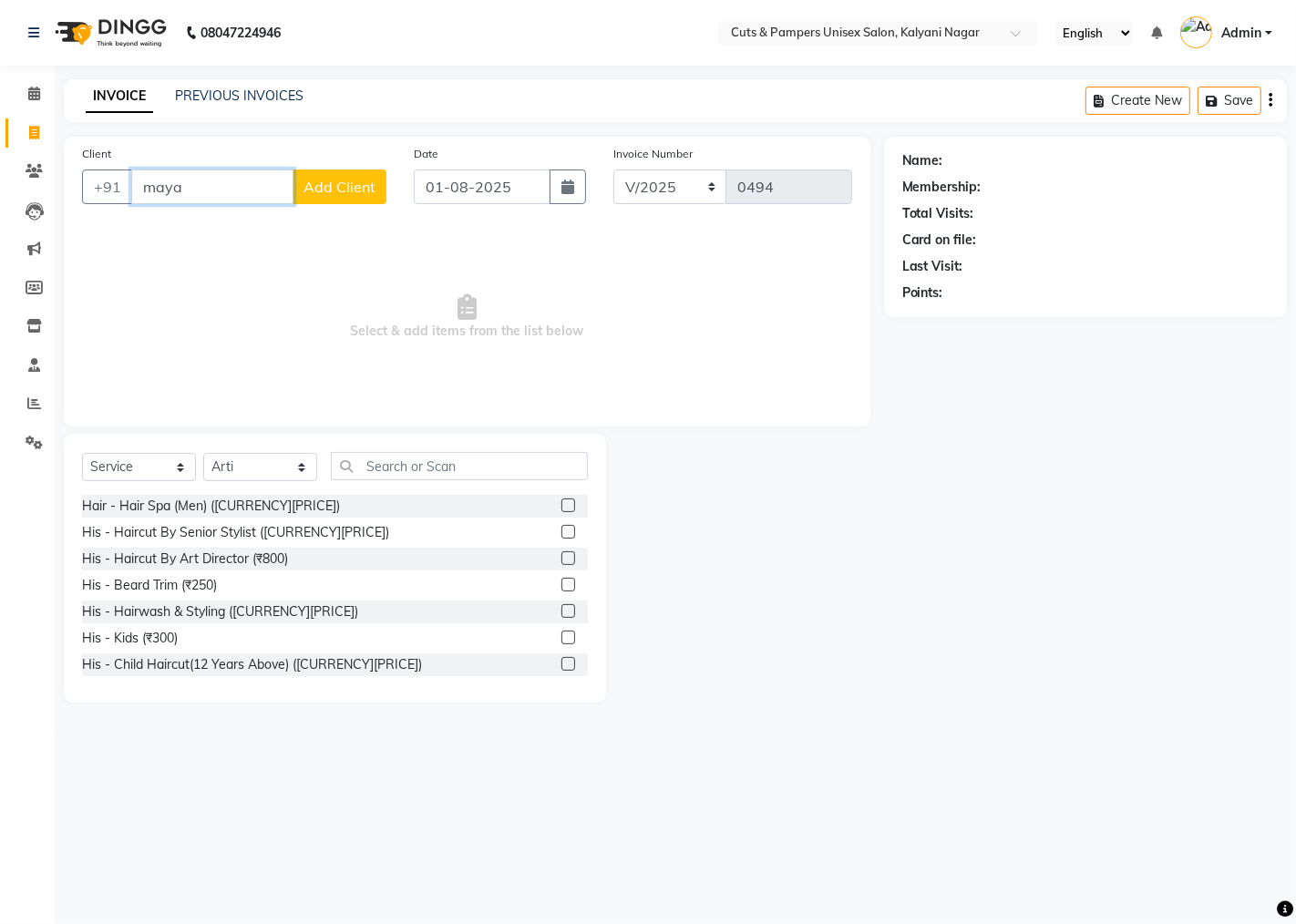 click on "maya" at bounding box center [212, 187] 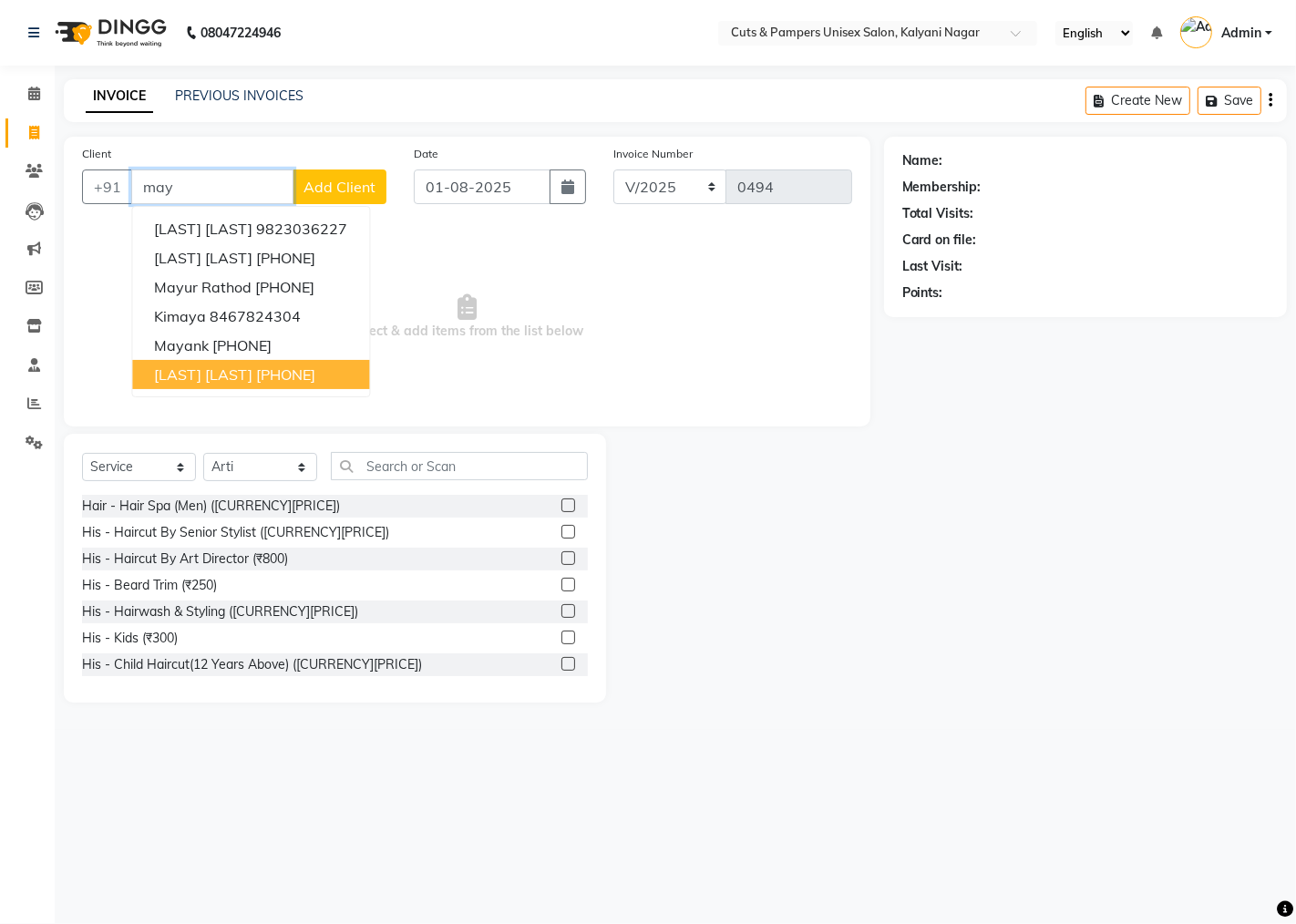 click on "[LAST] [LAST]" at bounding box center [203, 375] 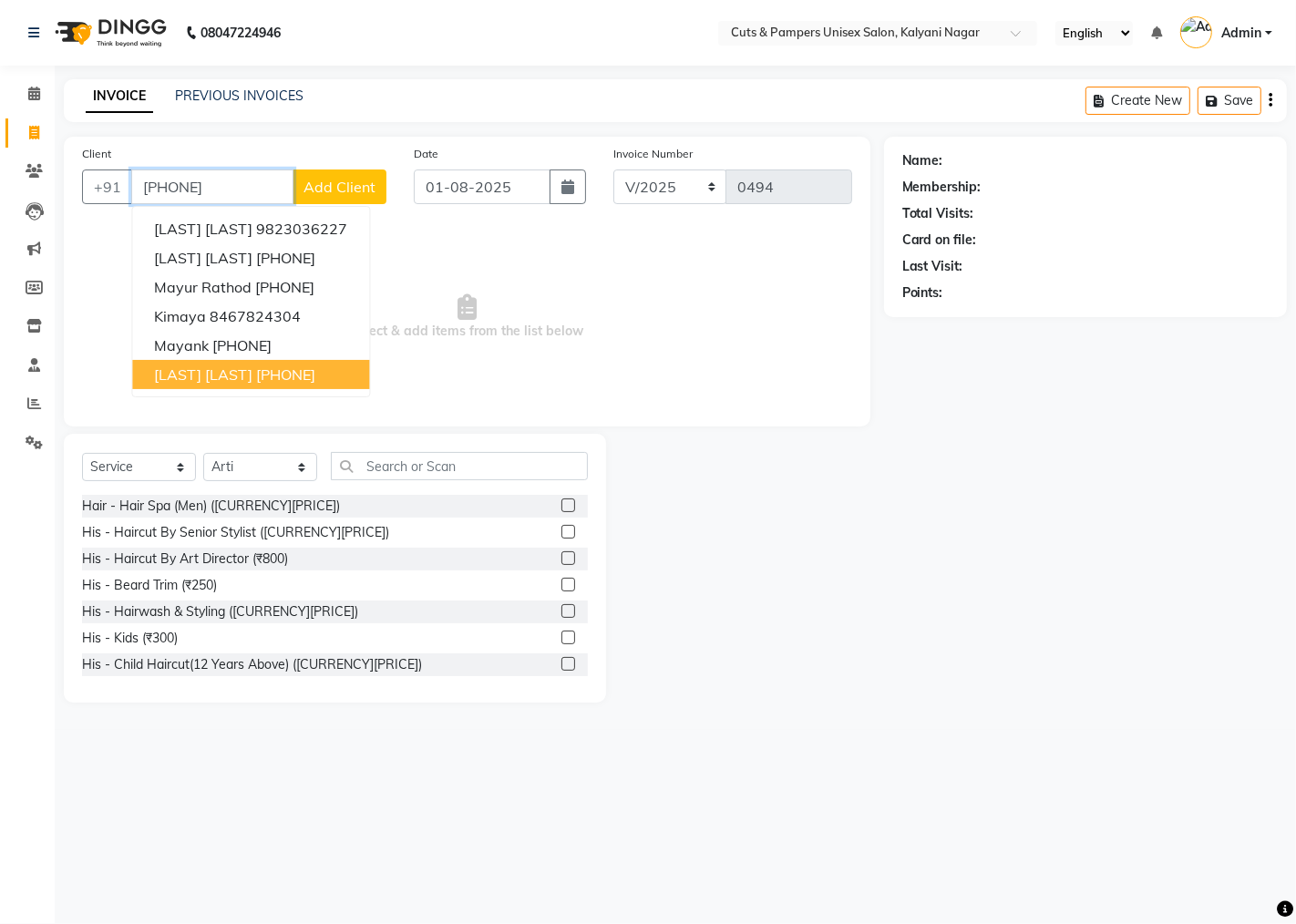 type on "[PHONE]" 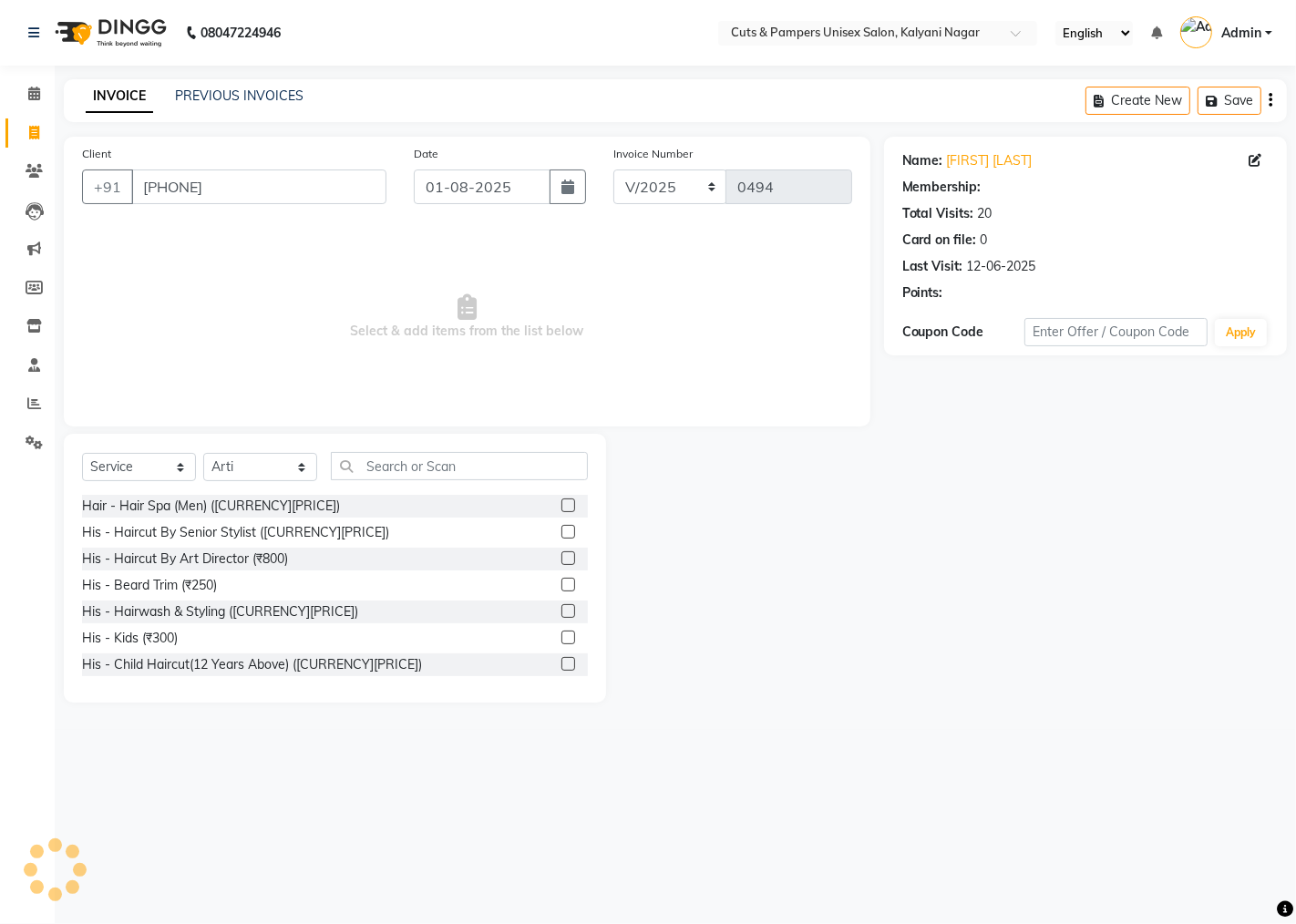 select on "1: Object" 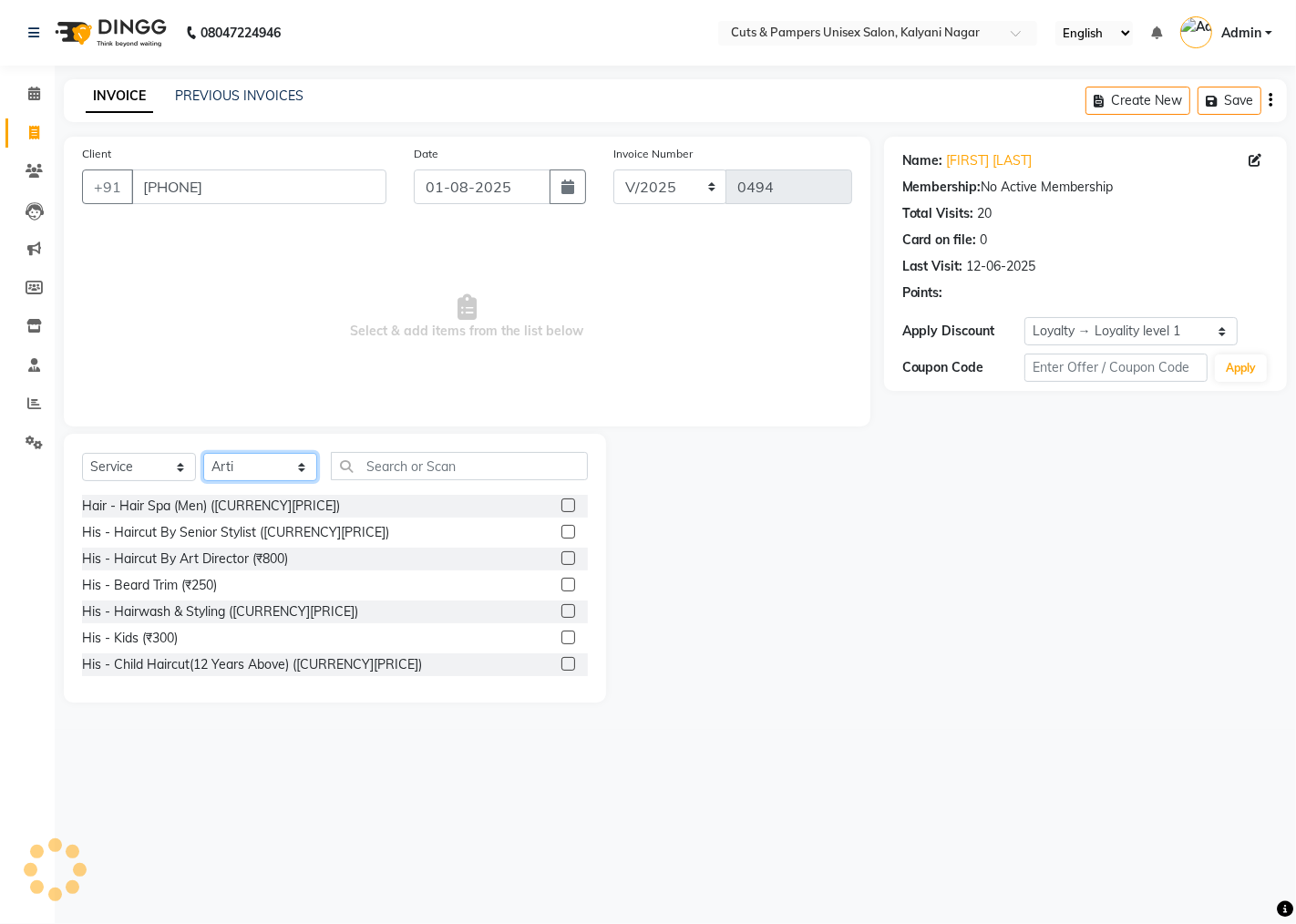 click on "Select Stylist [LAST] [LAST] [LAST] [LAST]" 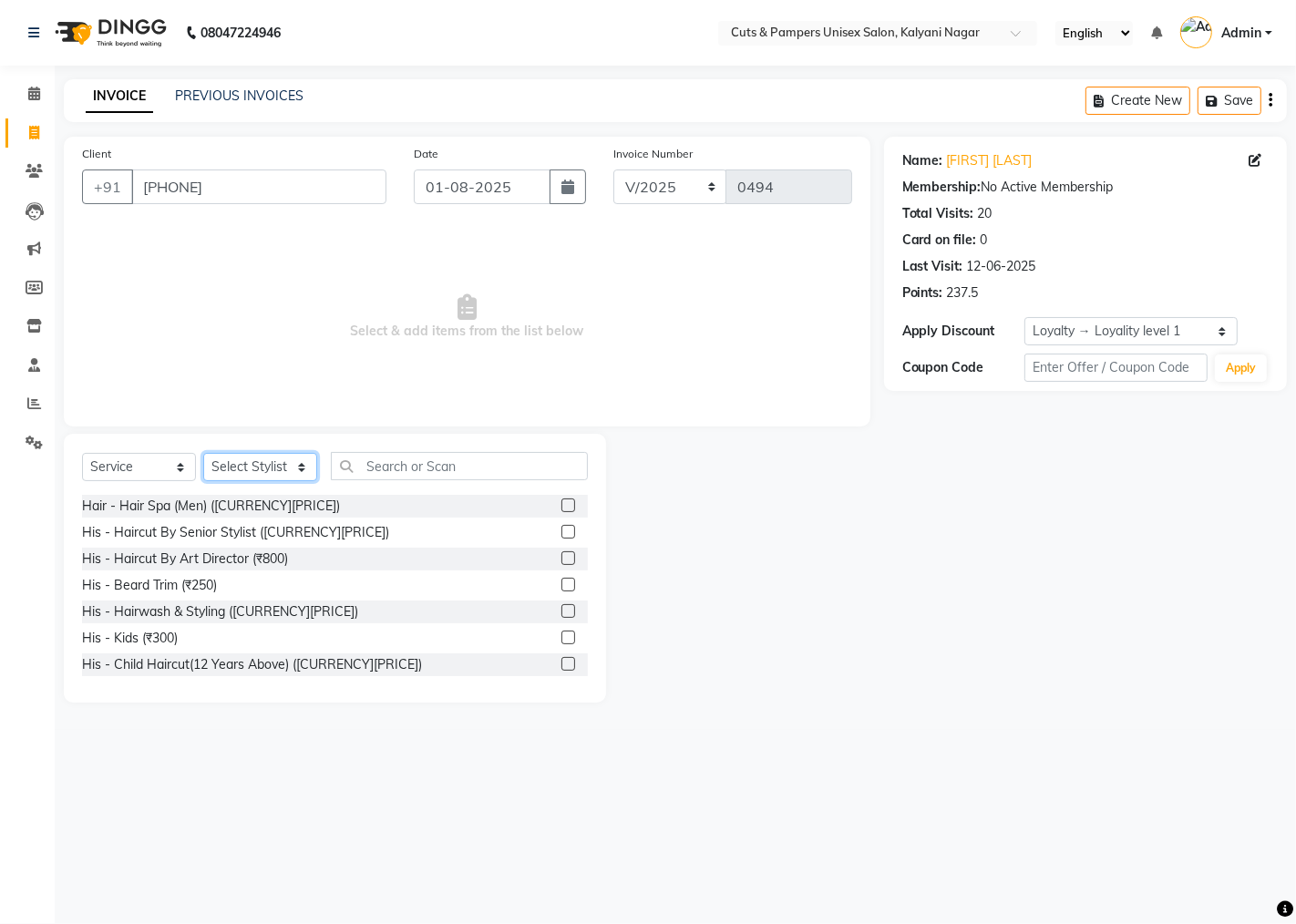 click on "Select Stylist [LAST] [LAST] [LAST] [LAST]" 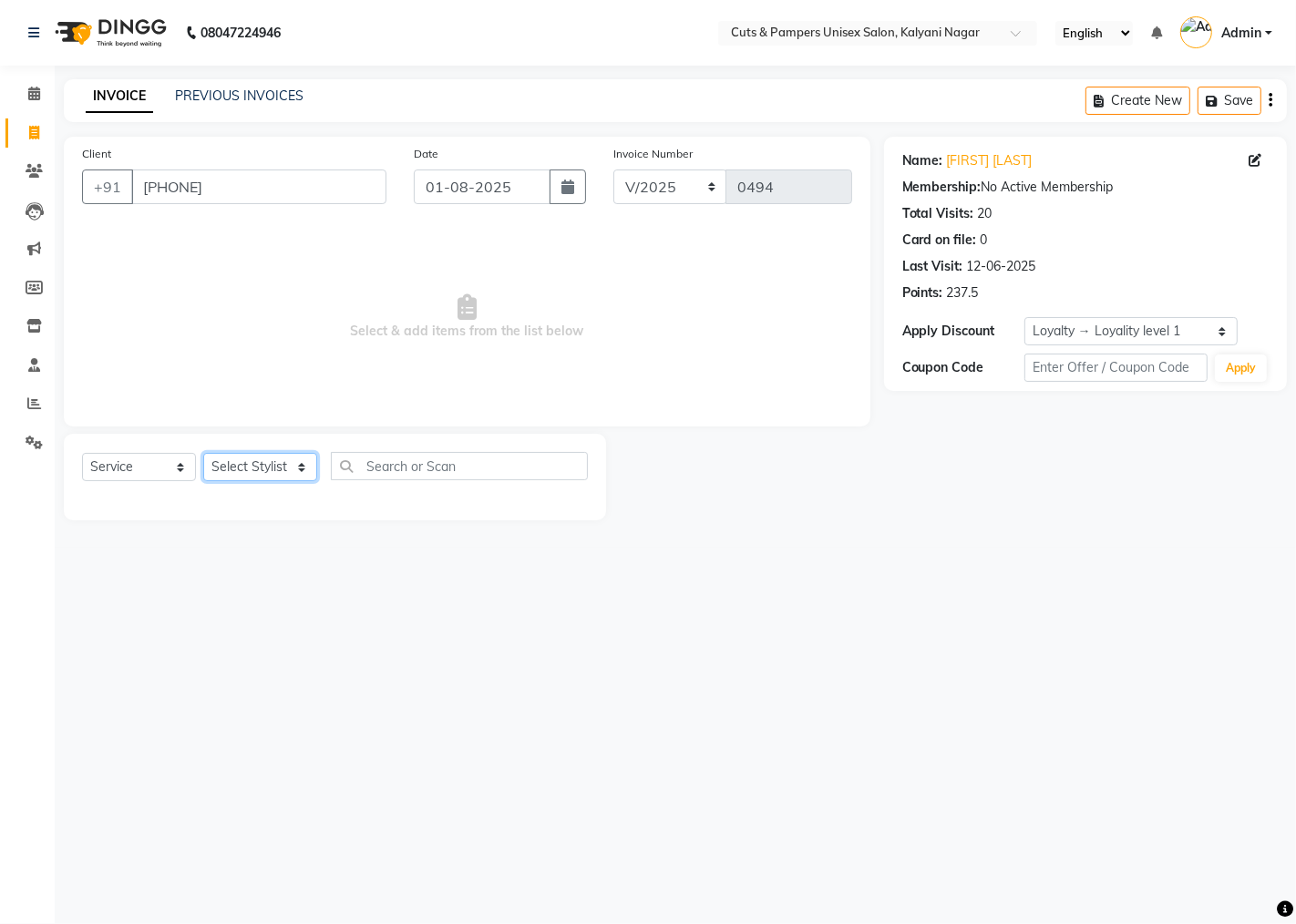 click on "Select Stylist [LAST] [LAST] [LAST] [LAST]" 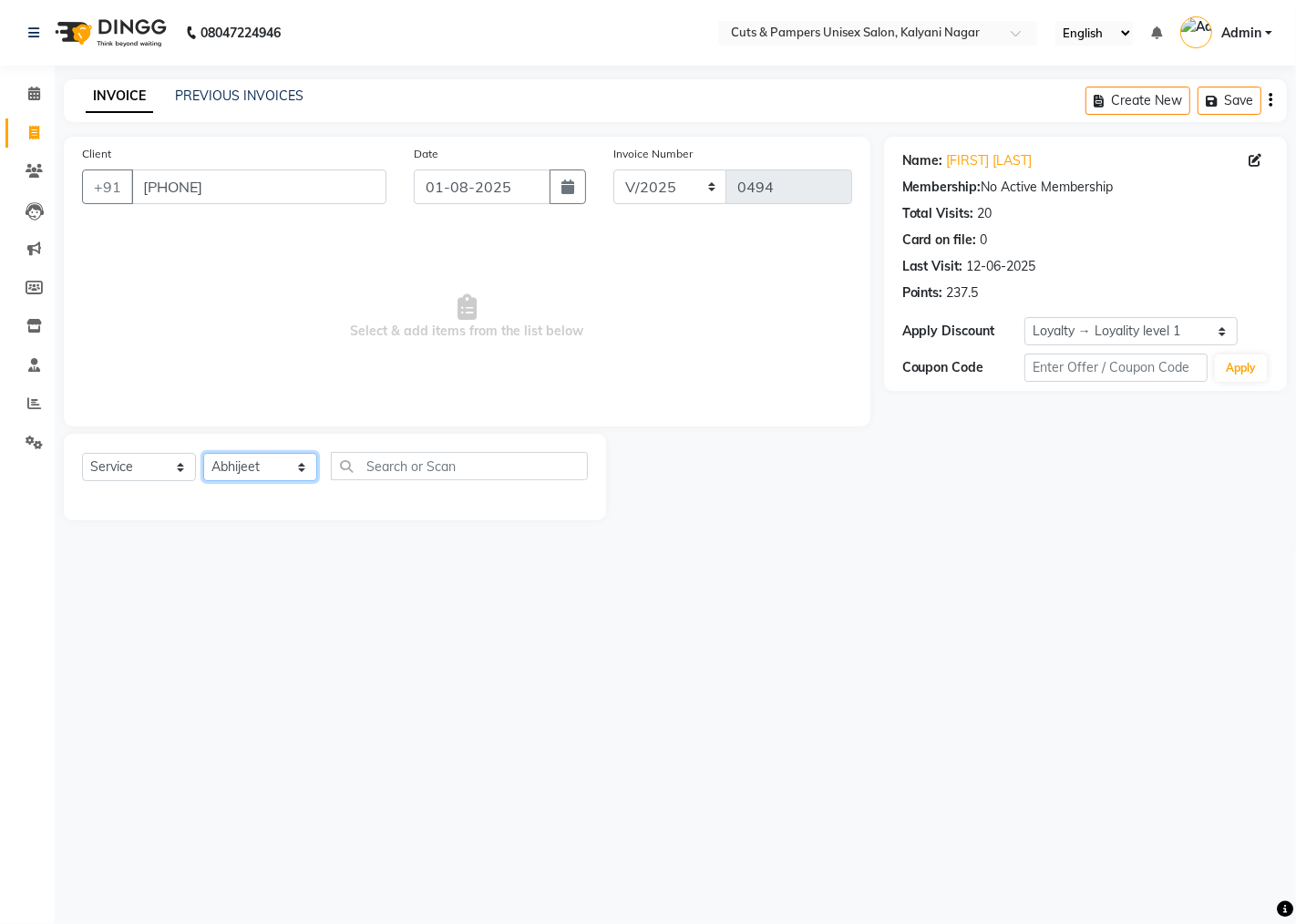 click on "Select Stylist [LAST] [LAST] [LAST] [LAST]" 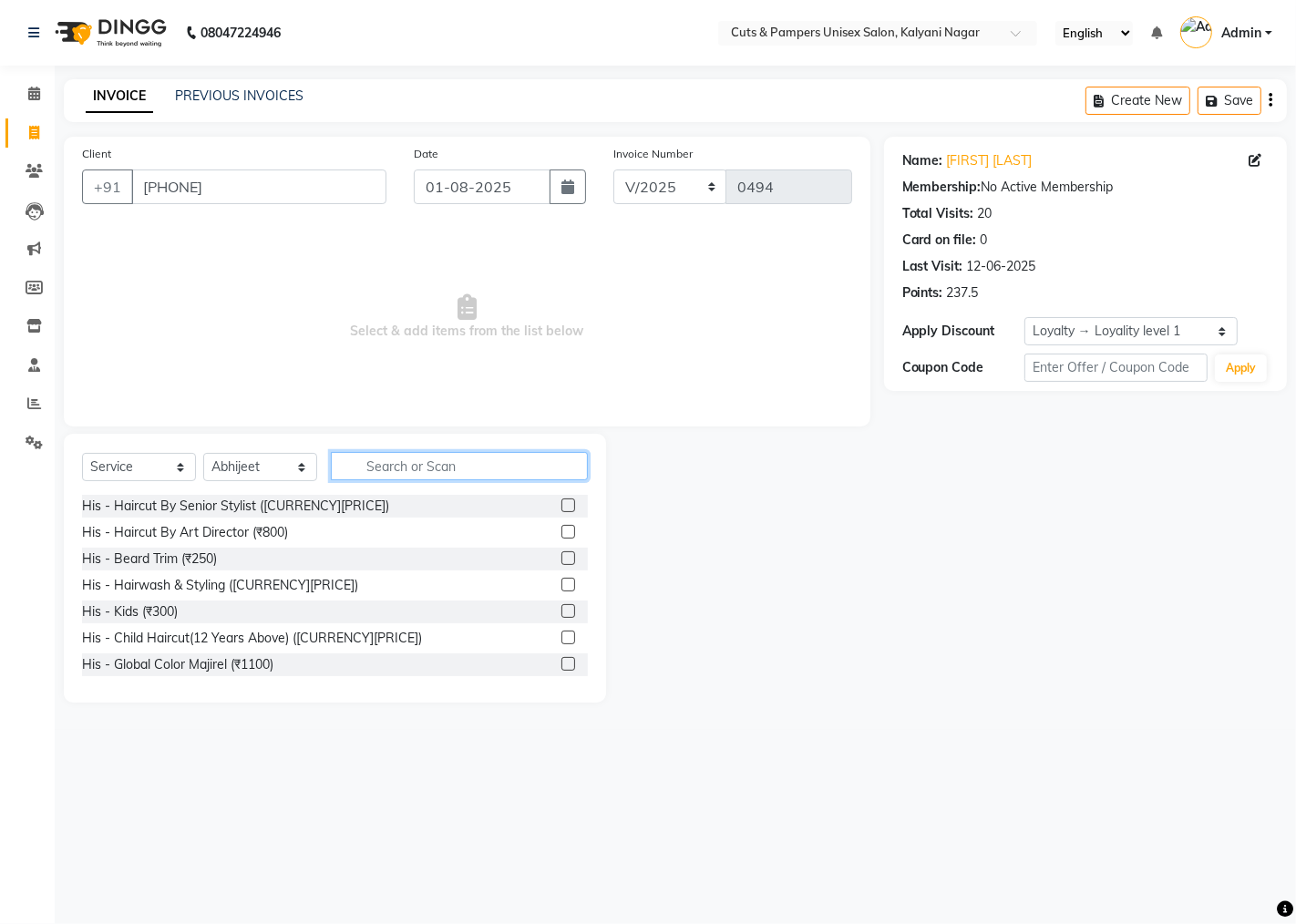 click 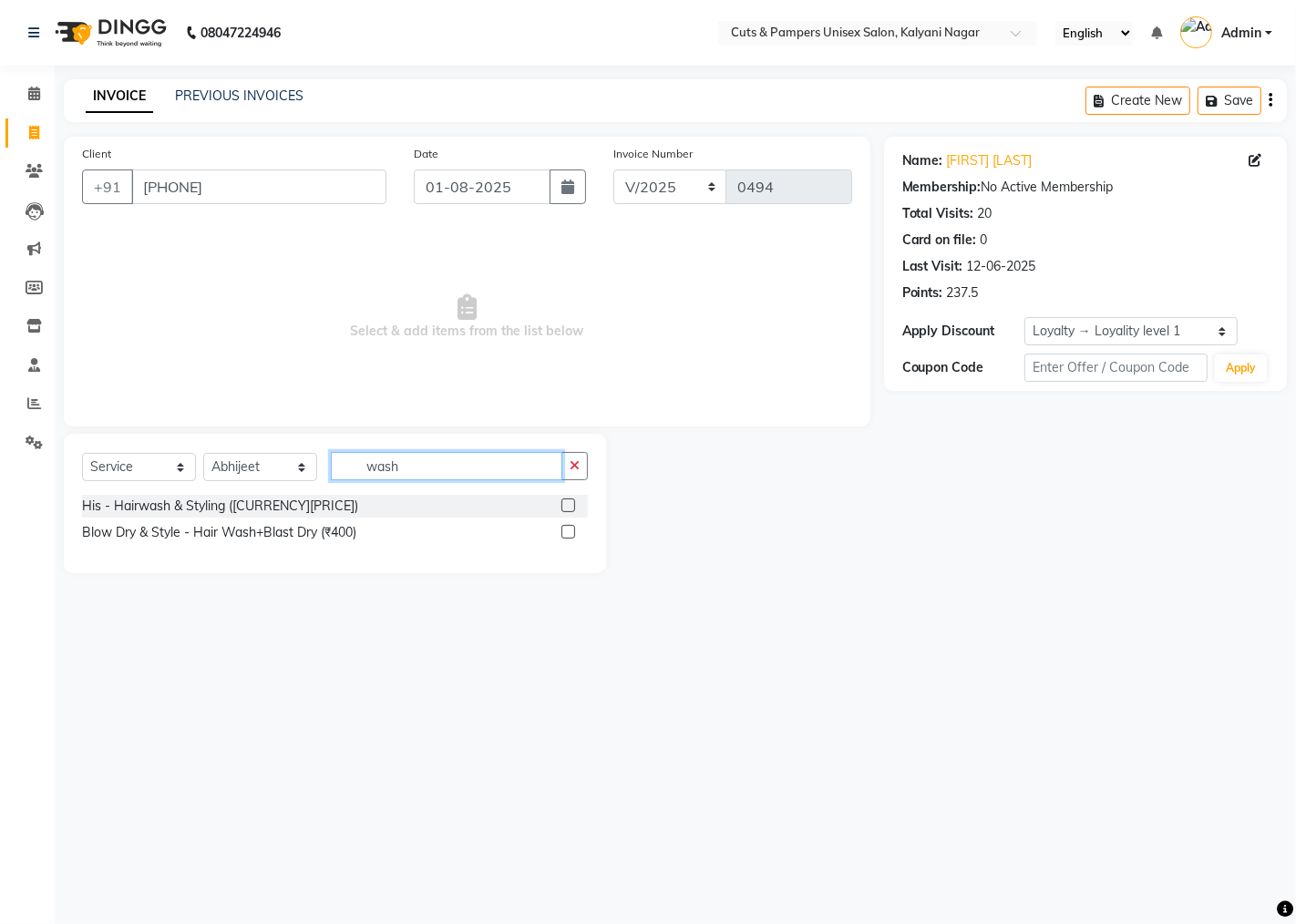 type on "wash" 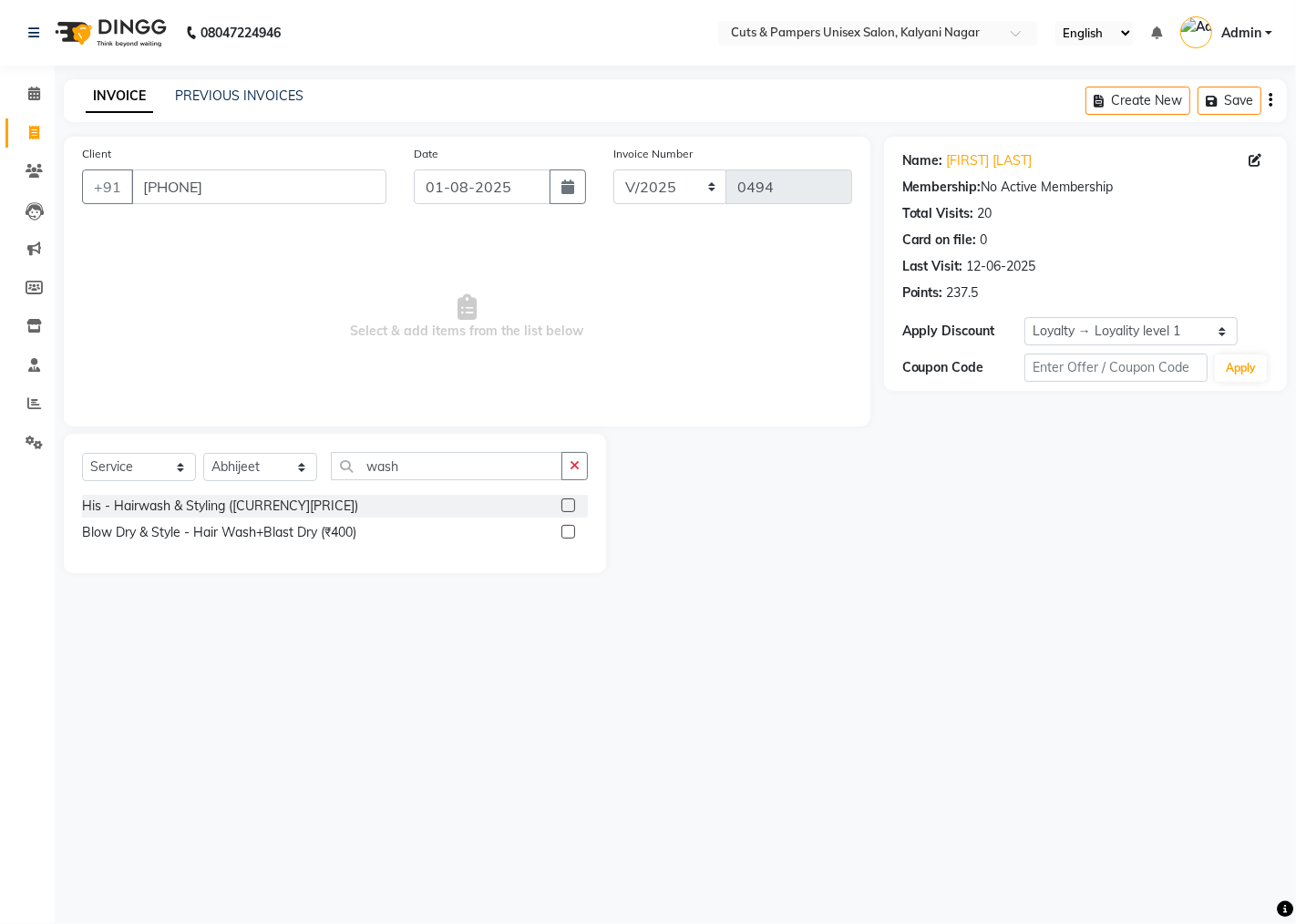 click 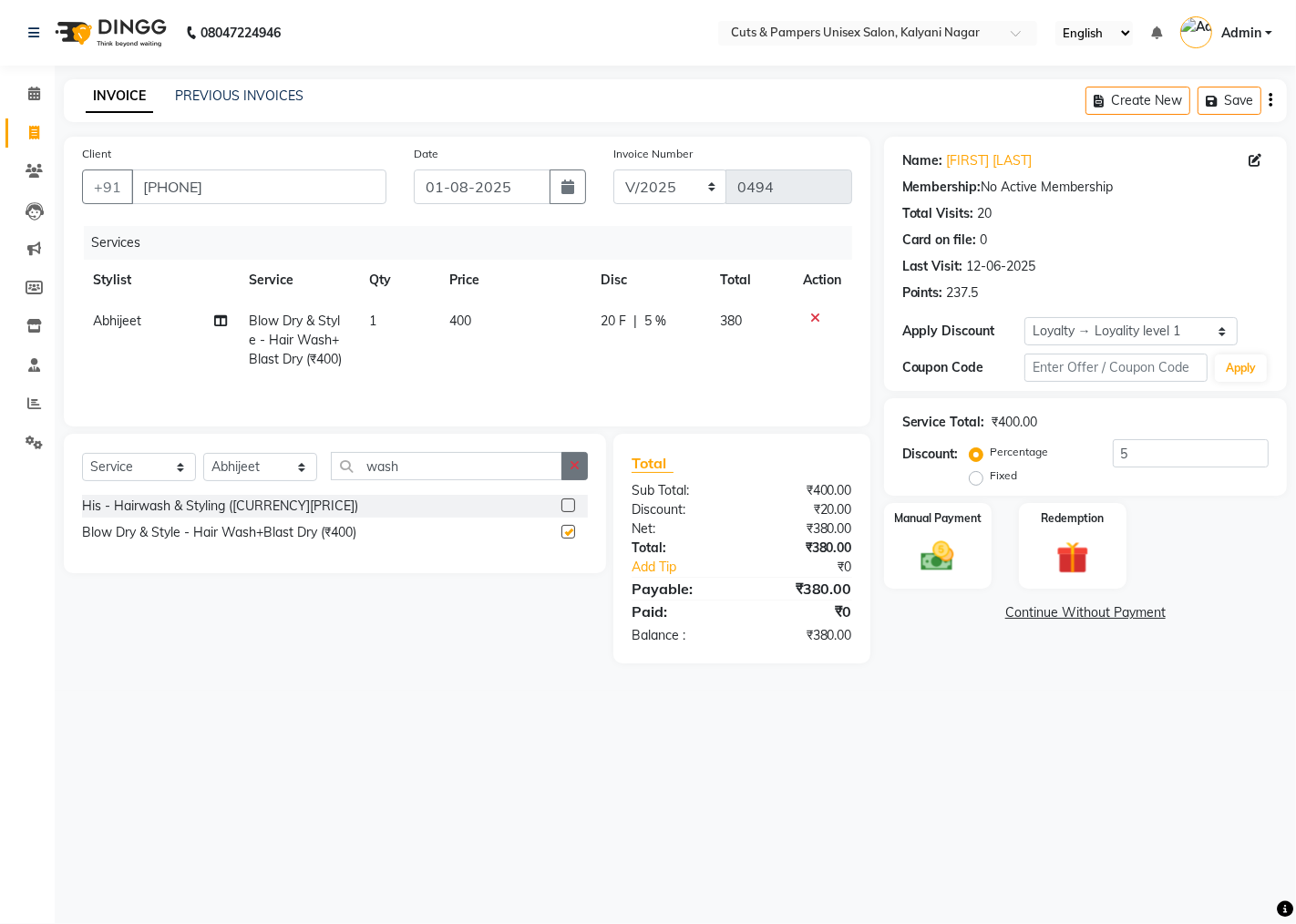 checkbox on "false" 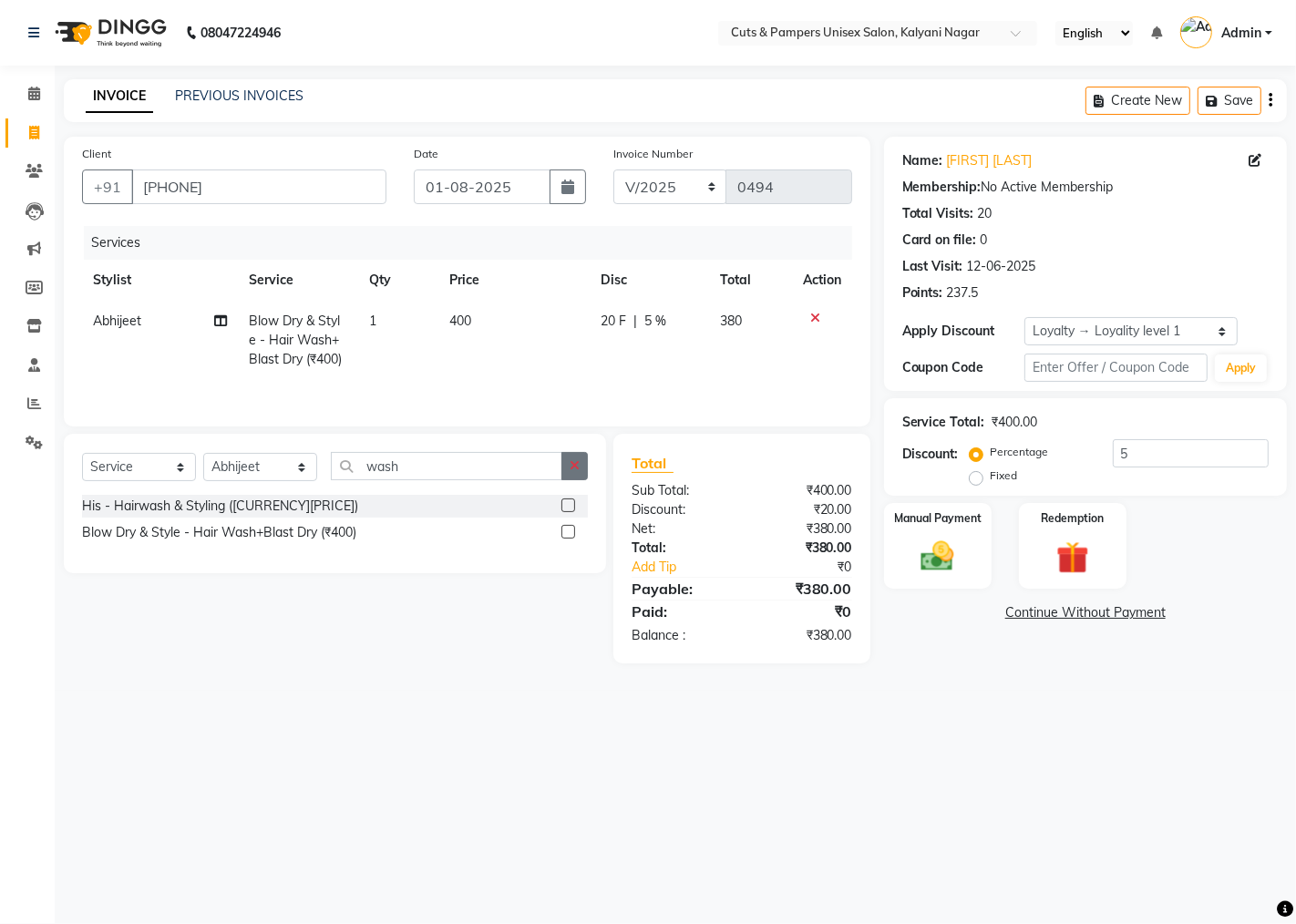 click 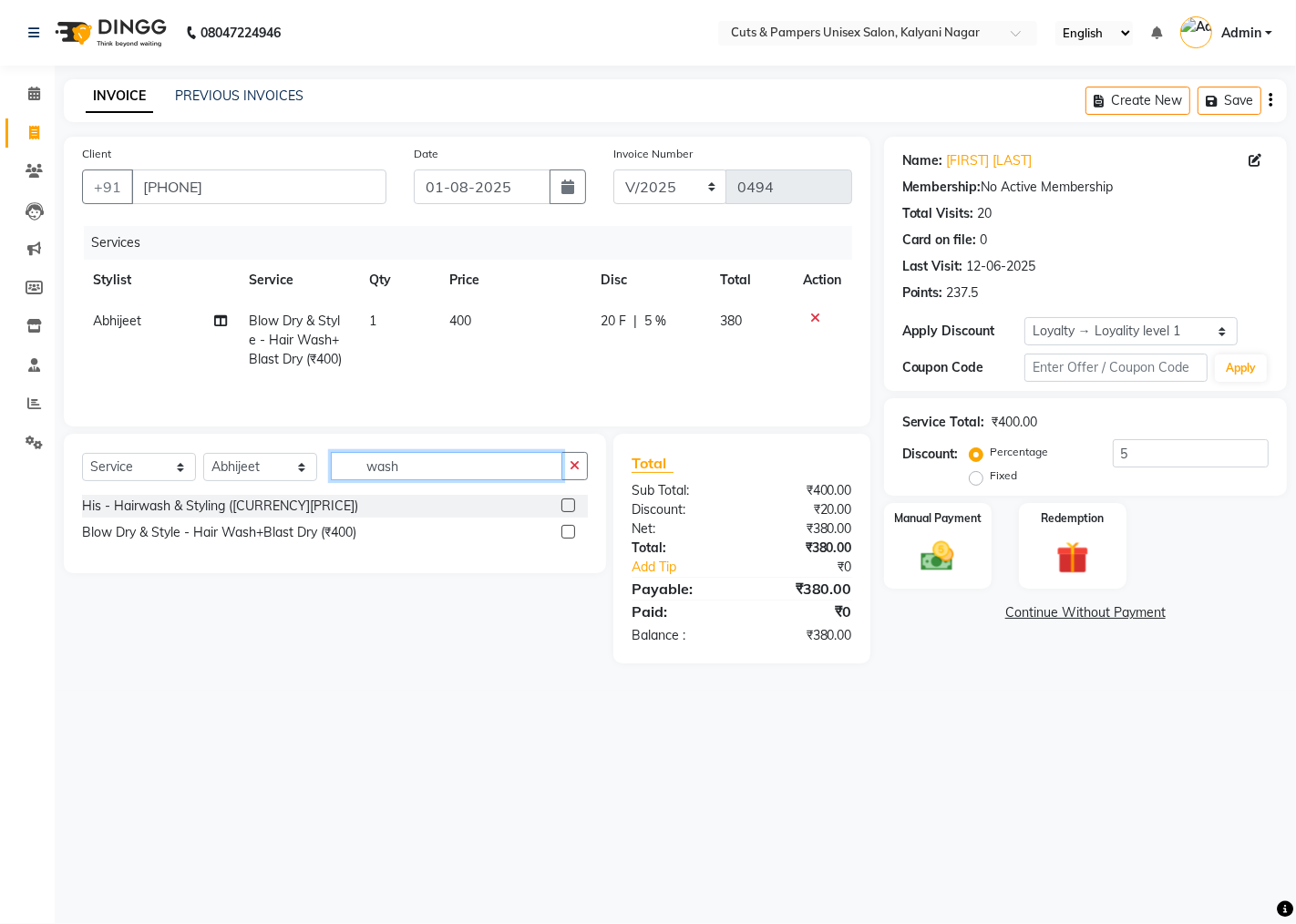 type 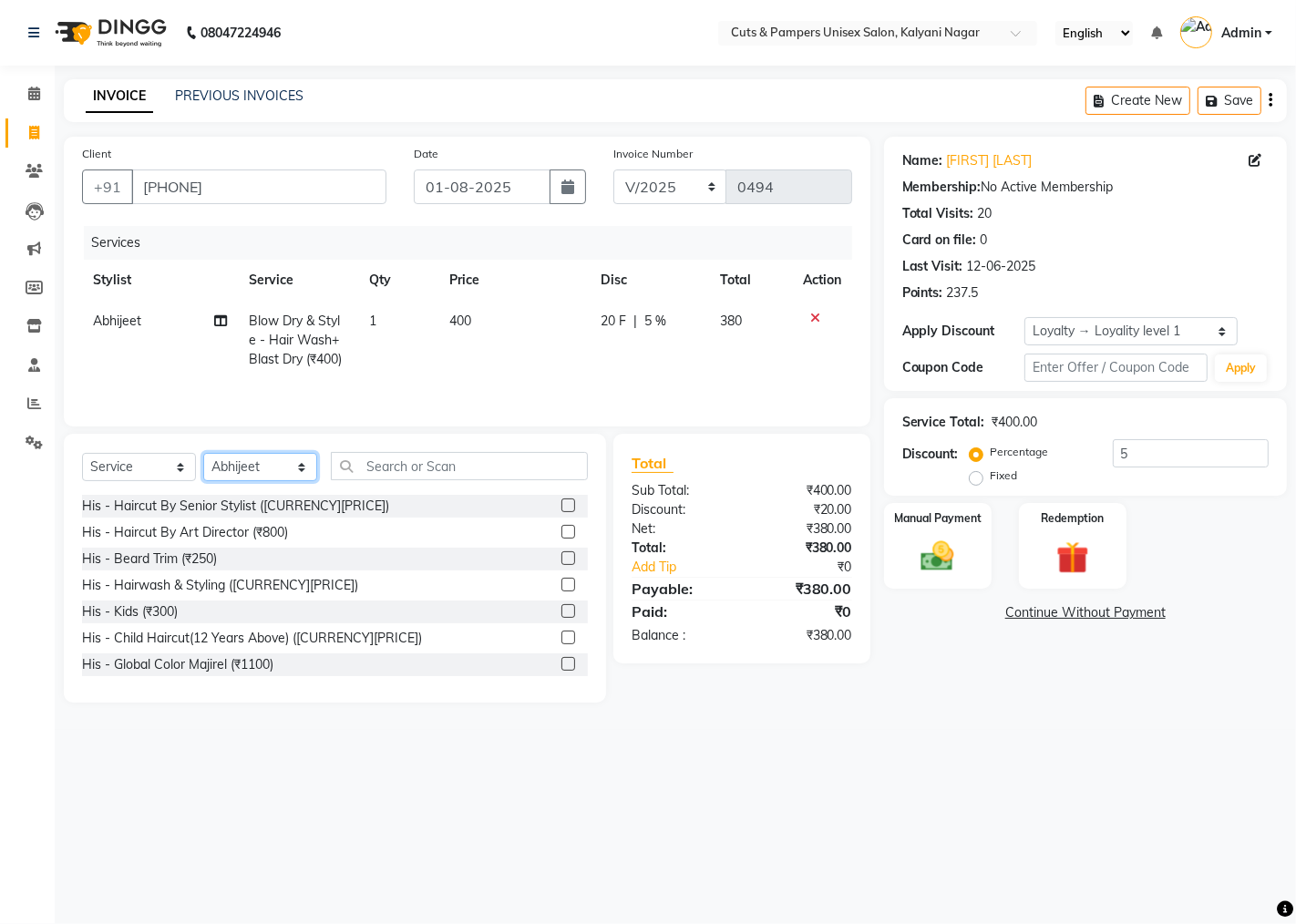 click on "Select Stylist [LAST] [LAST] [LAST] [LAST]" 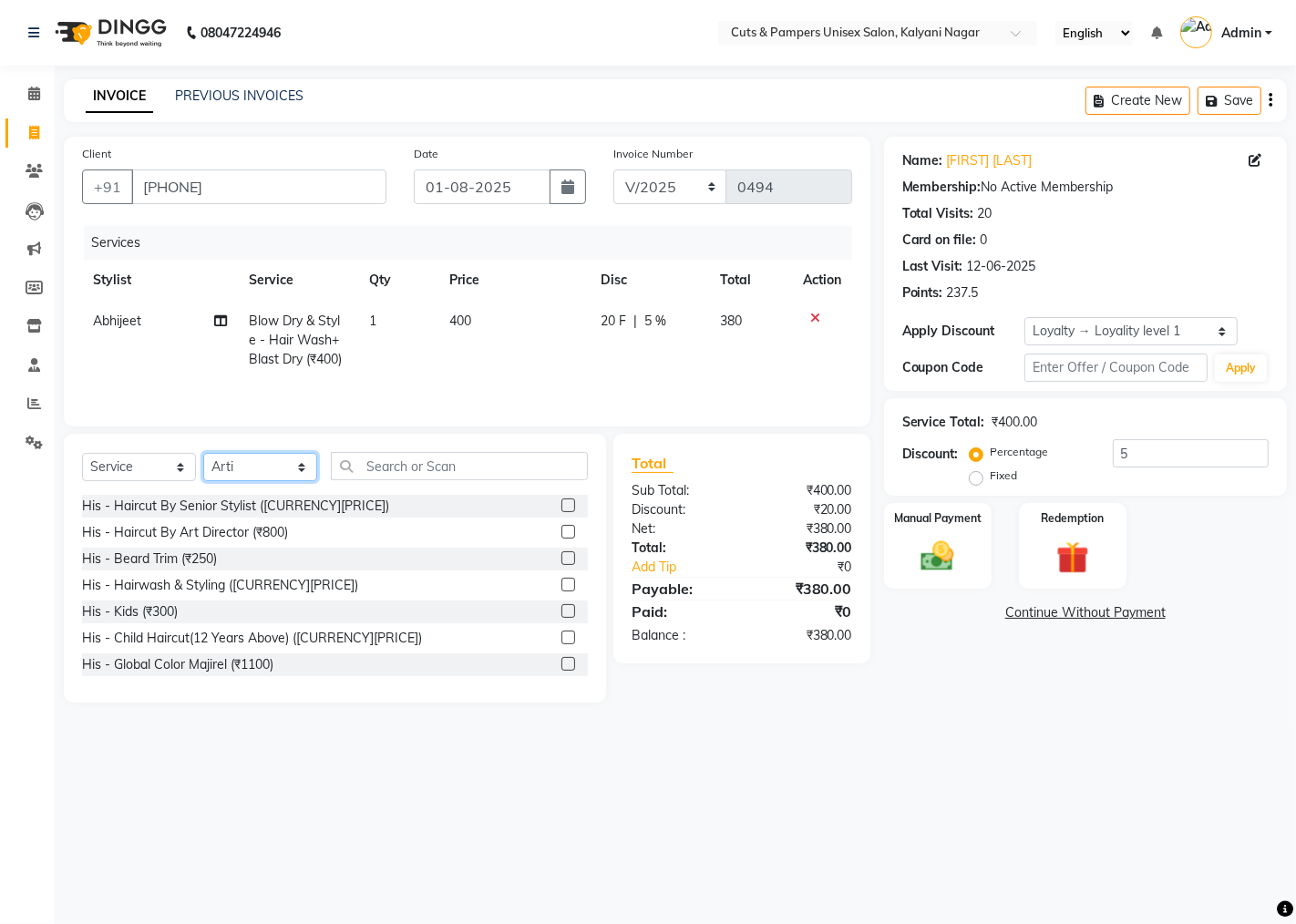 click on "Select Stylist [LAST] [LAST] [LAST] [LAST]" 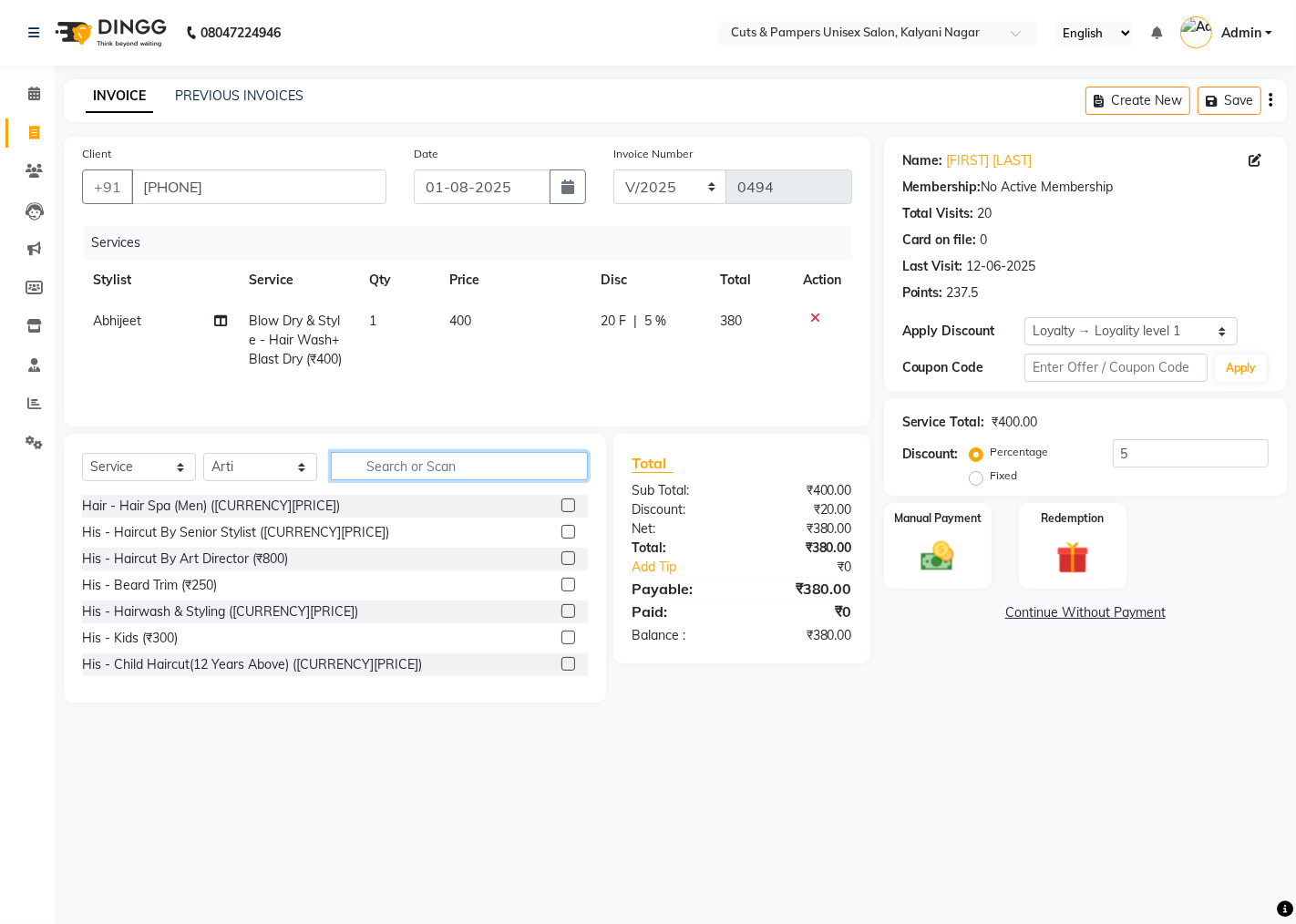 click 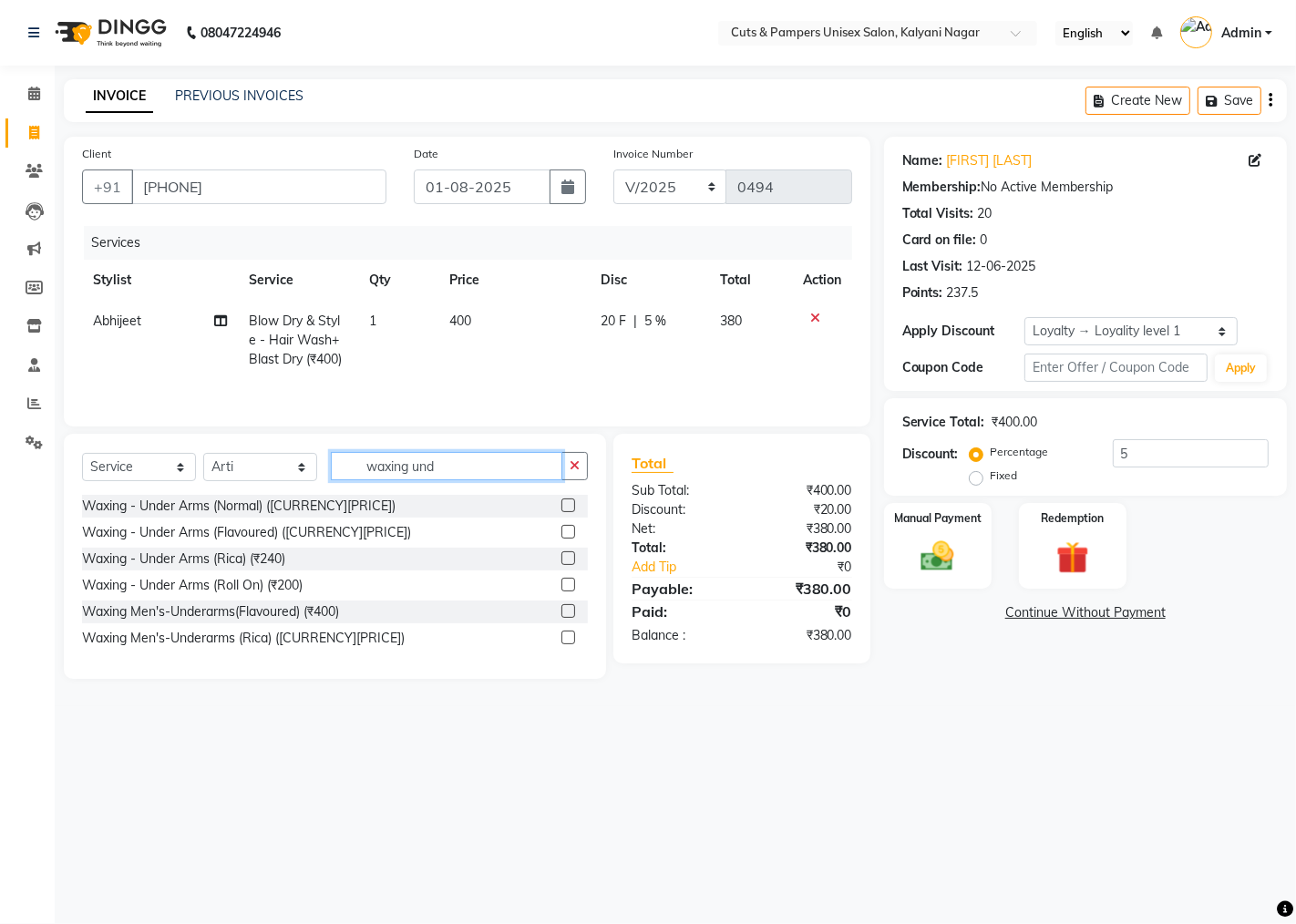 type on "waxing und" 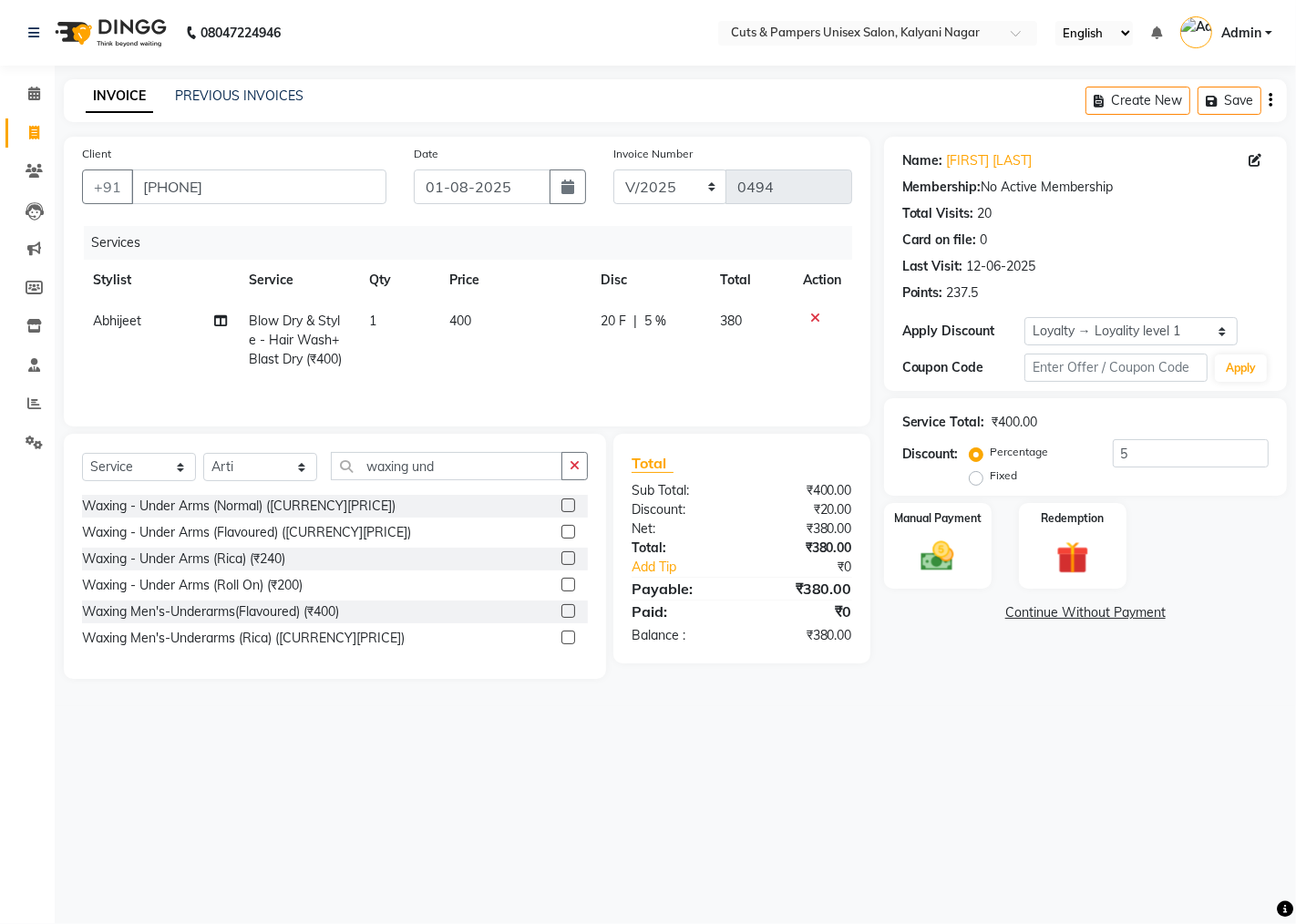 click 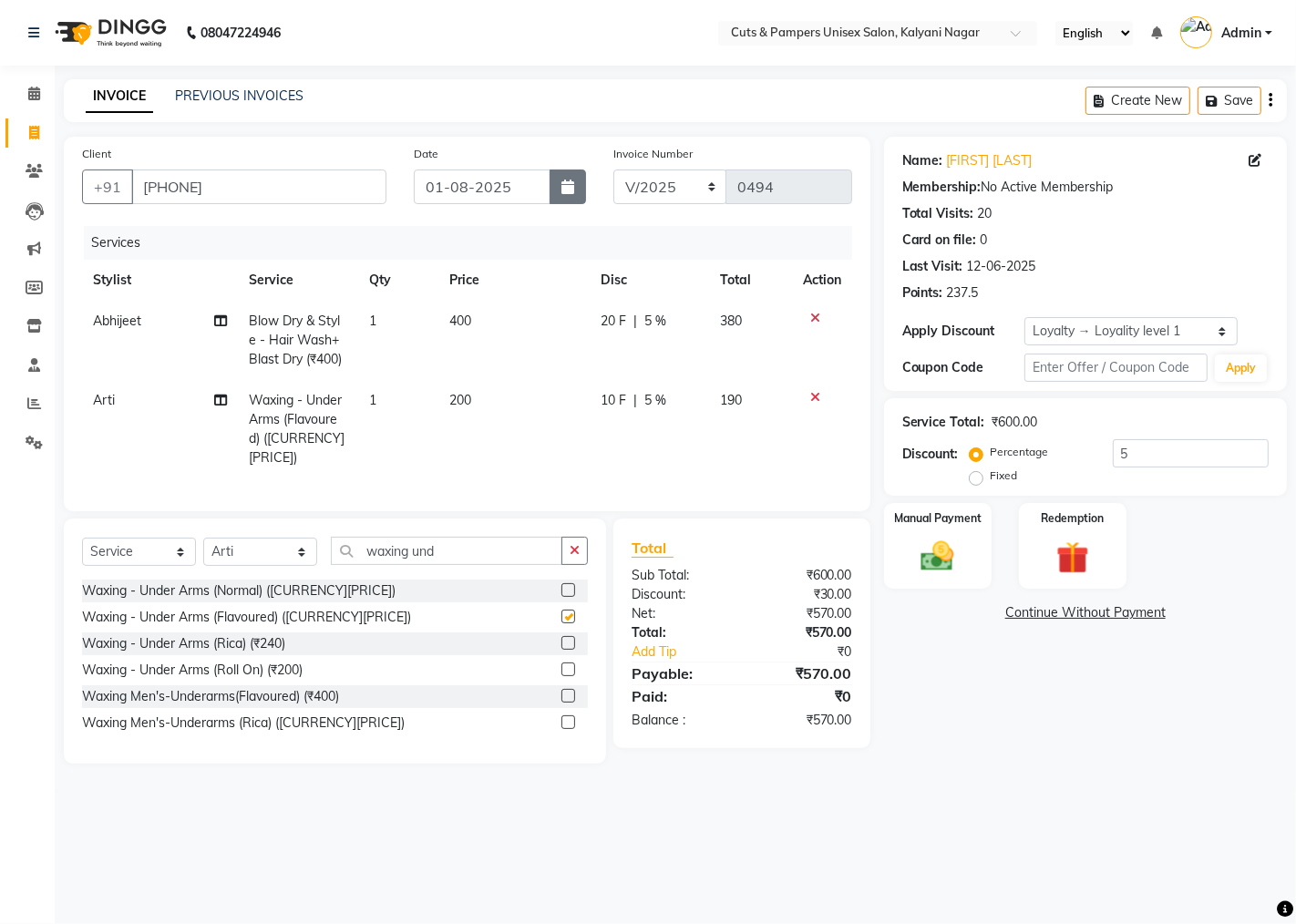checkbox on "false" 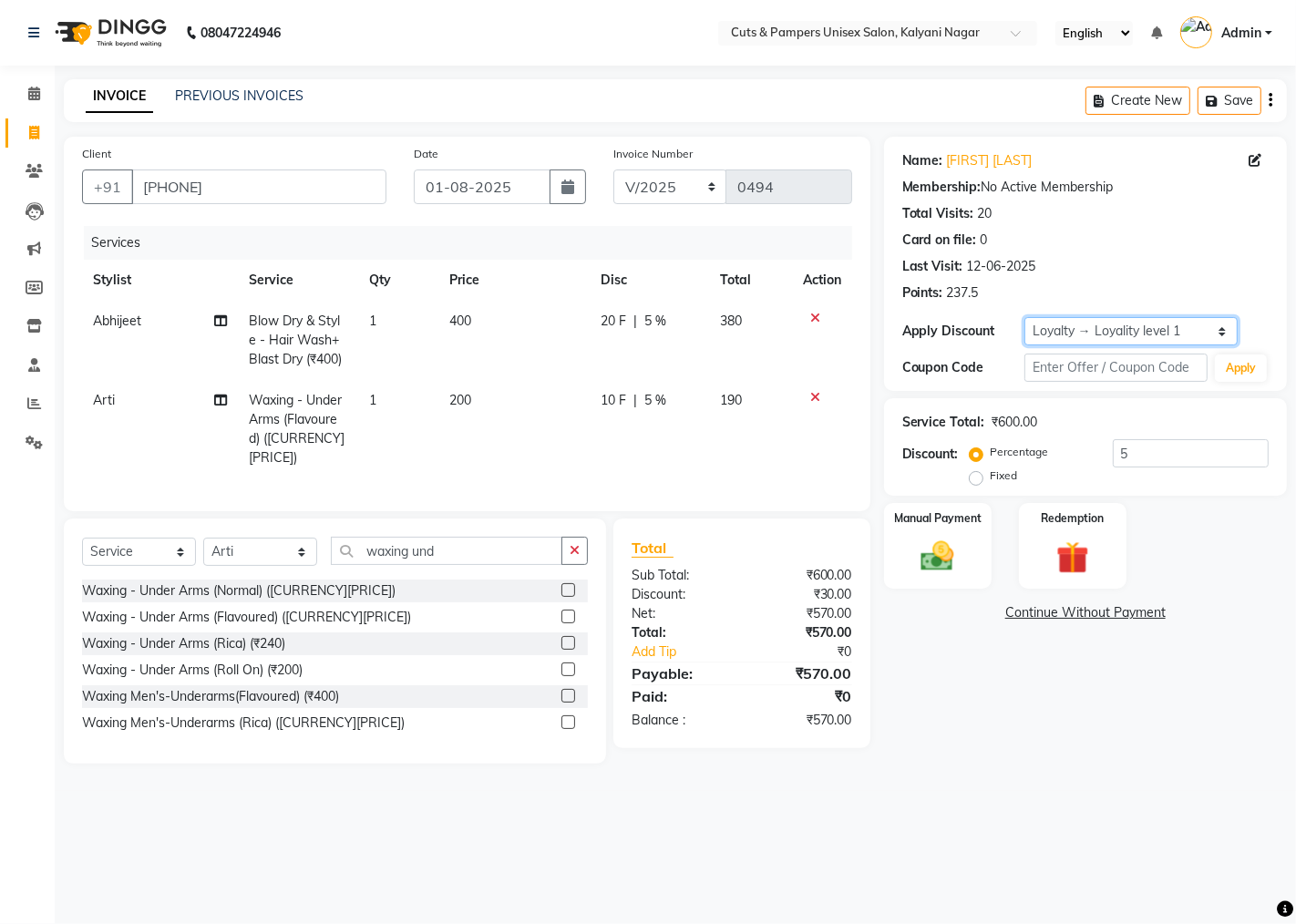click on "Select  Loyalty → Loyality level 1" 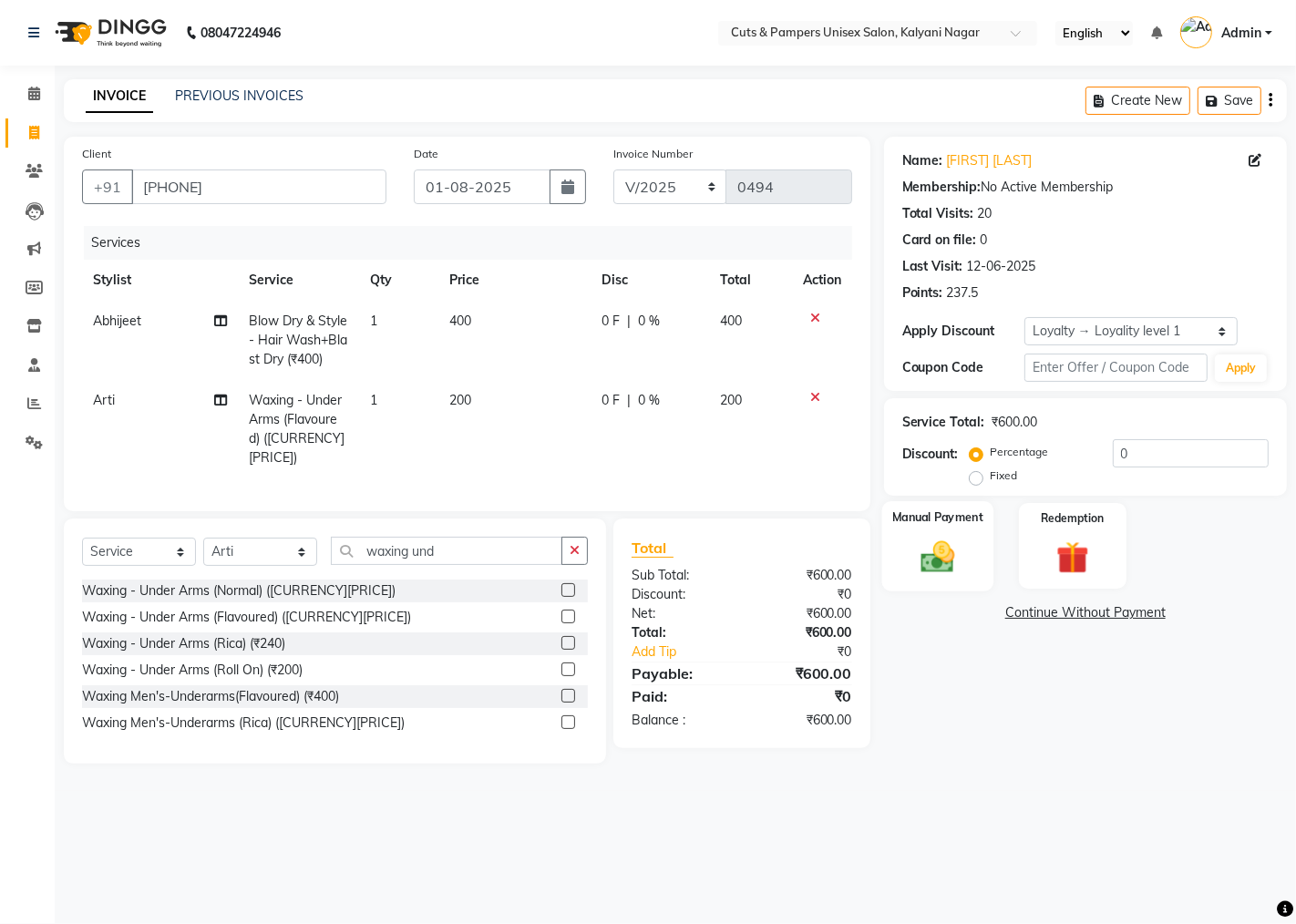 click 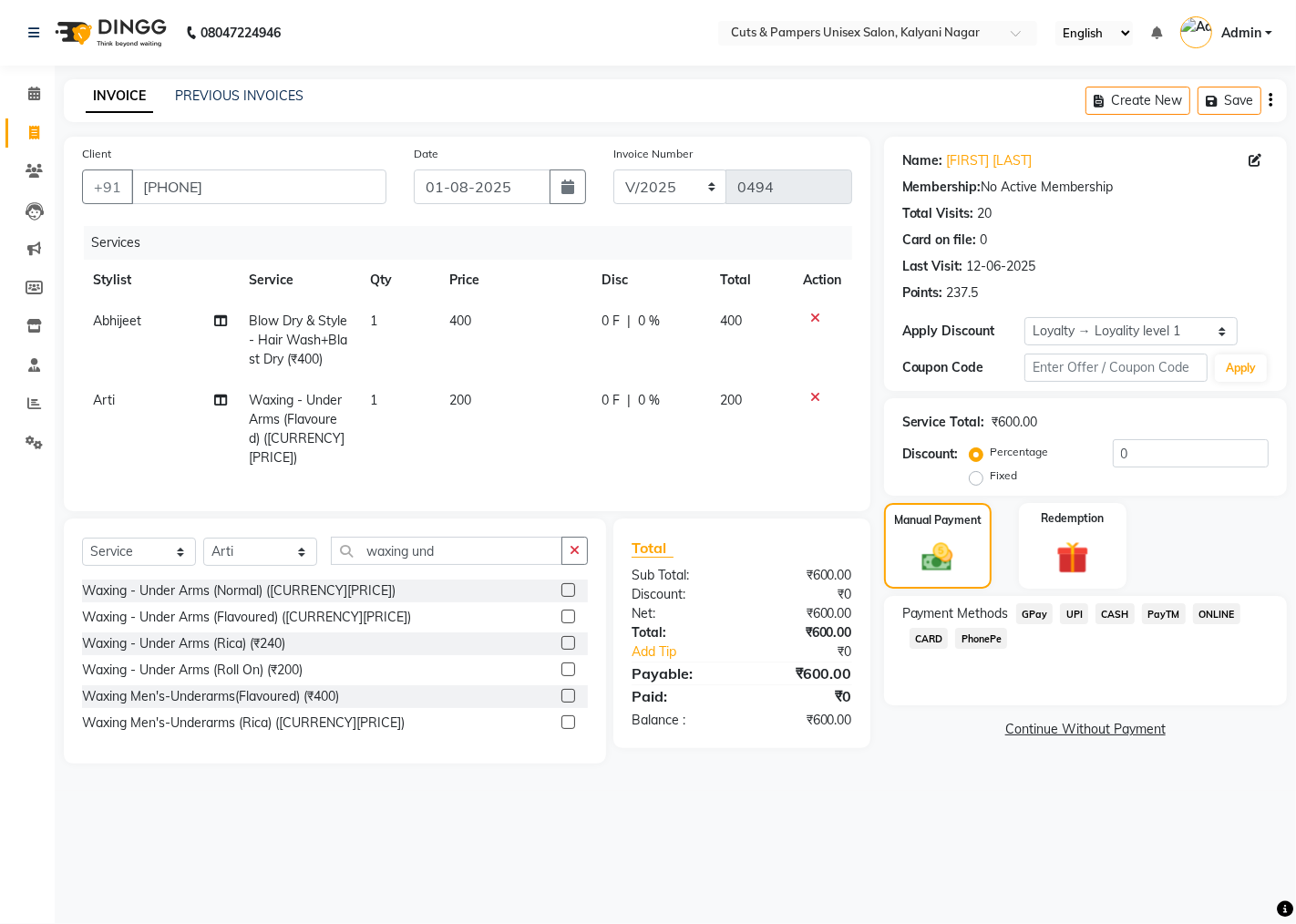 click on "GPay" 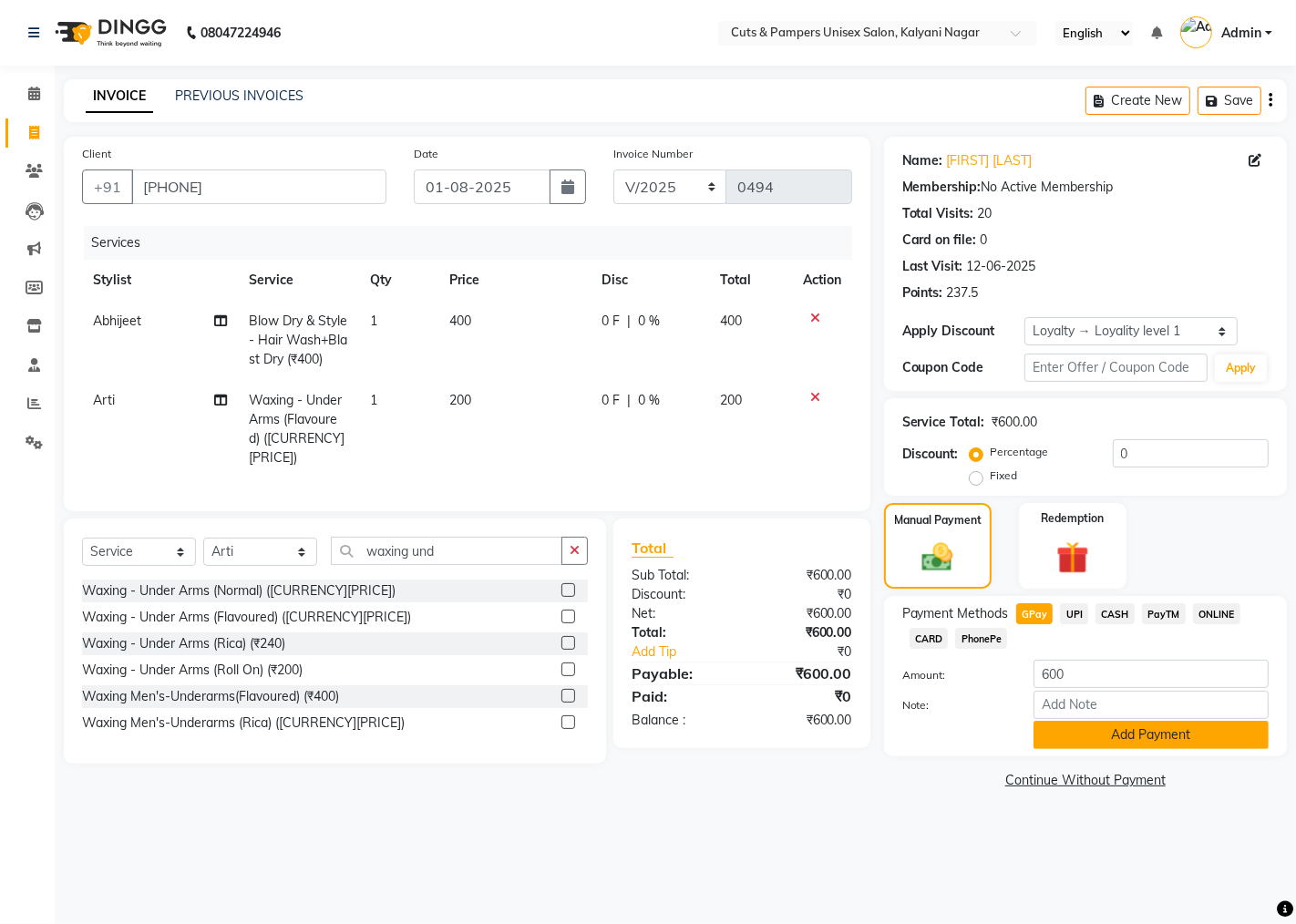 click on "Add Payment" 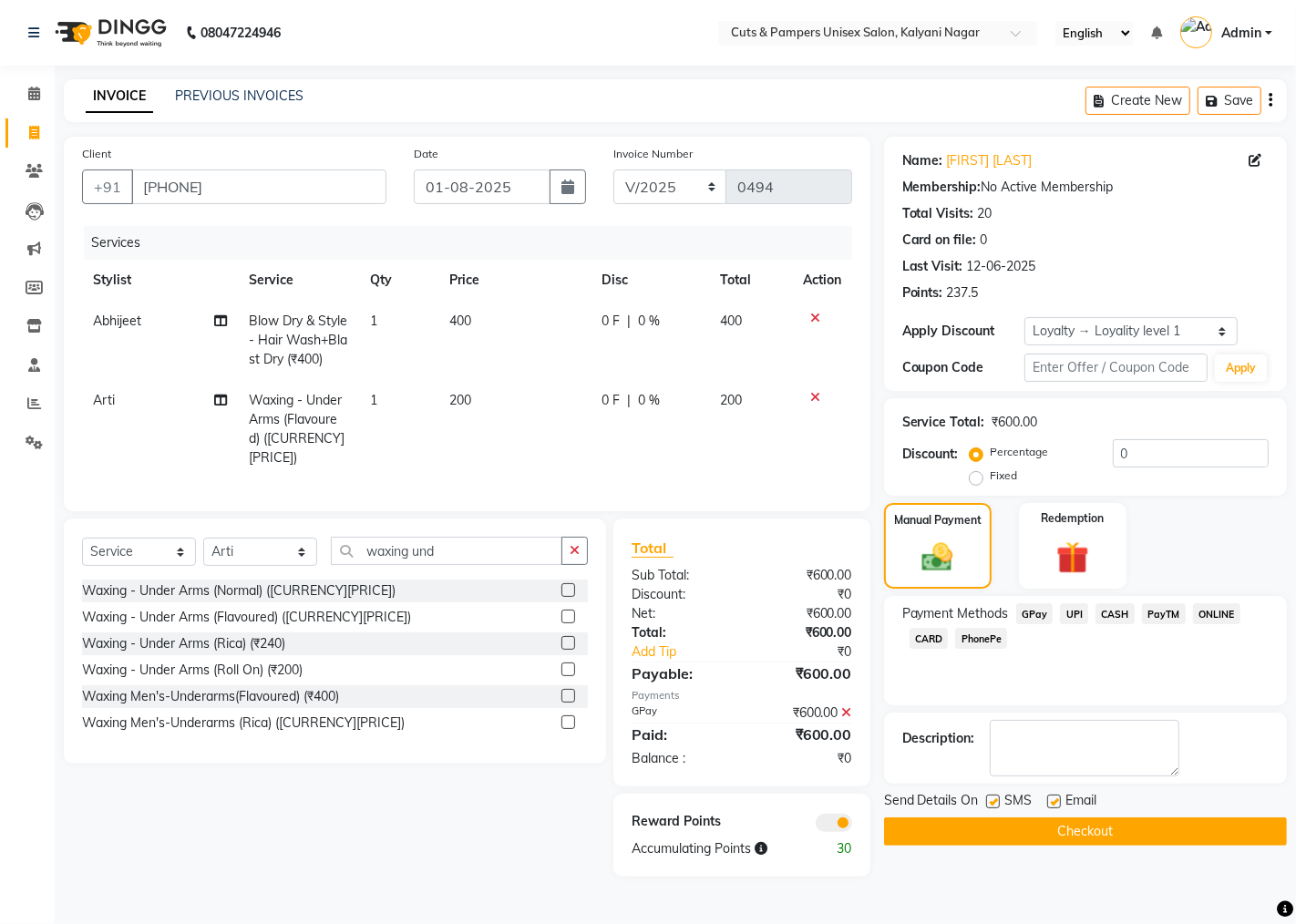 click on "Checkout" 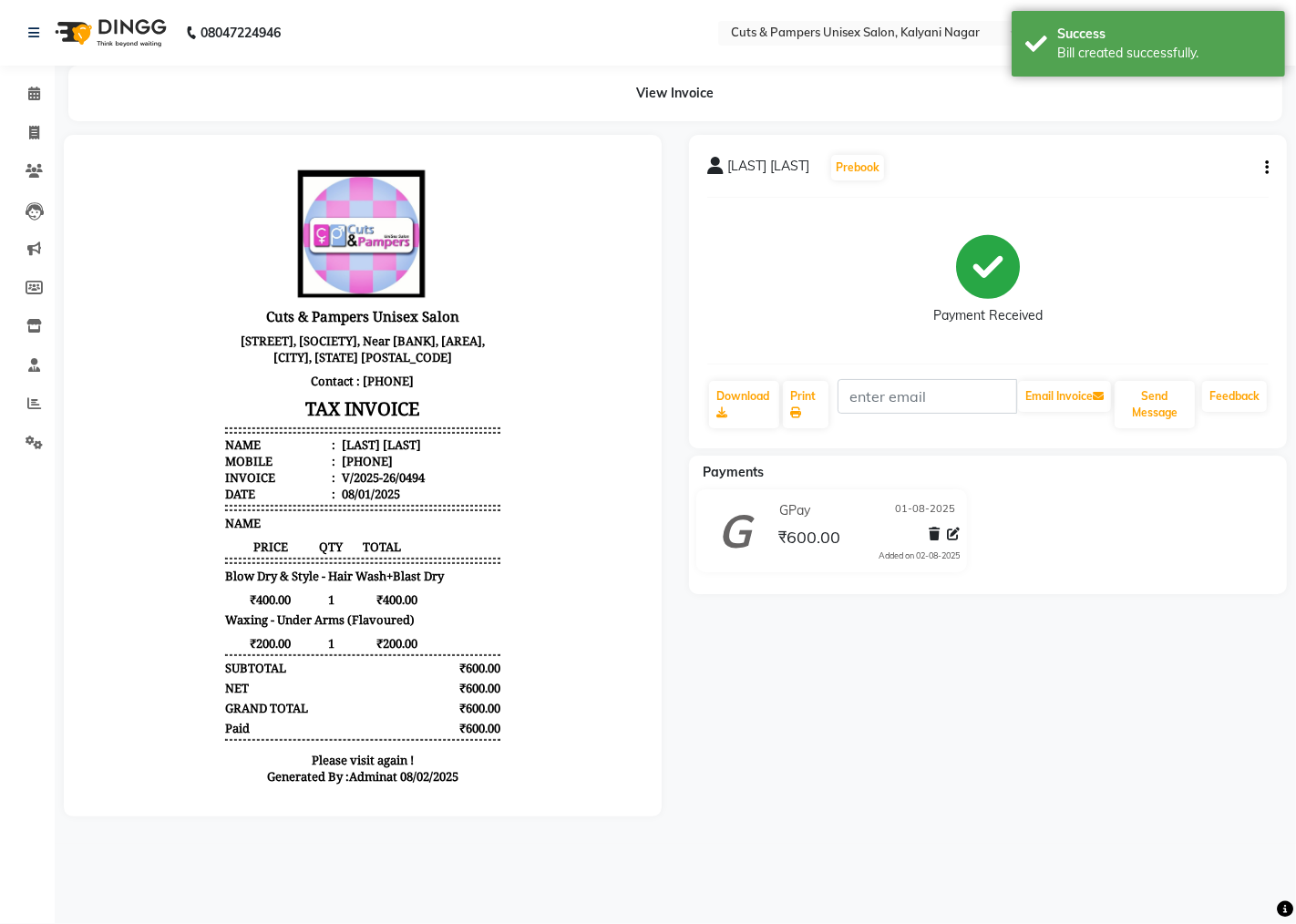scroll, scrollTop: 0, scrollLeft: 0, axis: both 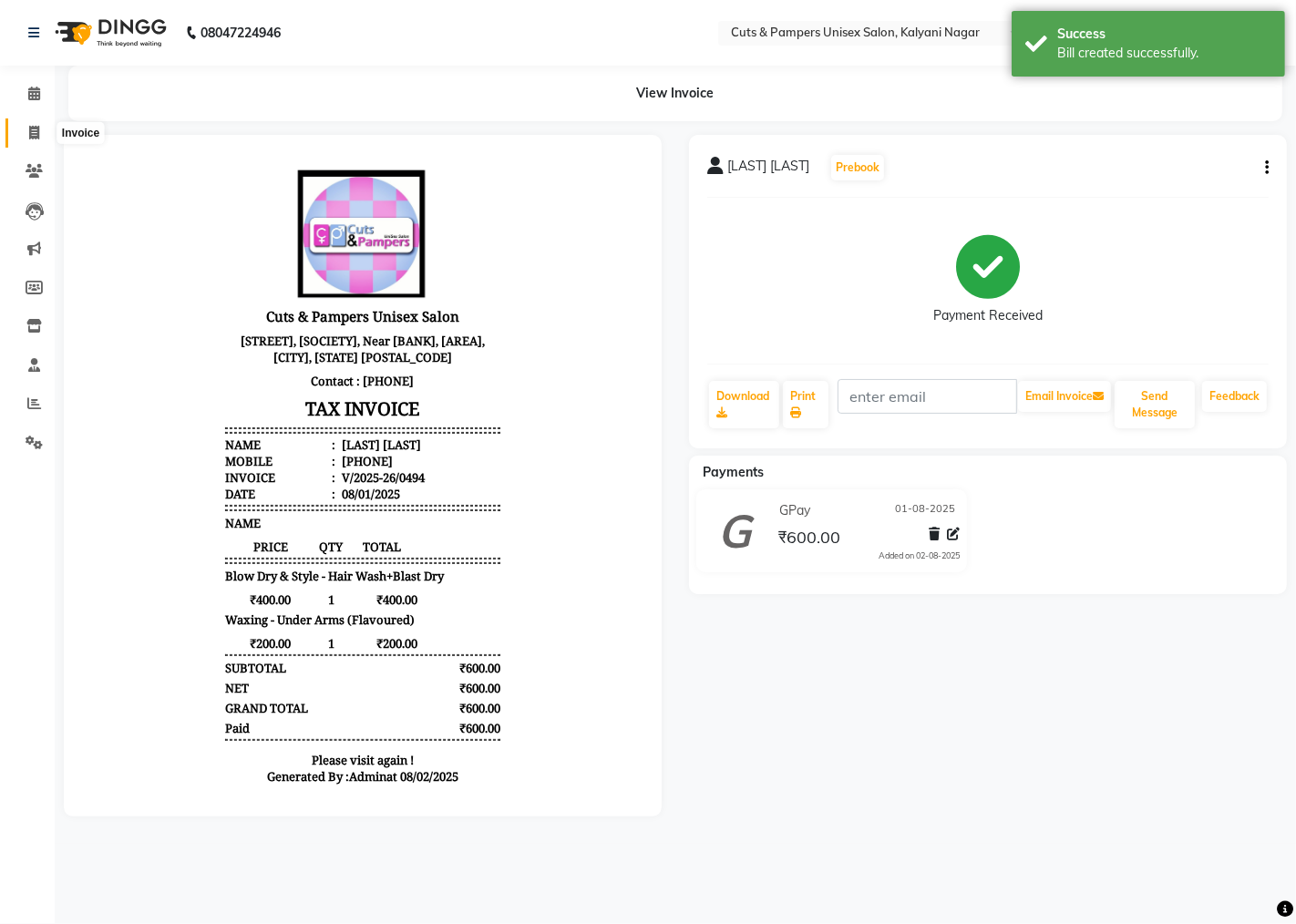 click 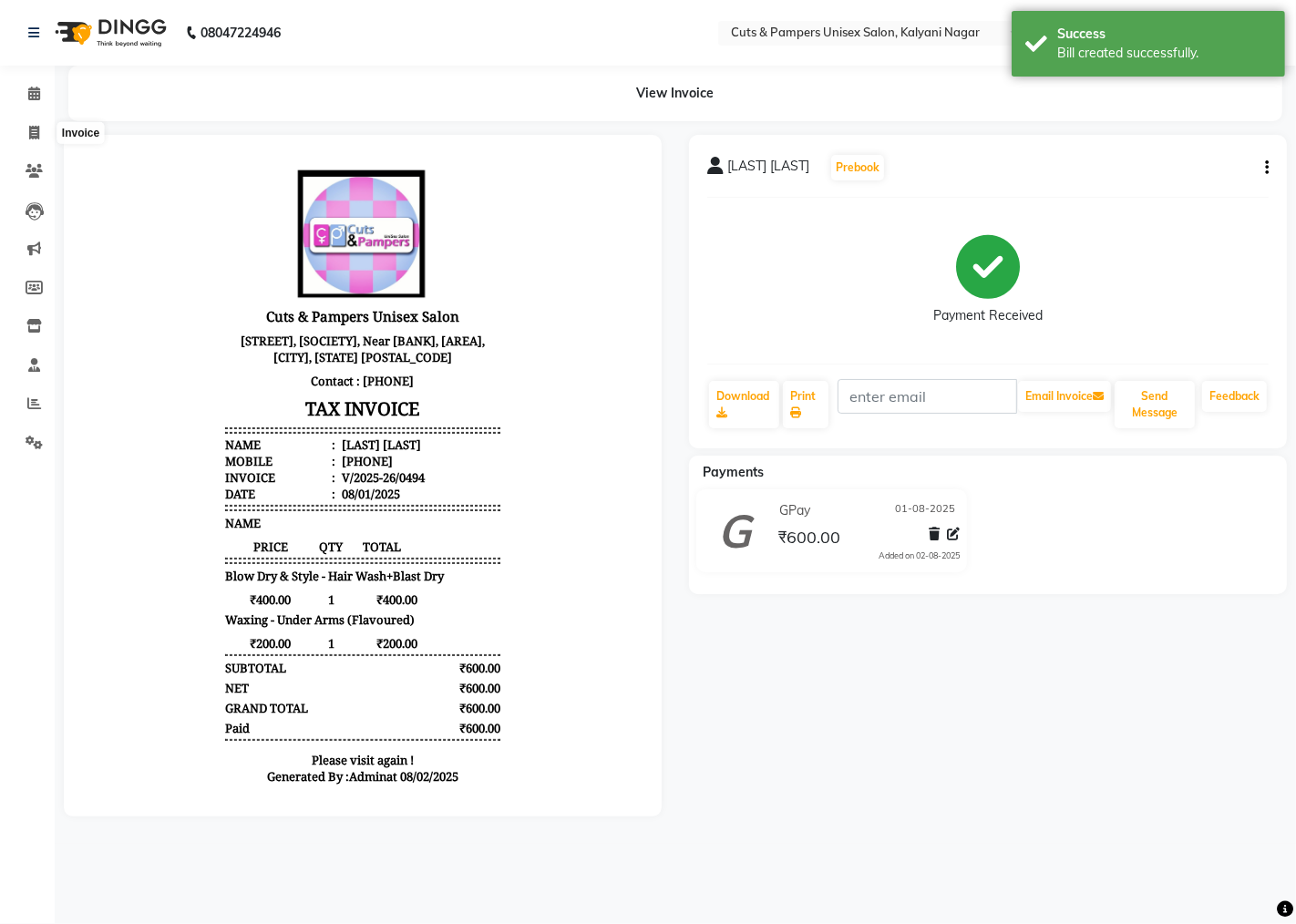select on "service" 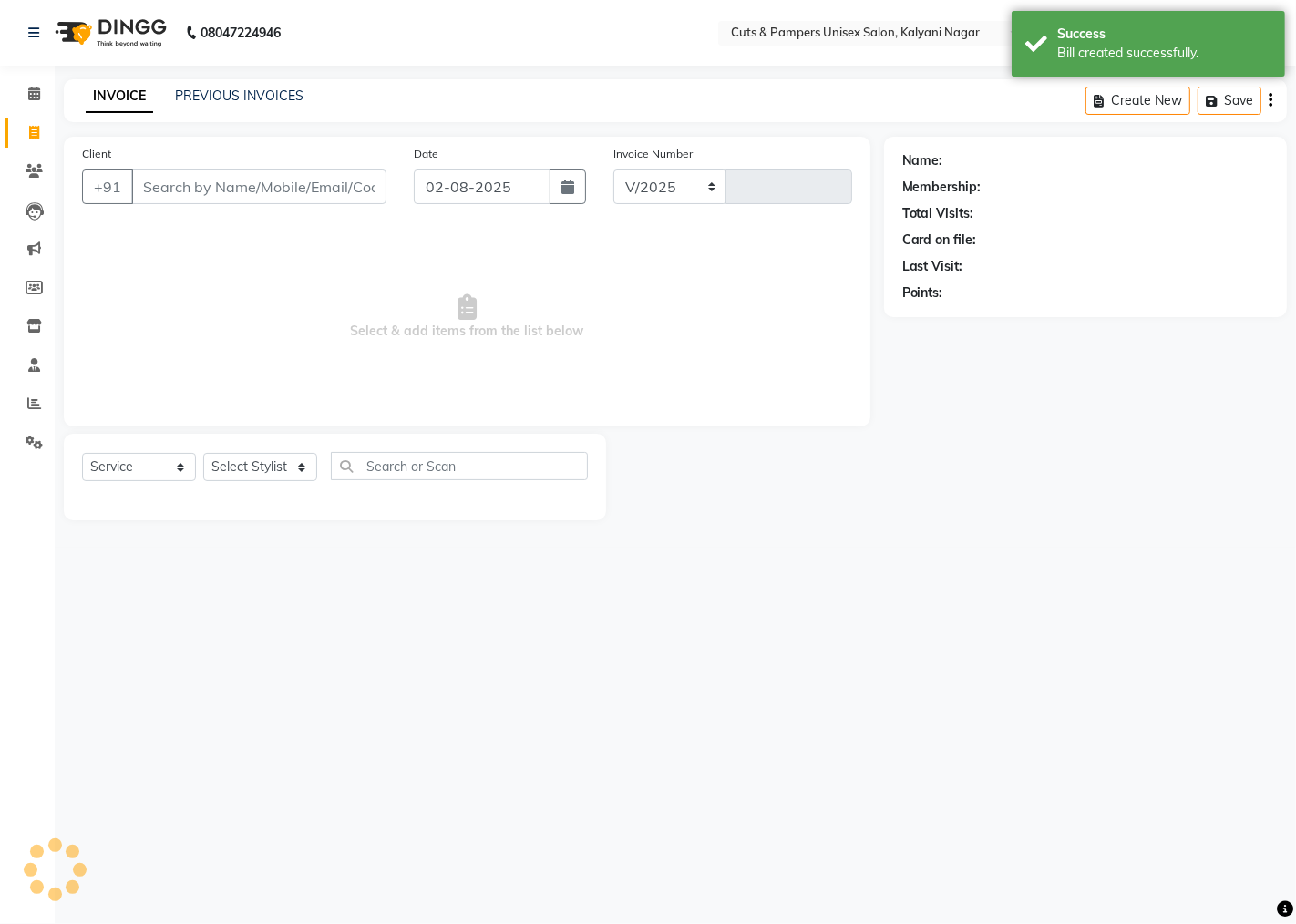 select on "64" 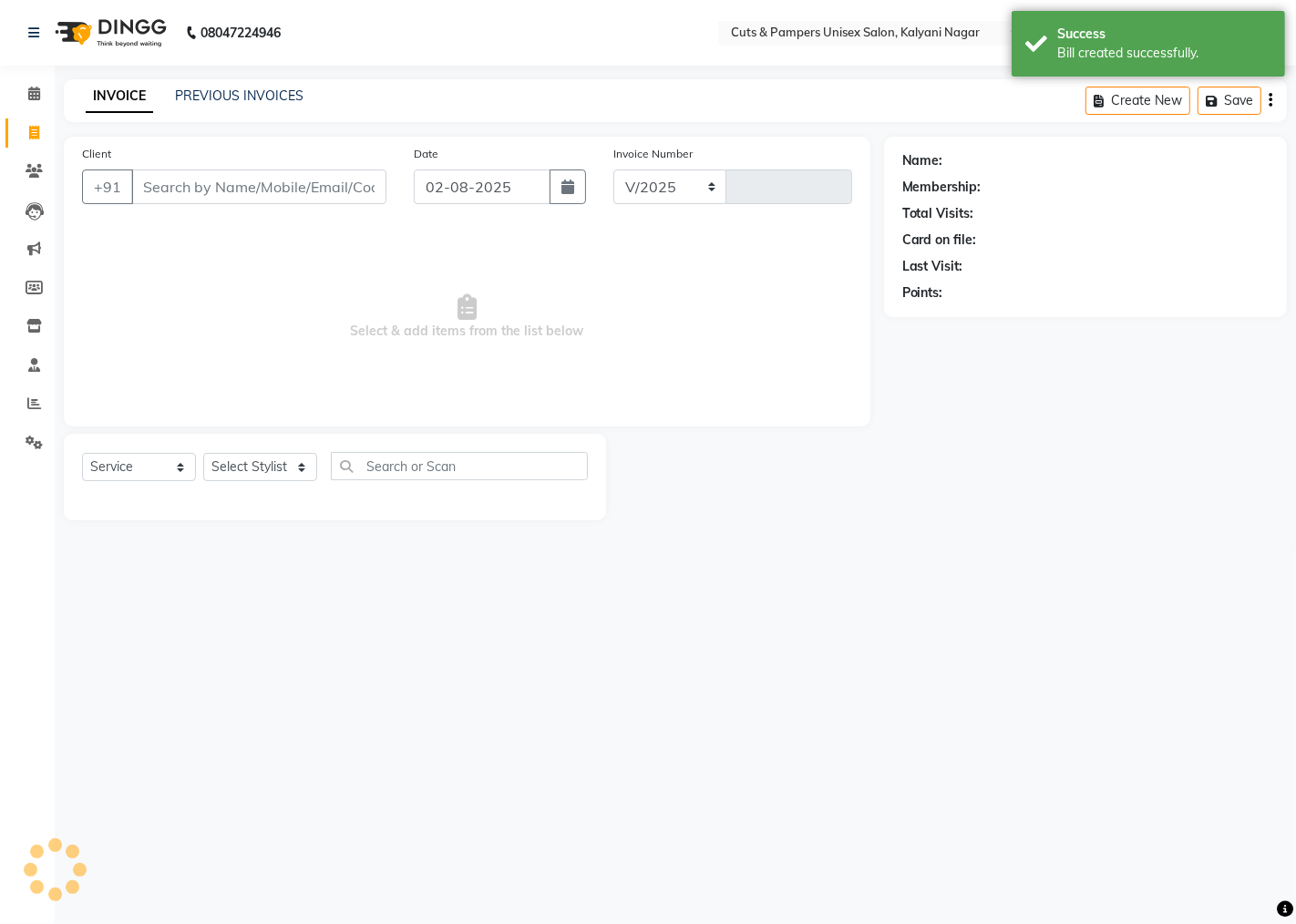 type on "0495" 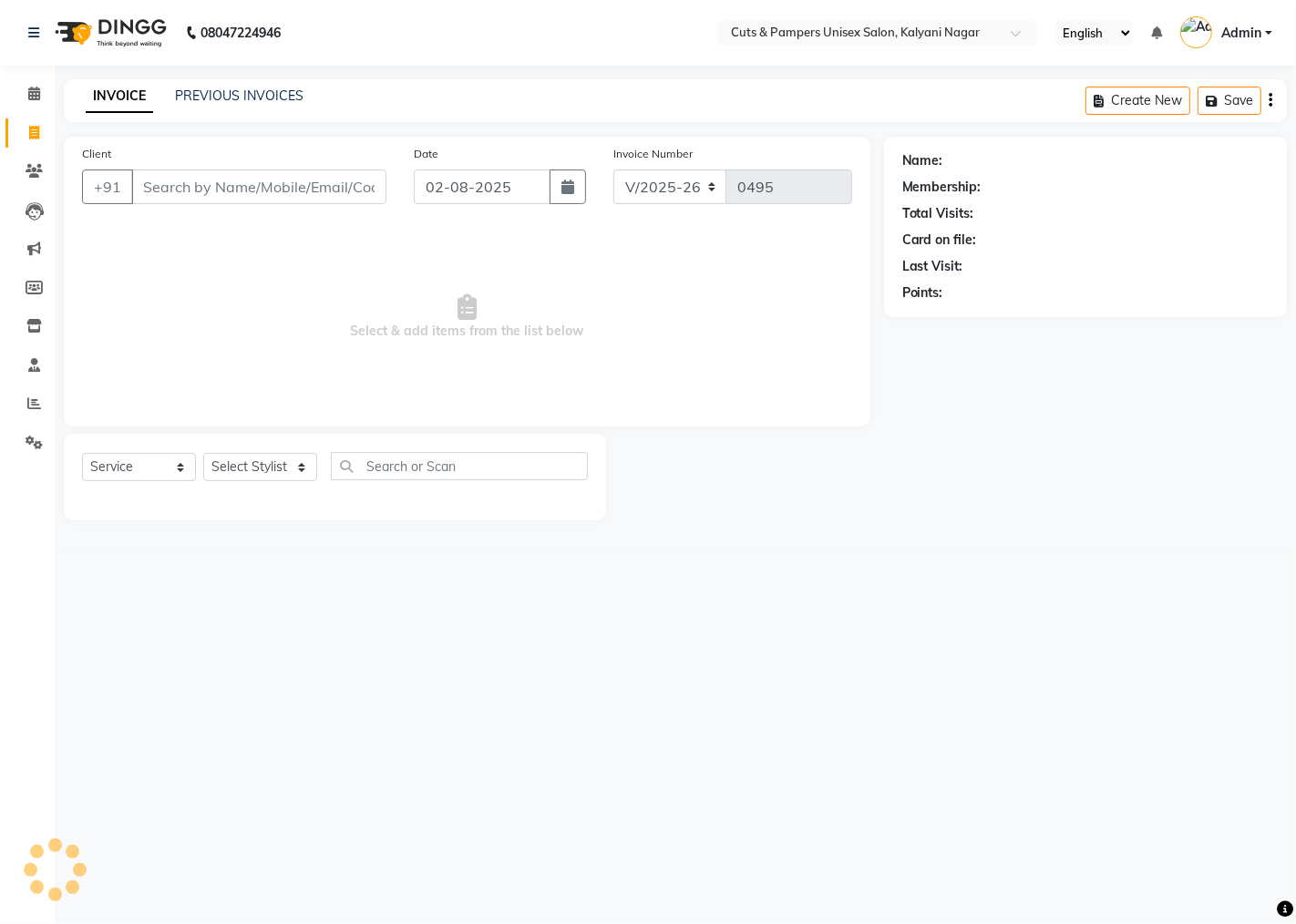 click on "Client" at bounding box center (259, 187) 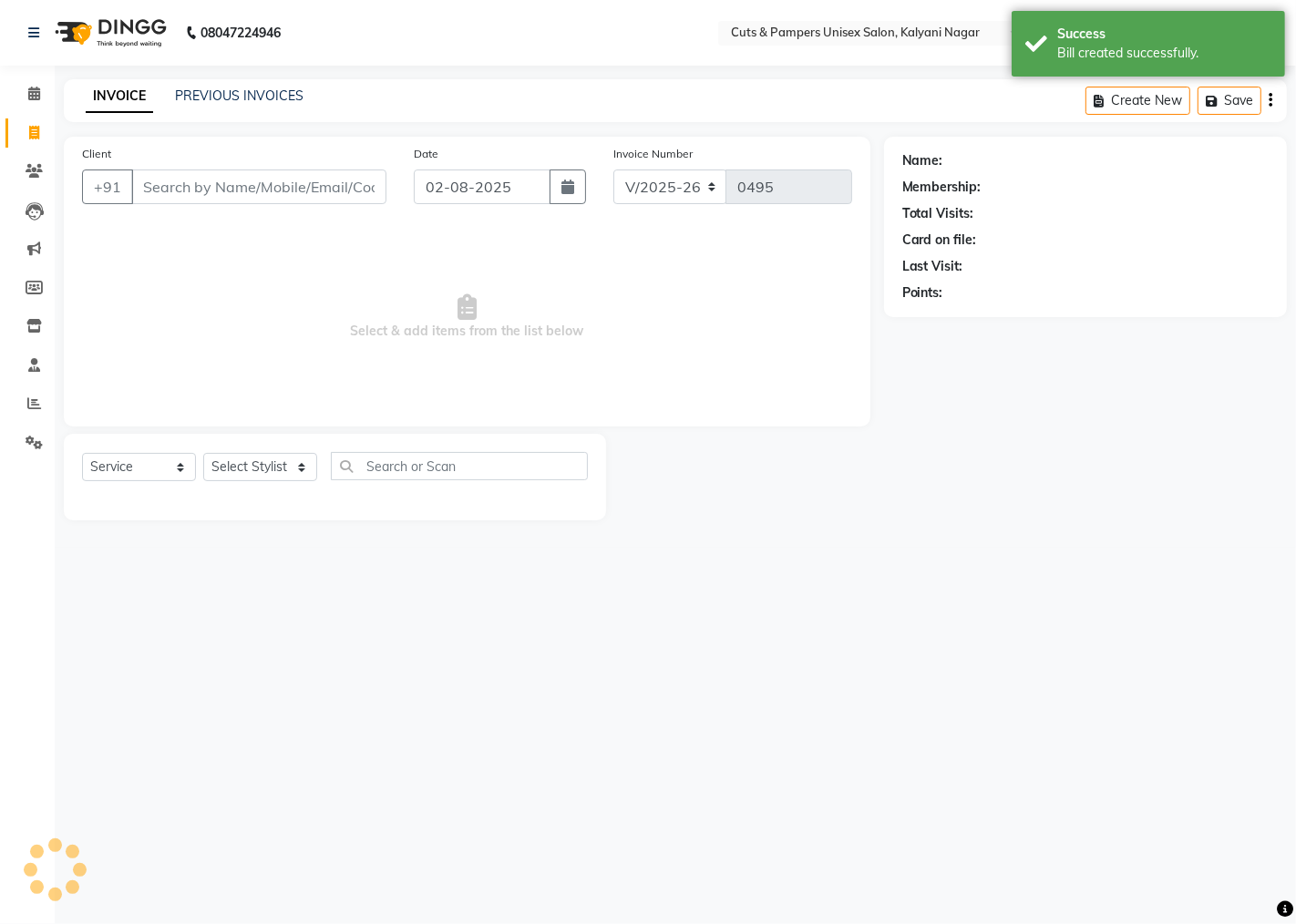 select on "2388" 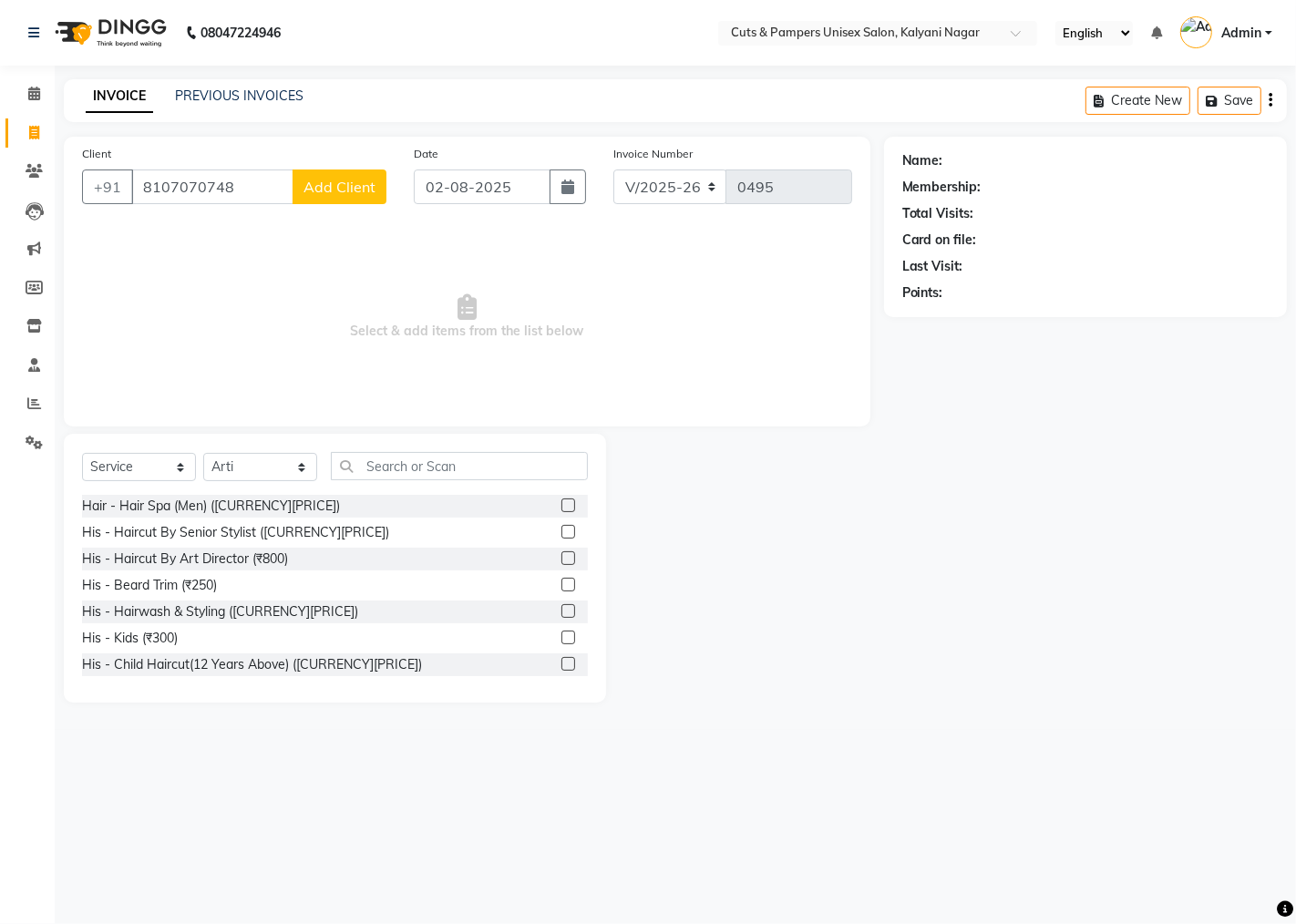type on "8107070748" 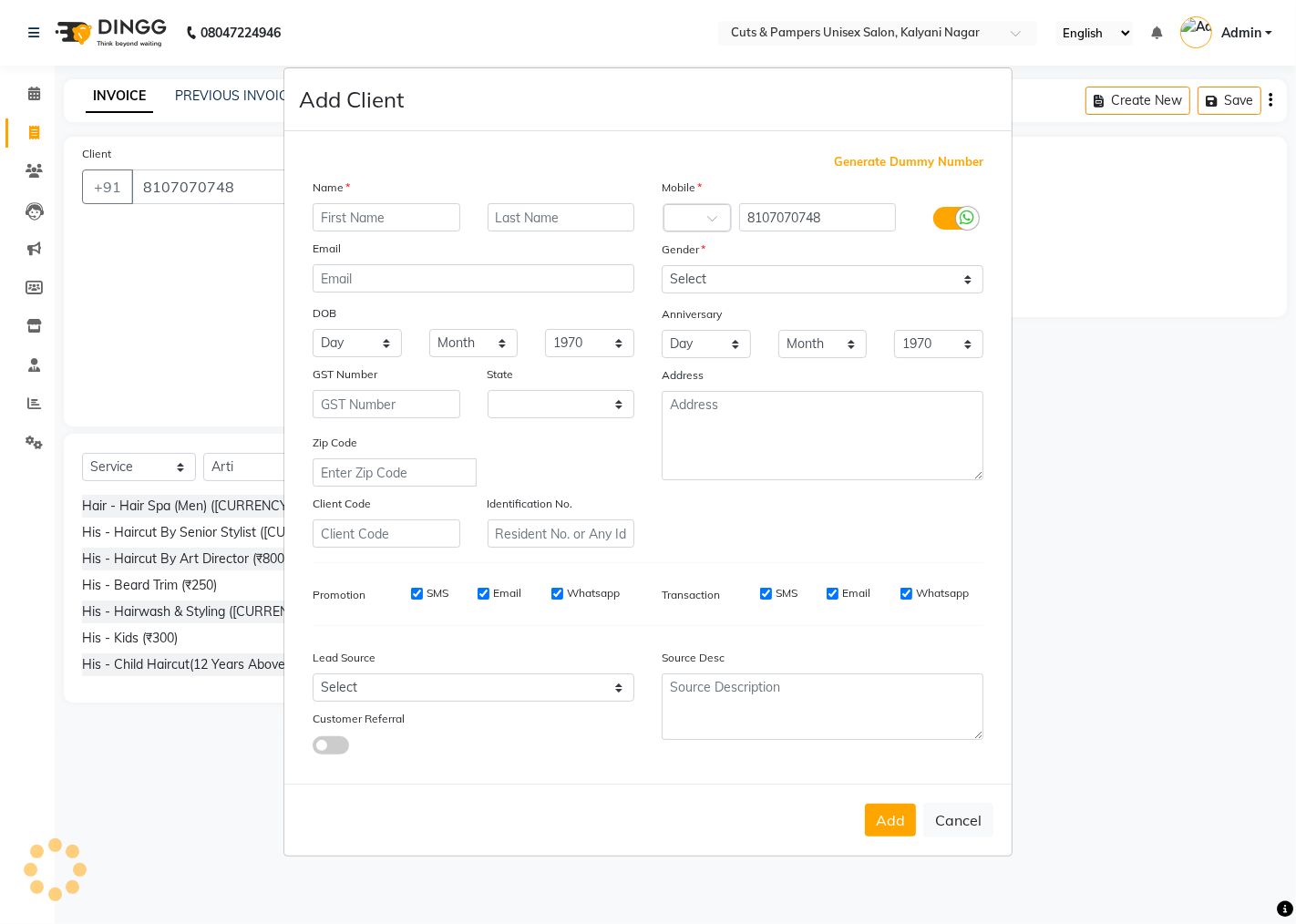 select on "22" 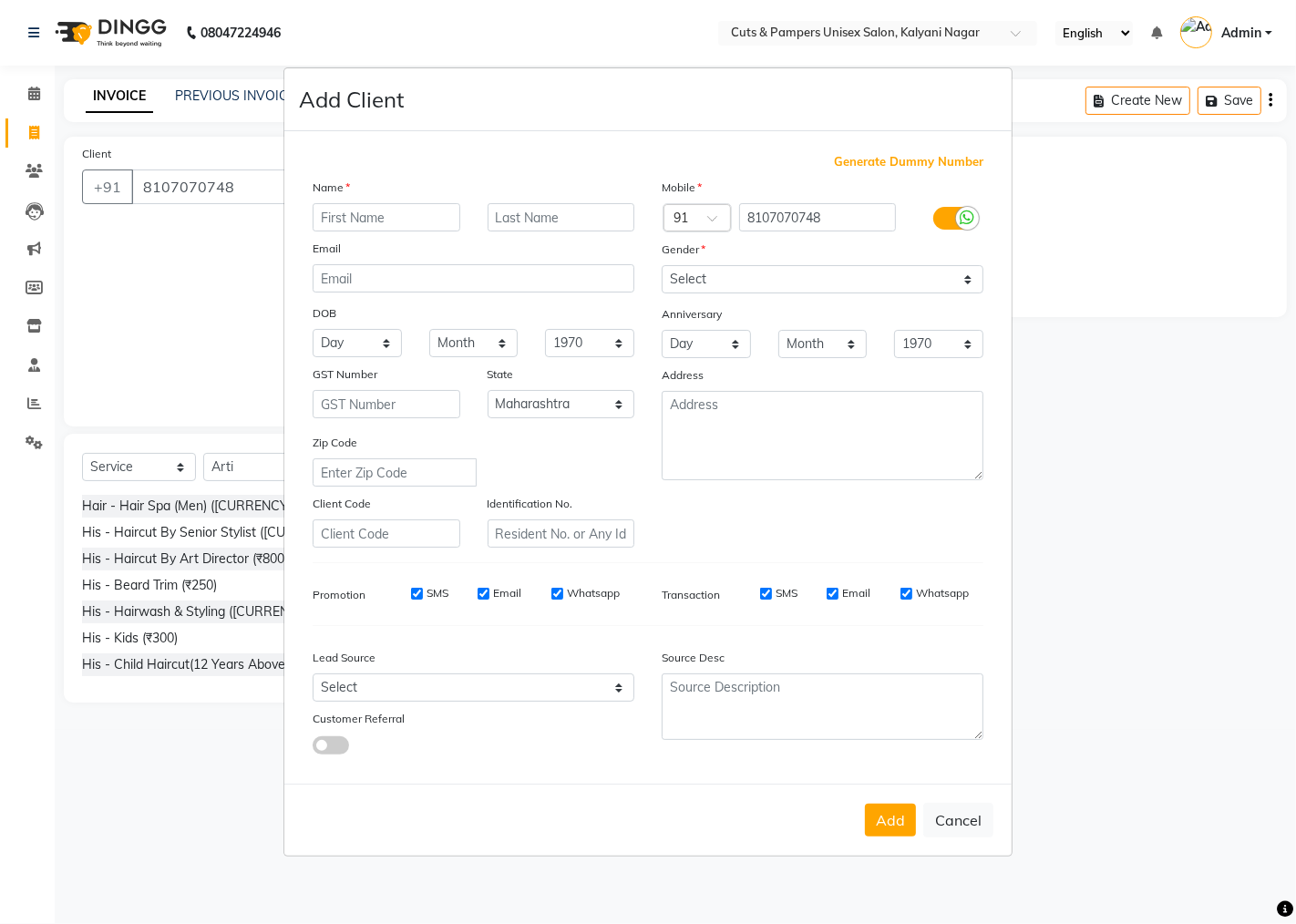 click at bounding box center (386, 217) 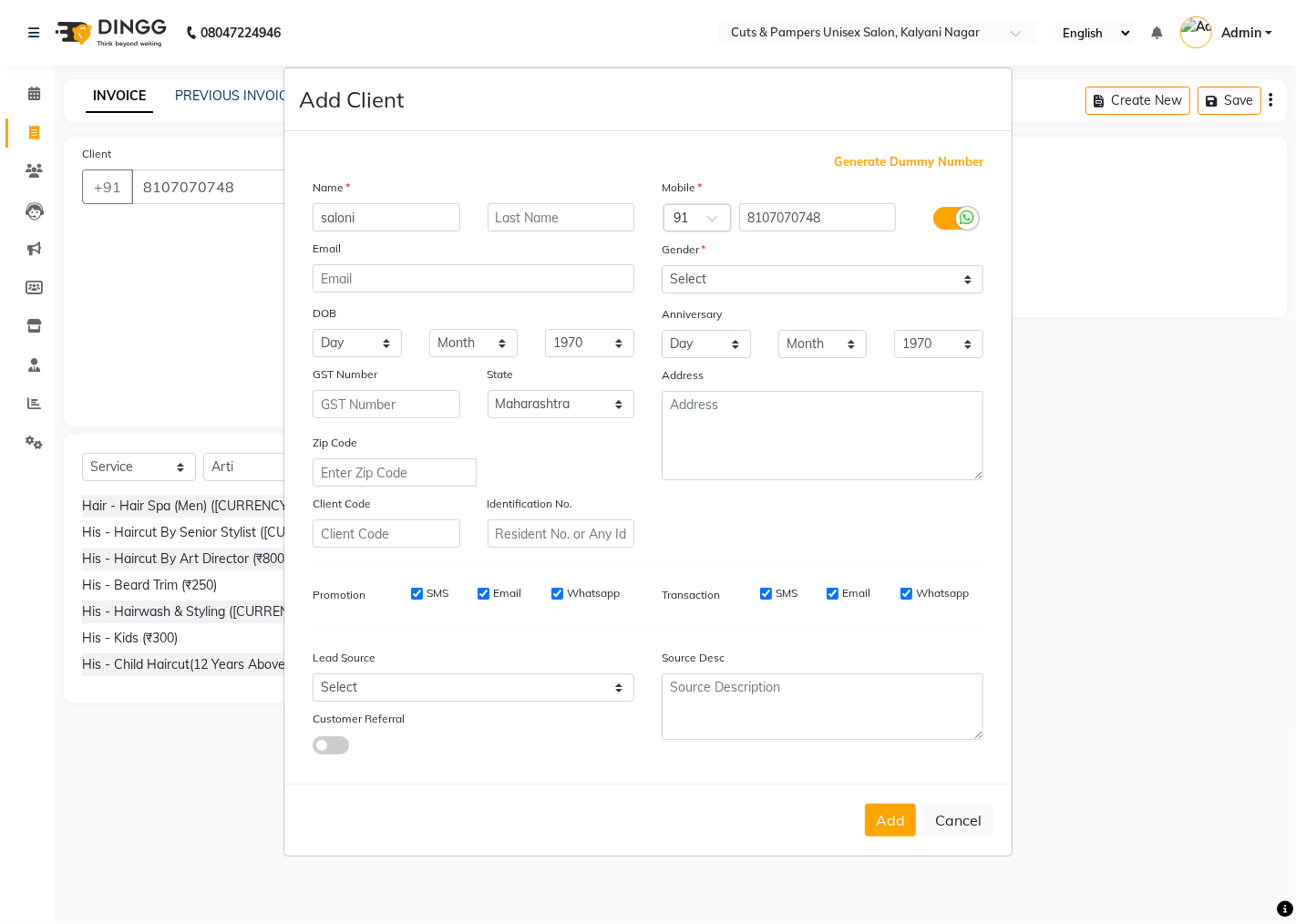 type on "saloni" 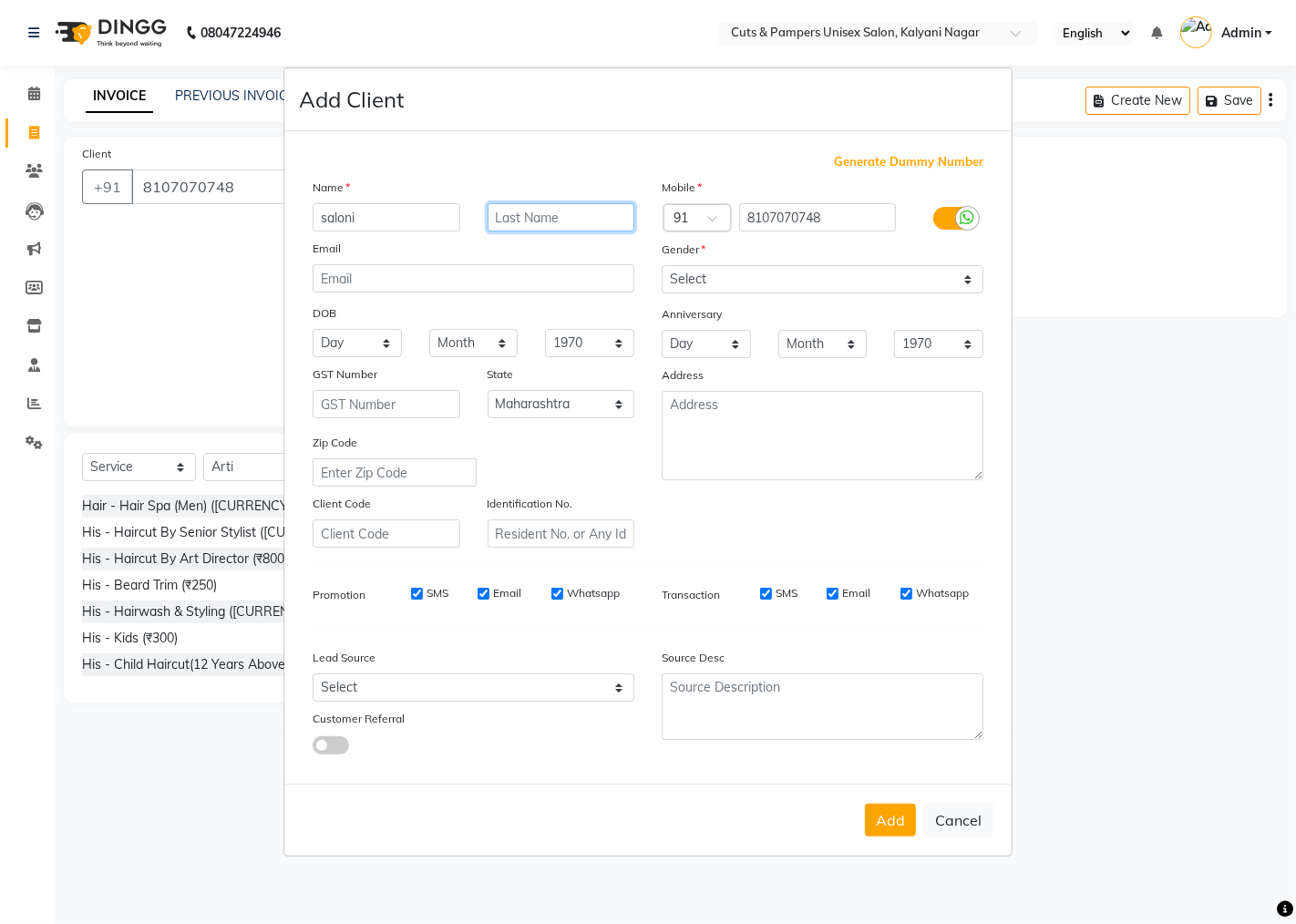 click at bounding box center (561, 217) 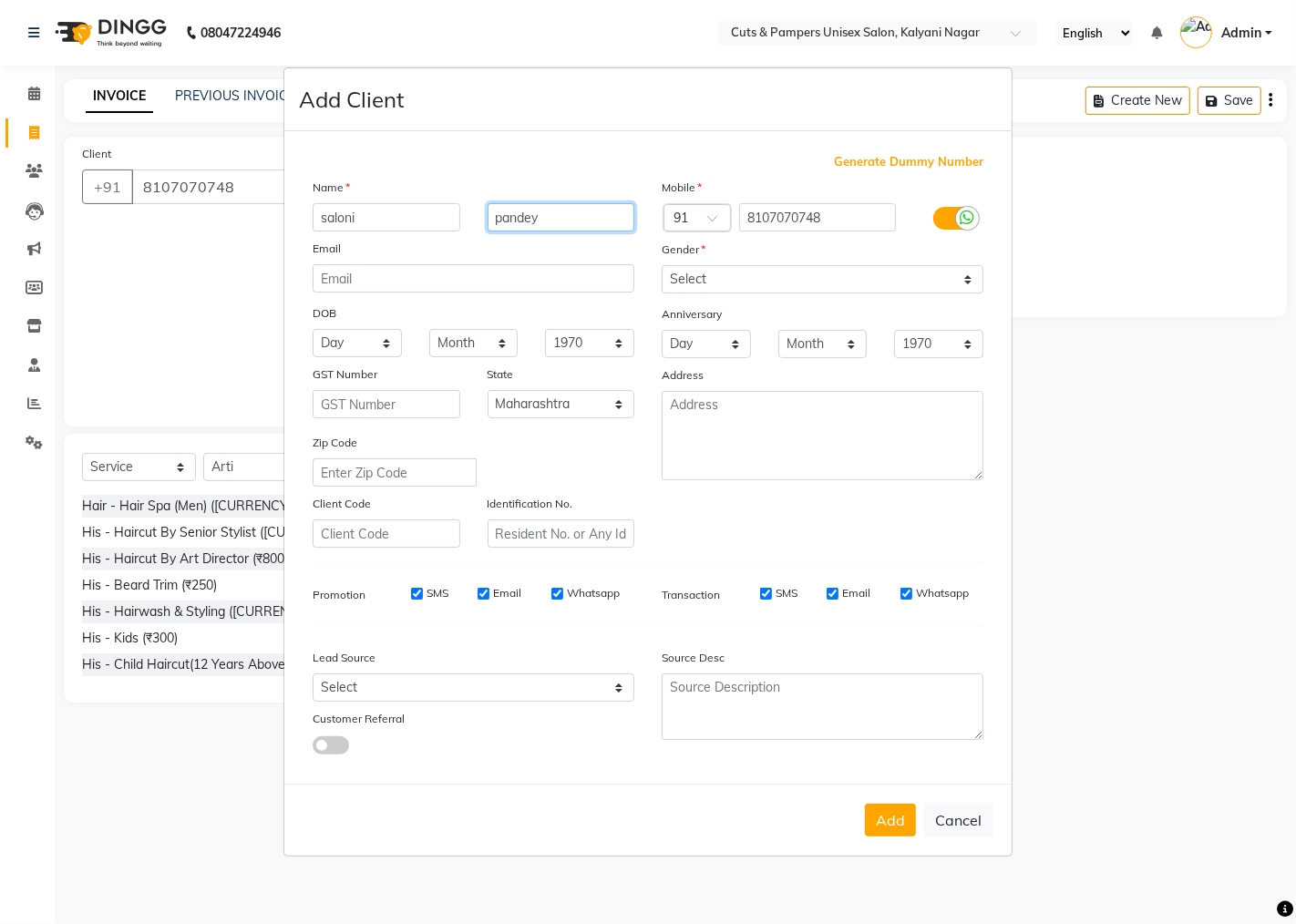 type on "pandey" 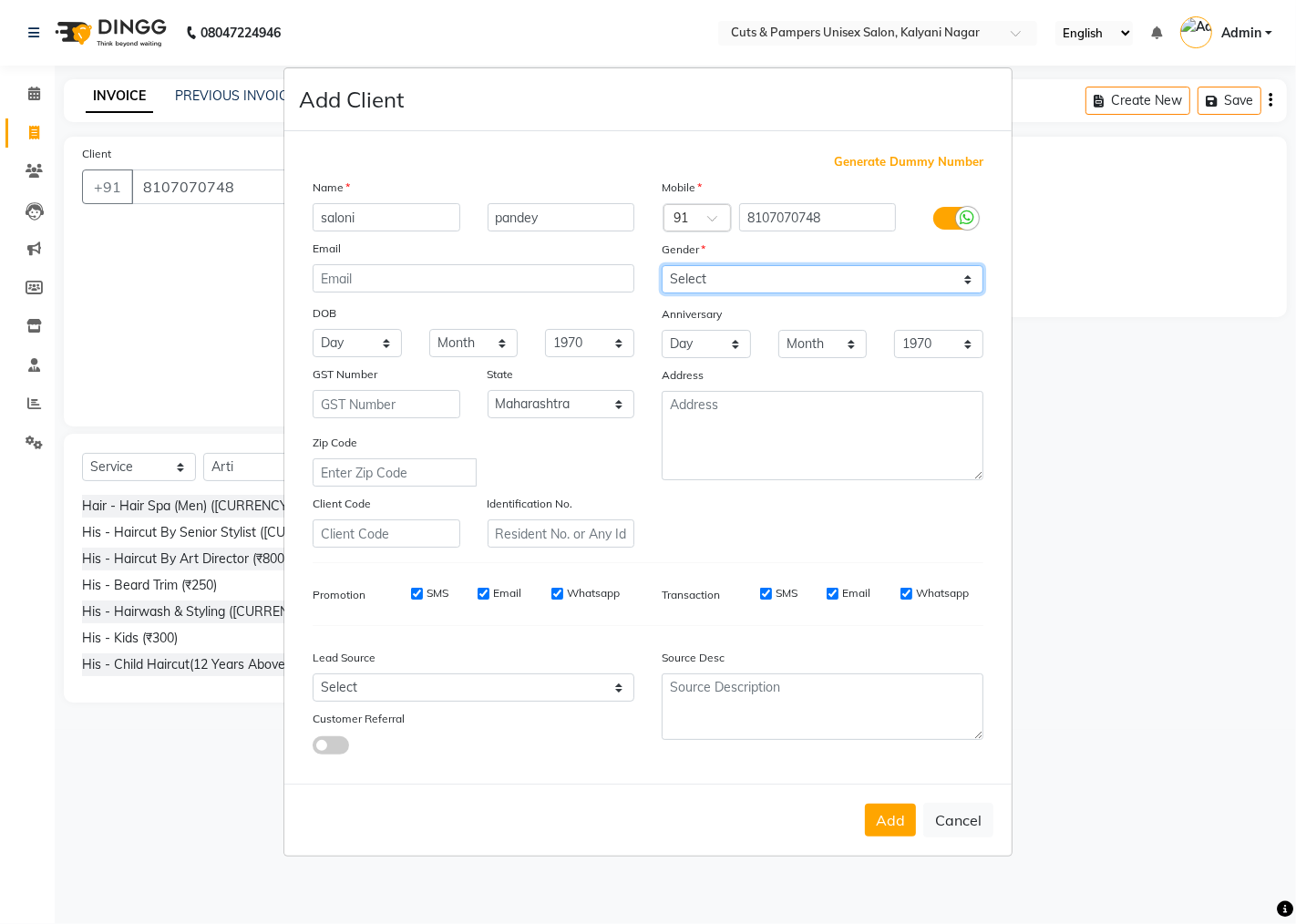 click on "Select Male Female Other Prefer Not To Say" at bounding box center (822, 279) 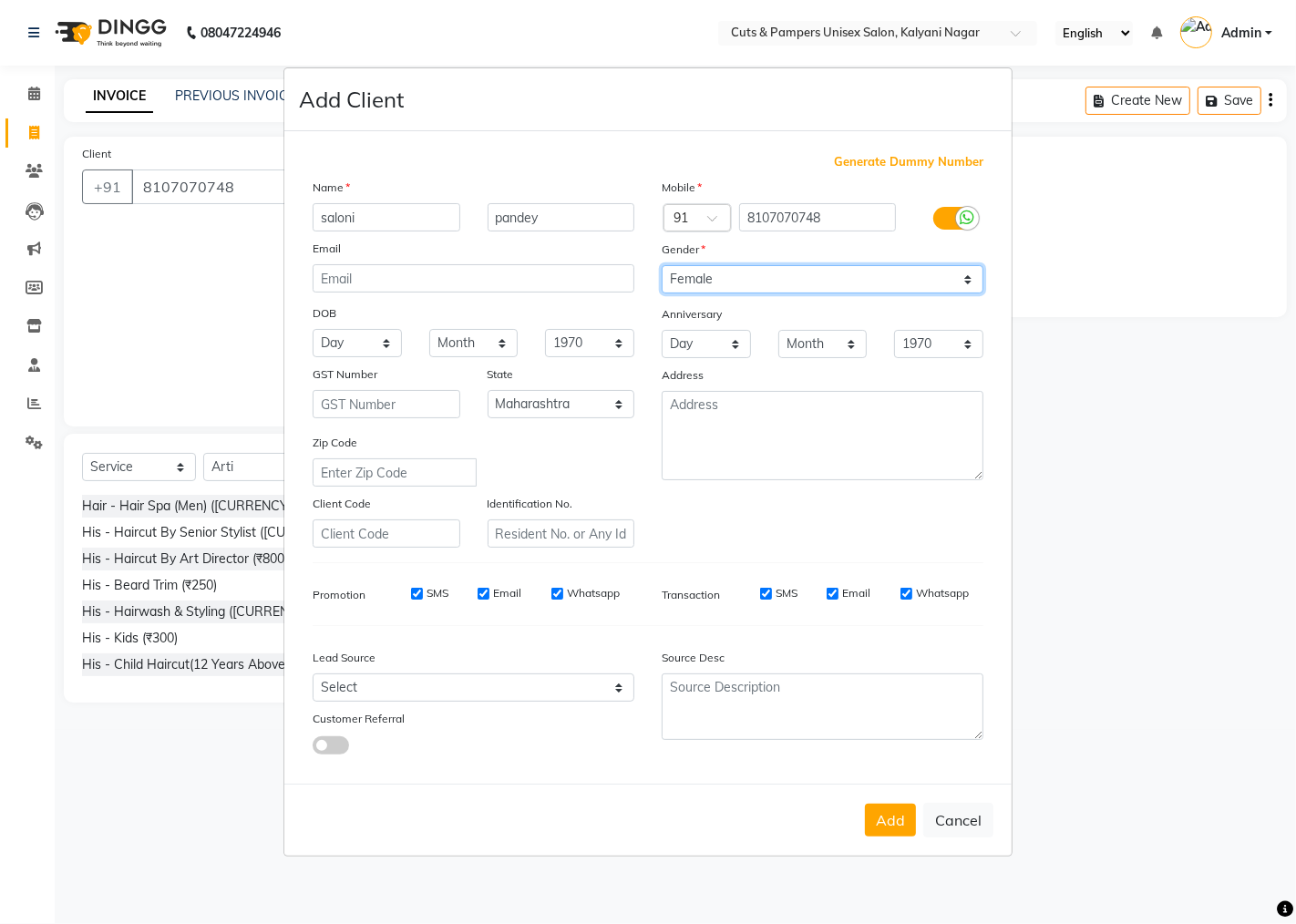 click on "Select Male Female Other Prefer Not To Say" at bounding box center [822, 279] 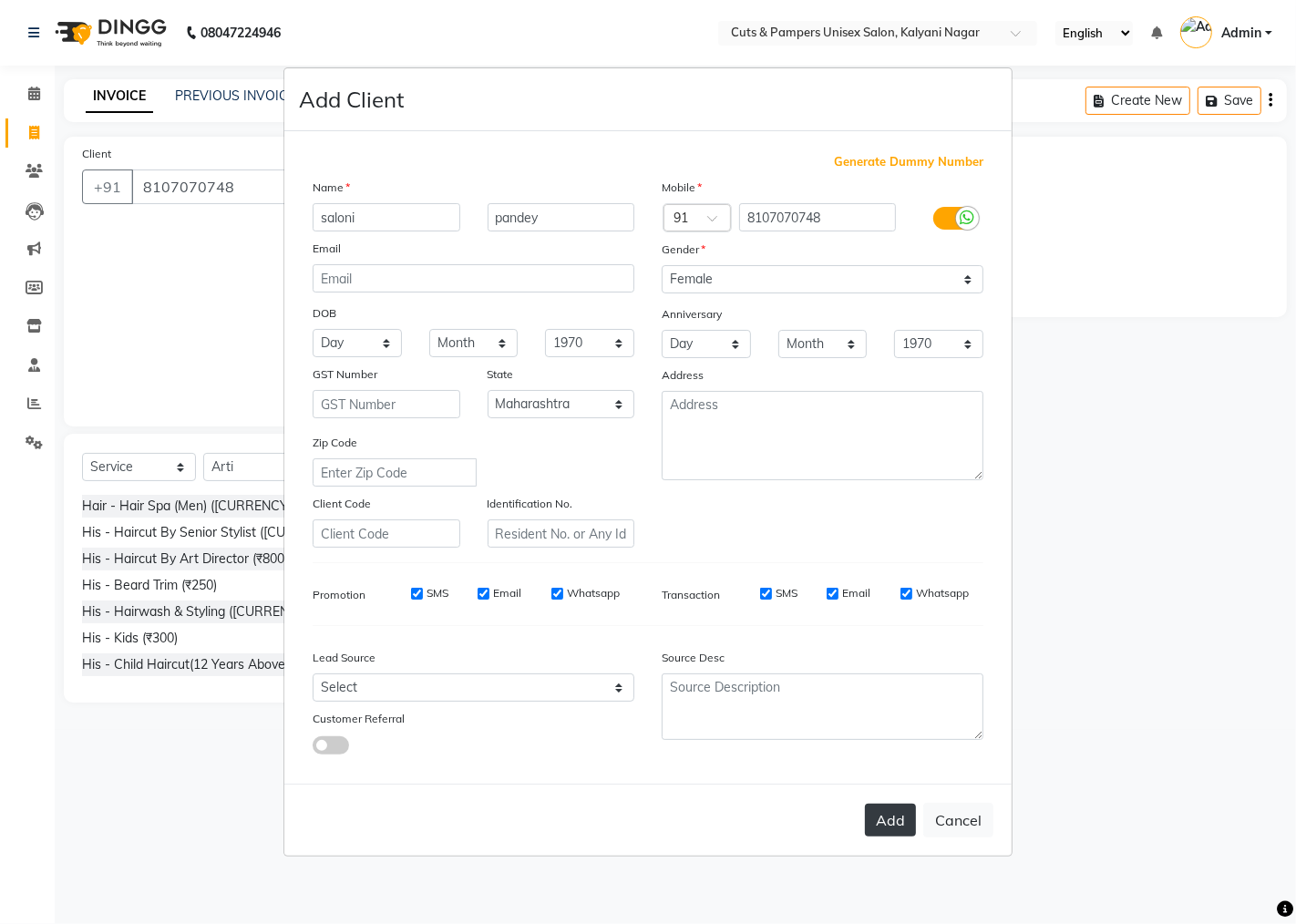 click on "Add" at bounding box center [890, 820] 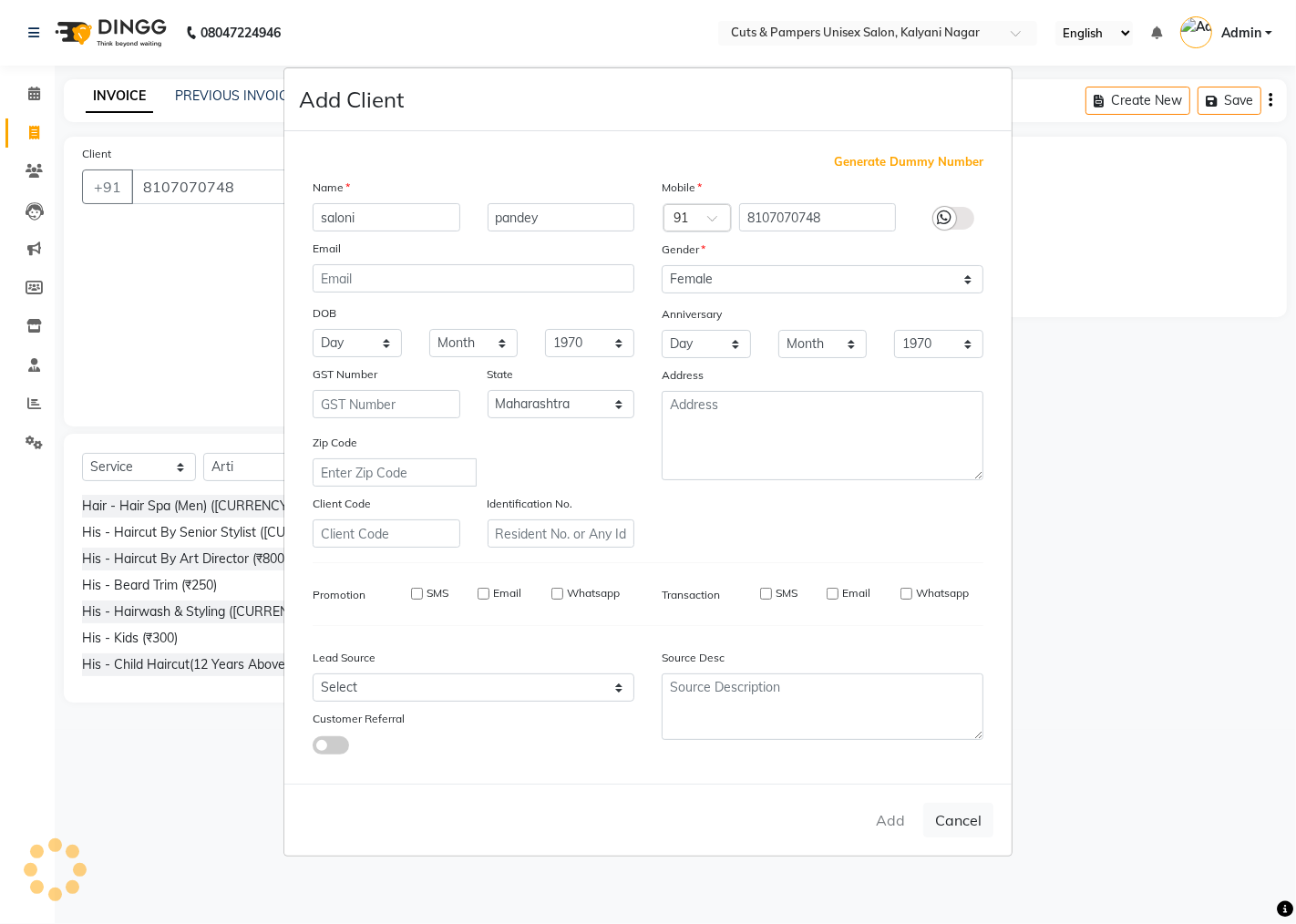 type 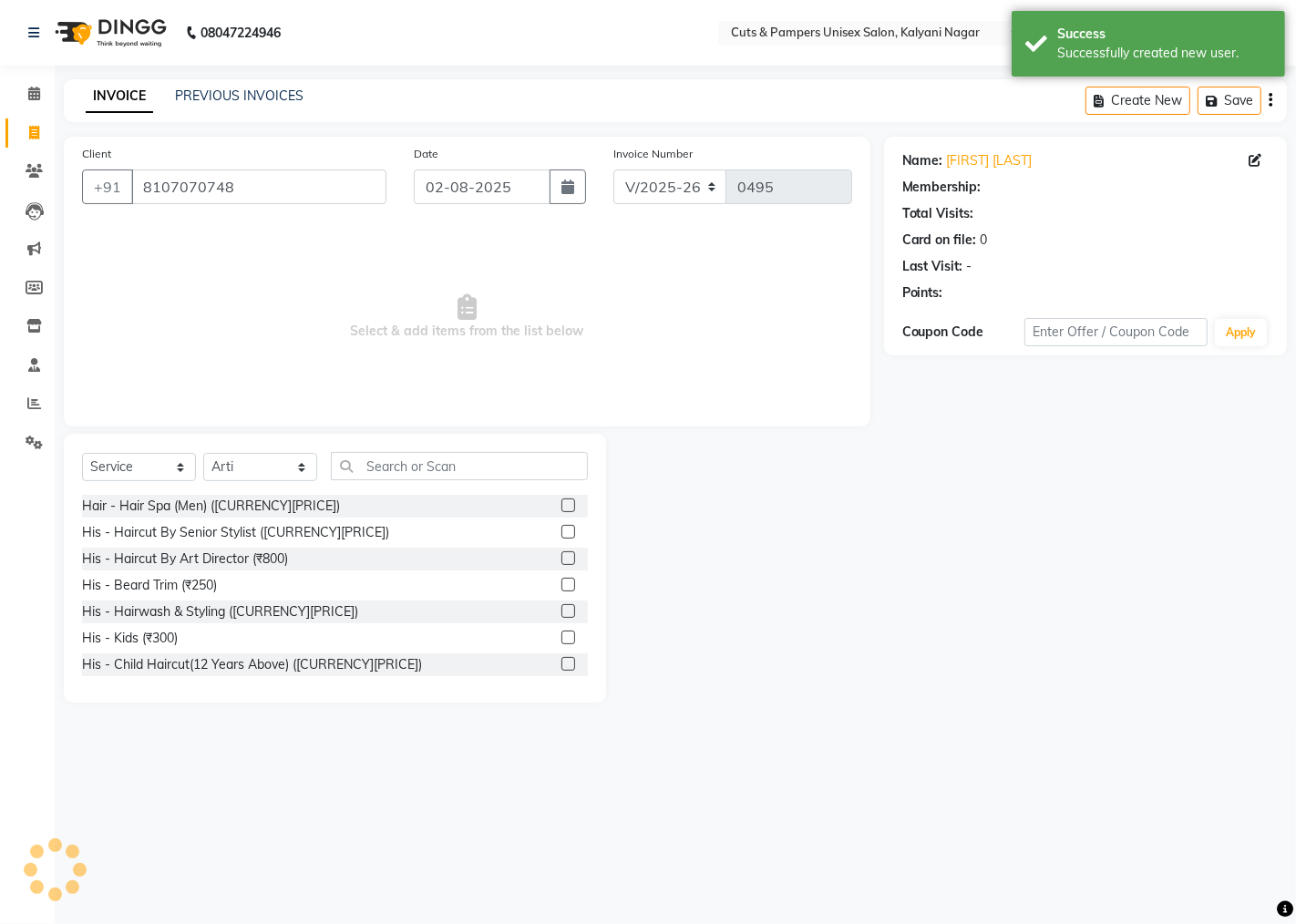 select on "1: Object" 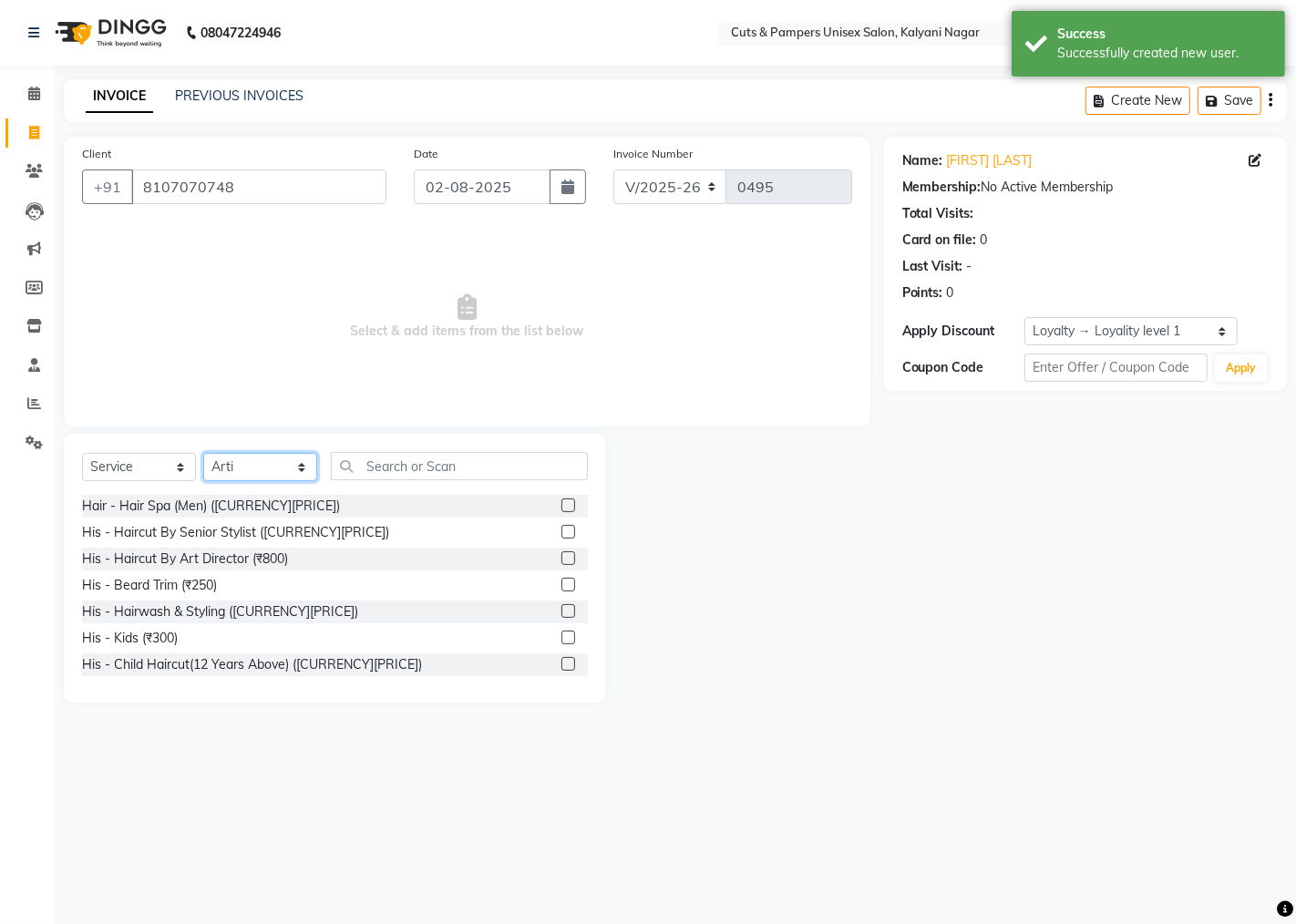click on "Select Stylist [LAST] [LAST] [LAST] [LAST]" 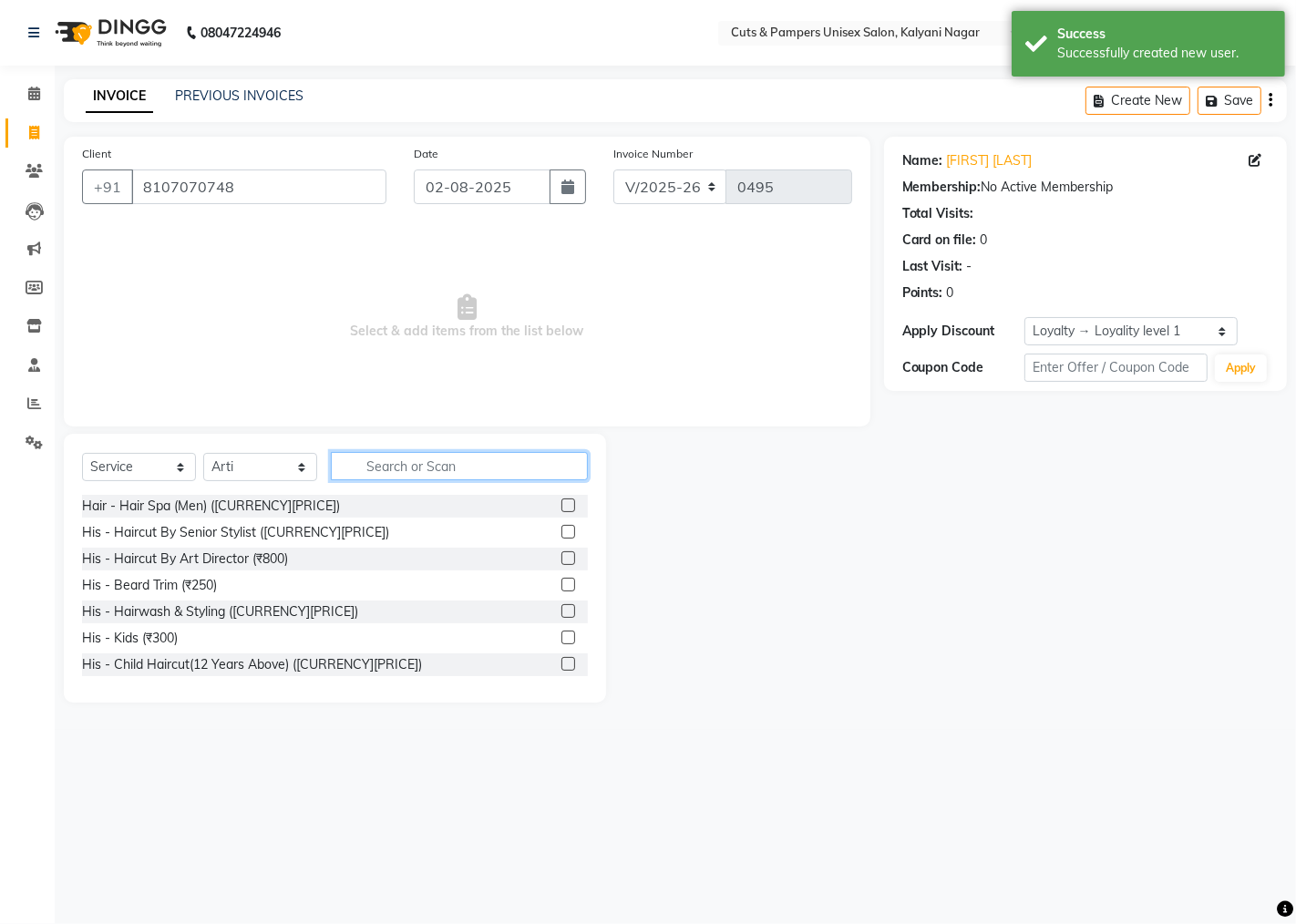 click 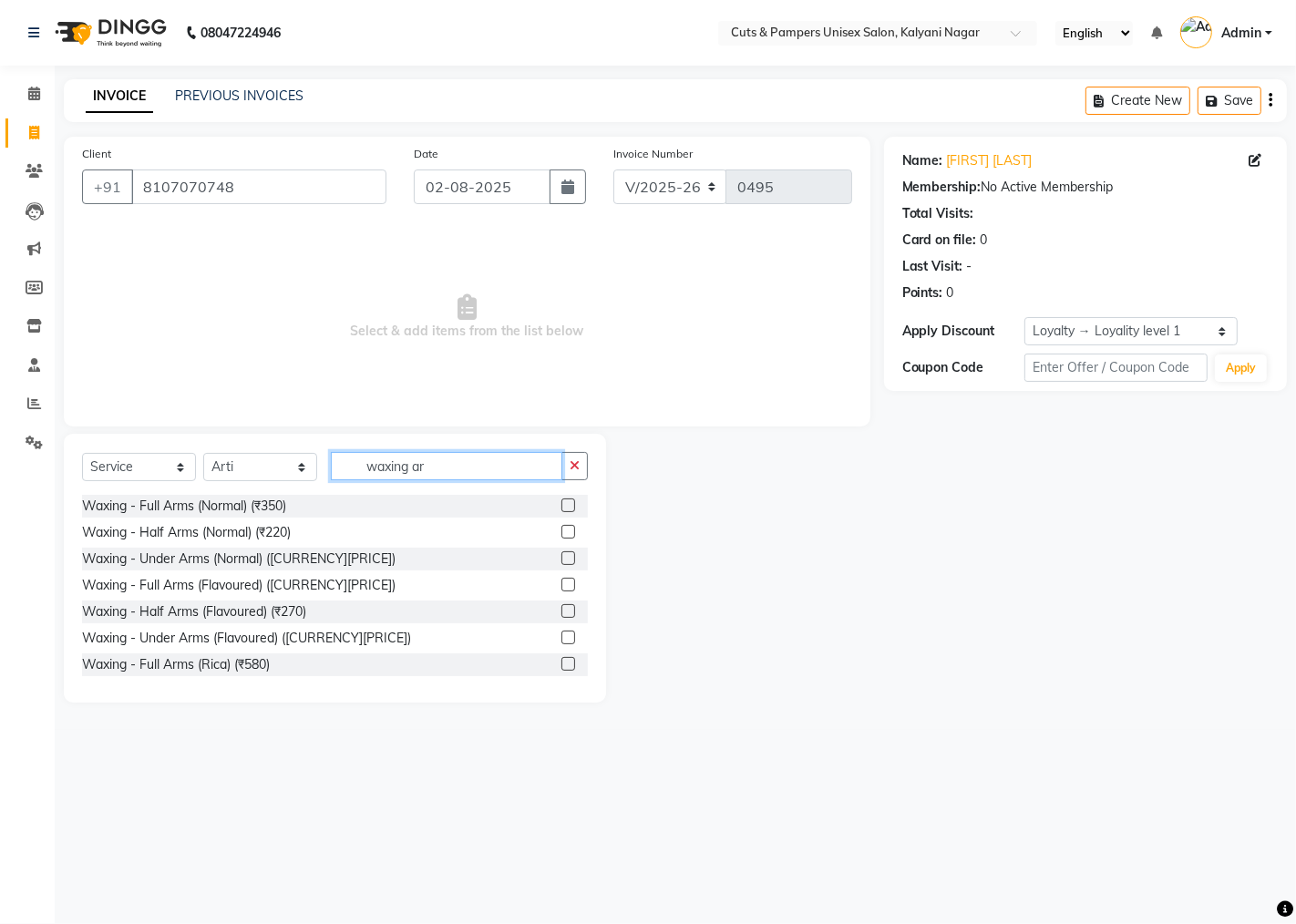 type on "waxing ar" 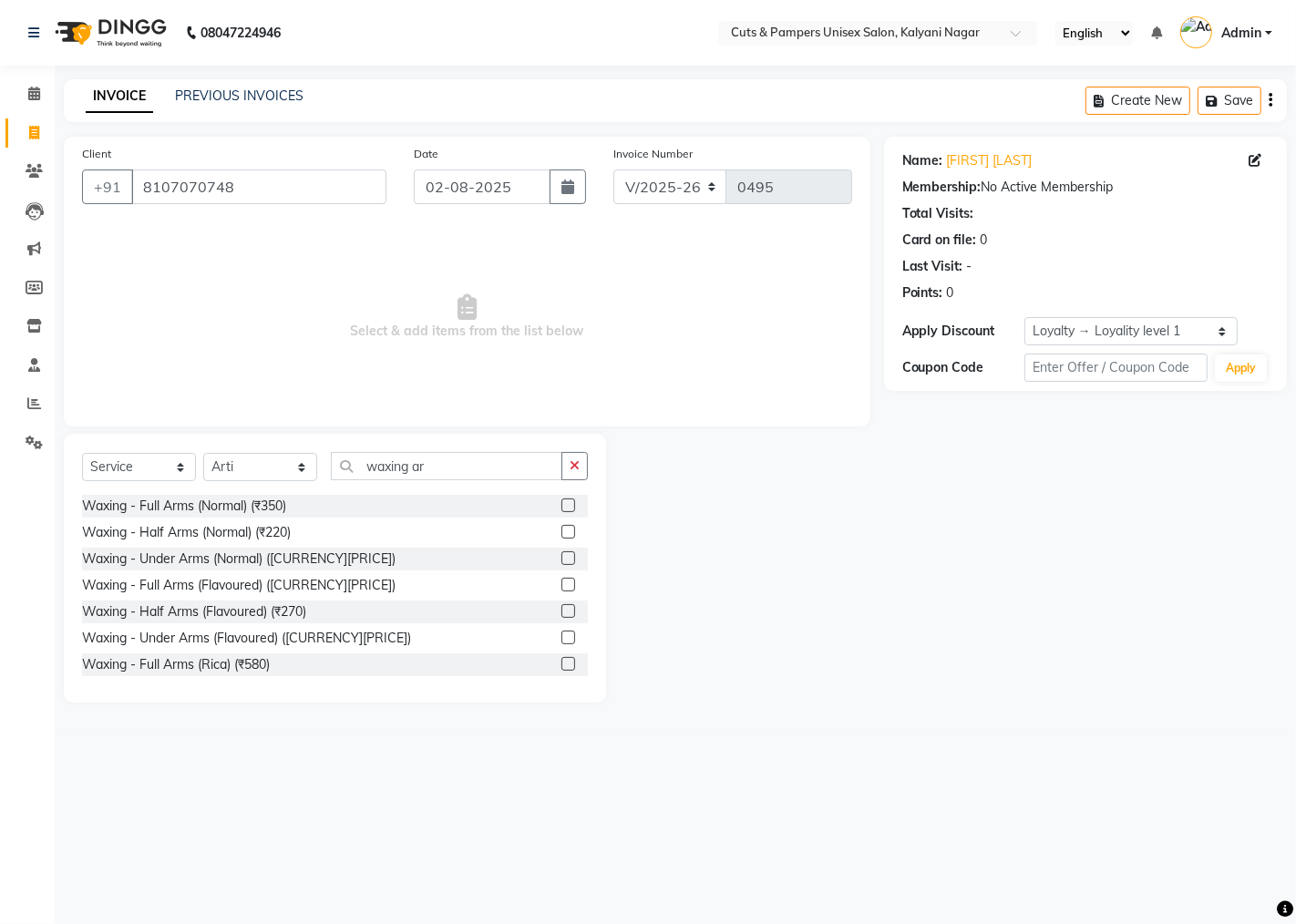 click 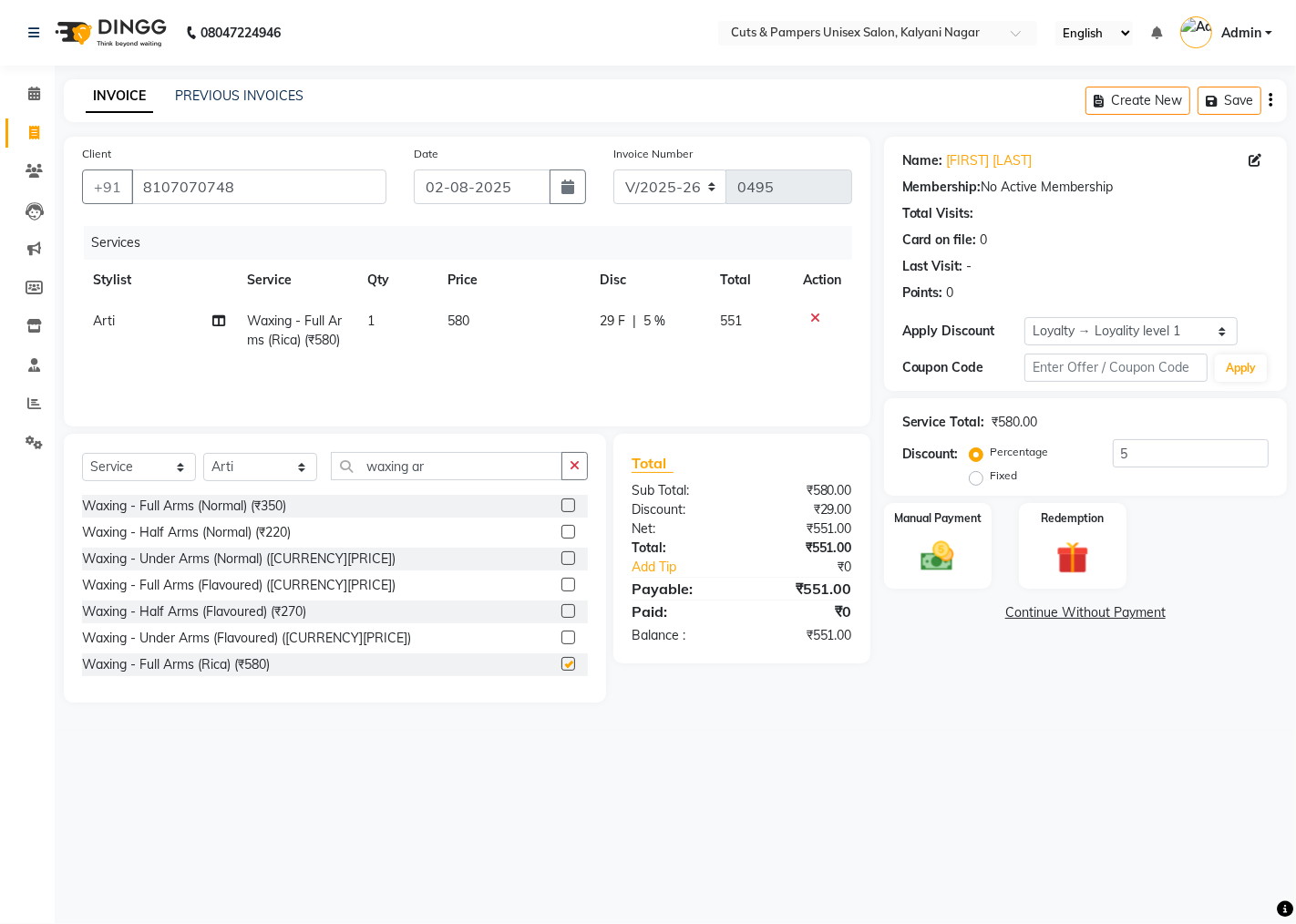 checkbox on "false" 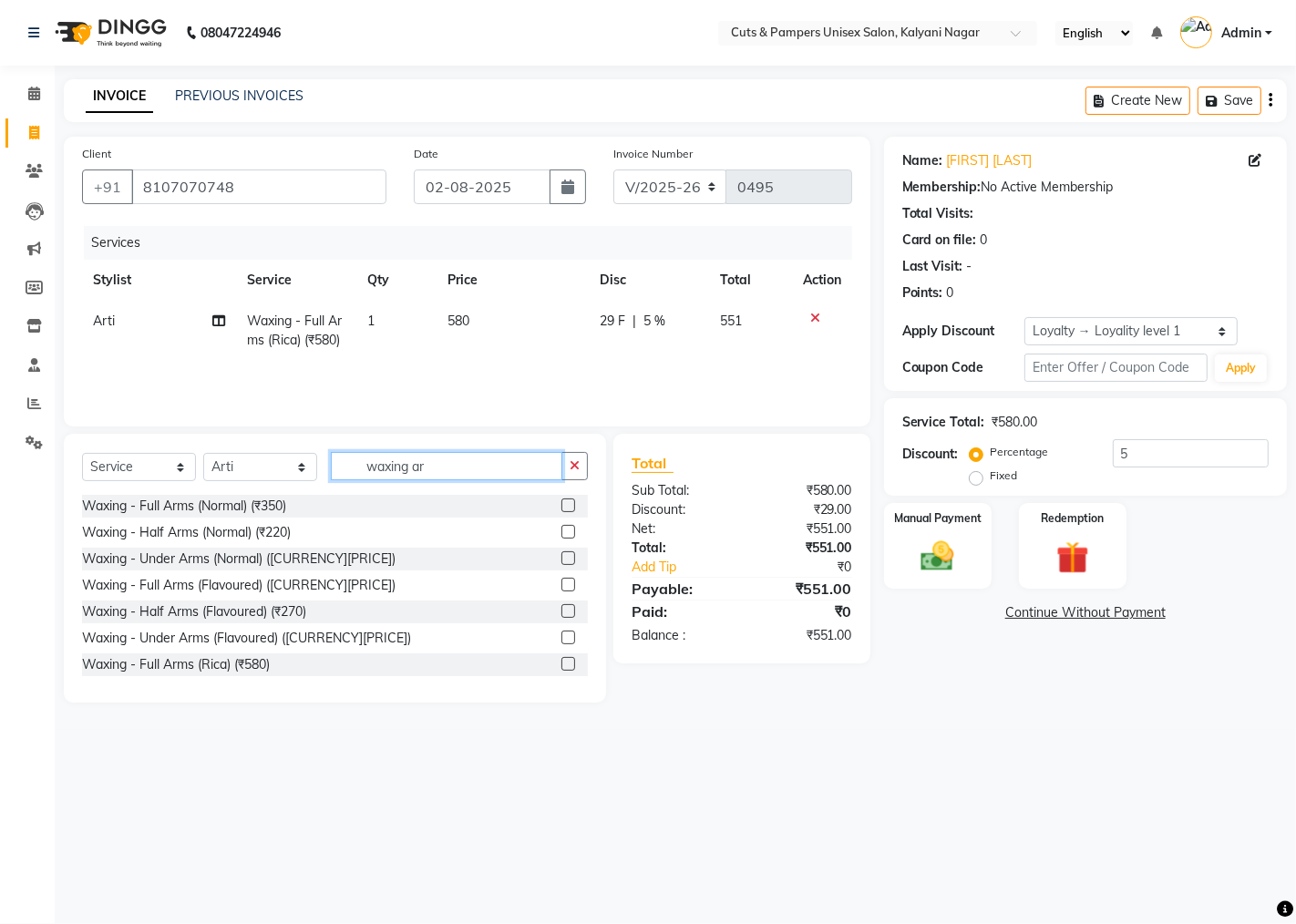 click on "waxing ar" 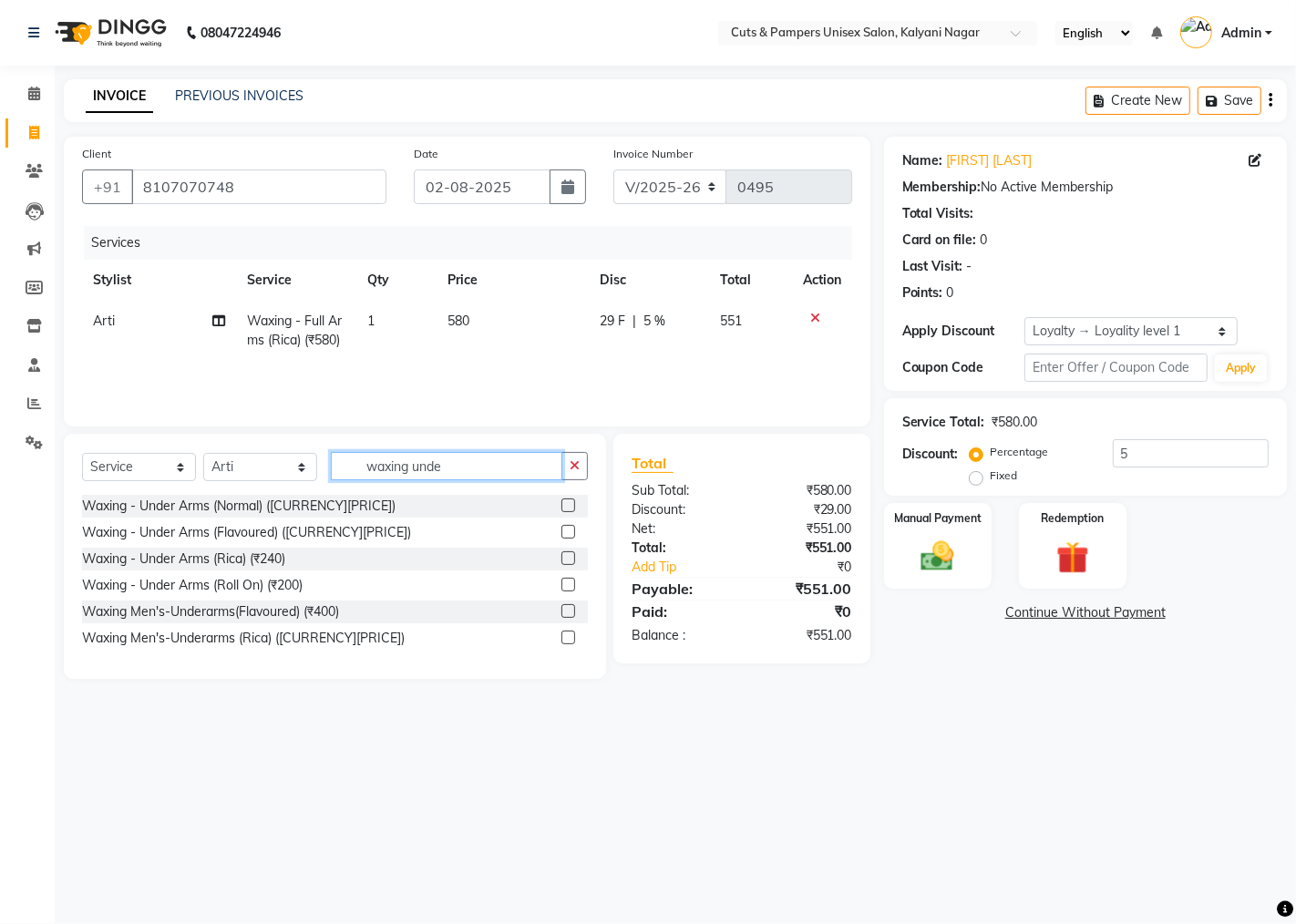 type on "waxing unde" 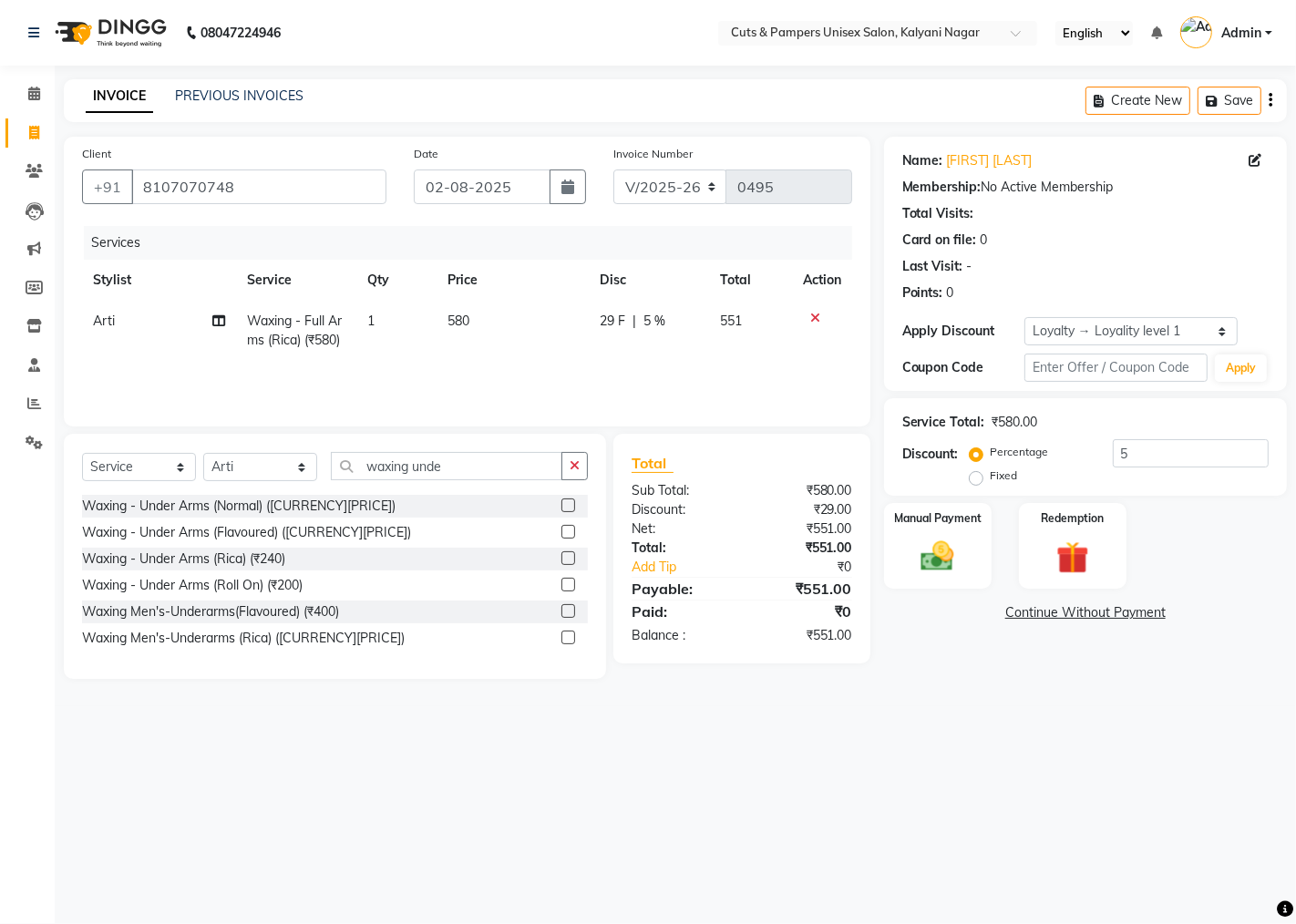 click 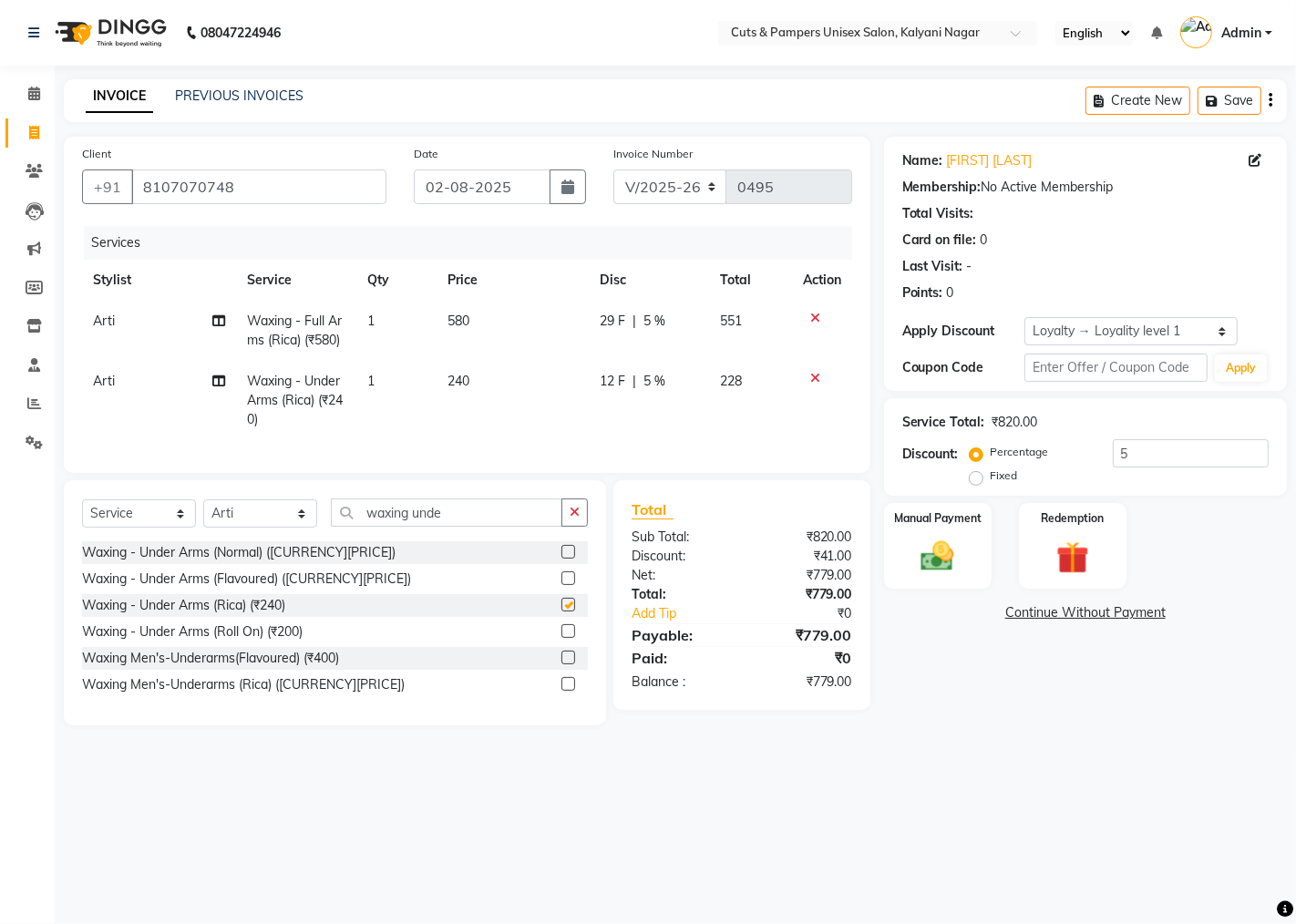 checkbox on "false" 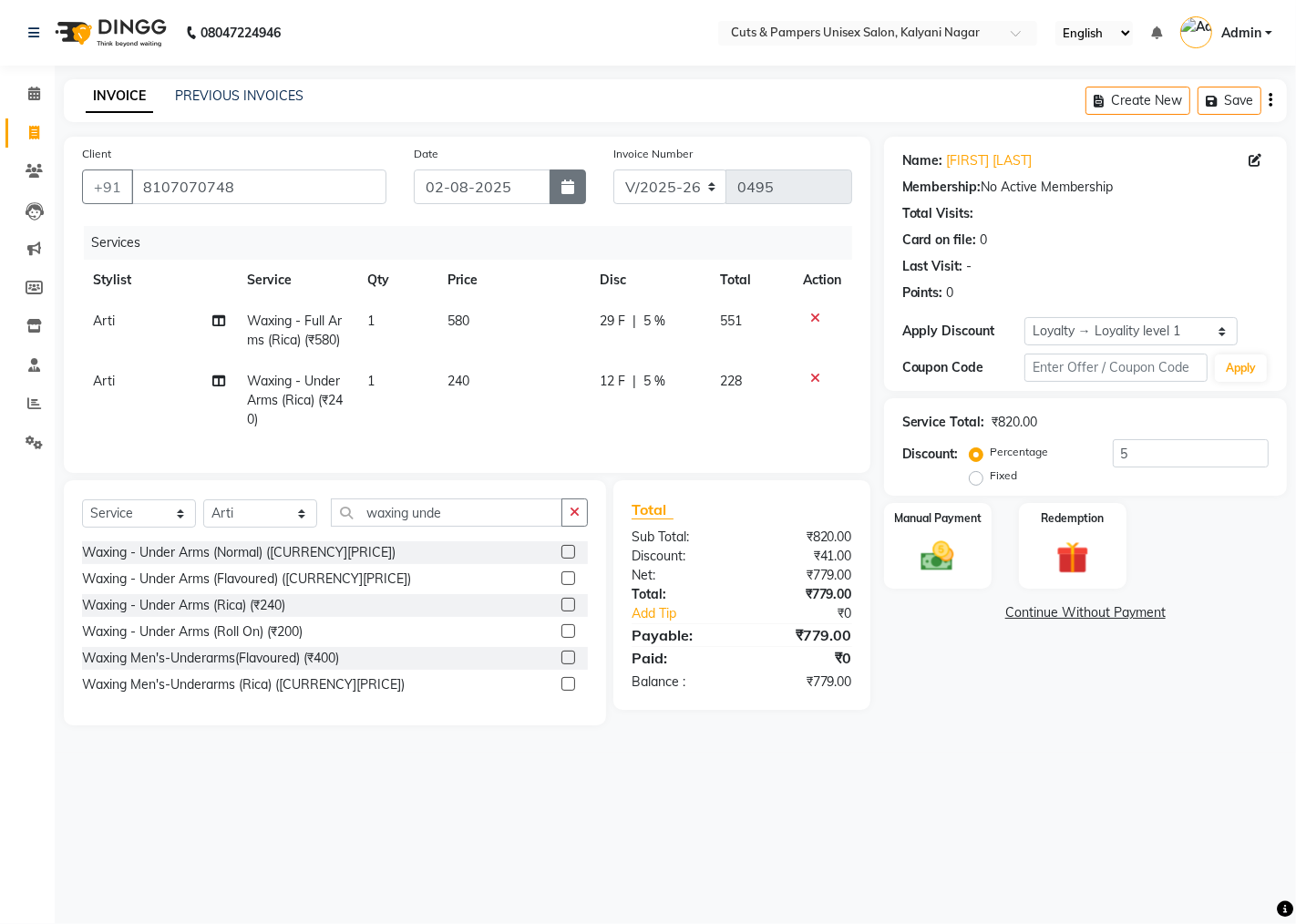 click 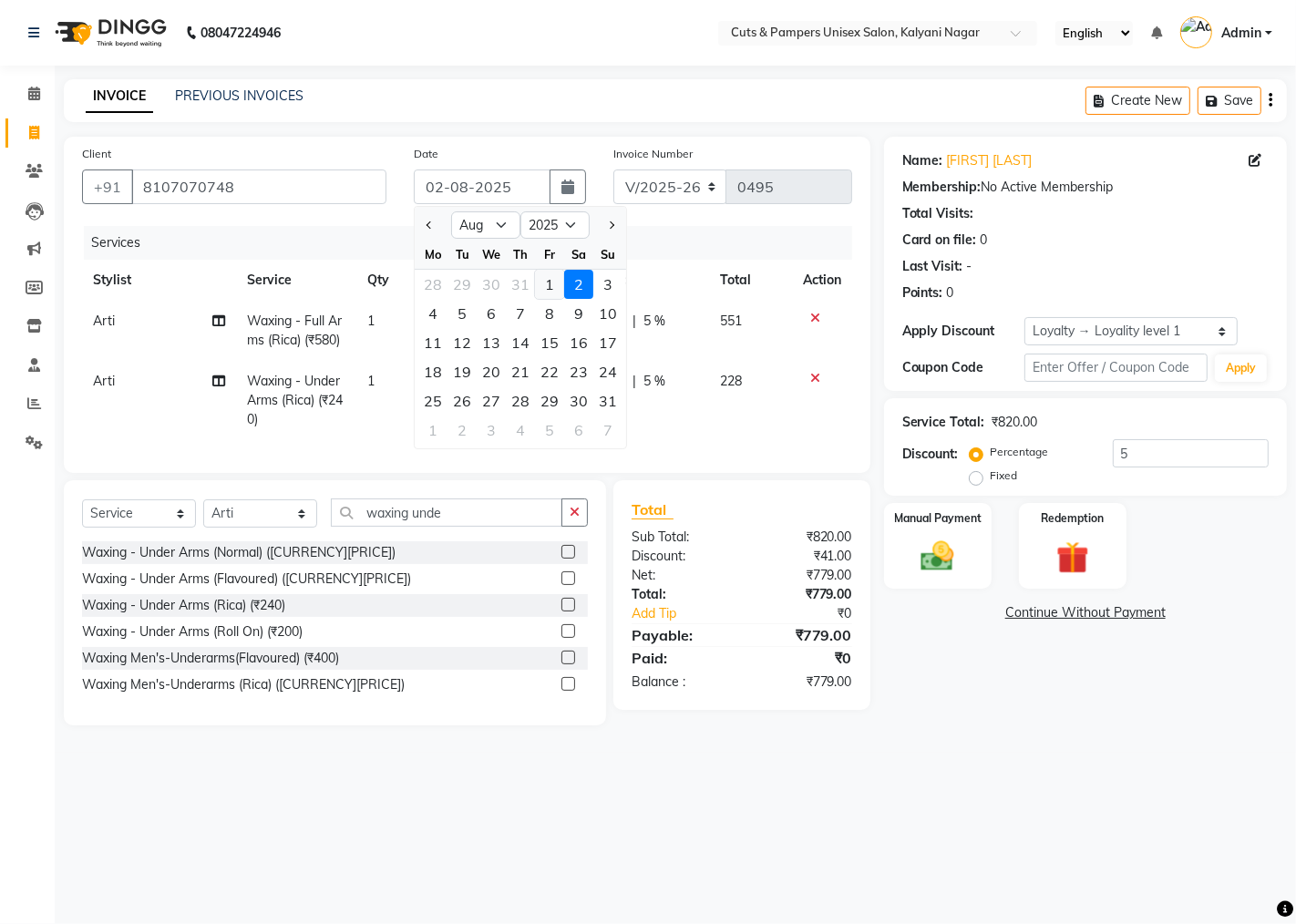 click on "1" 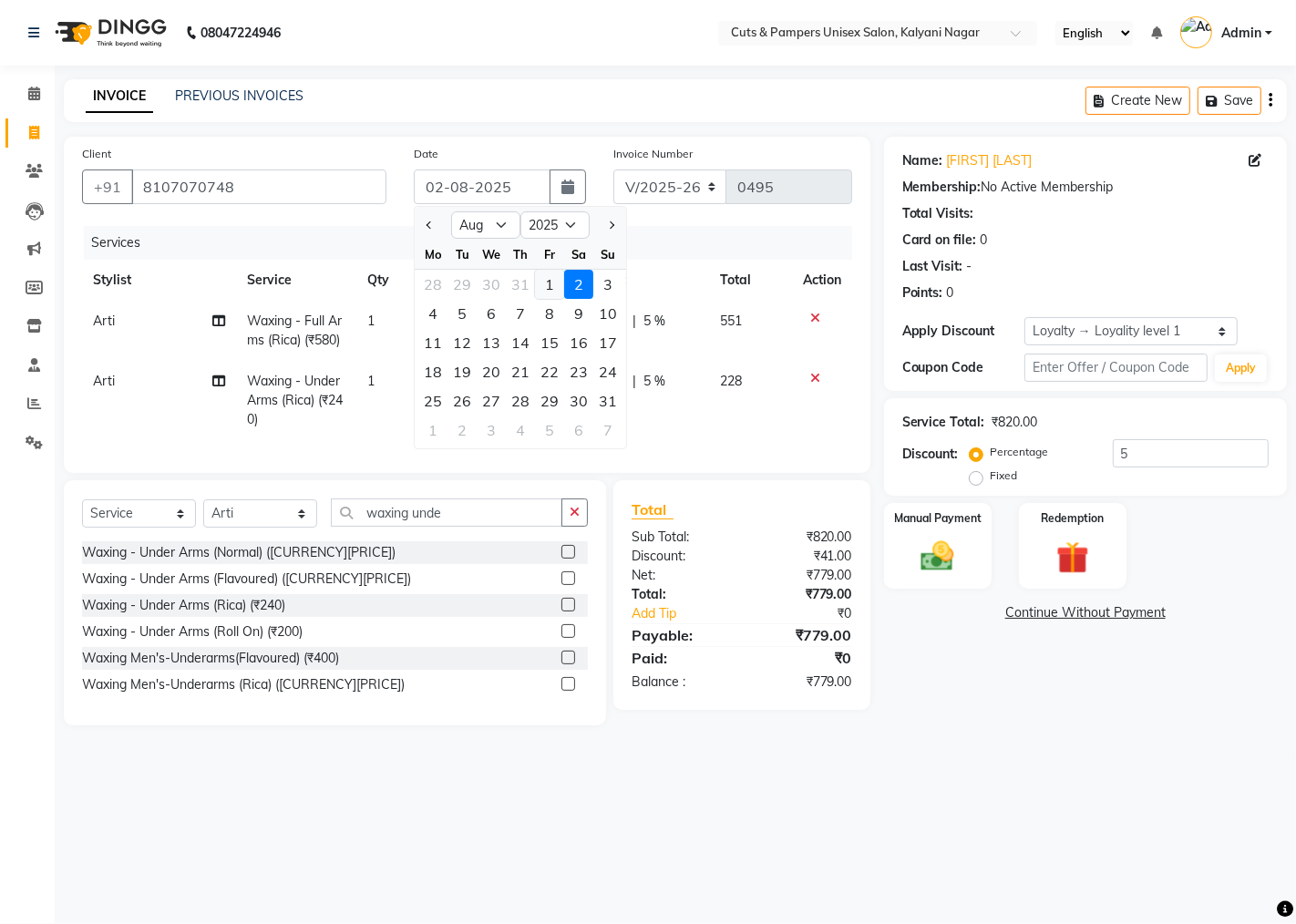 type on "01-08-2025" 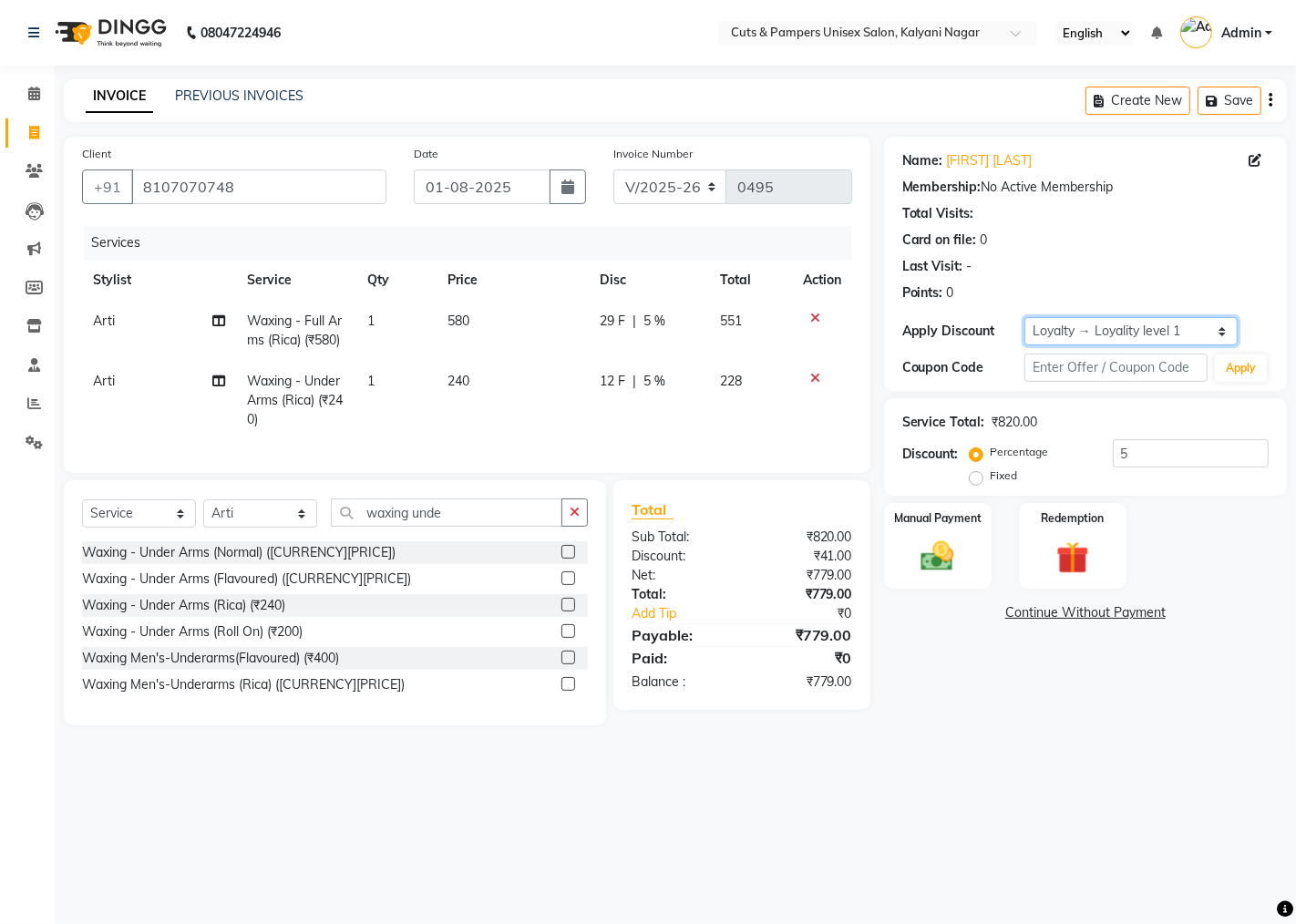 click on "Select  Loyalty → Loyality level 1" 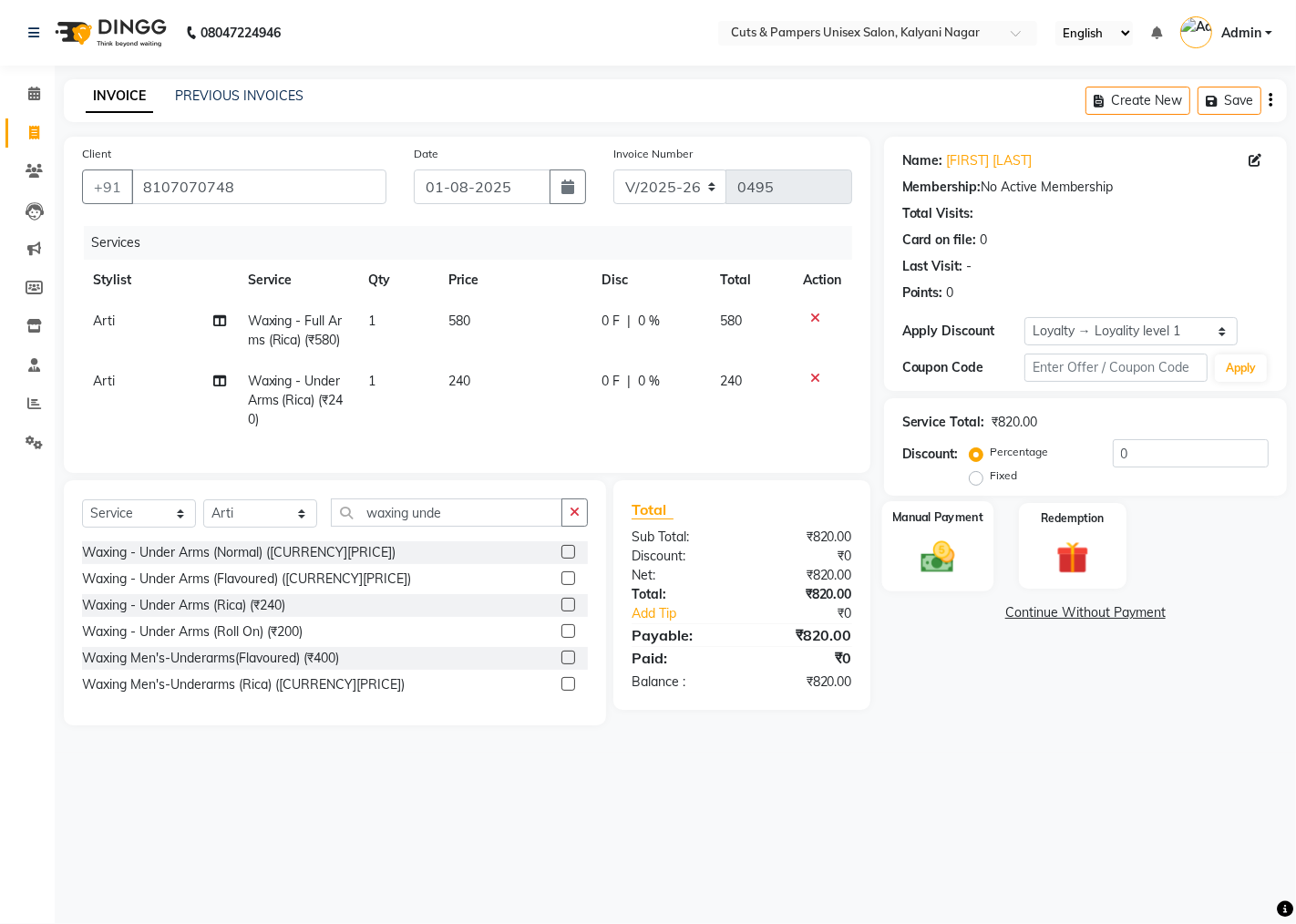click 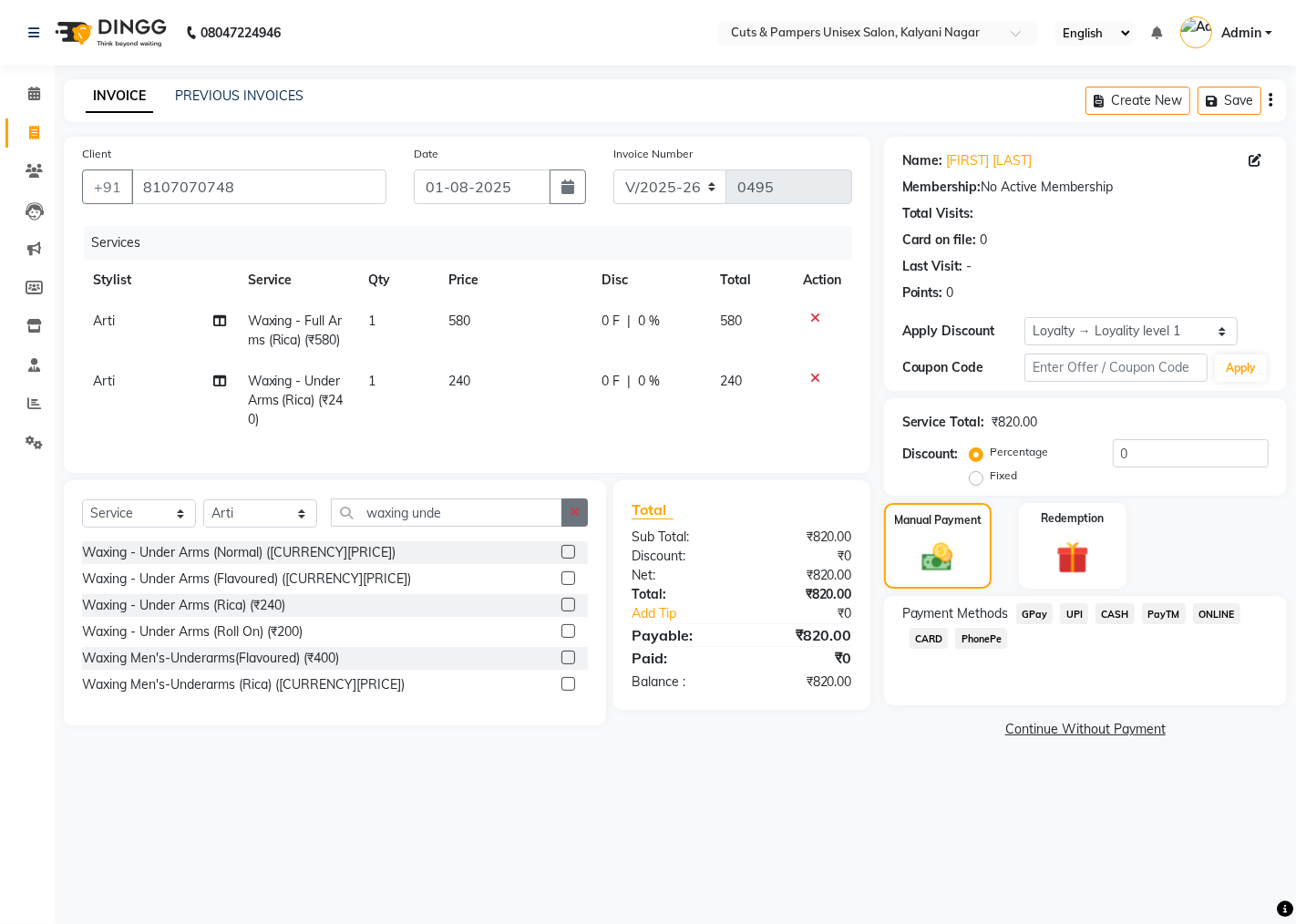 click 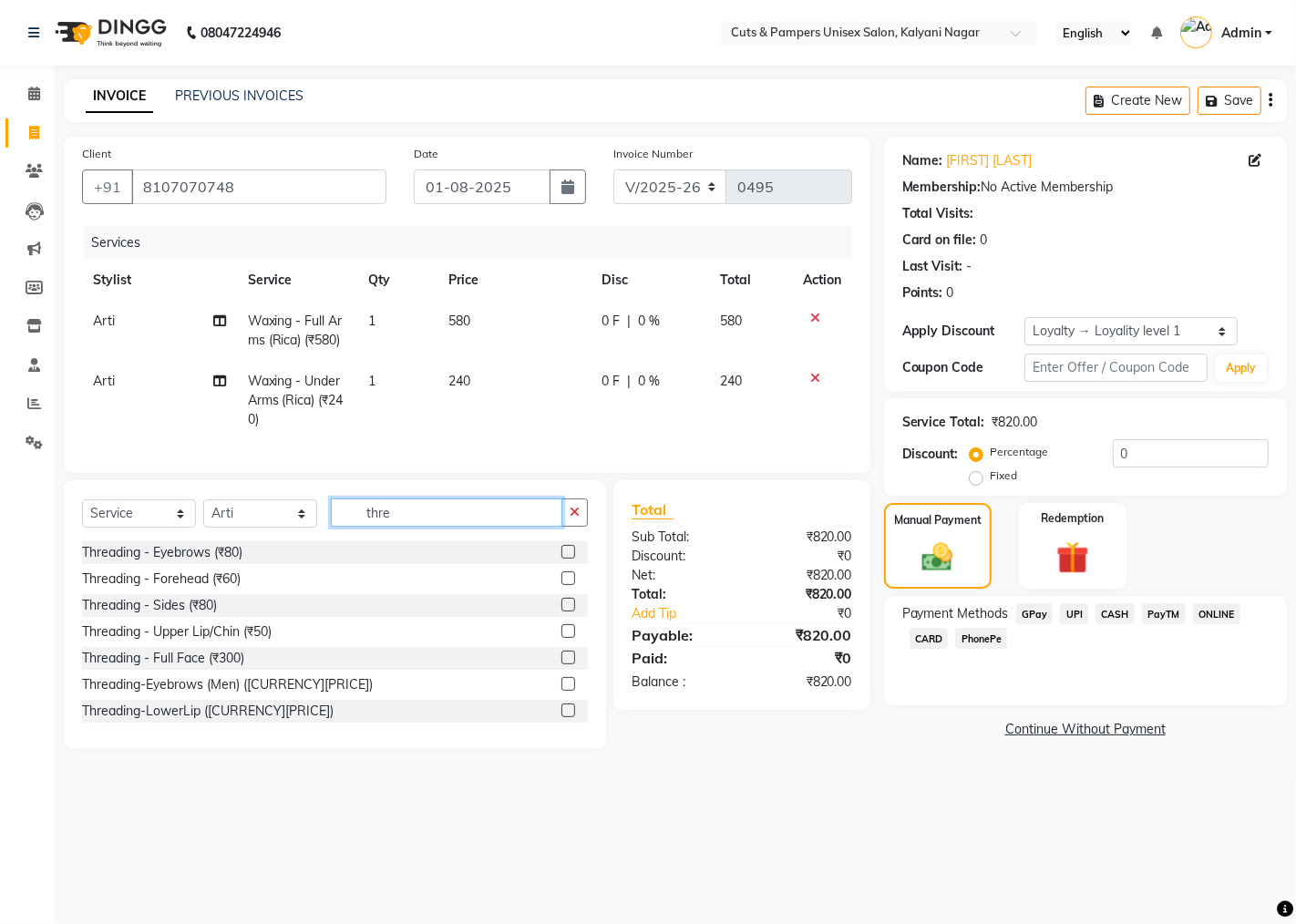 type on "thre" 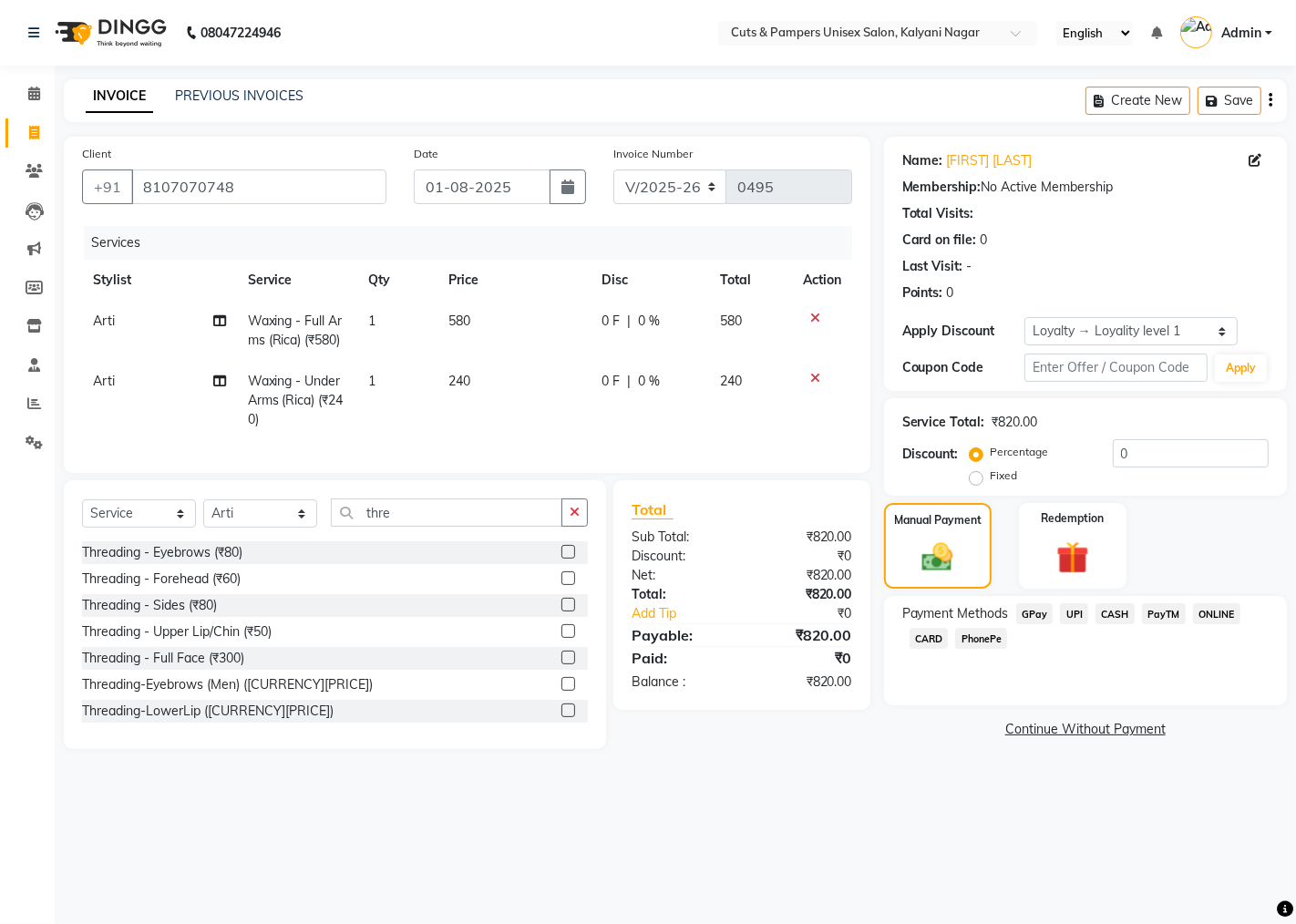 drag, startPoint x: 550, startPoint y: 641, endPoint x: 554, endPoint y: 630, distance: 11.7047 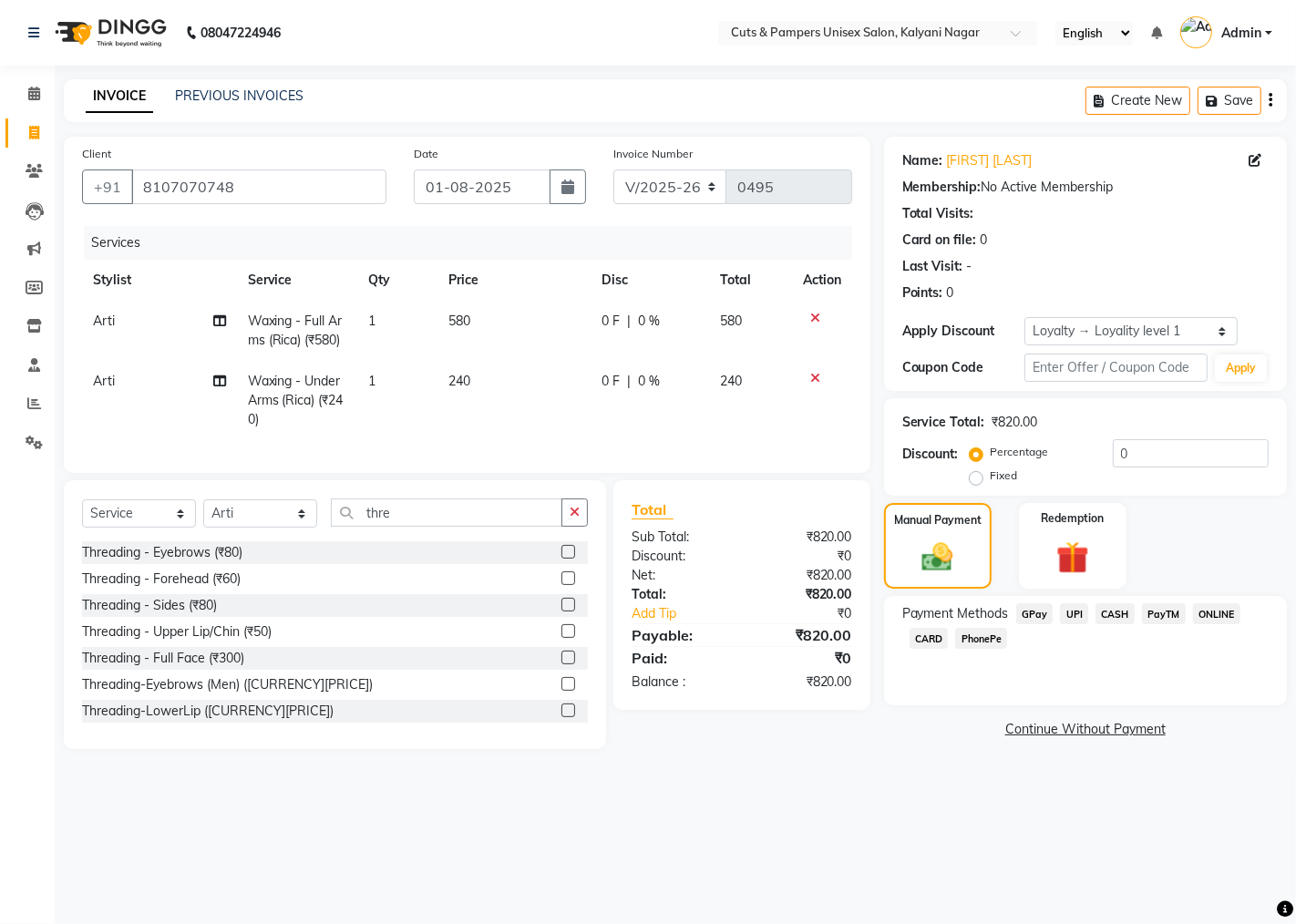 click 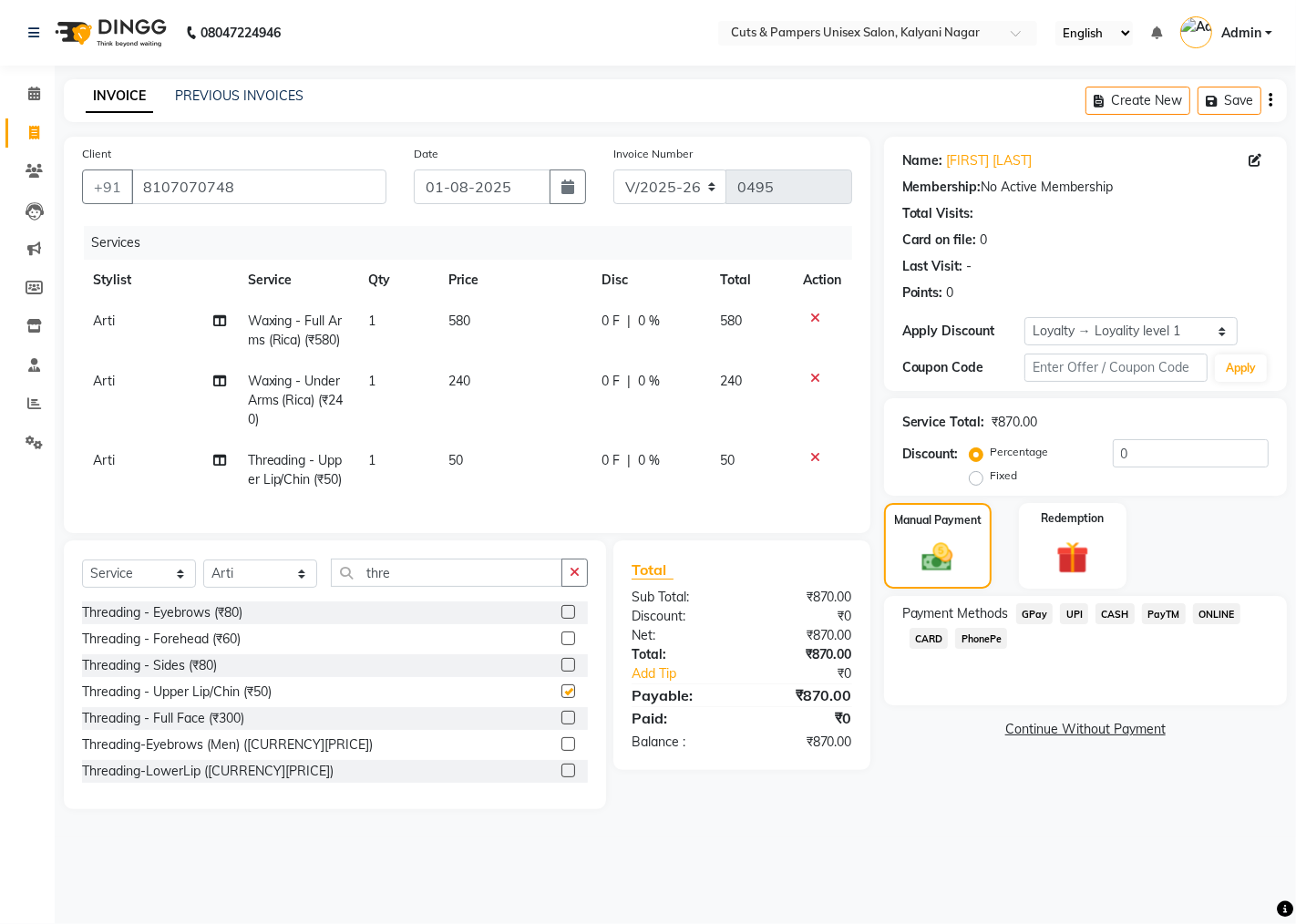 checkbox on "false" 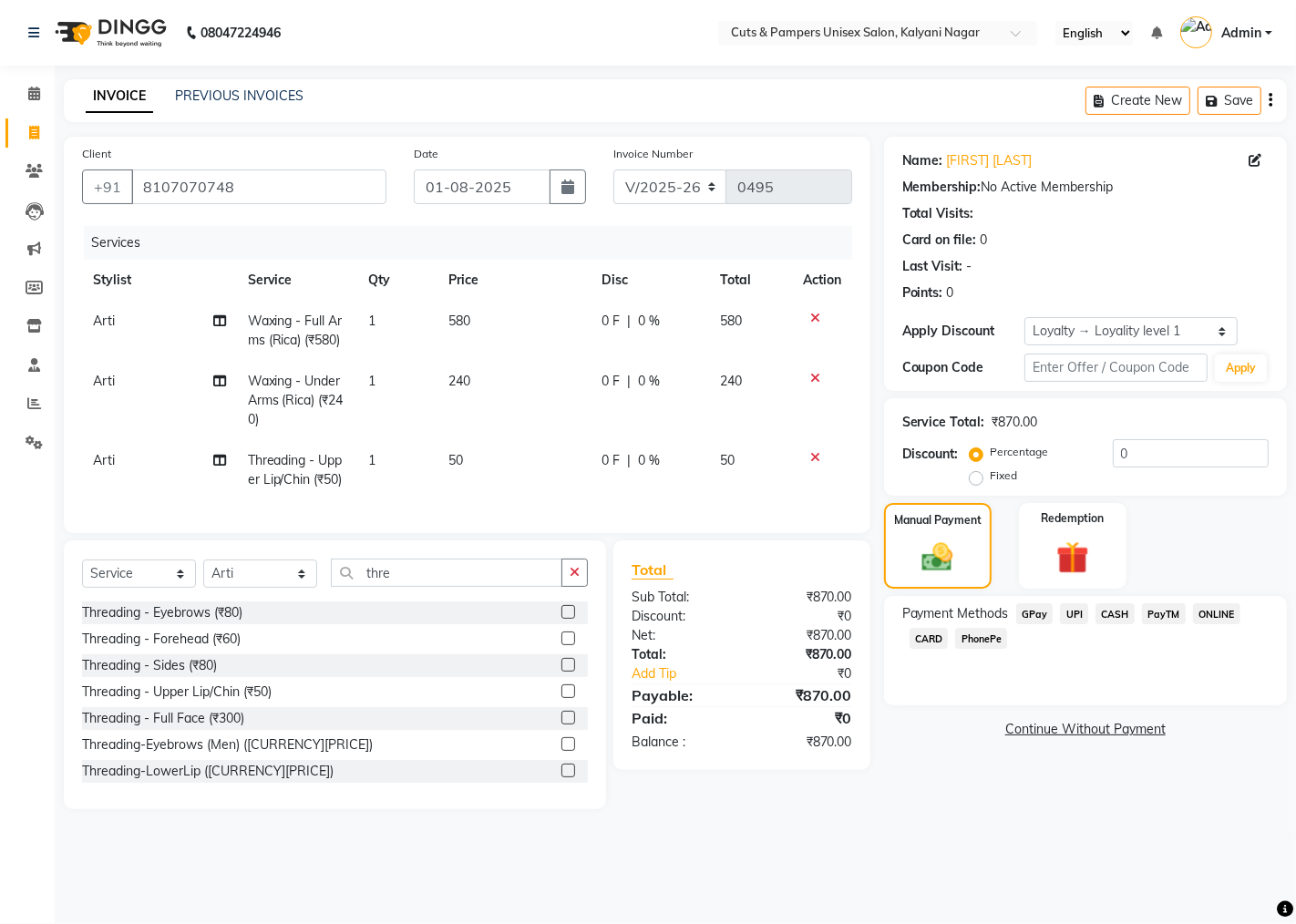 click on "GPay" 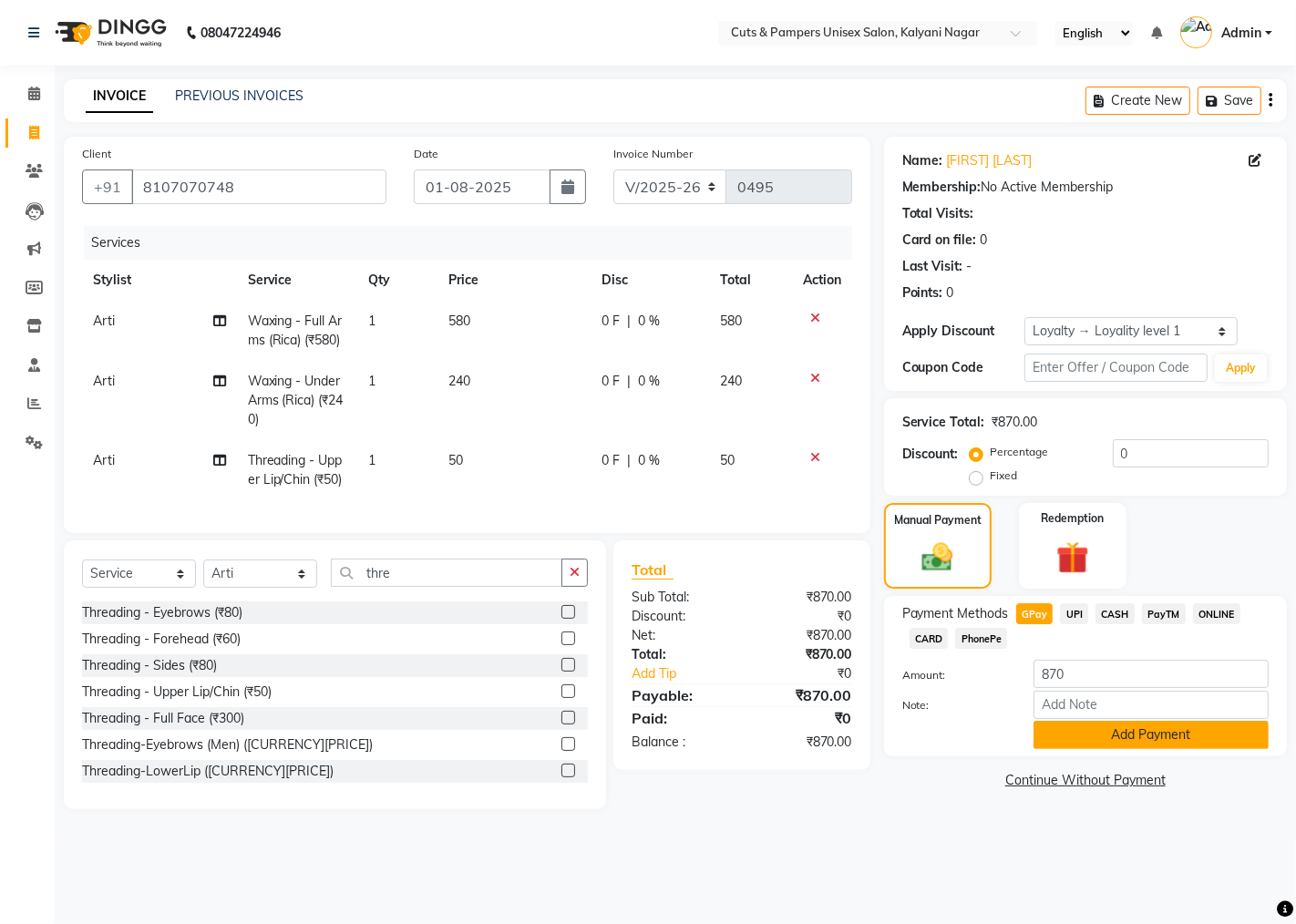 click on "Add Payment" 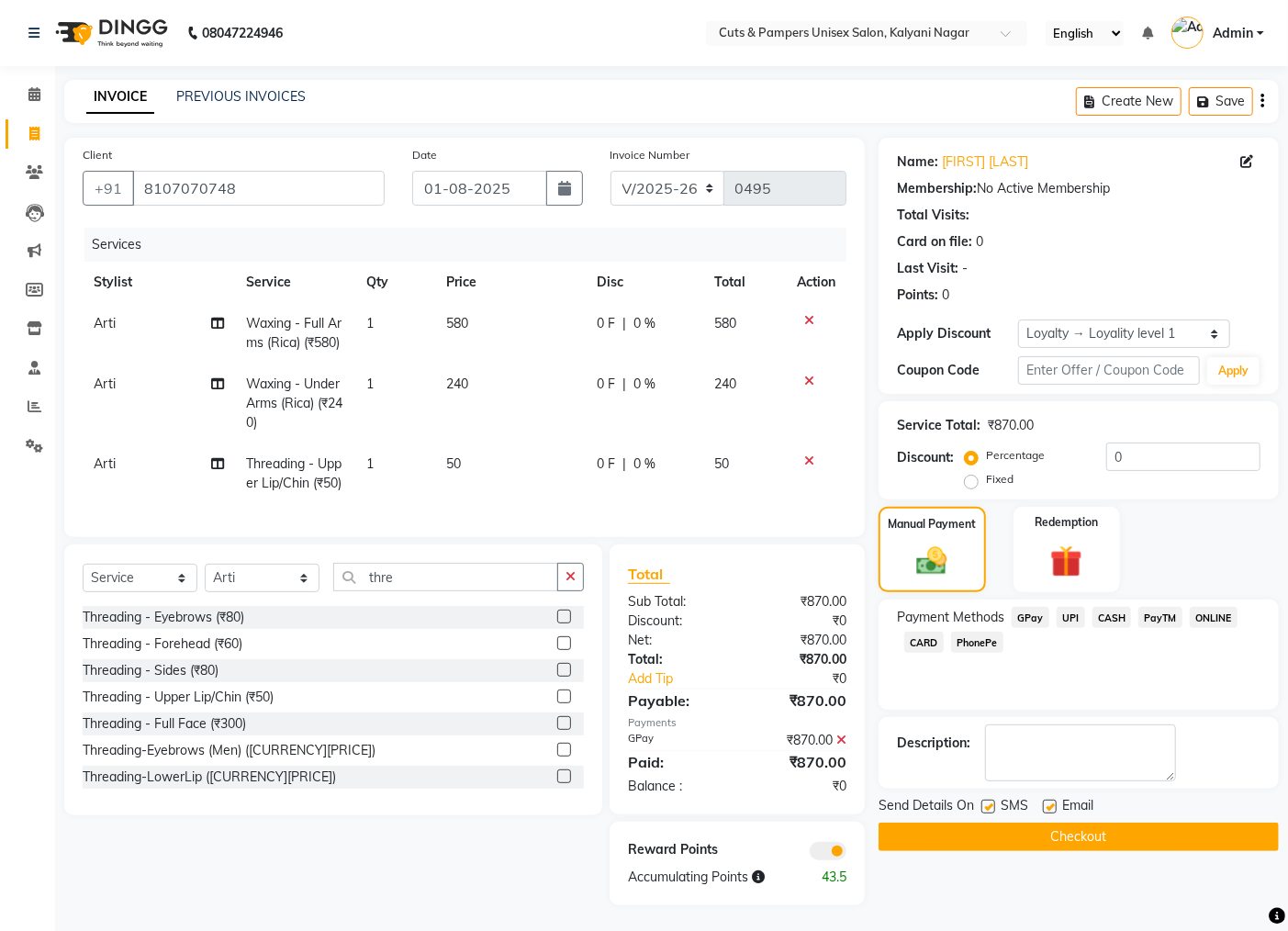 click on "Checkout" 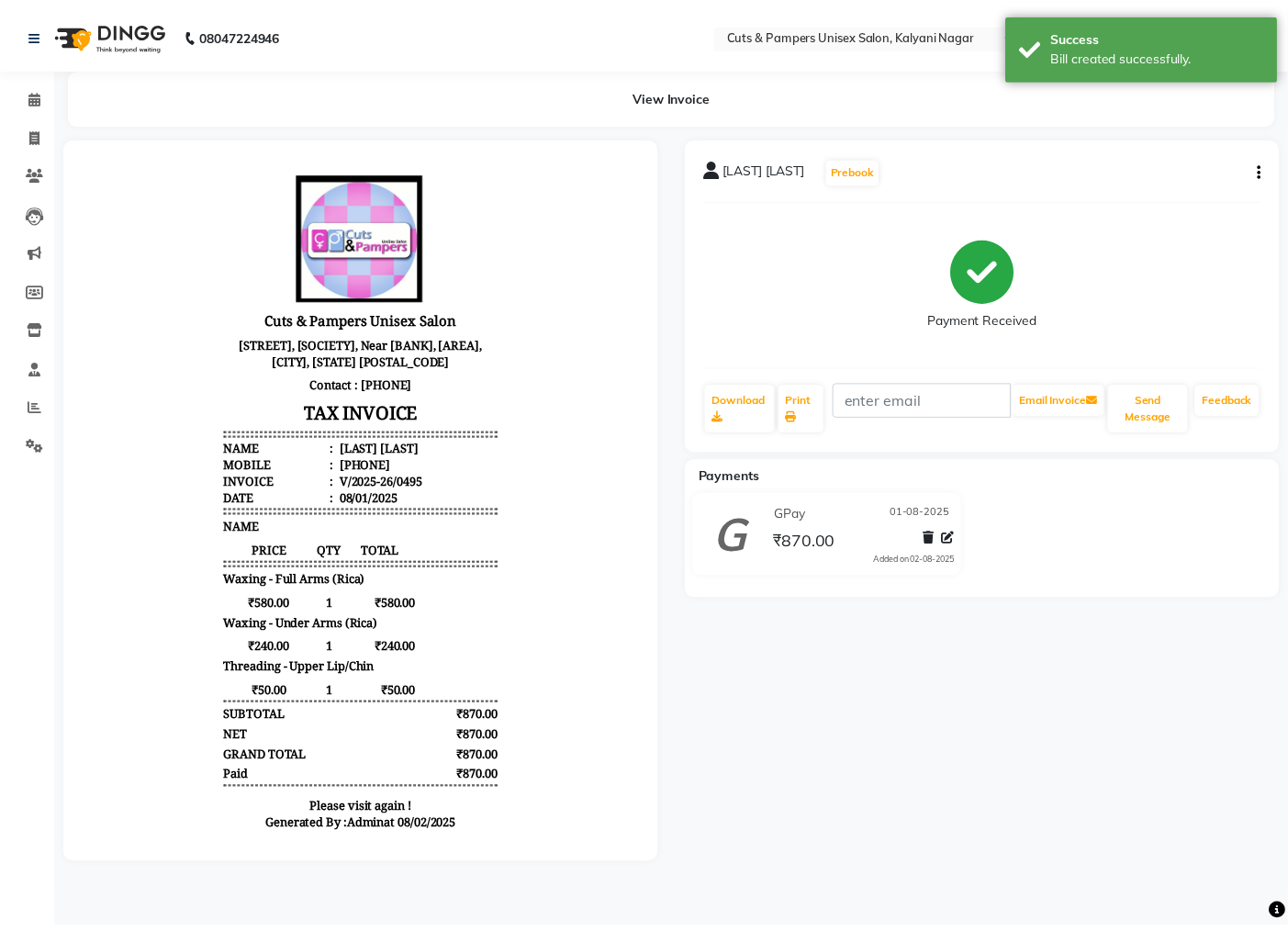 scroll, scrollTop: 0, scrollLeft: 0, axis: both 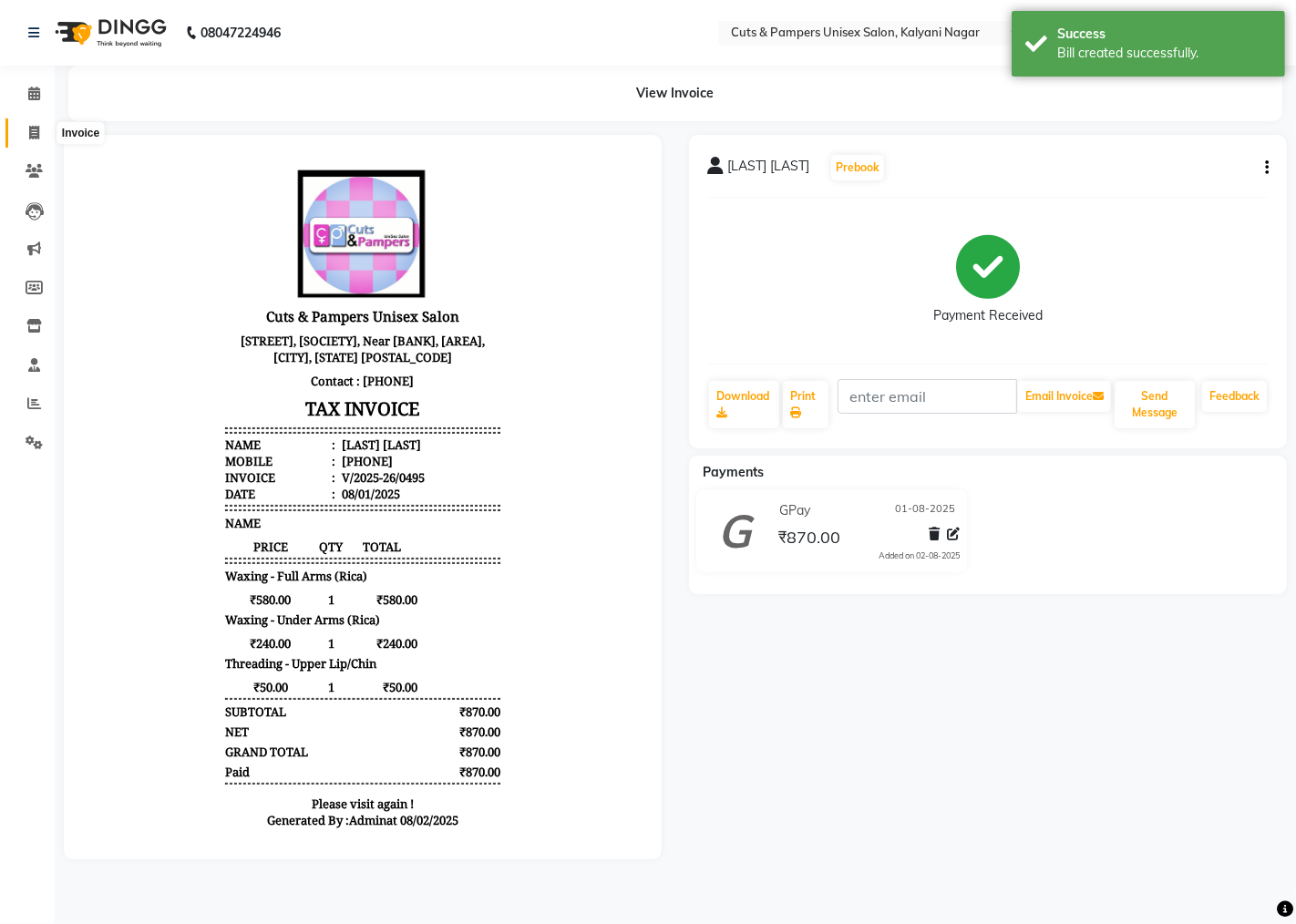 click 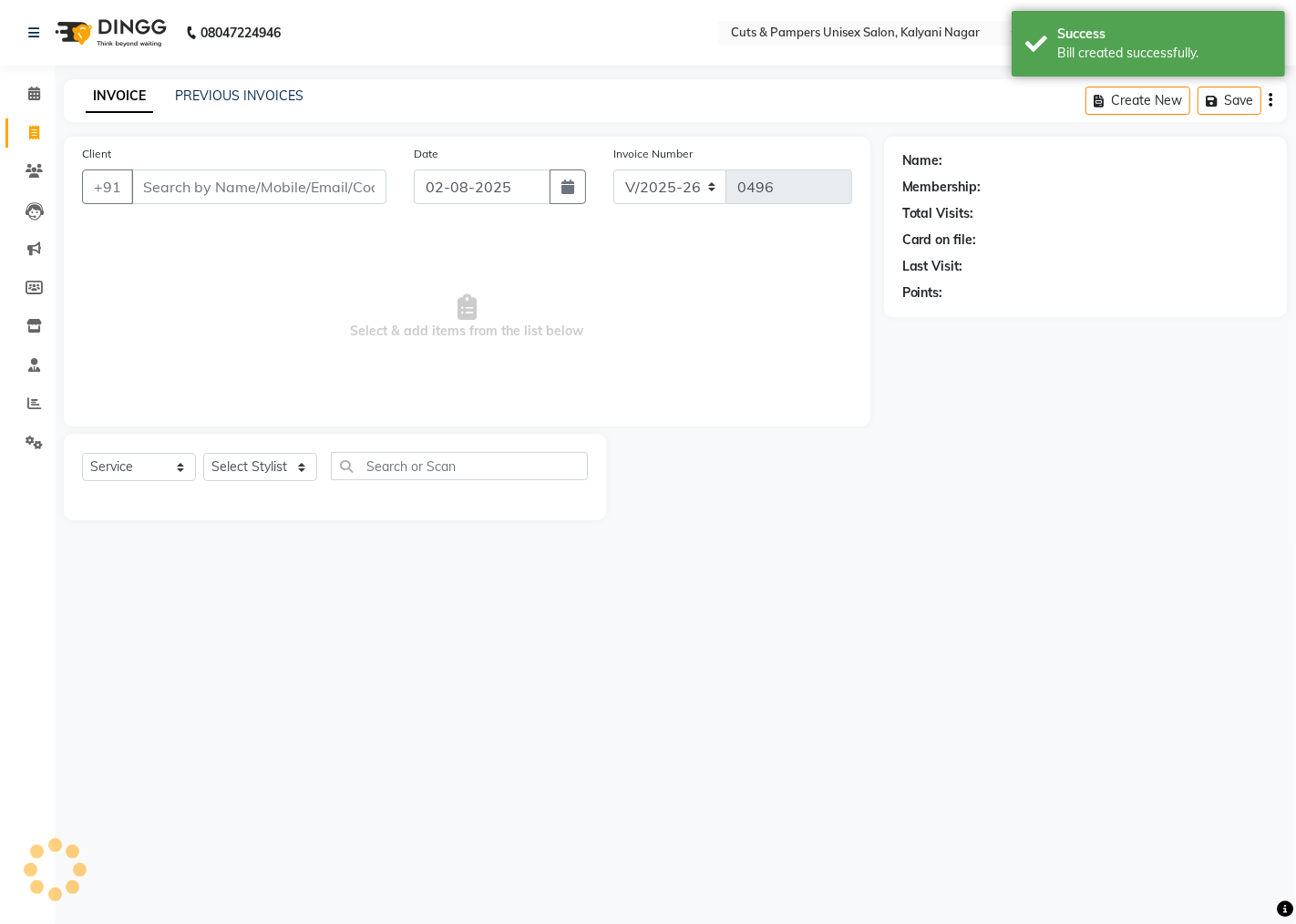 click on "Client" at bounding box center (259, 187) 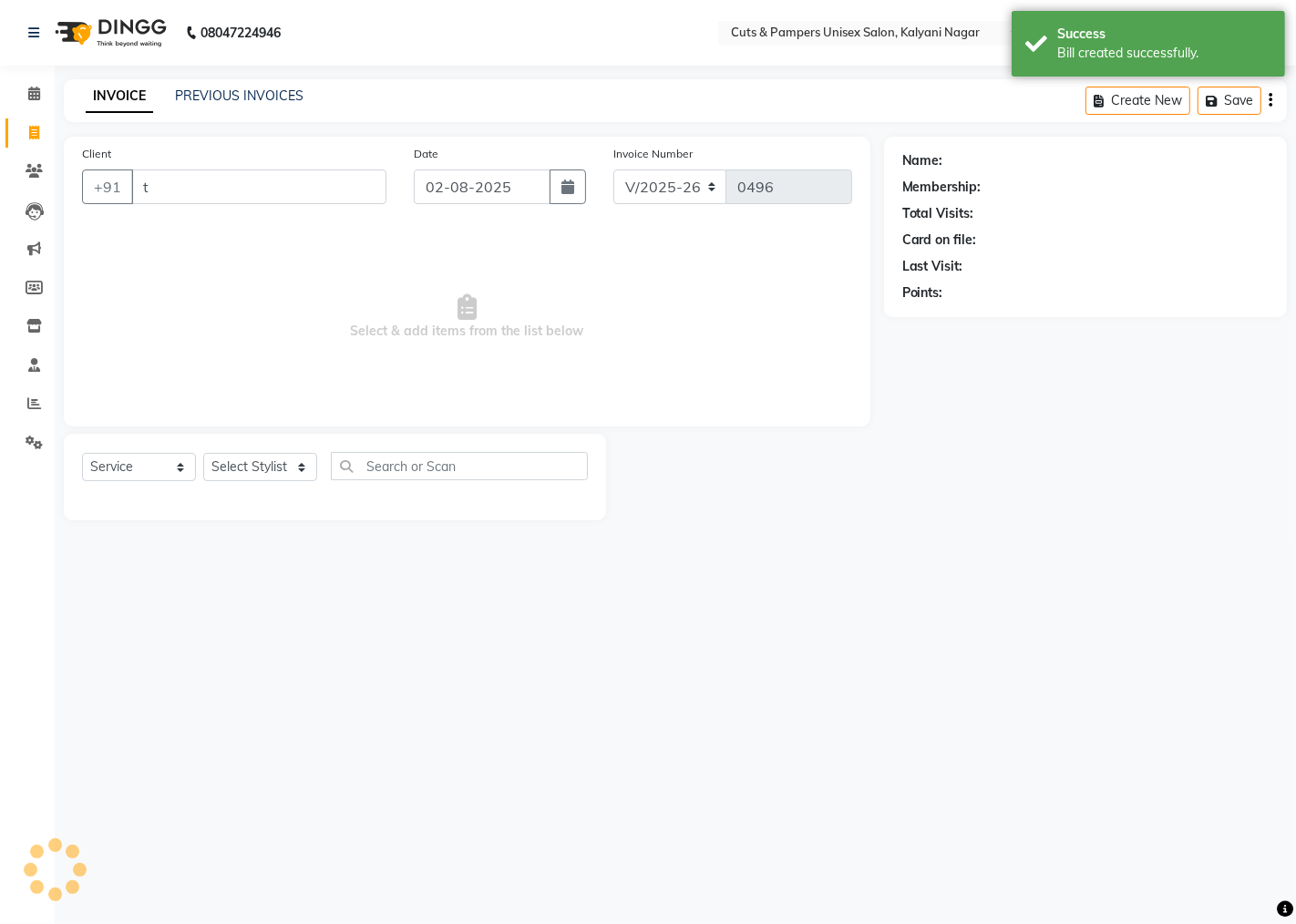 type on "ta" 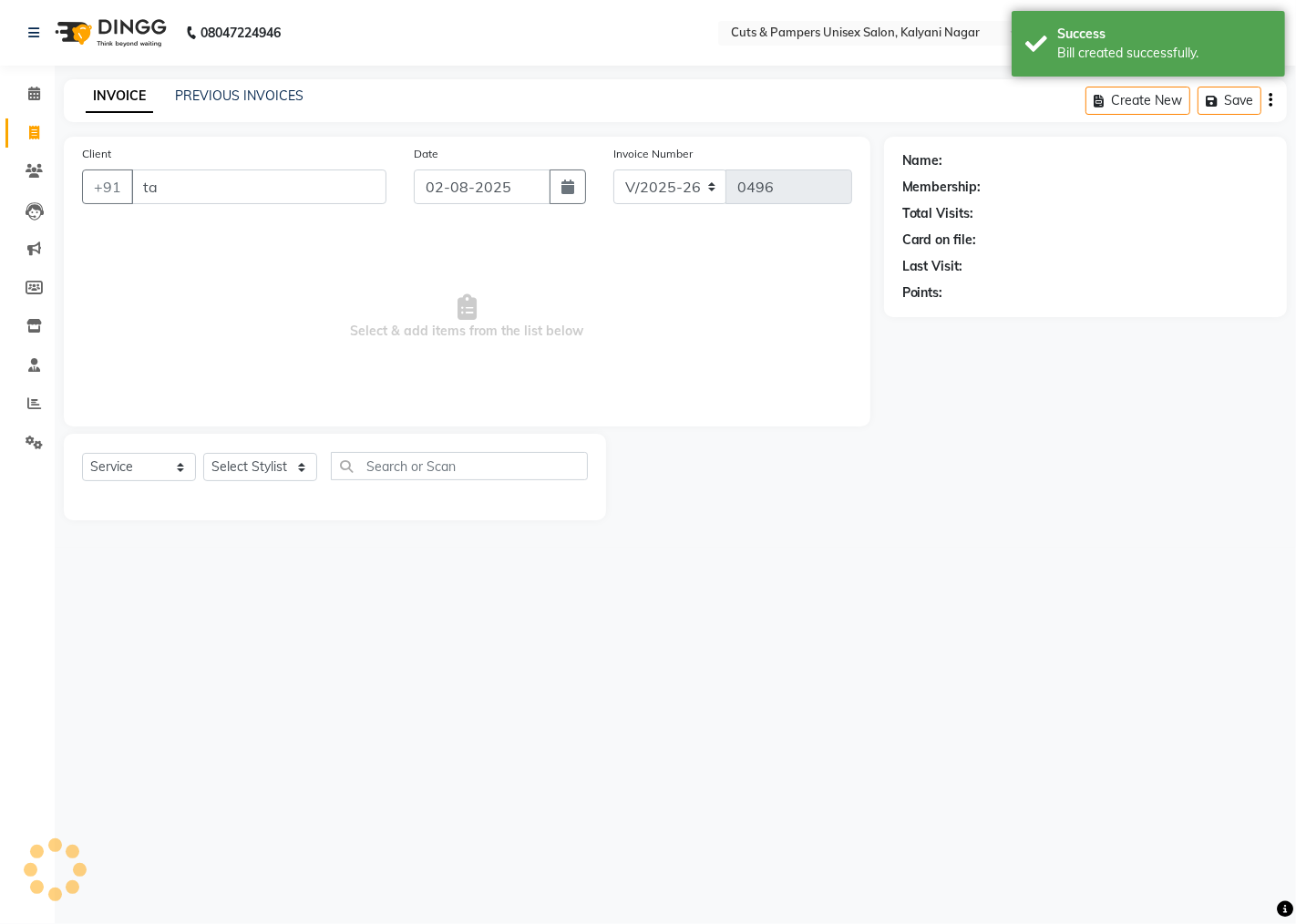 select on "2388" 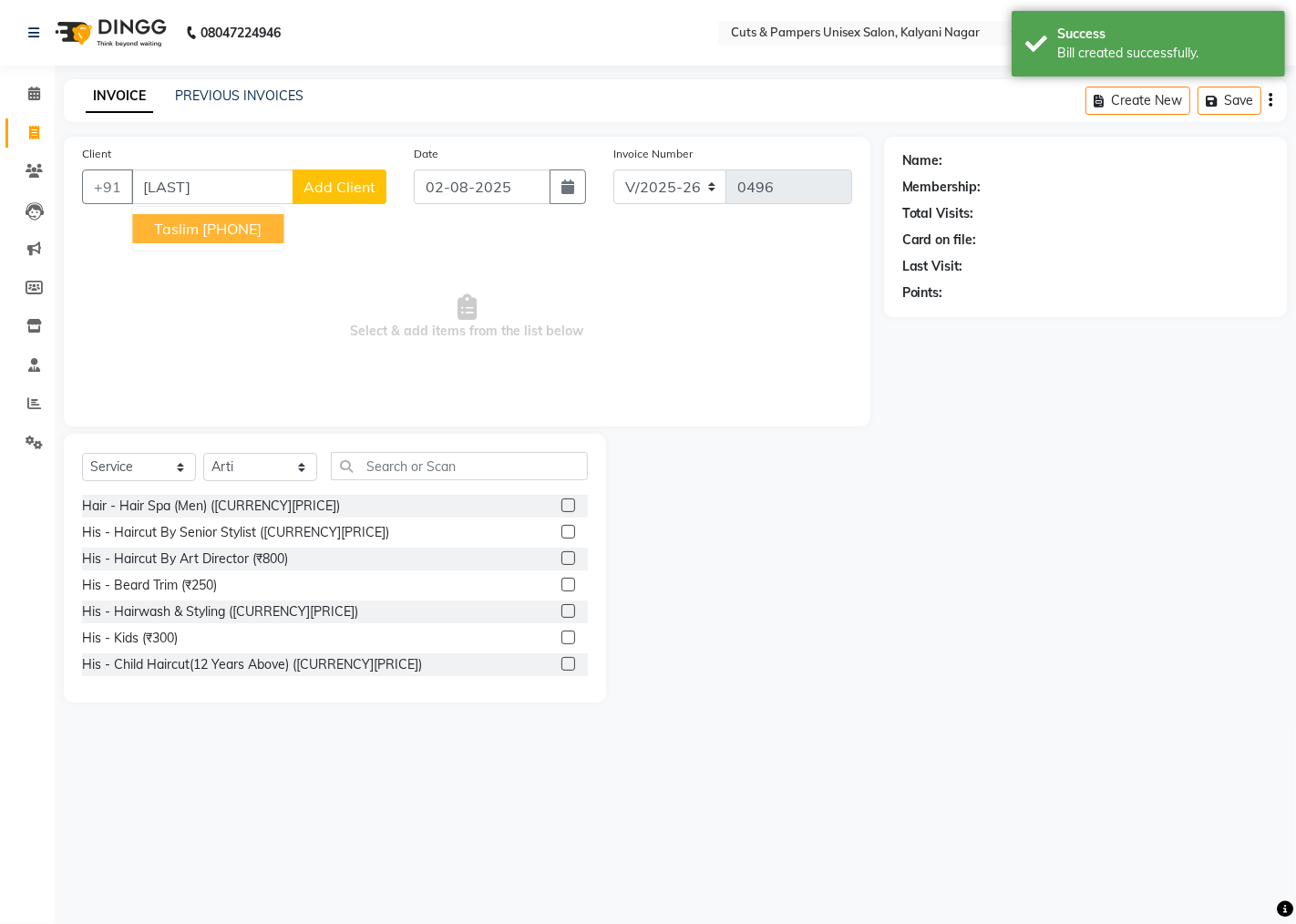 click on "Taslim" at bounding box center (176, 229) 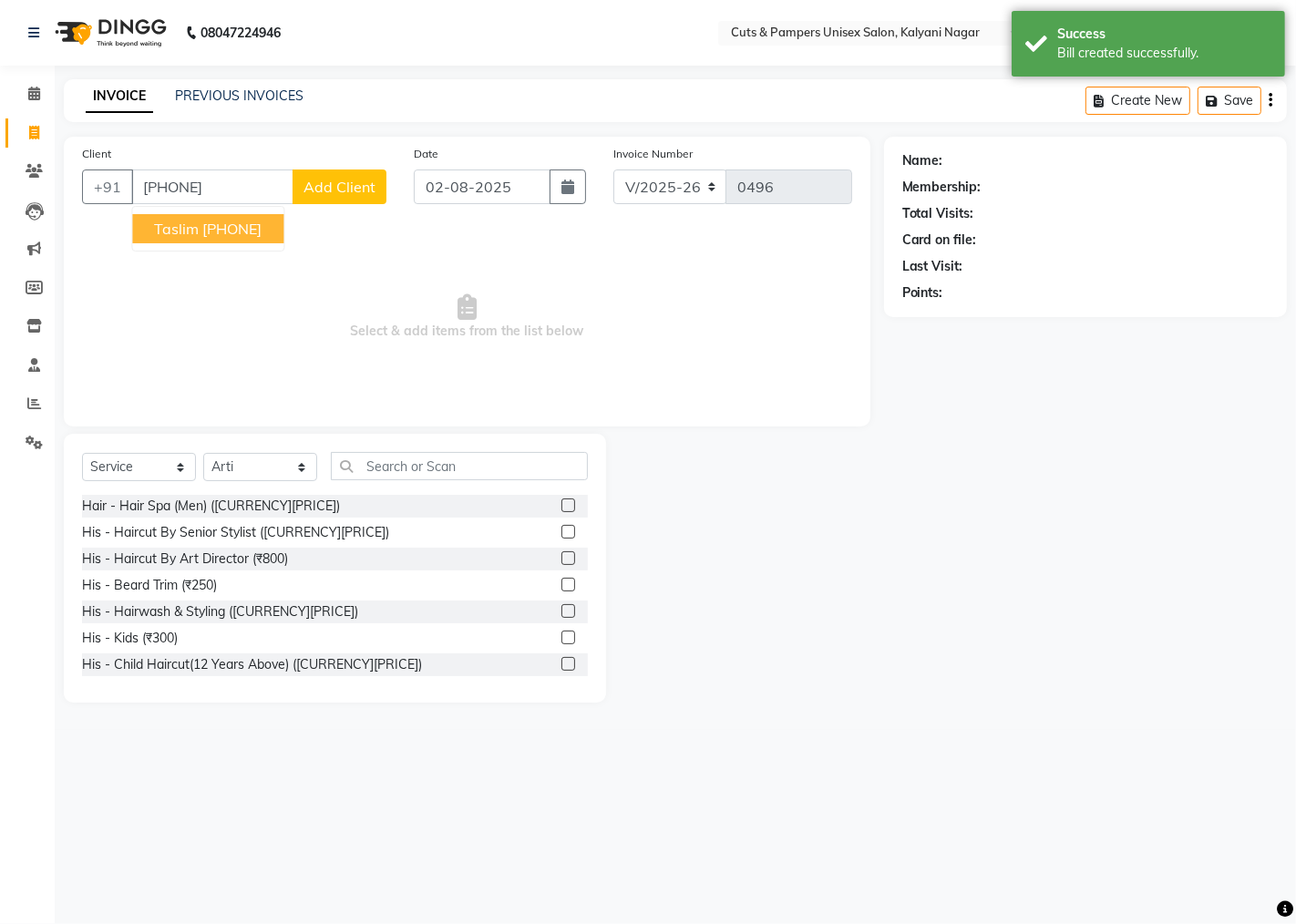 type on "[PHONE]" 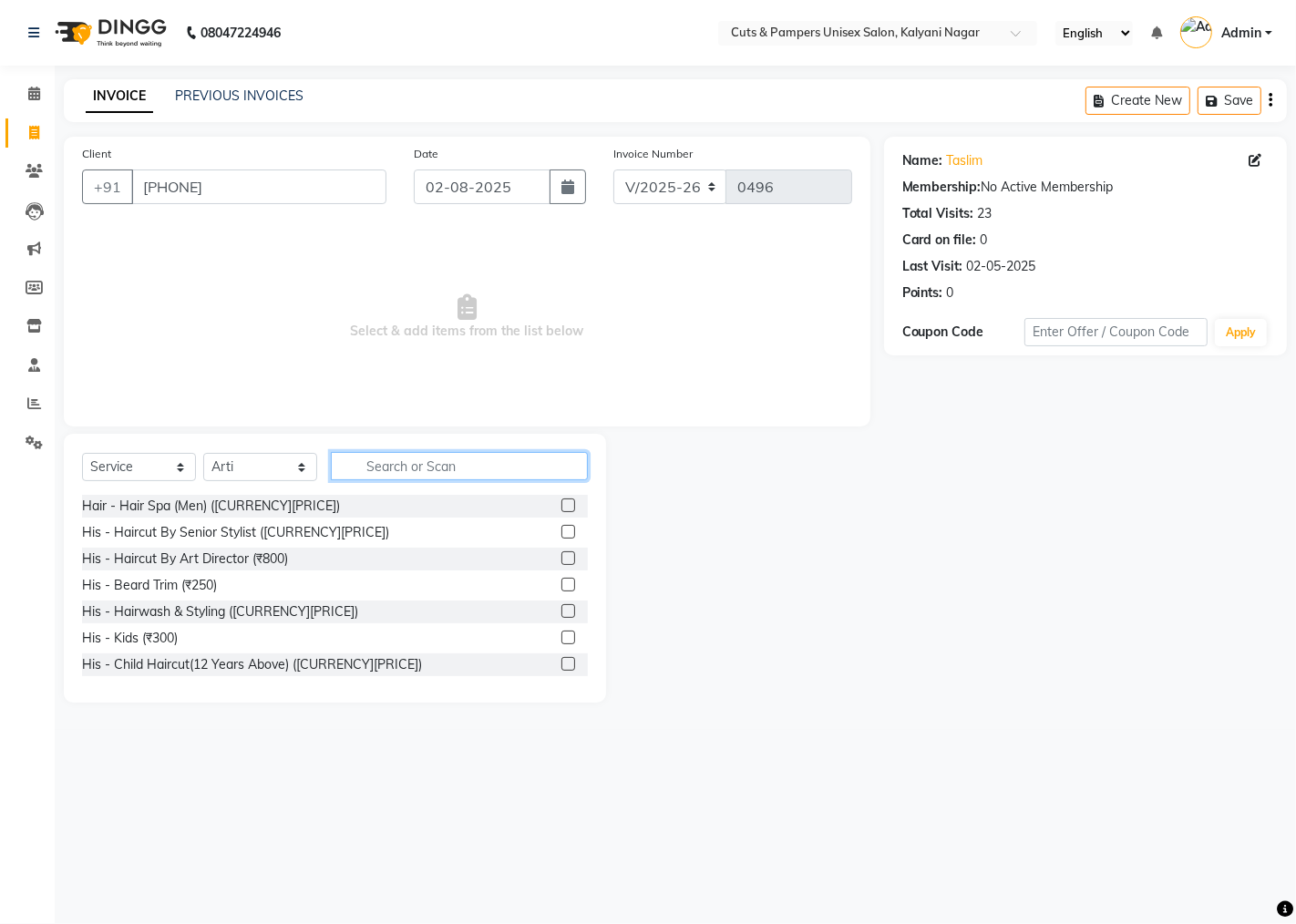 click 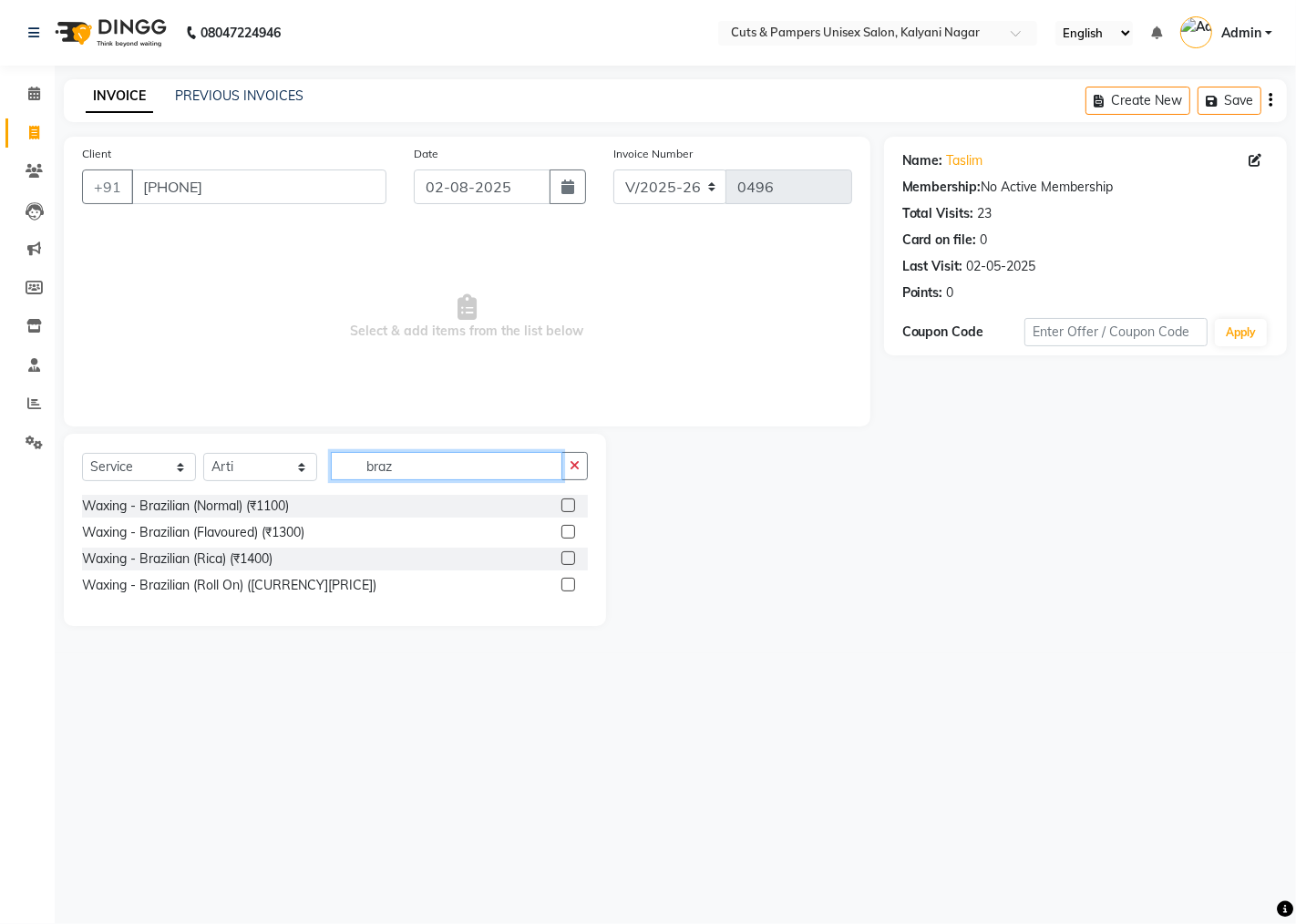 type on "braz" 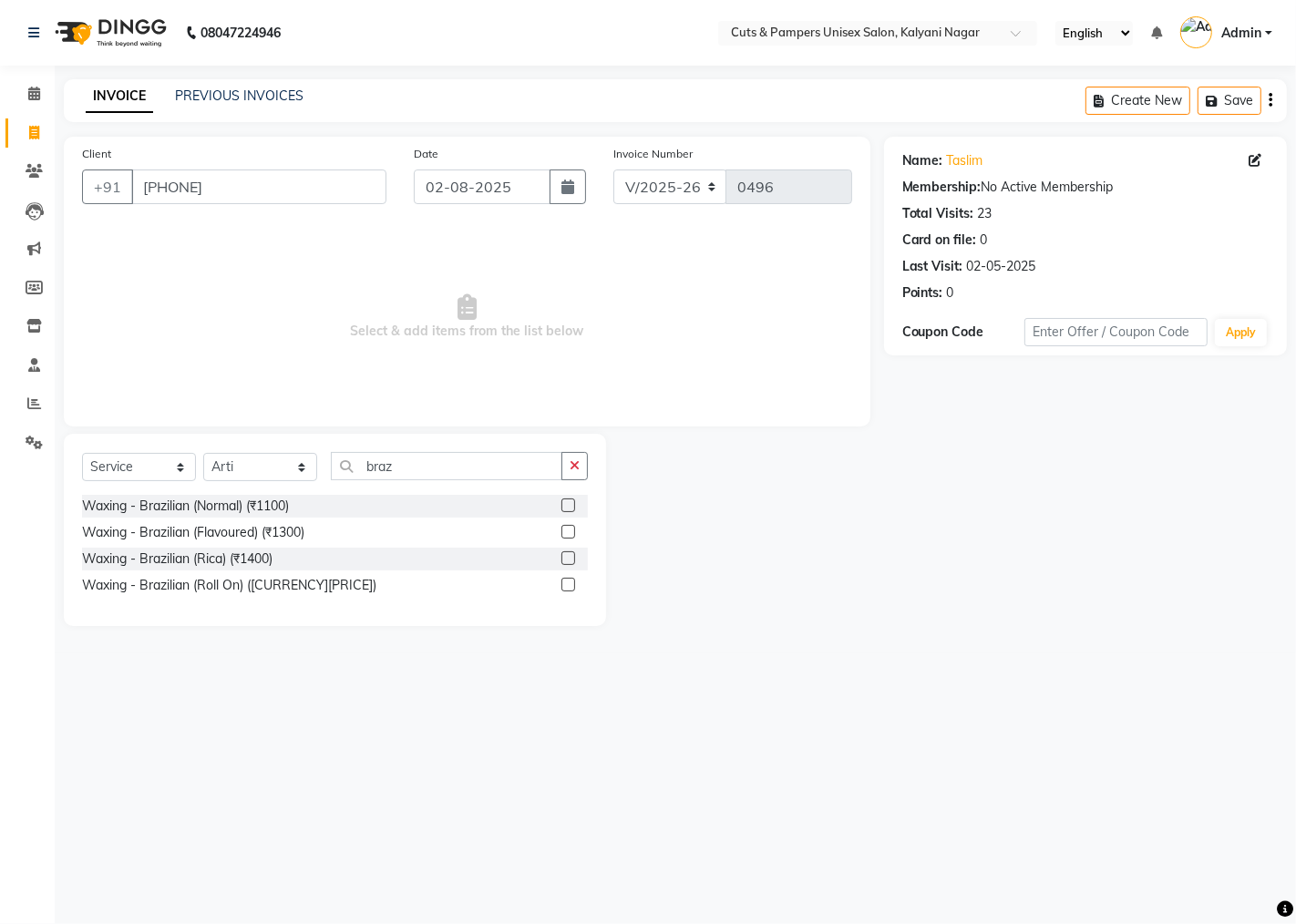 click 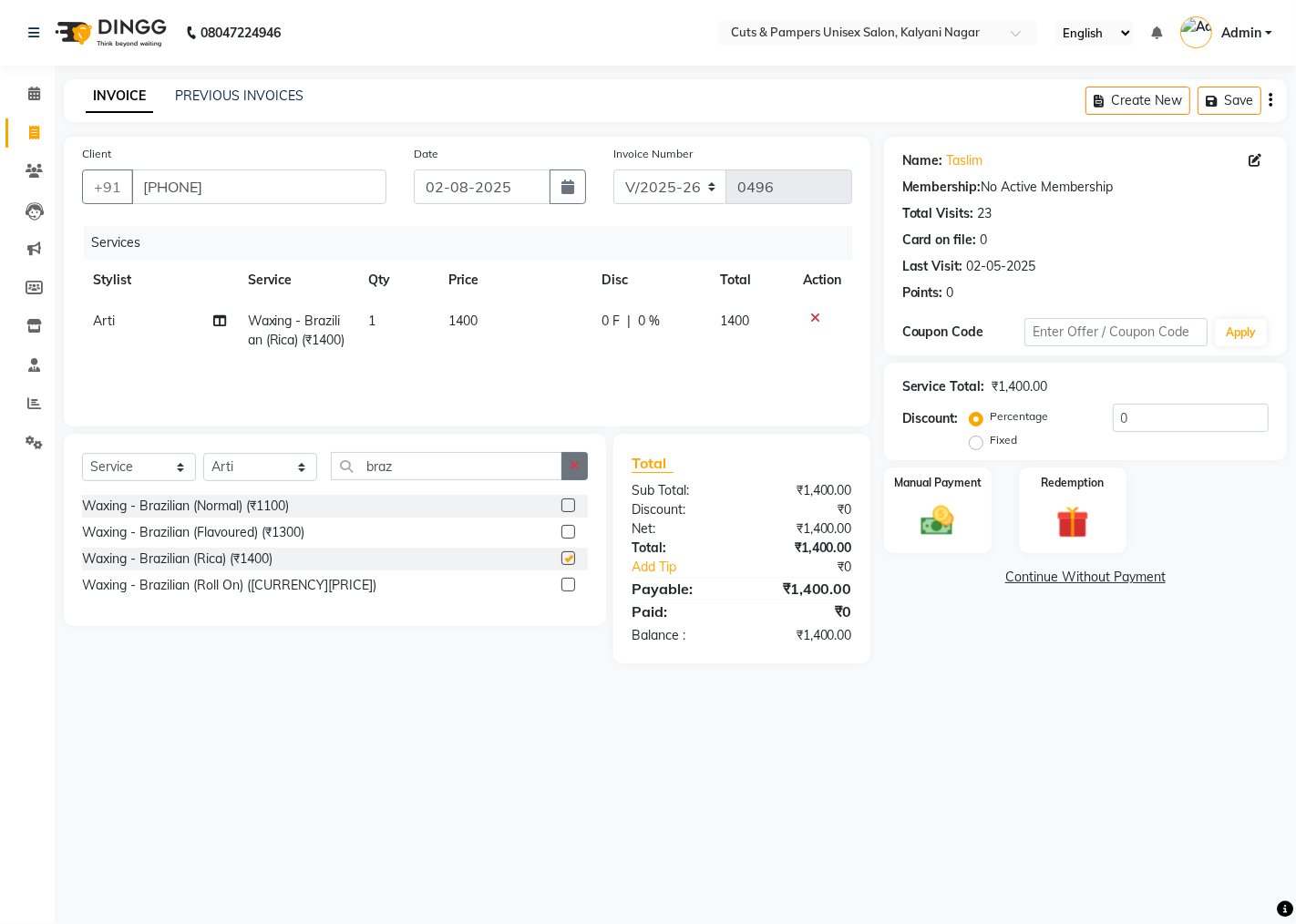 checkbox on "false" 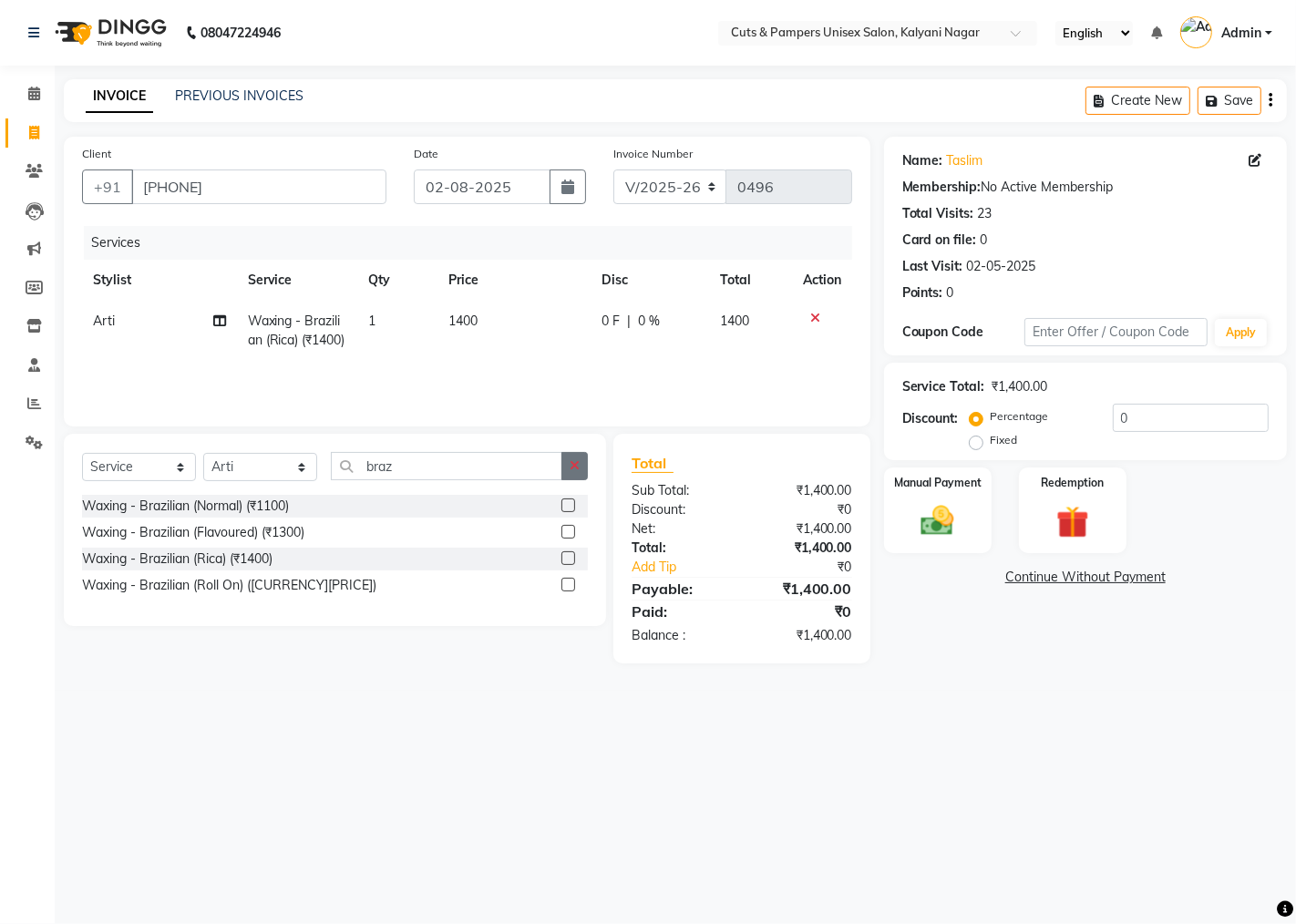 click 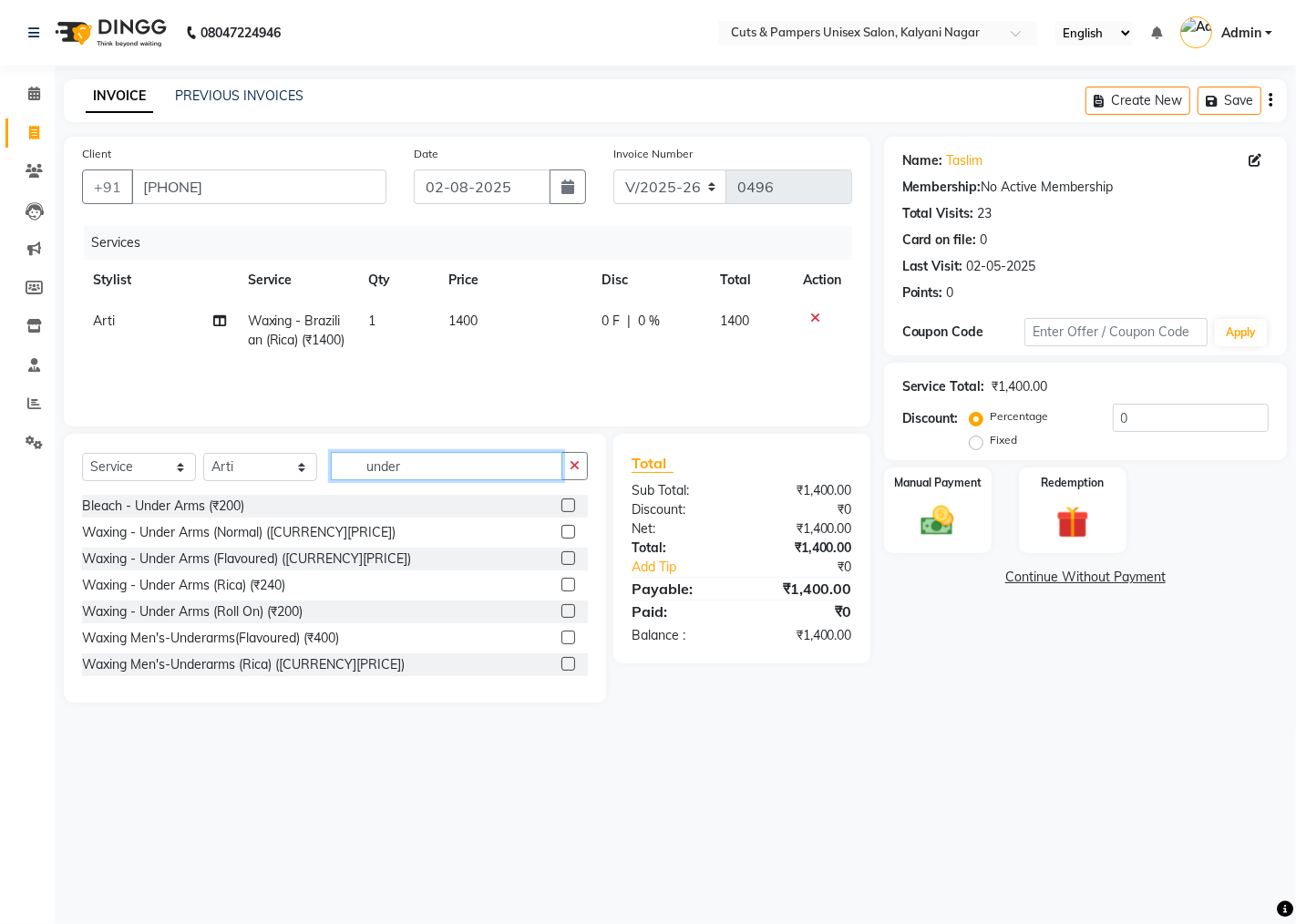 type on "under" 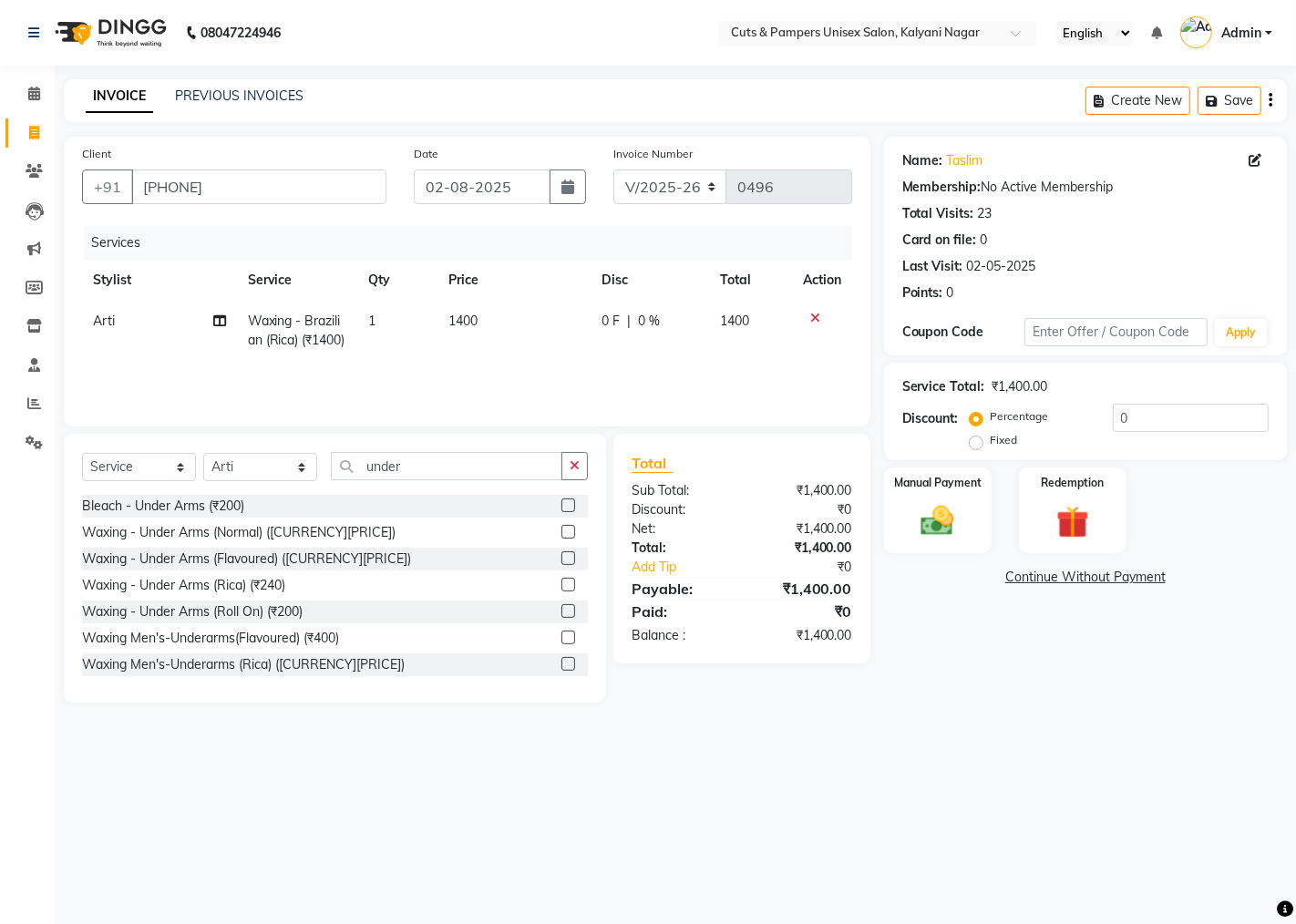 click 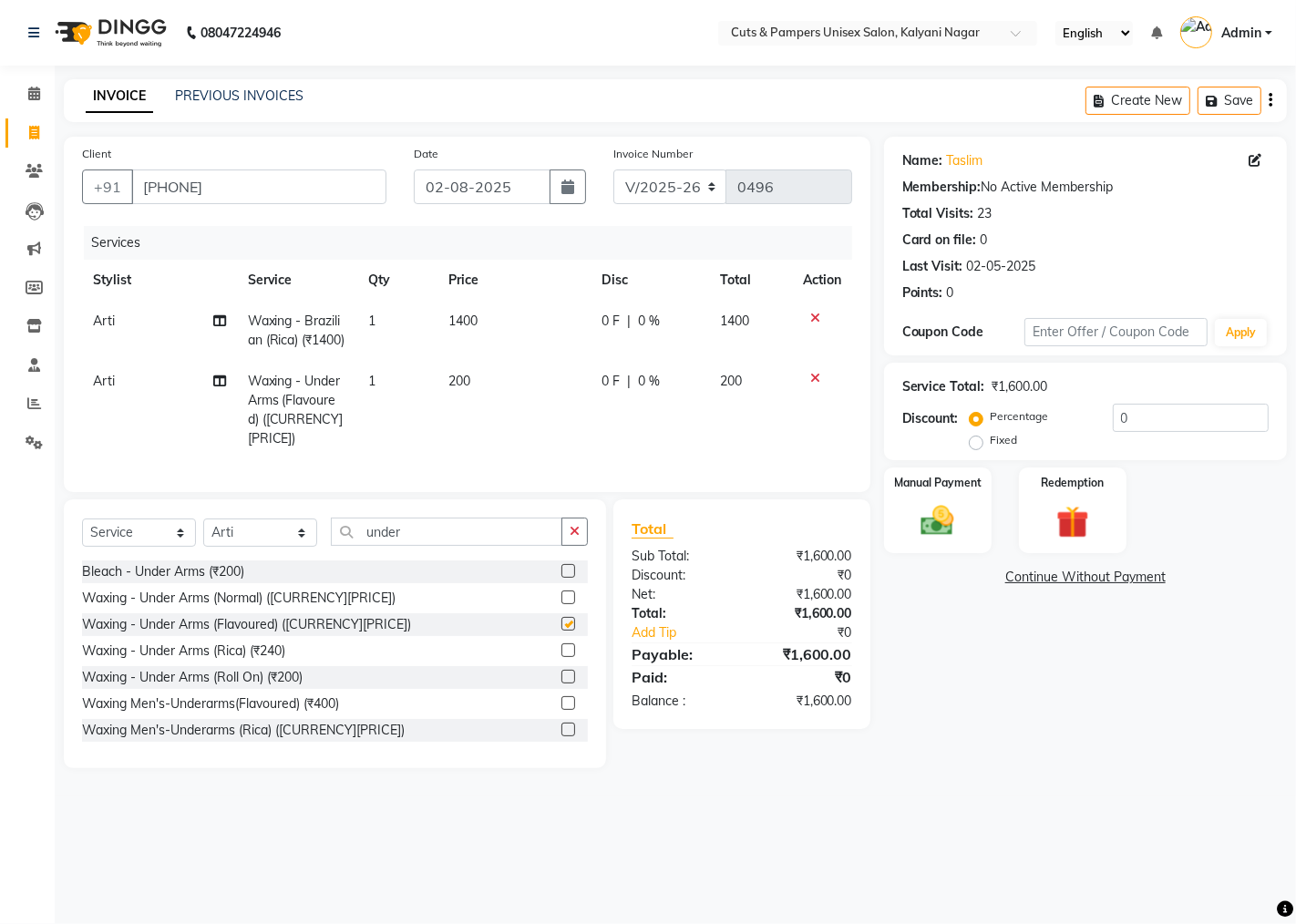 checkbox on "false" 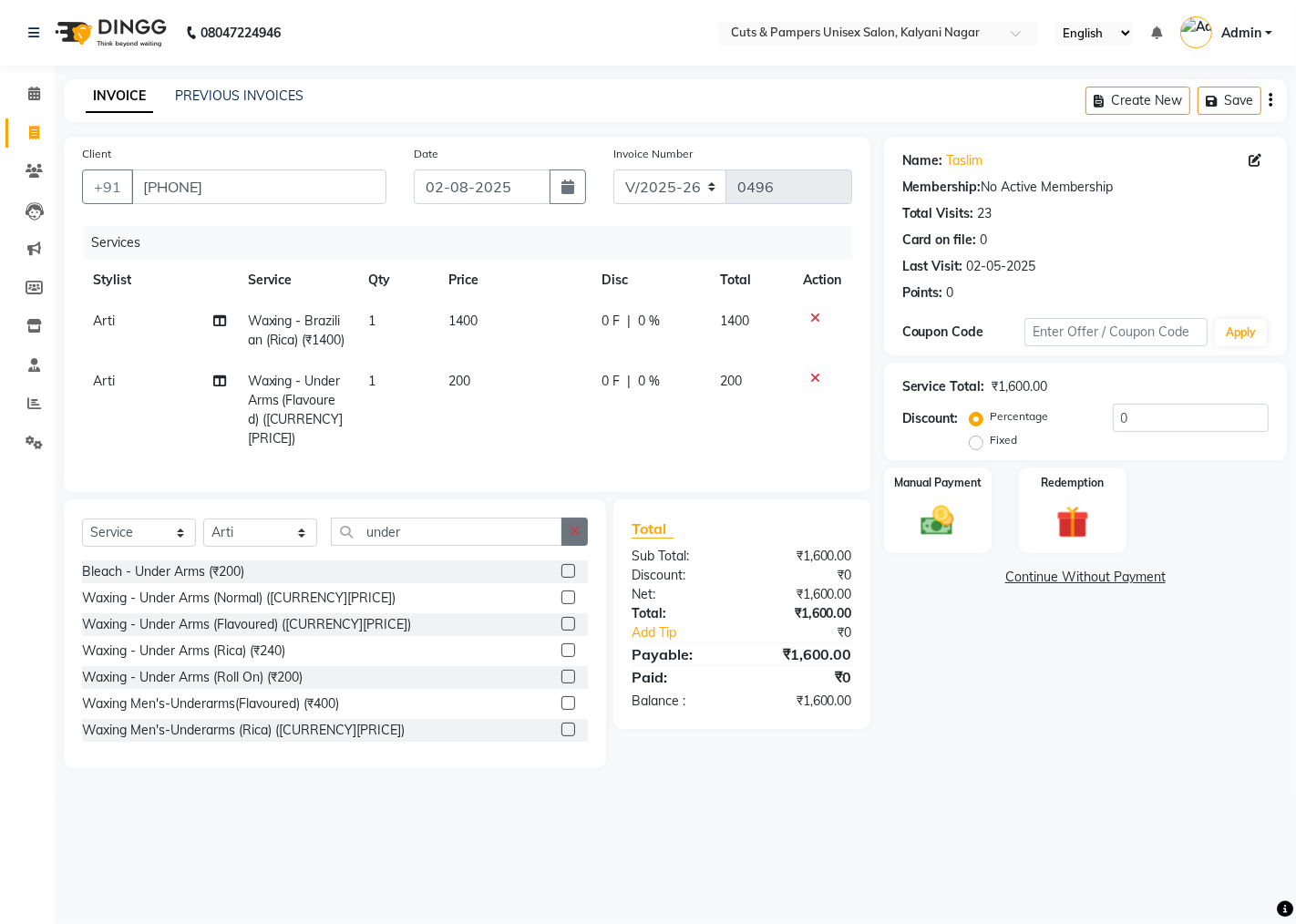 click 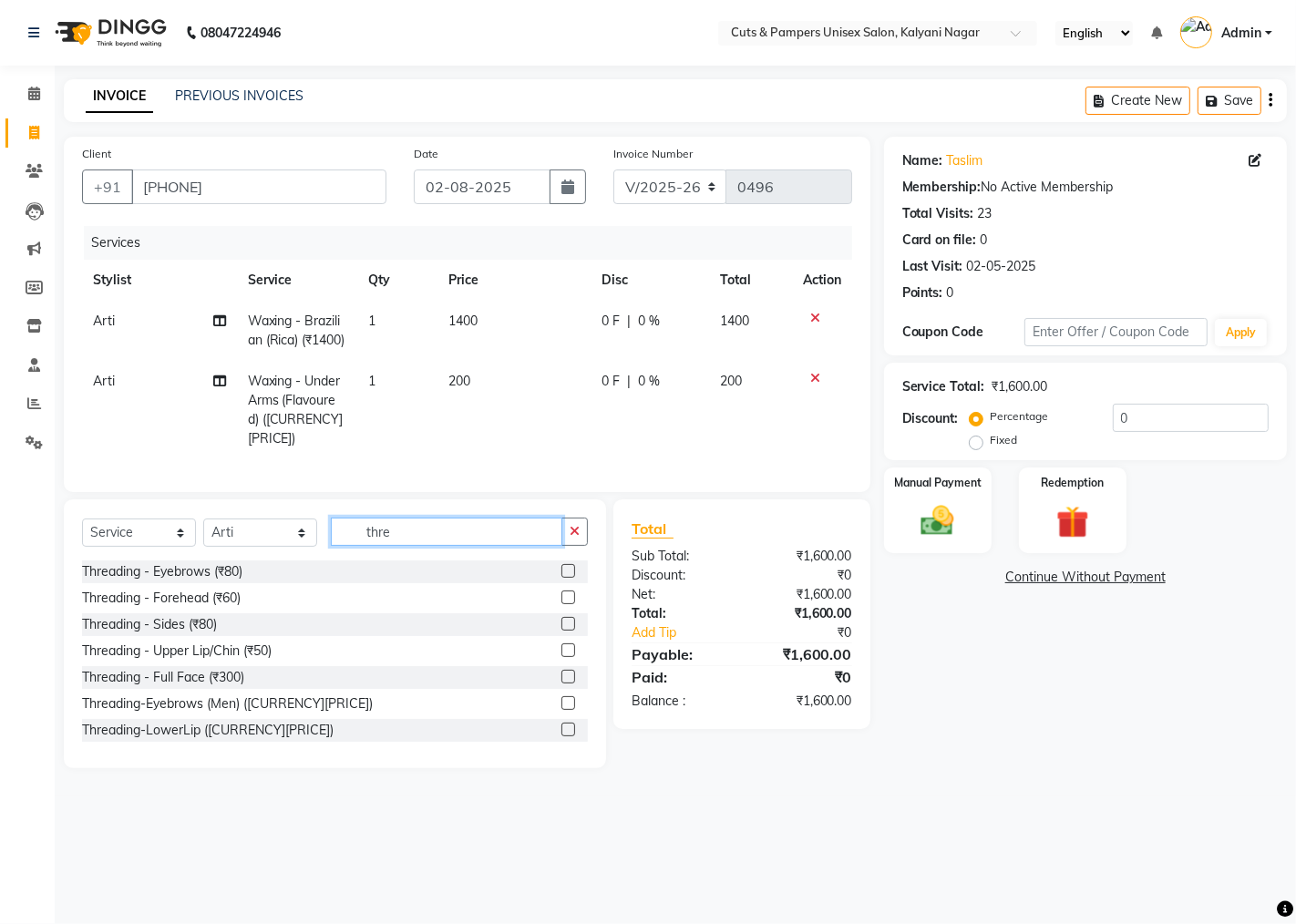 type on "thre" 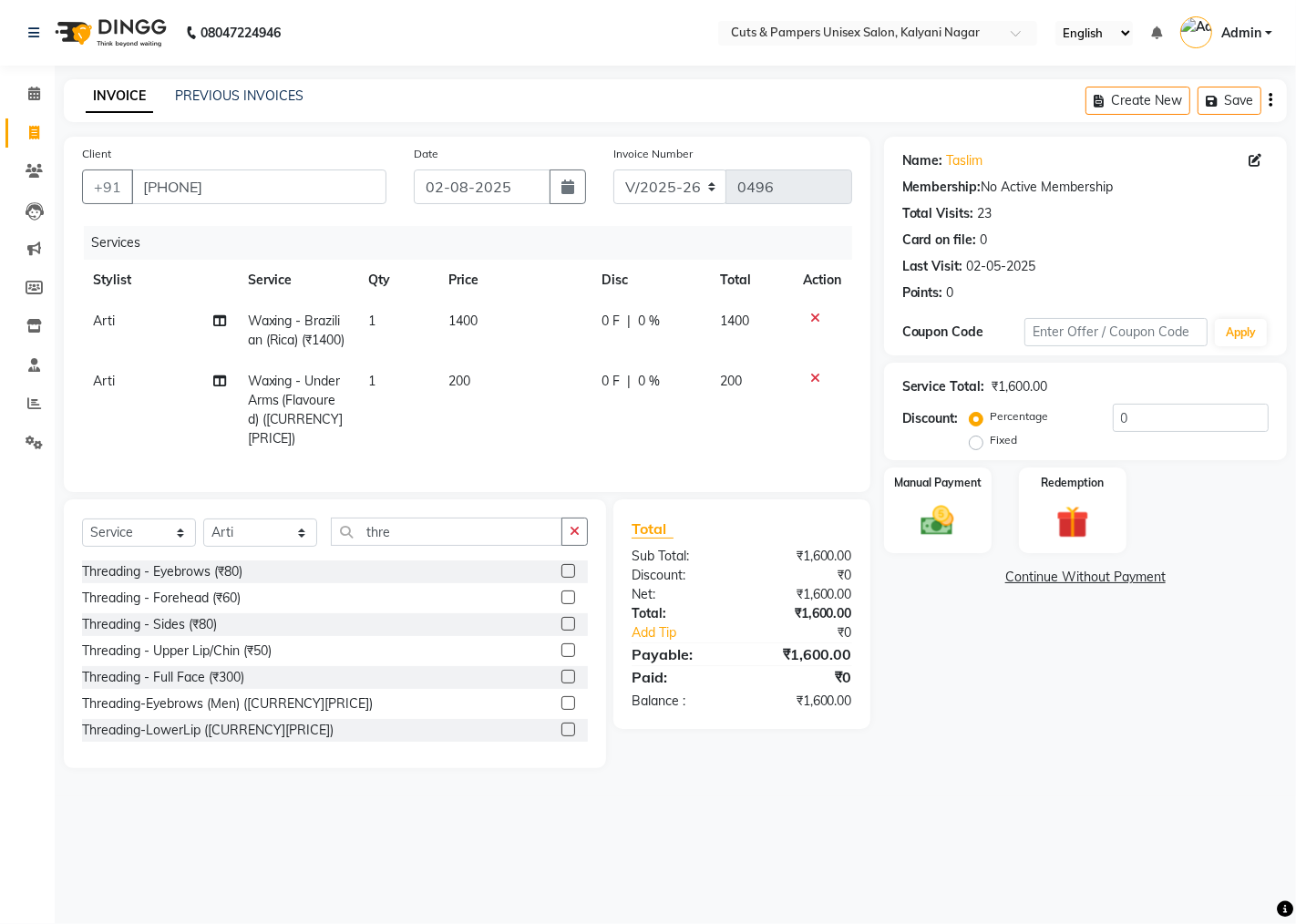click 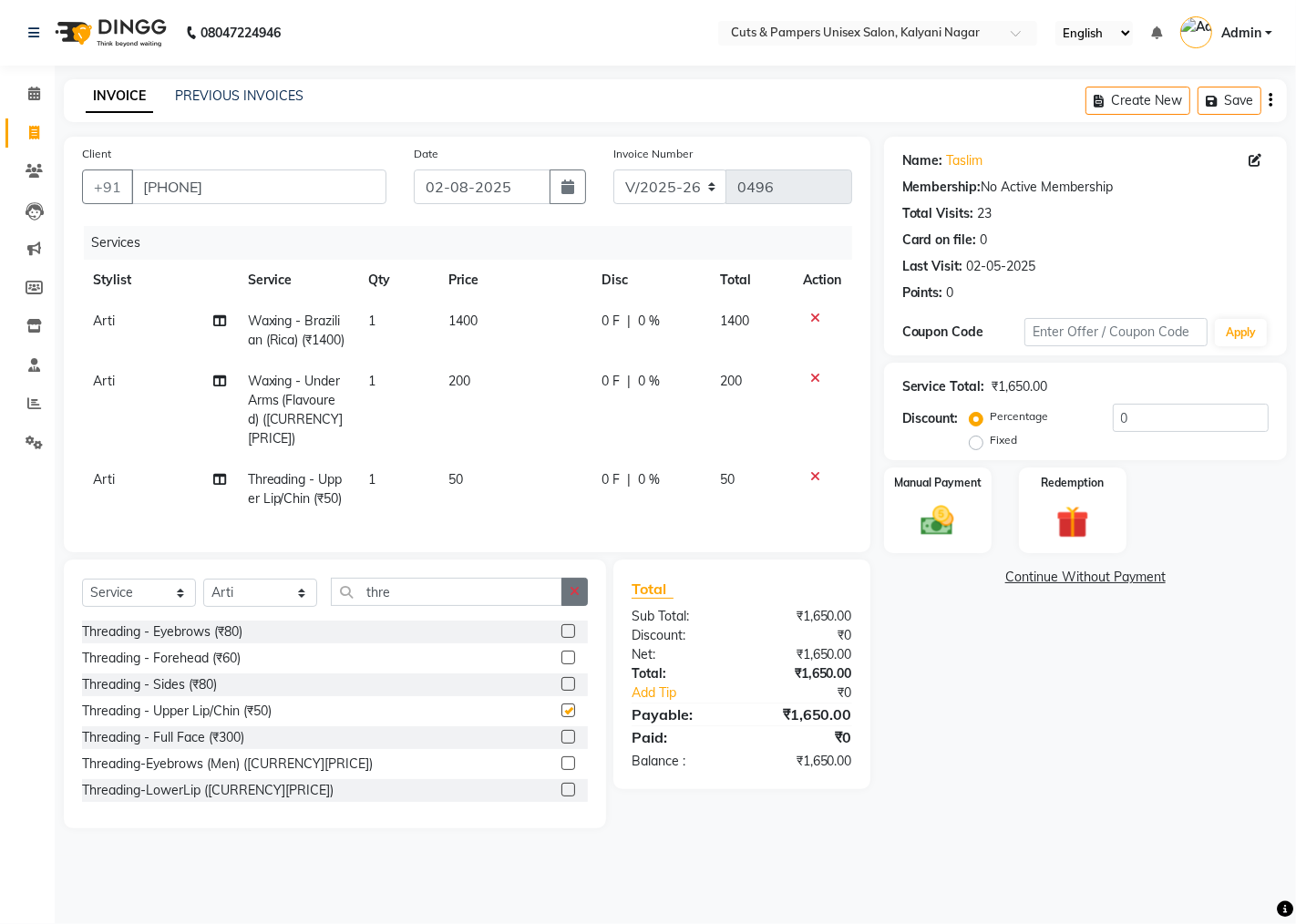 checkbox on "false" 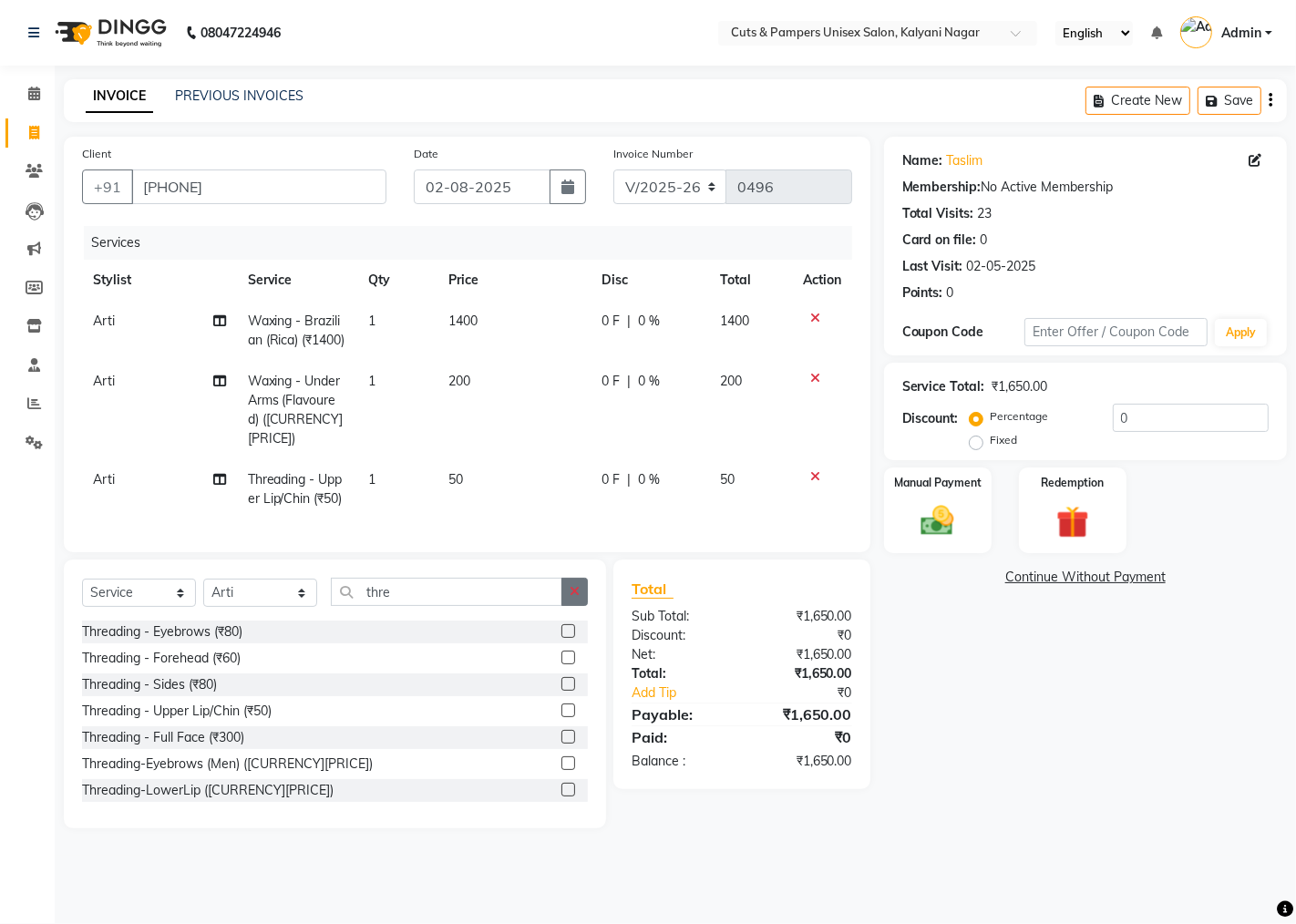click 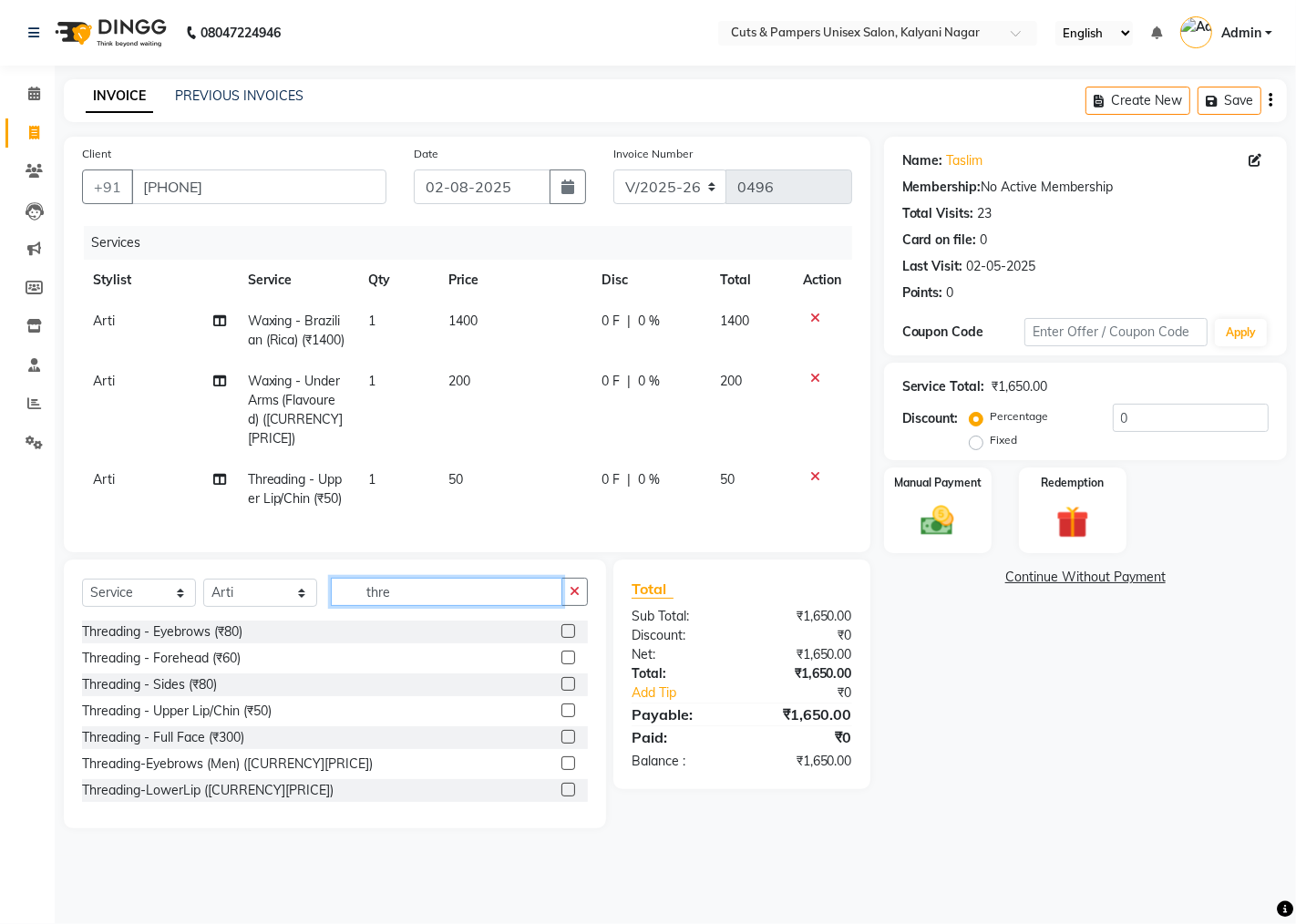 type 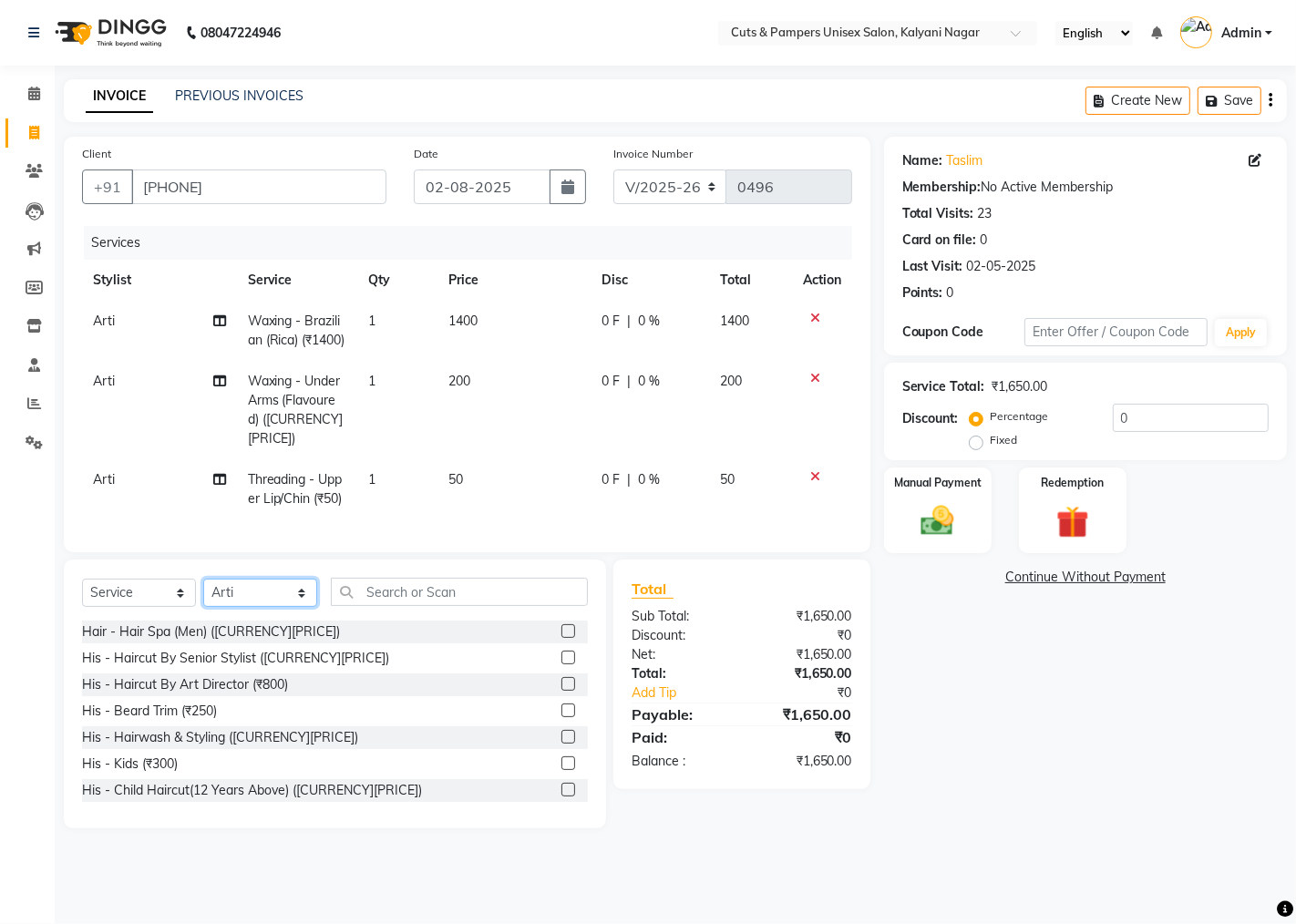 click on "Select Stylist [LAST] [LAST] [LAST] [LAST]" 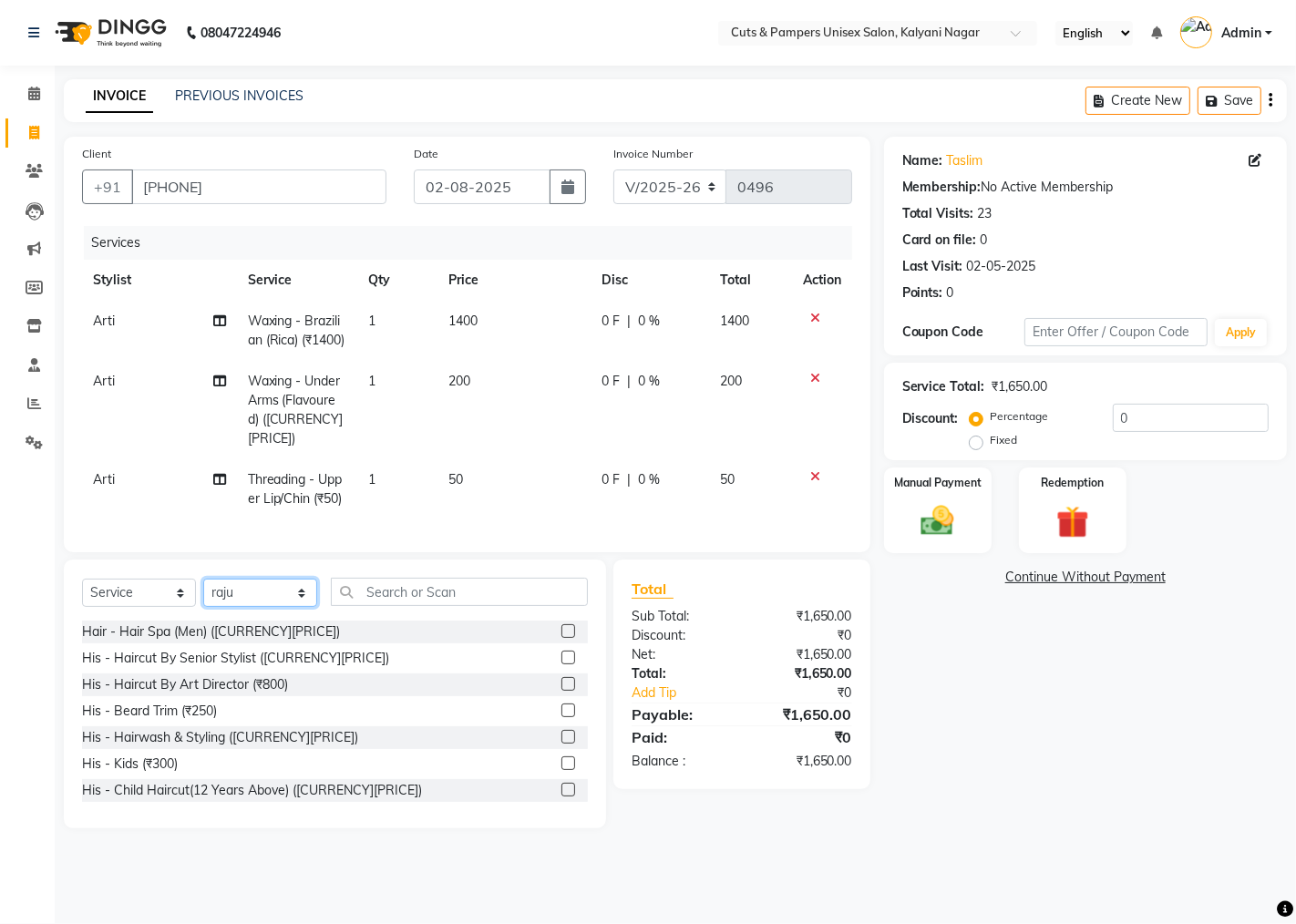click on "Select Stylist [LAST] [LAST] [LAST] [LAST]" 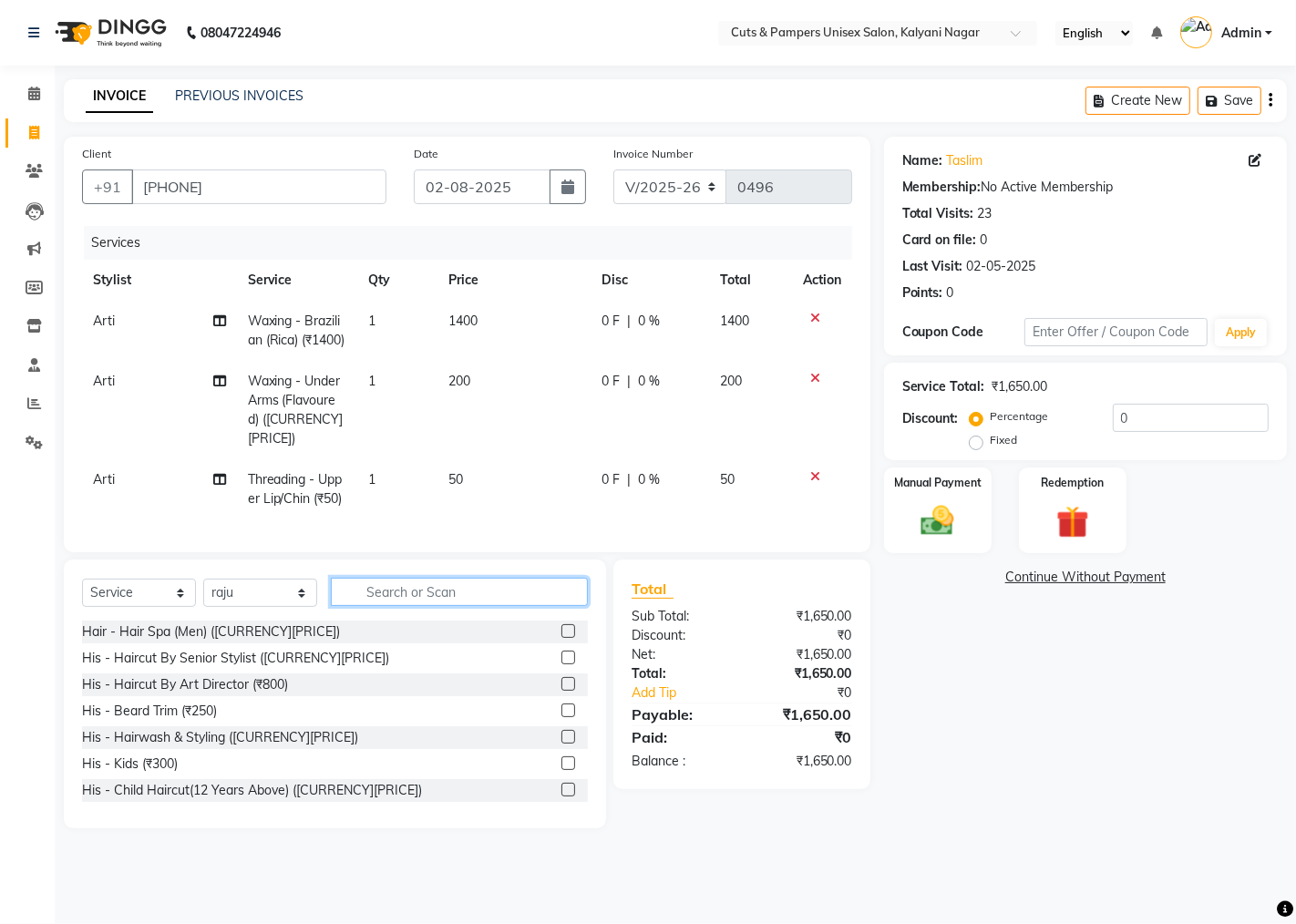 click 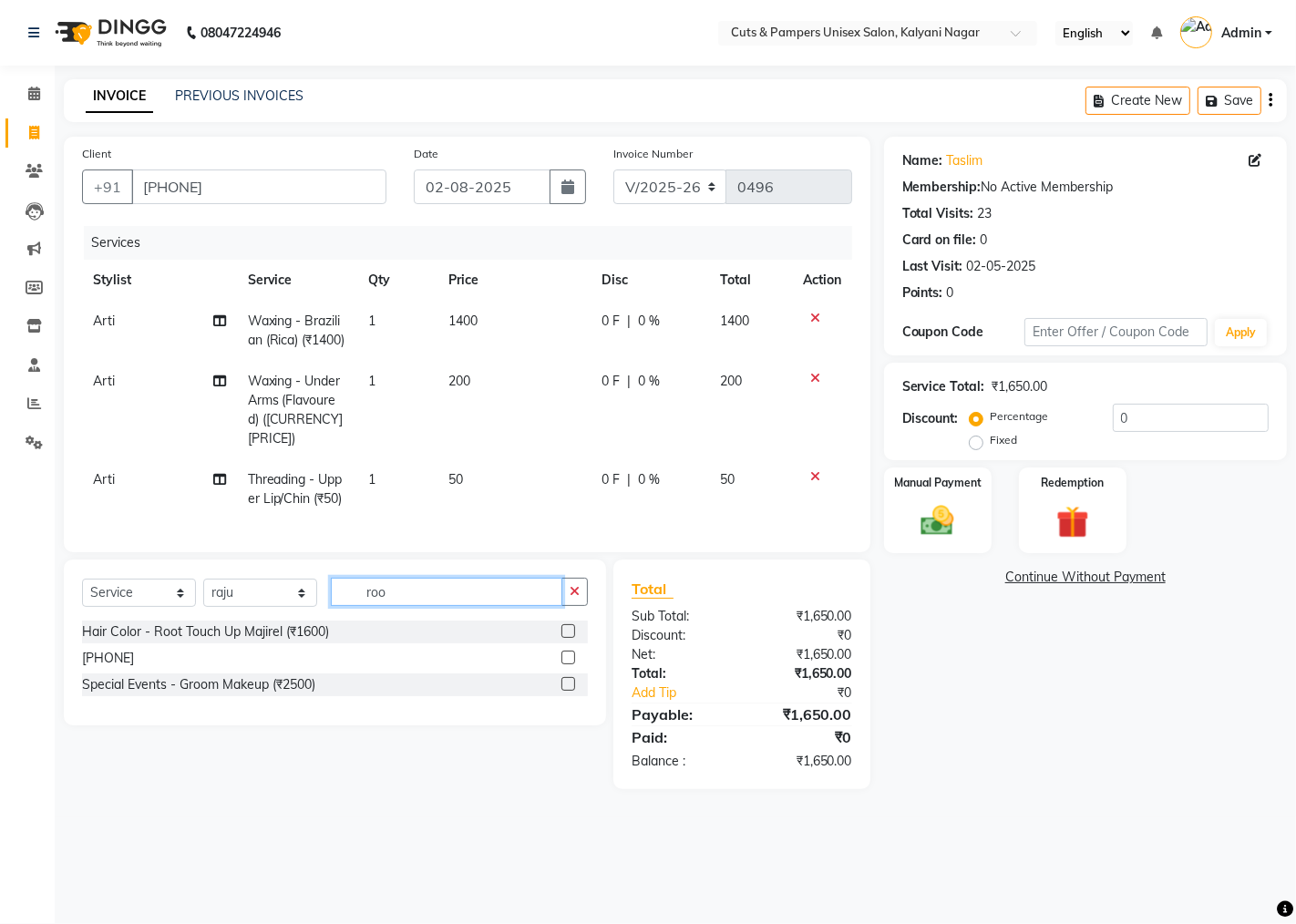 type on "roo" 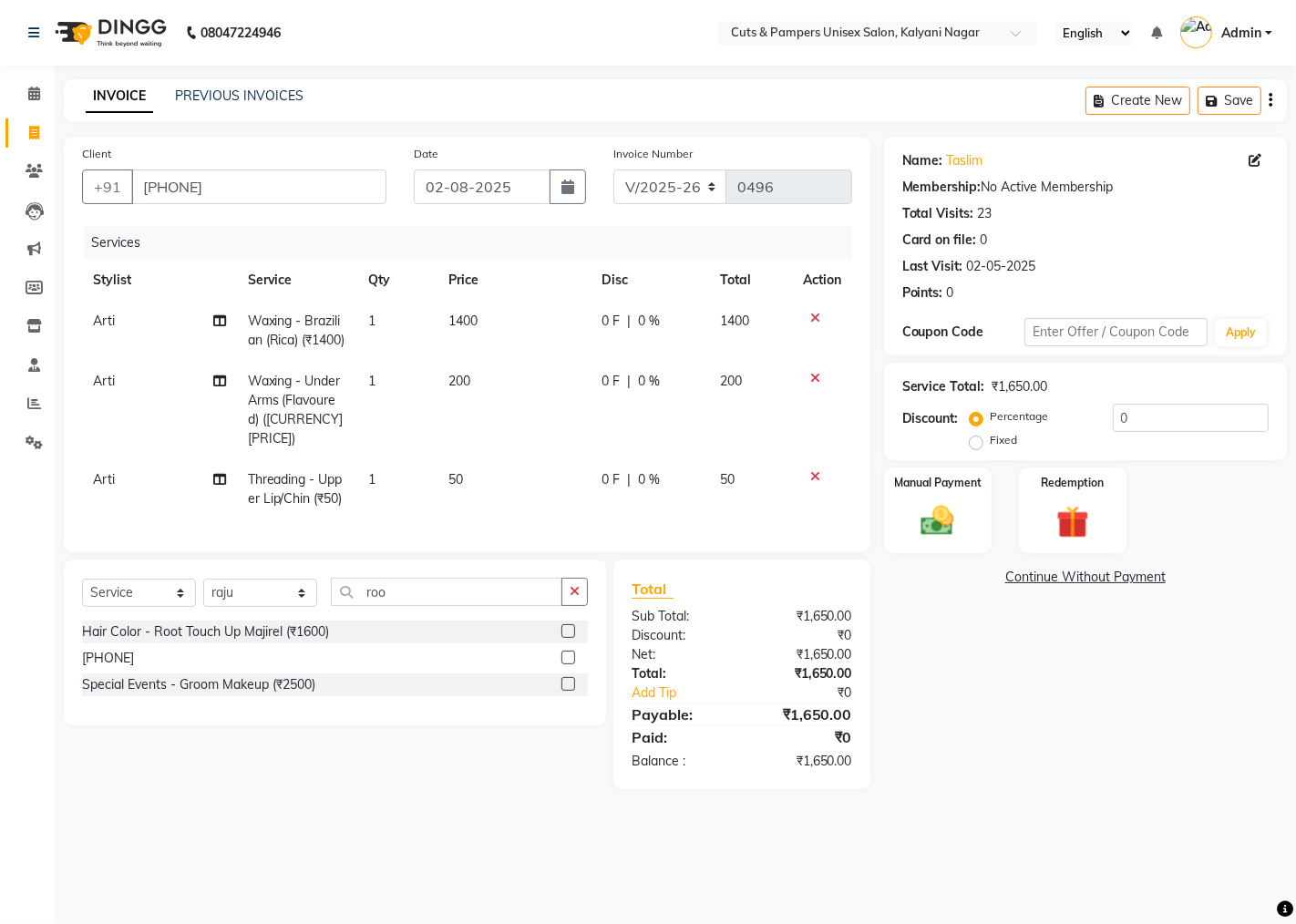 click 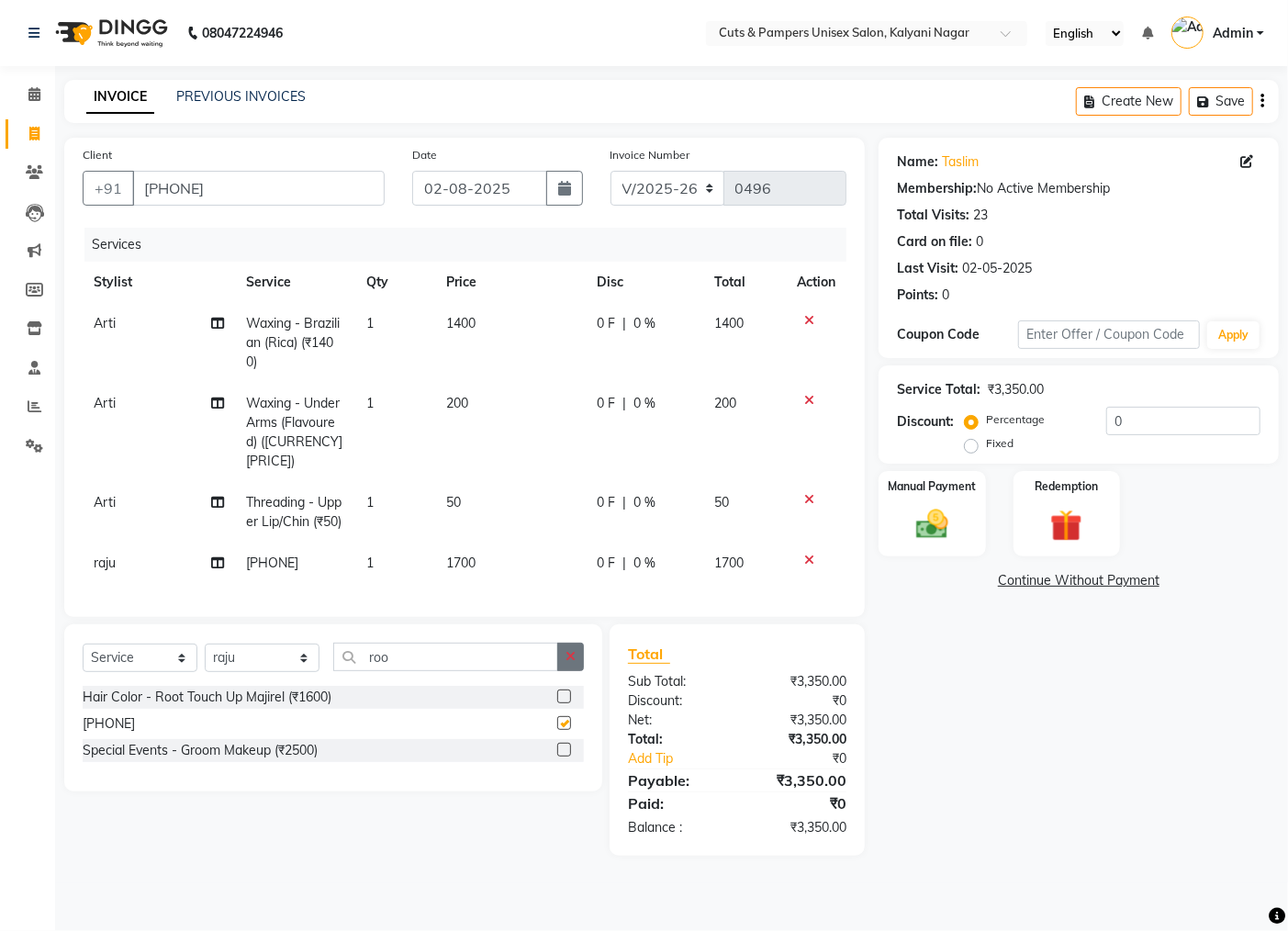 checkbox on "false" 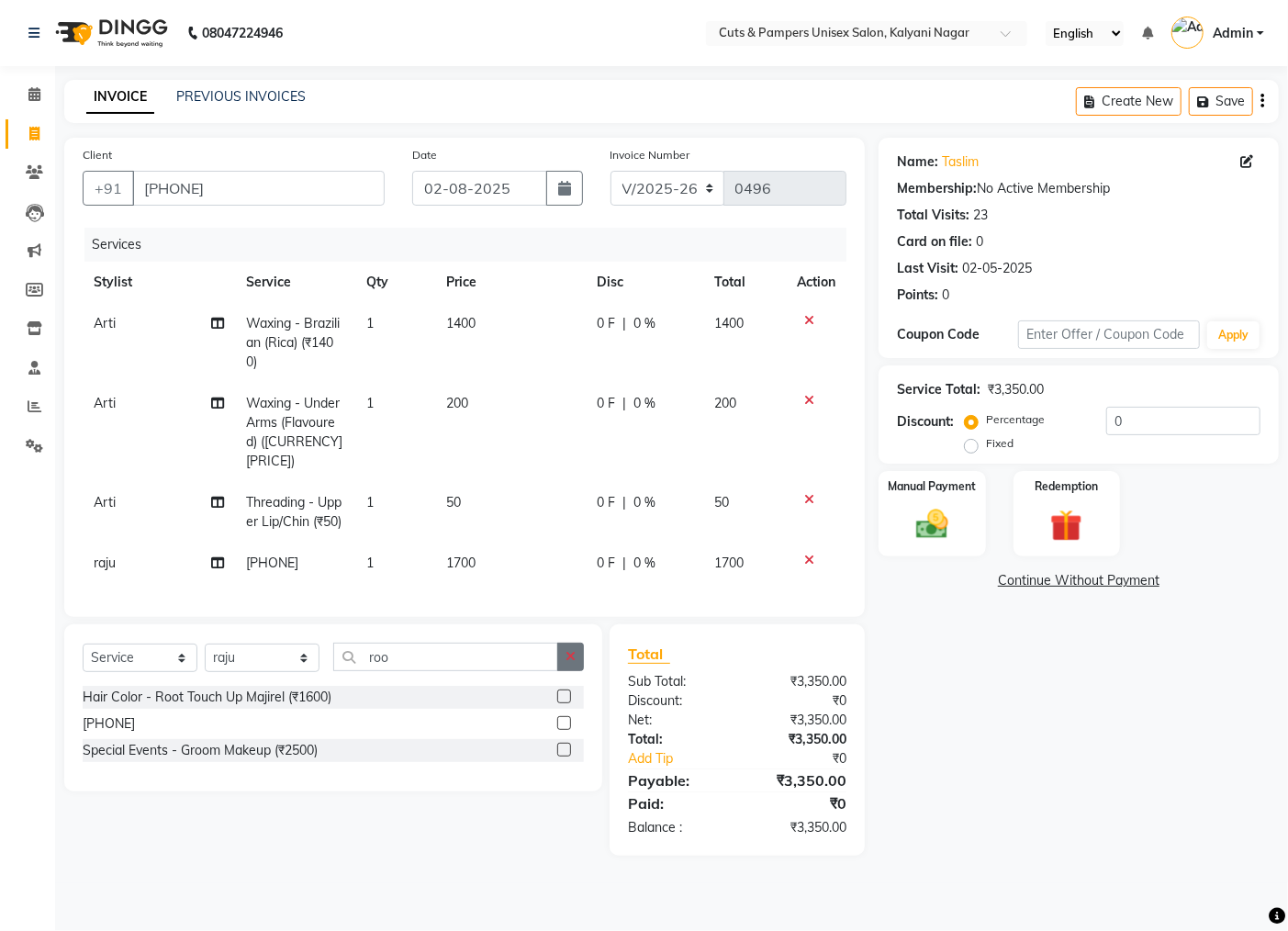 click 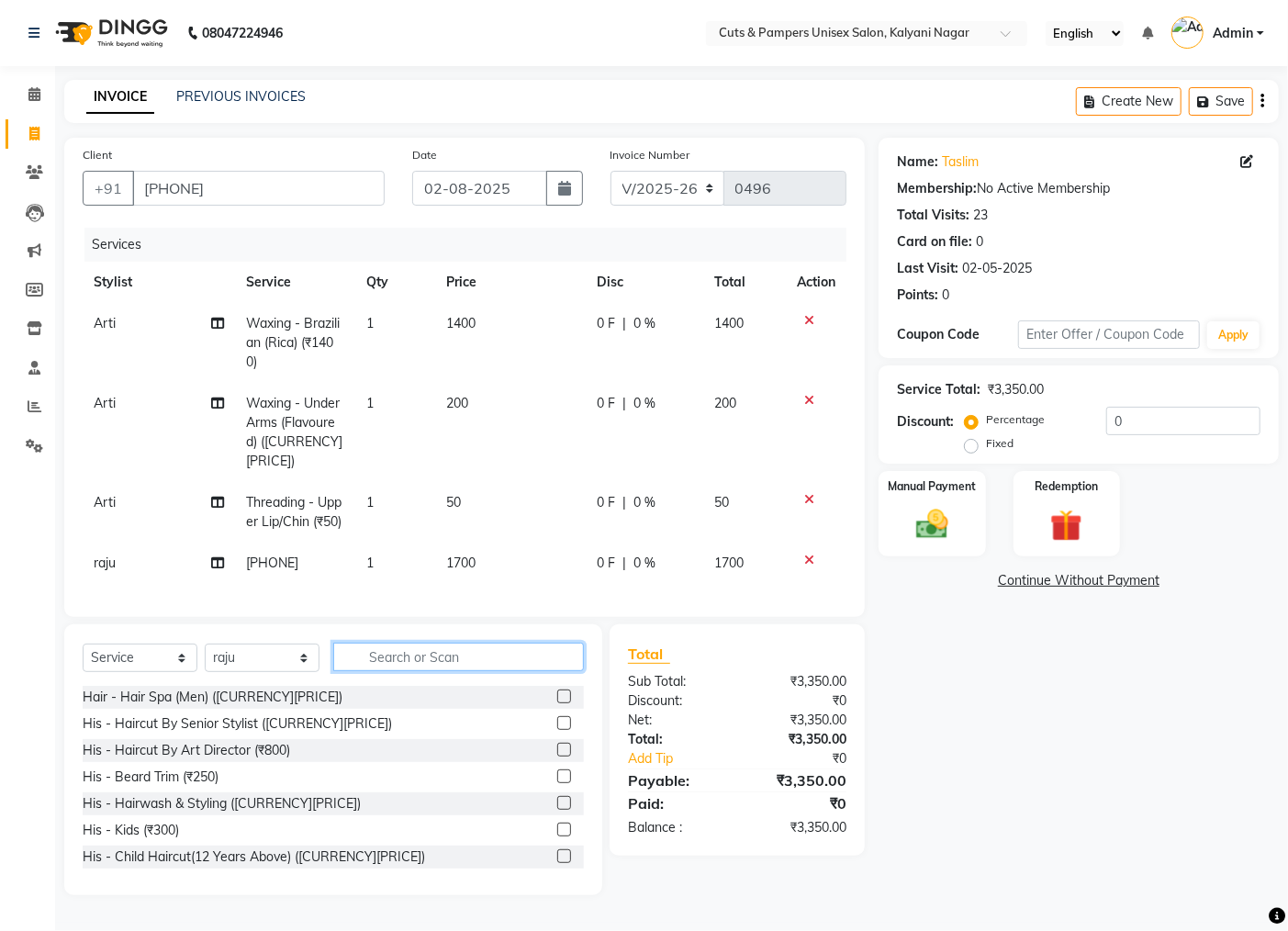 click 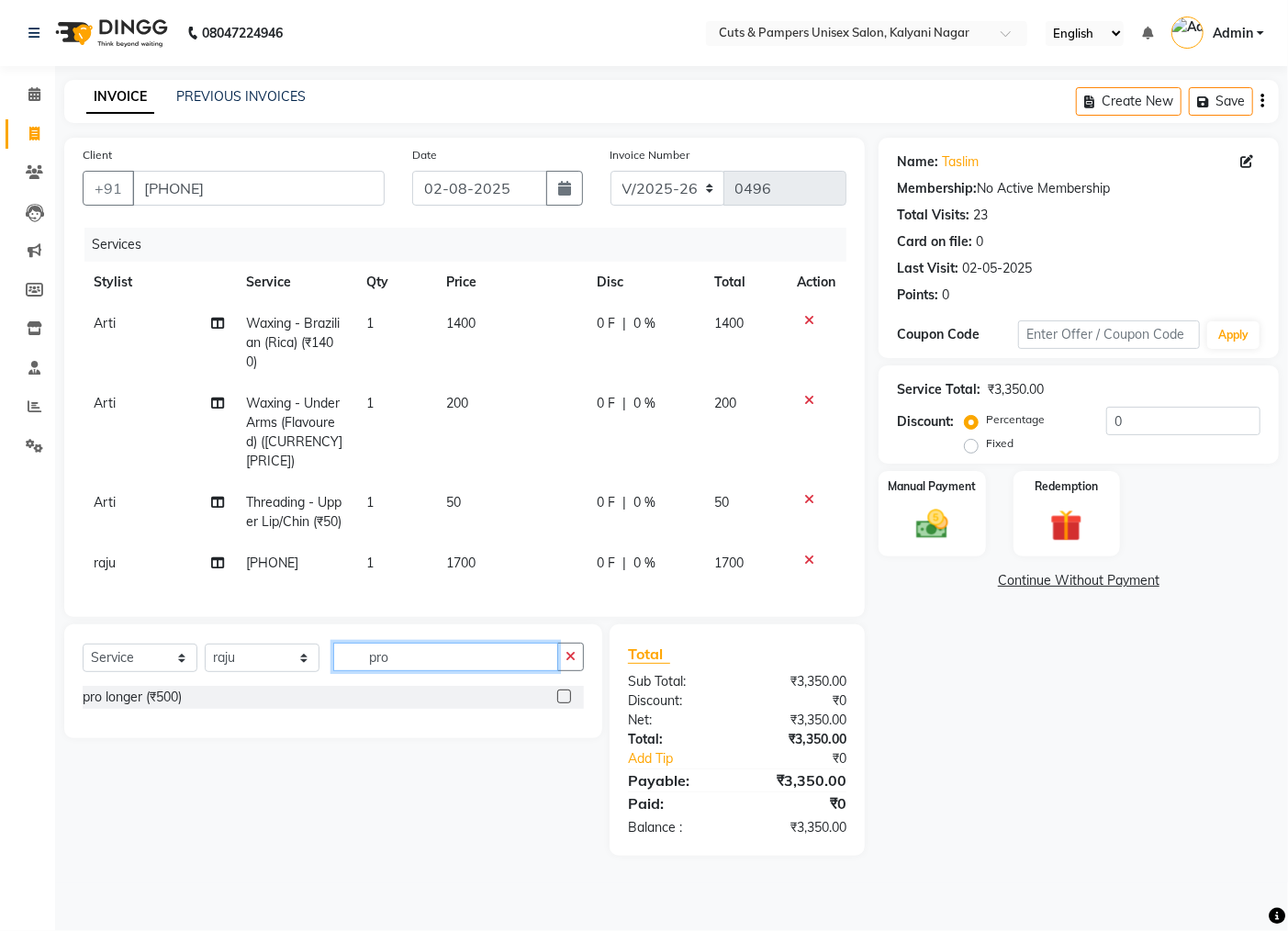 type on "pro" 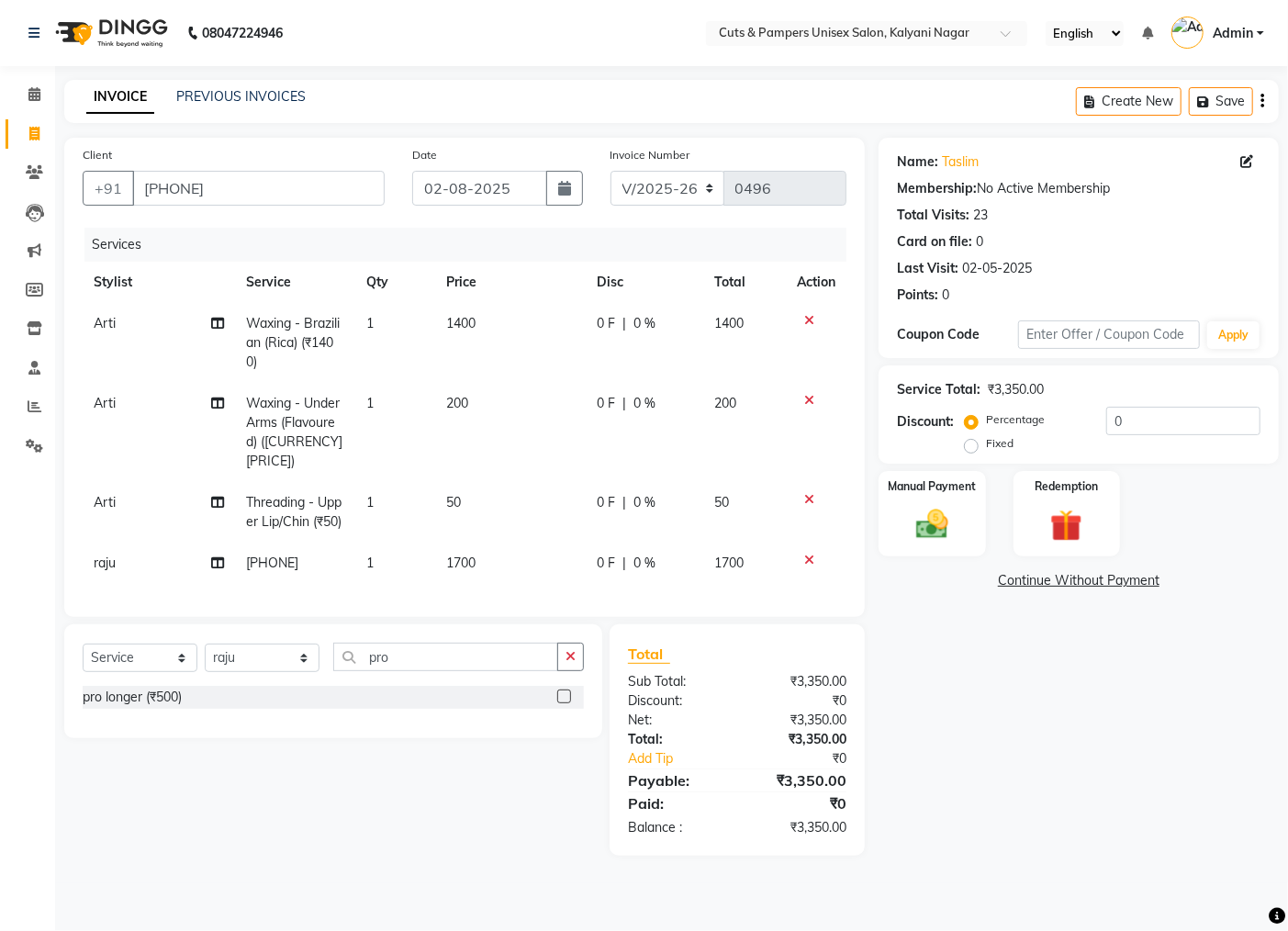 click 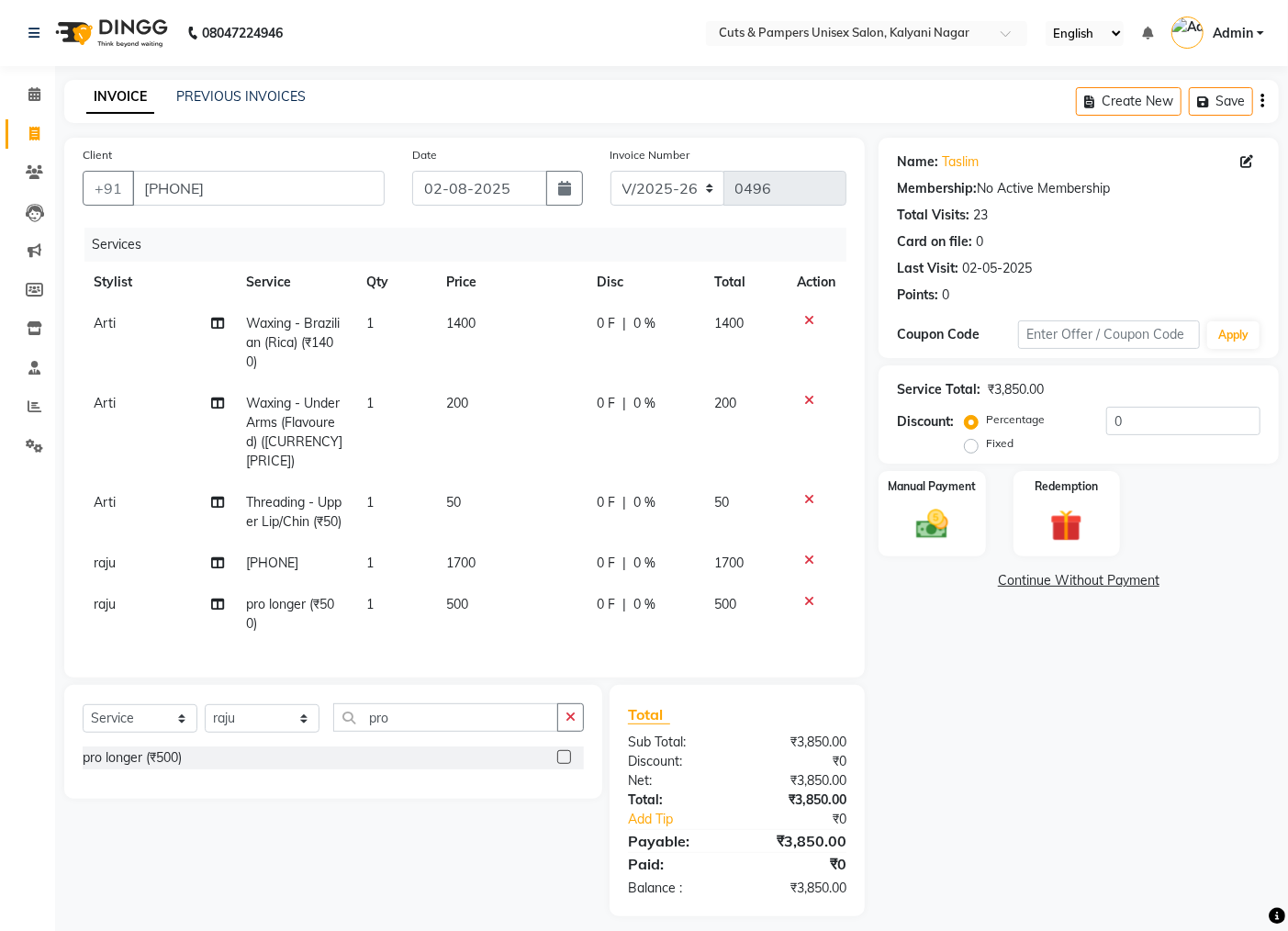 click 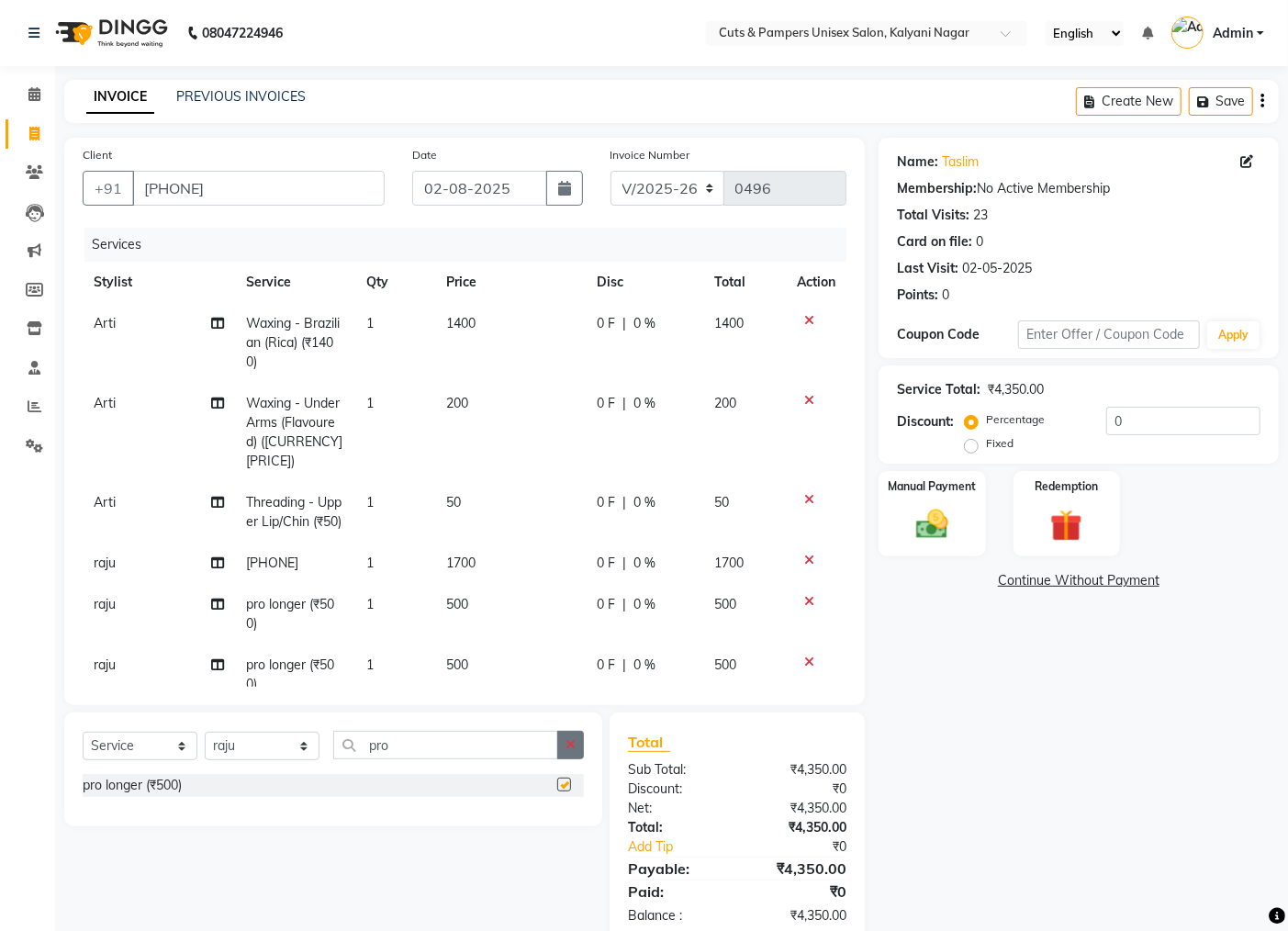checkbox on "false" 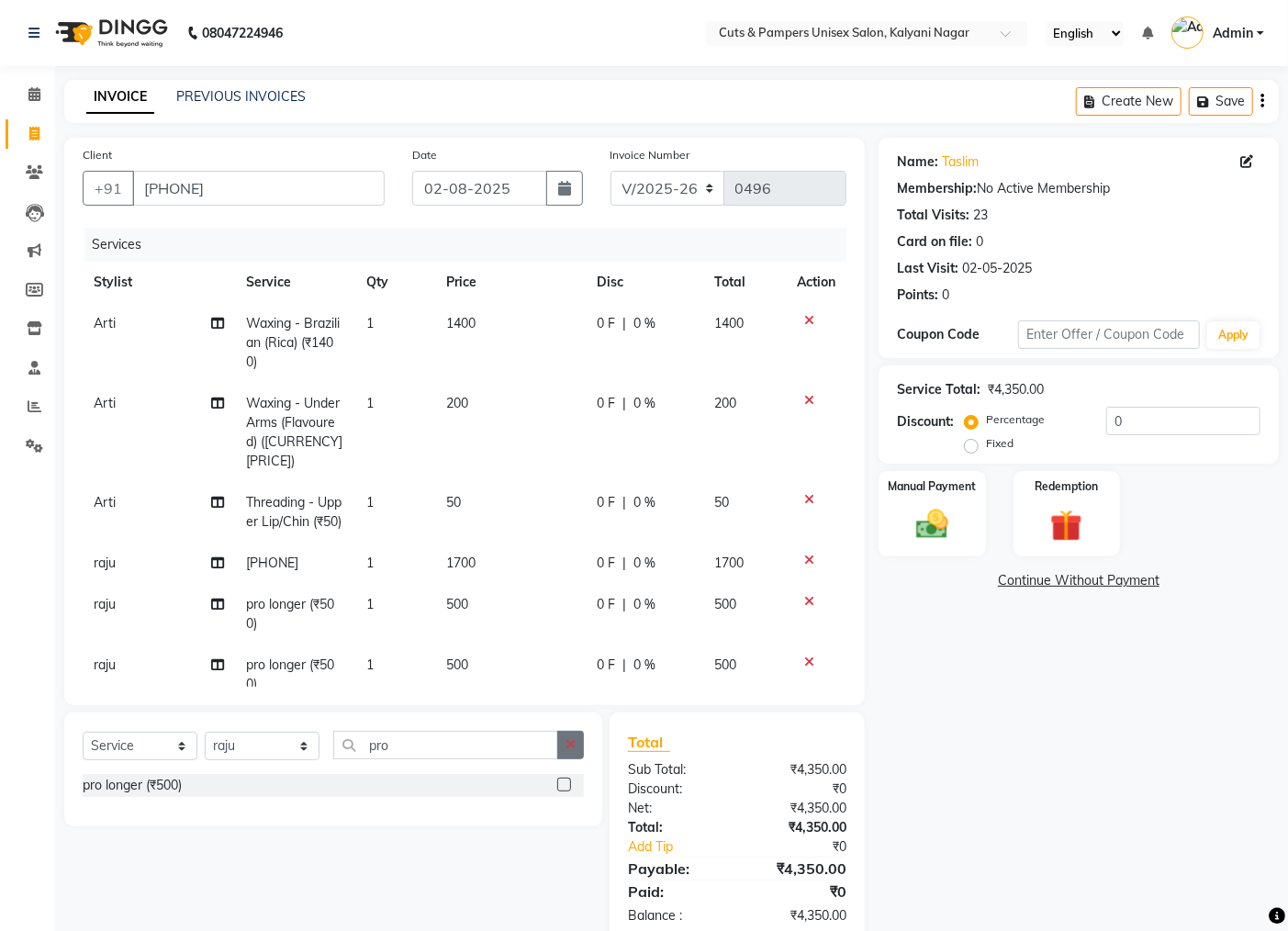 click 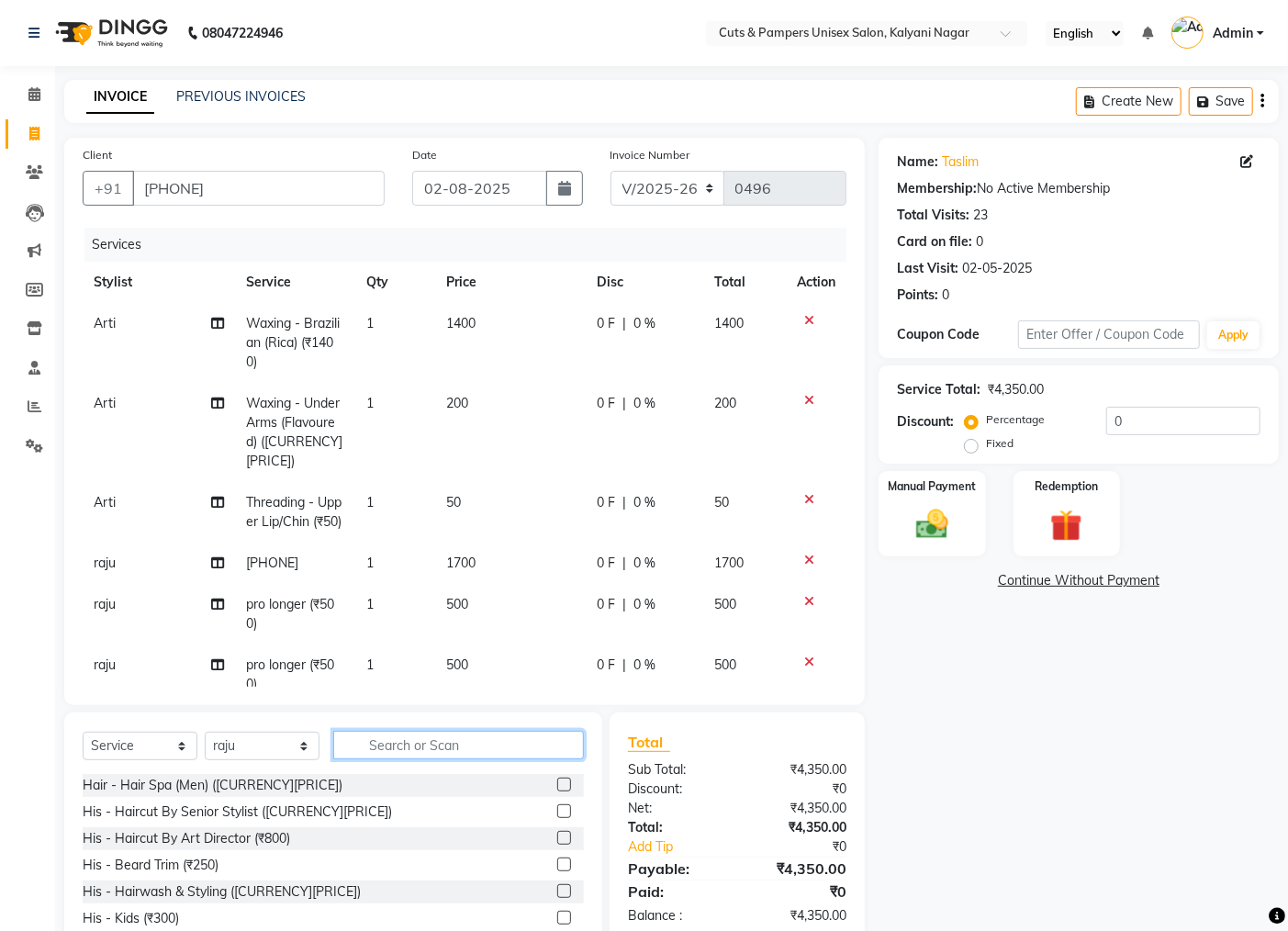 click 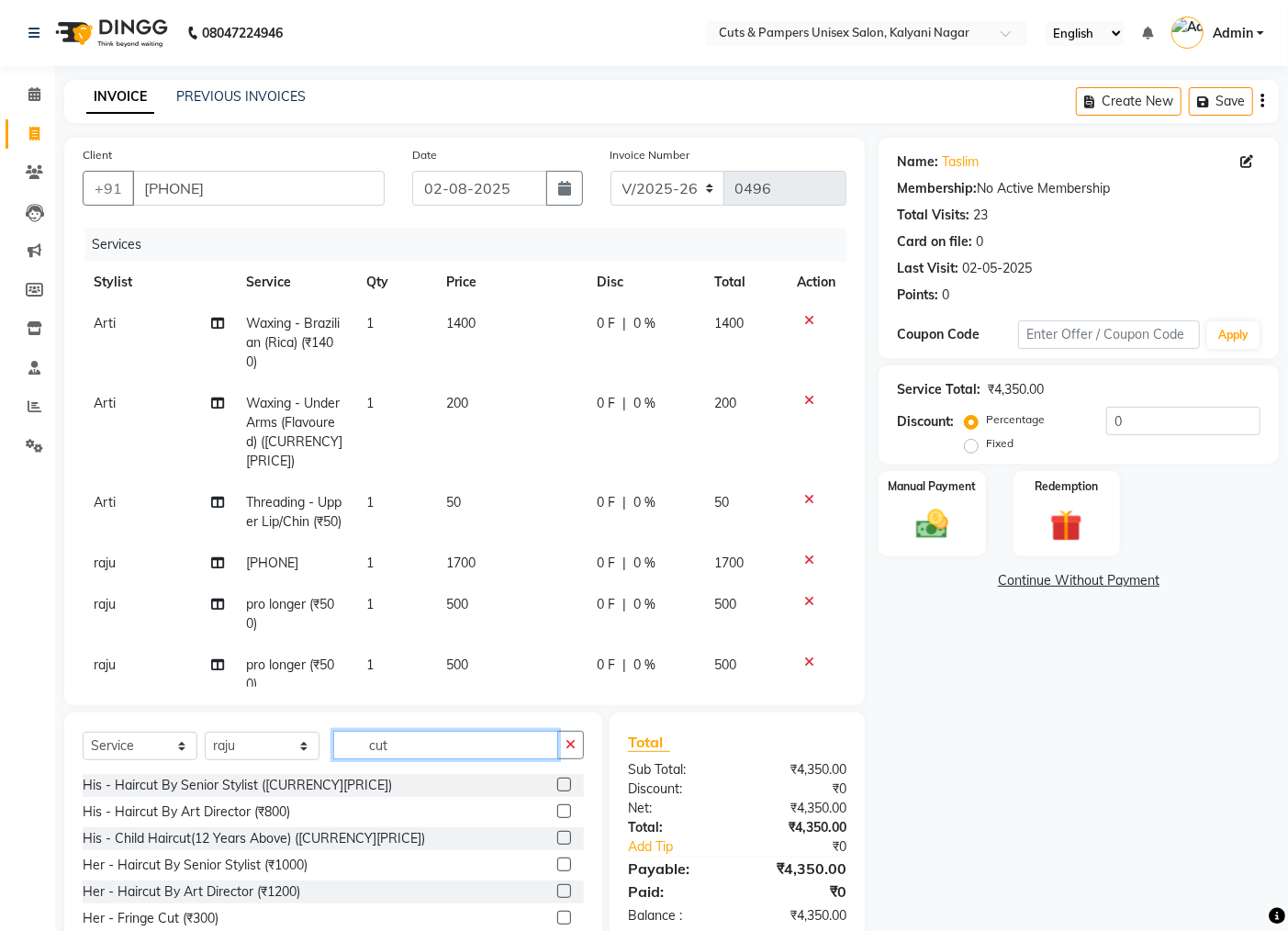 type on "cut" 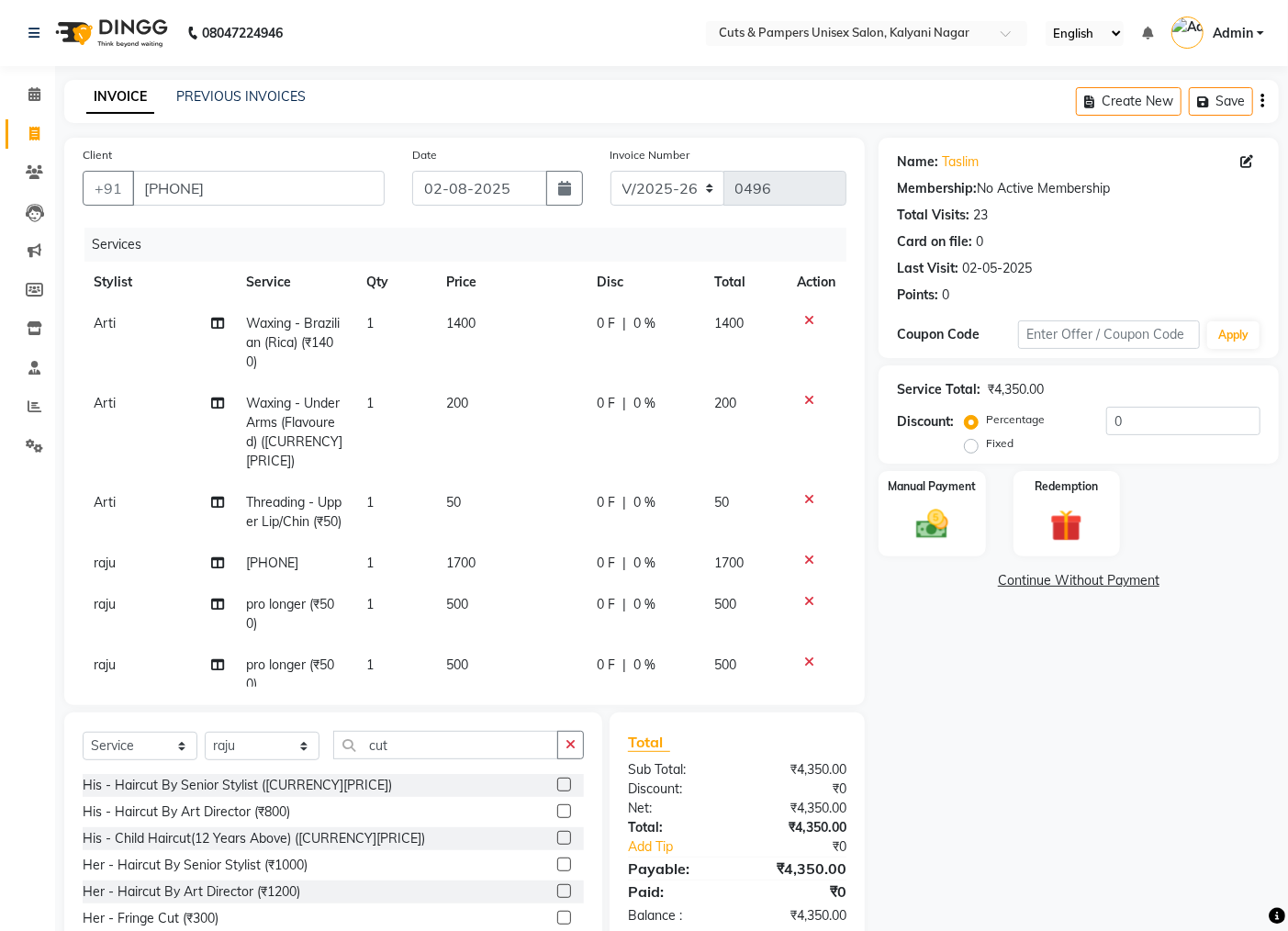 click 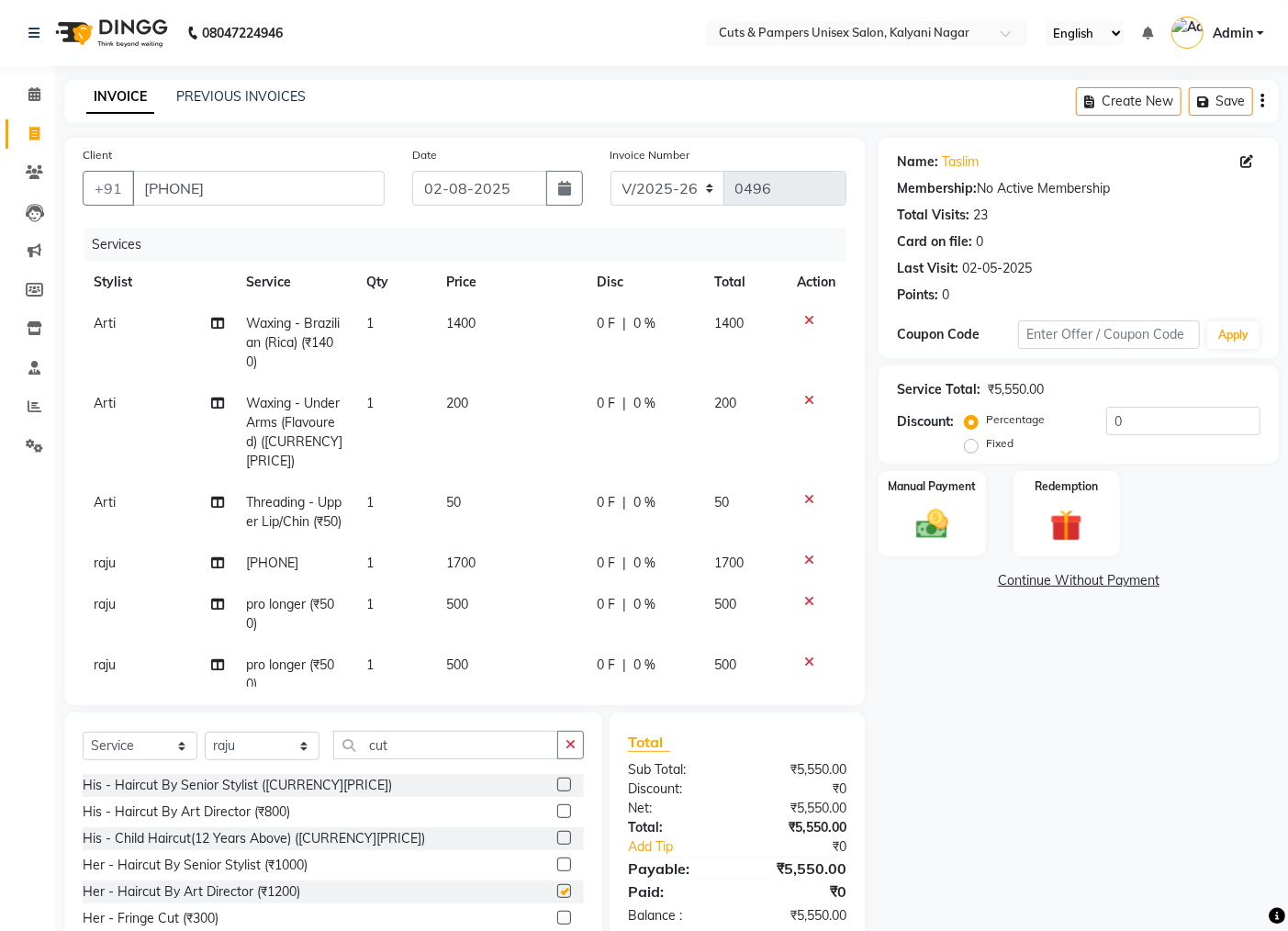 checkbox on "false" 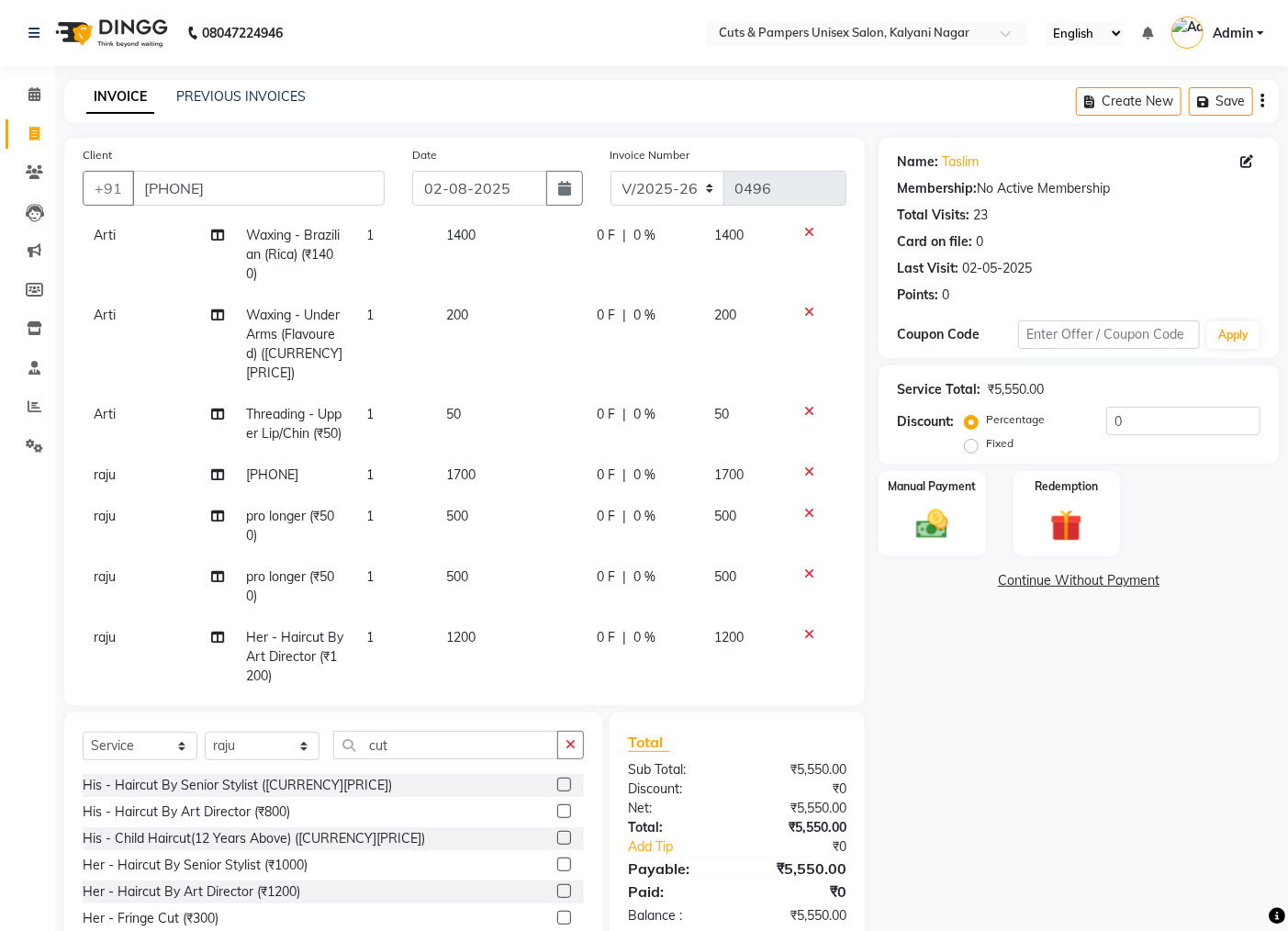 scroll, scrollTop: 169, scrollLeft: 0, axis: vertical 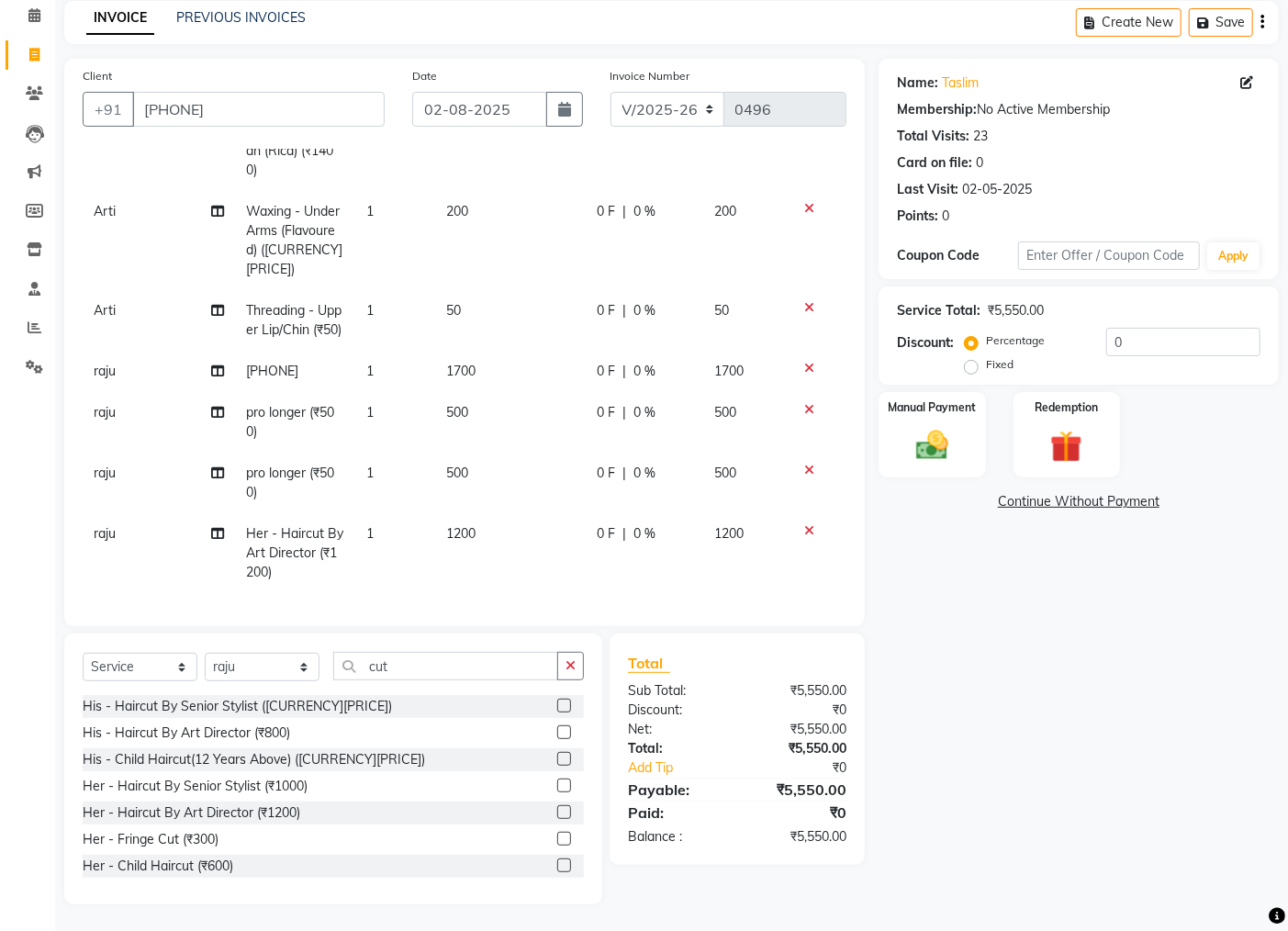 click on "1200" 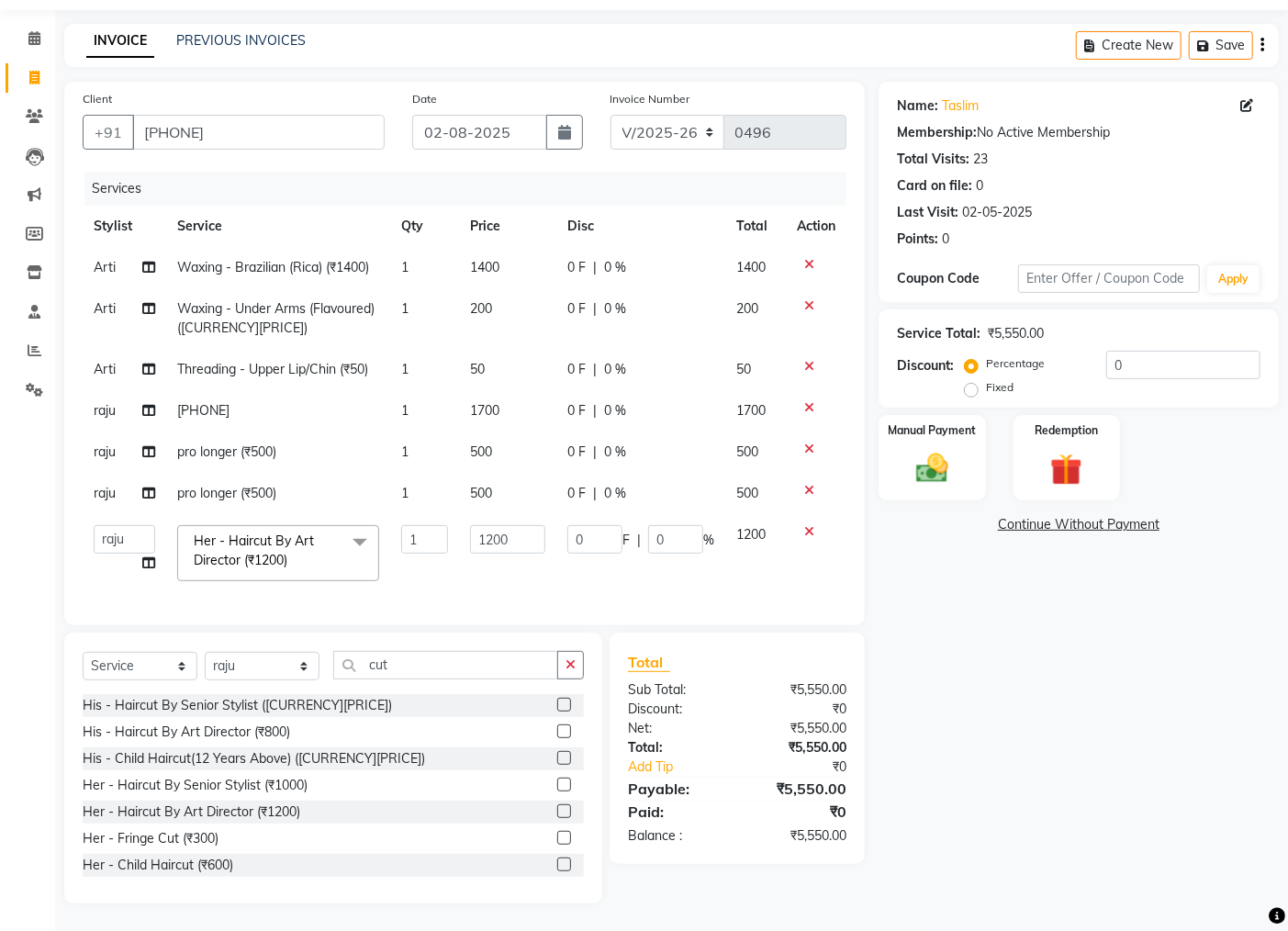 scroll, scrollTop: 32, scrollLeft: 0, axis: vertical 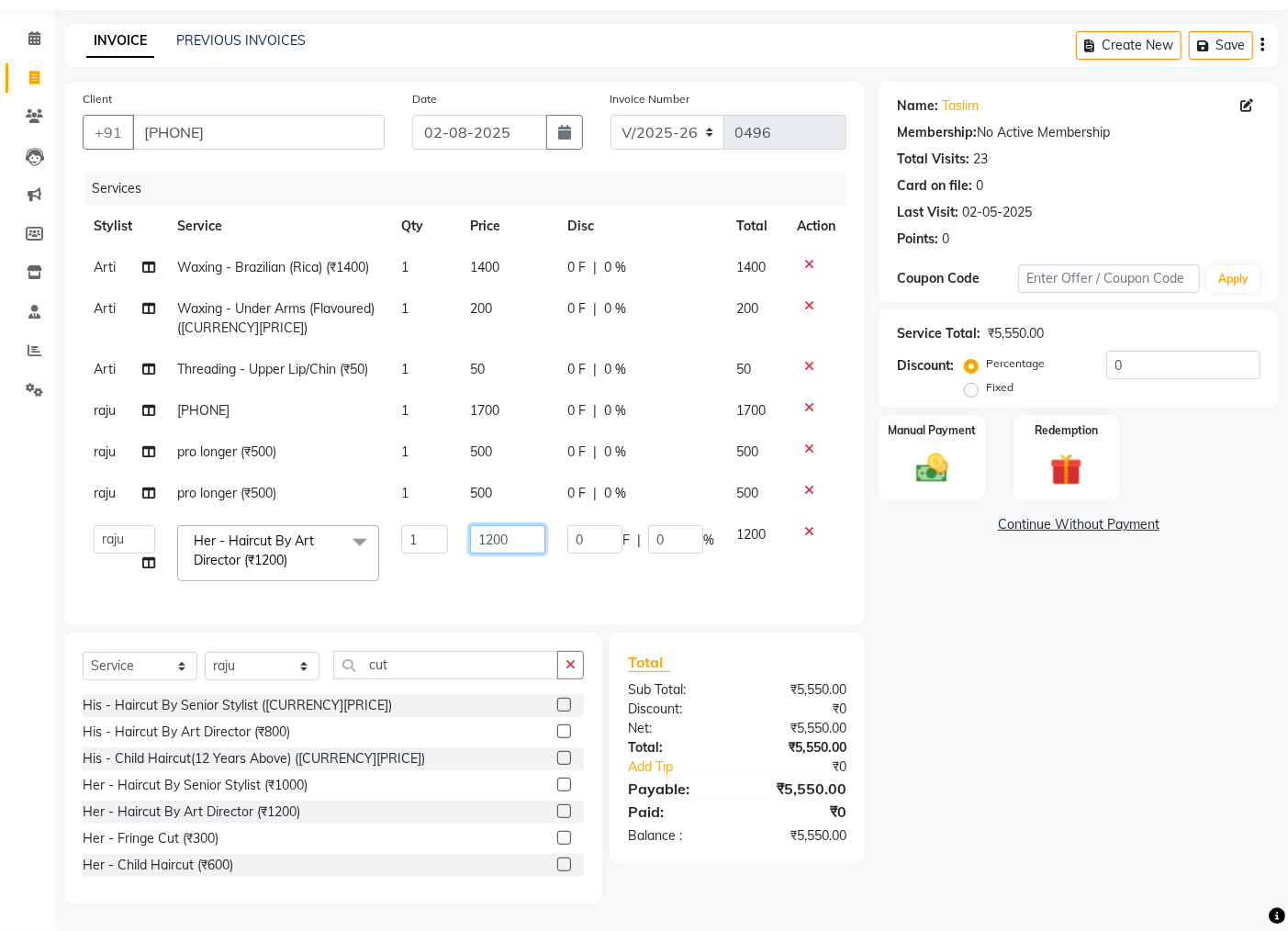 click on "1200" 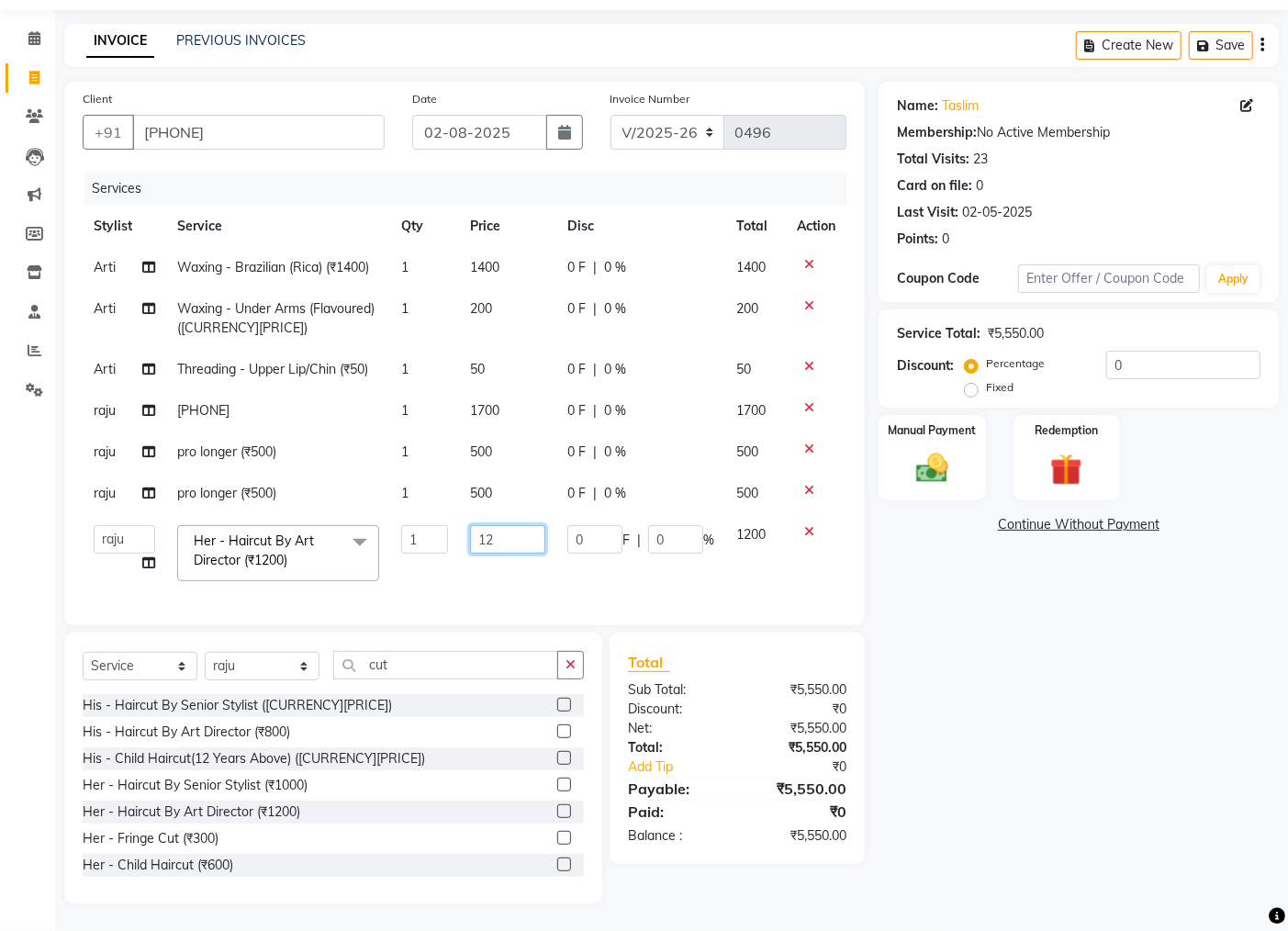 type on "1" 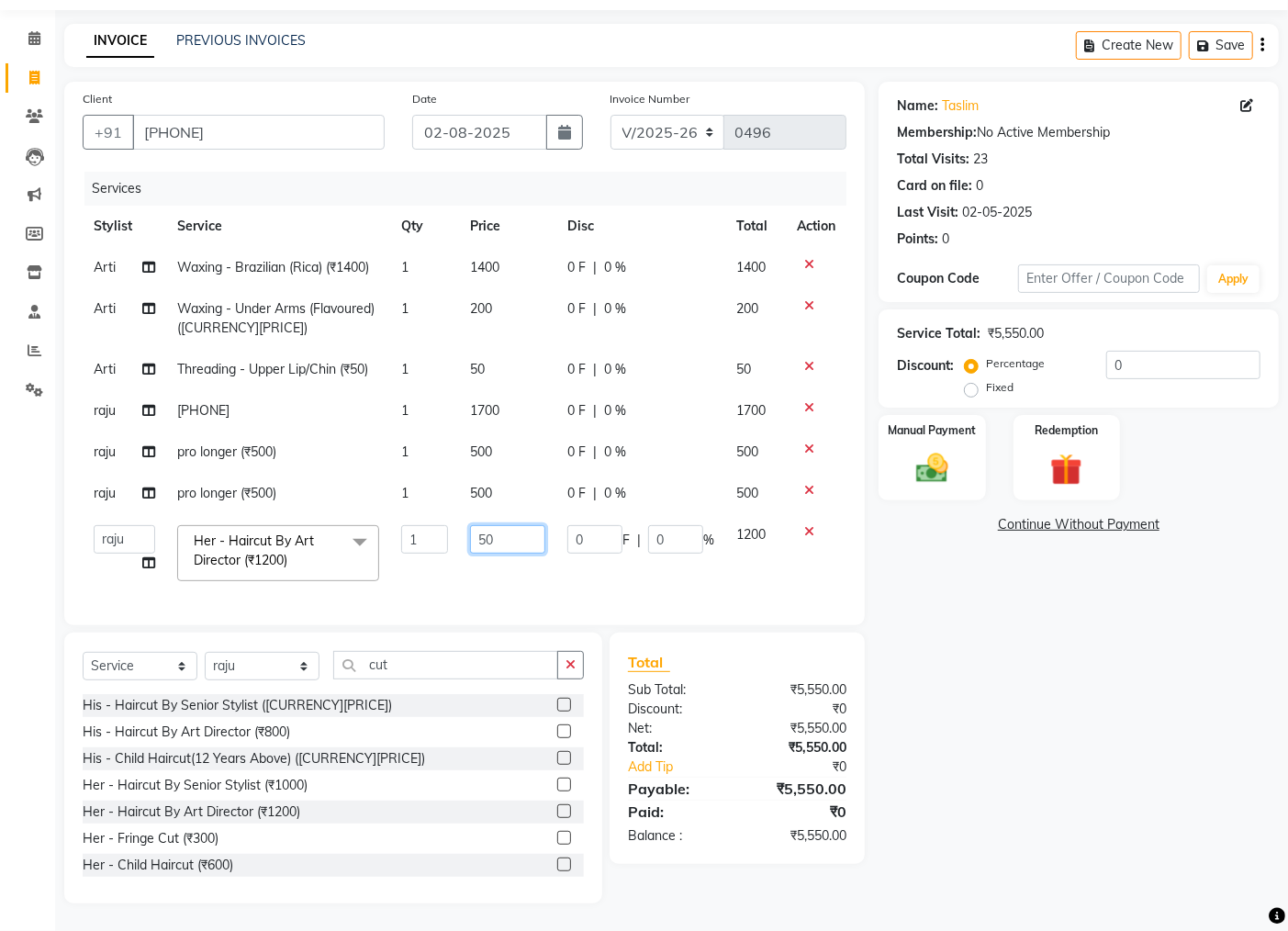 type on "500" 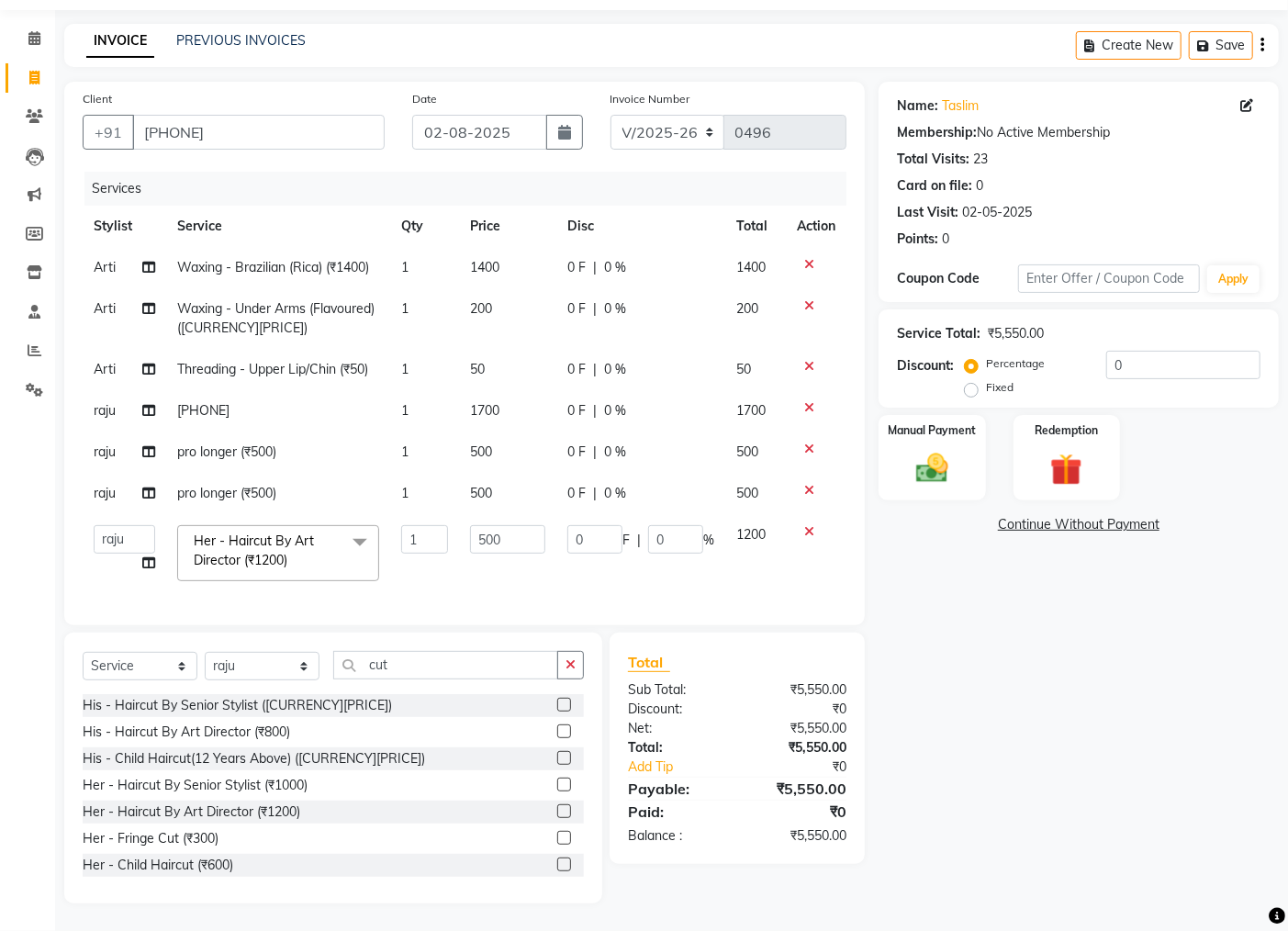 click on "Waxing - Brazilian (Rica) ([CURRENCY][PRICE]) 1 [PRICE] 0 F | 0 % [PRICE] Waxing - Under Arms (Flavoured) ([CURRENCY][PRICE]) 1 [PRICE] 0 F | 0 % [PRICE] Threading - Upper Lip/Chin ([CURRENCY][PRICE]) 1 [PRICE] 0 F | 0 % [PRICE] [LAST] Hair Color - Root Touch Up Inova ([CURRENCY][PRICE]) 1 [PRICE] 0 F | 0 % [PRICE] [LAST] pro longer ([CURRENCY][PRICE]) 1 [PRICE] 0 F | 0 % [PRICE] [LAST] pro longer ([CURRENCY][PRICE]) 1 [PRICE] 0 F | 0 % [PRICE] [FIRST] [FIRST] [FIRST] [LAST] [FIRST] [FIRST] Her - Haircut By Art Director ([CURRENCY][PRICE]) x Hair - Hair Spa (Men) ([CURRENCY][PRICE]) His - Haircut By Senior Stylist ([CURRENCY][PRICE]) His - Haircut By Art Director ([CURRENCY][PRICE]) His - Beard Trim ([CURRENCY][PRICE]) His - Hairwash & Styling ([CURRENCY][PRICE]) His - Kids ([CURRENCY][PRICE]) His - Child Haircut(12 Years Above) ([CURRENCY][PRICE]) His - Global Color Majirel ([CURRENCY][PRICE]) His - Global Color Inova ([CURRENCY][PRICE]) His - Loreal Hair Spa ([CURRENCY][PRICE]) His - Nashi Hair Spa ([CURRENCY][PRICE]) His- Beard colour ([CURRENCY][PRICE]) Her - Haircut By Senior Stylist ([CURRENCY][PRICE]) Her - Haircut By Art Director ([CURRENCY][PRICE]) Her - Fringe Cut ([CURRENCY][PRICE]) Her - Child Haircut ([CURRENCY][PRICE]) Blow Dry & Style - Hair Wash+Blast Dry ([CURRENCY][PRICE]) 1" 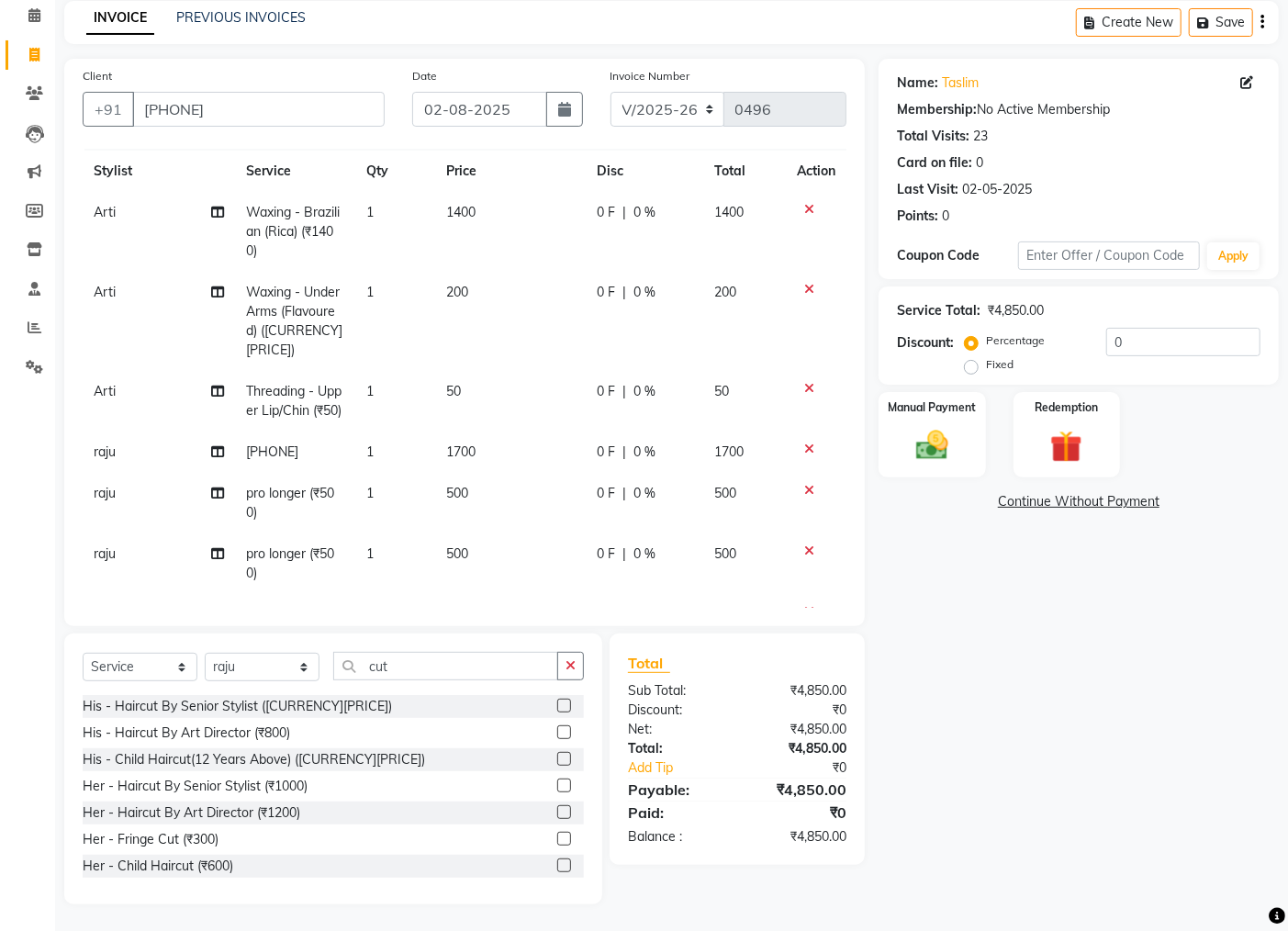 click on "1700" 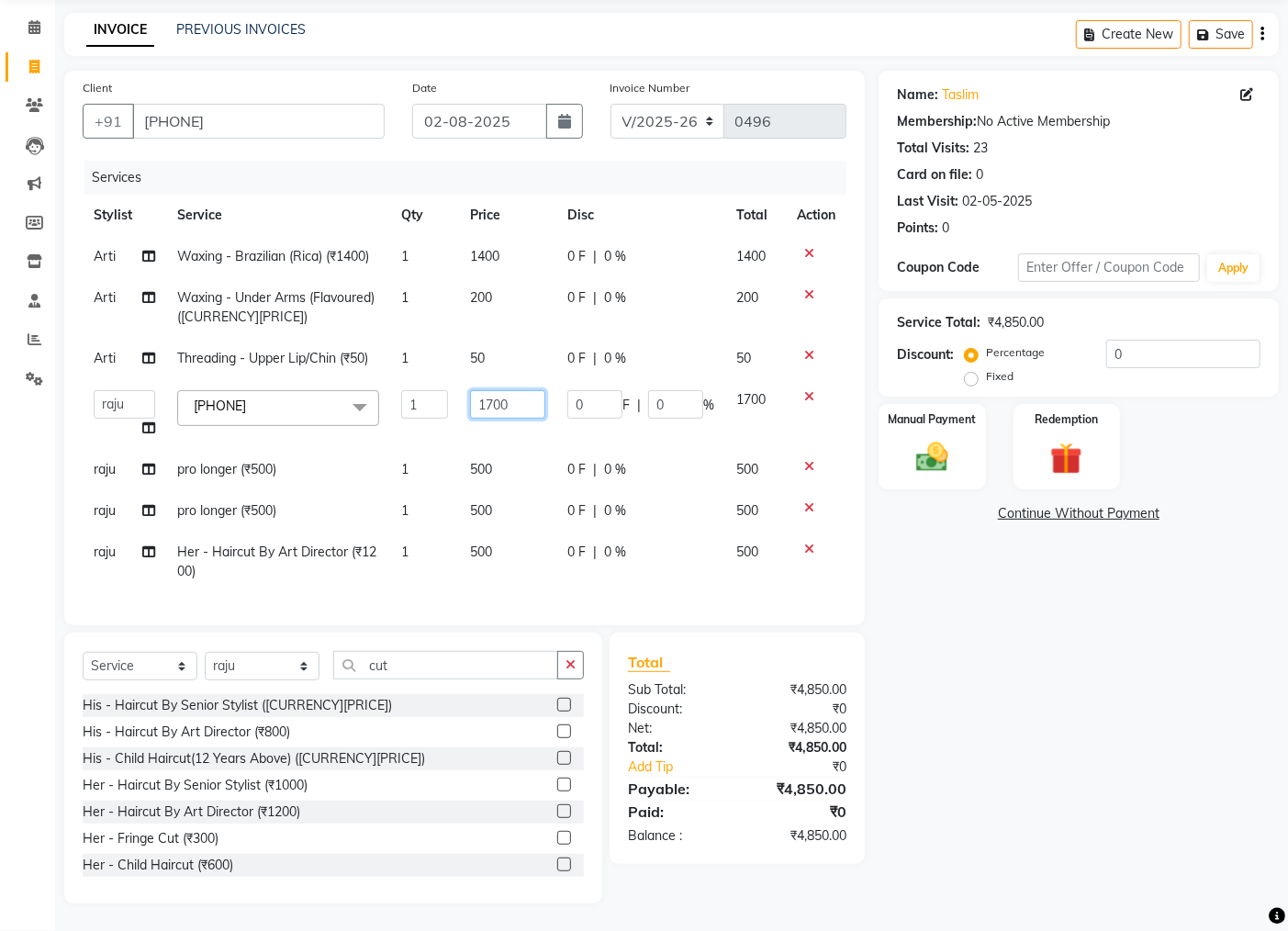 drag, startPoint x: 485, startPoint y: 382, endPoint x: 498, endPoint y: 380, distance: 13.152946 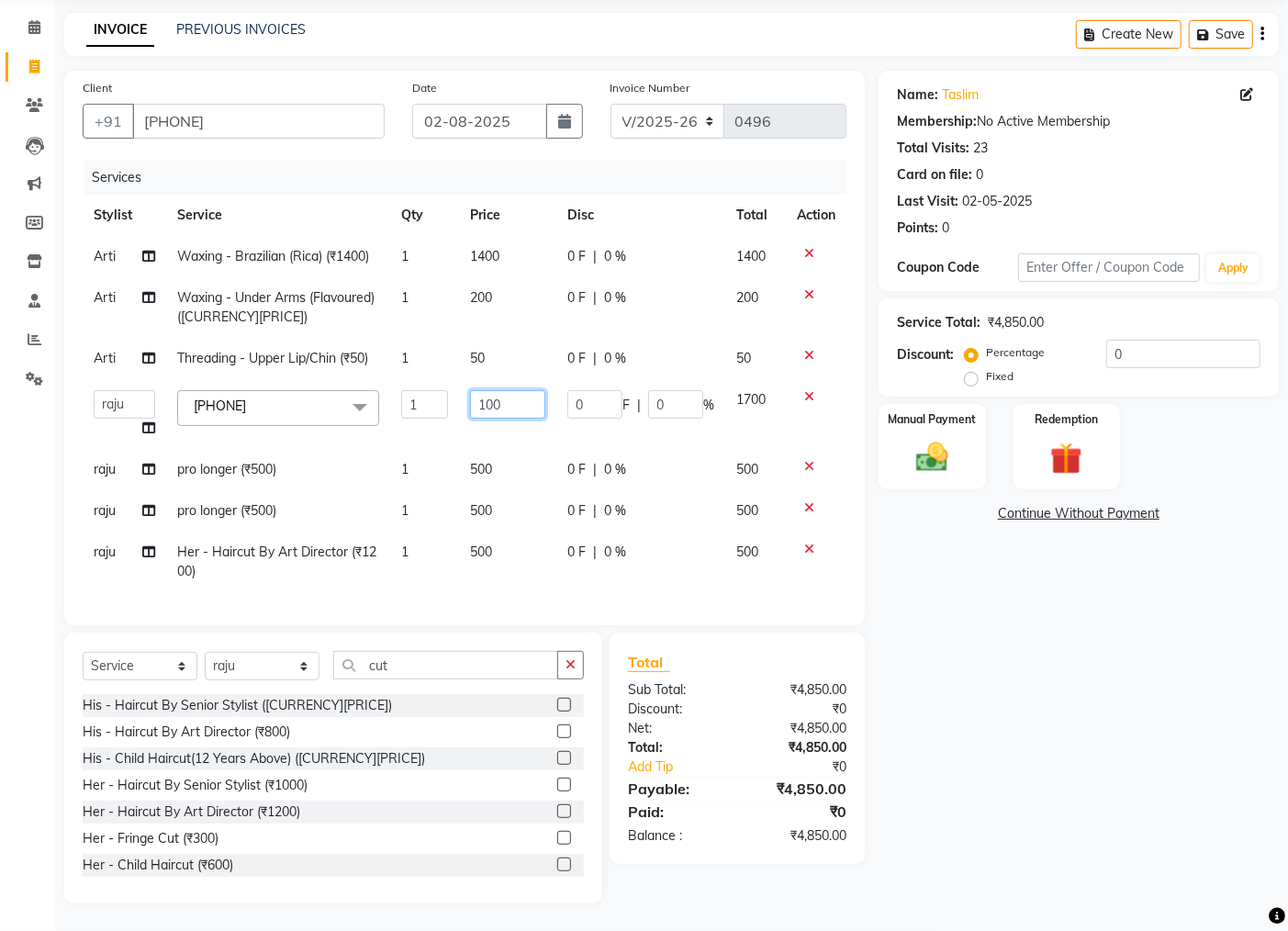 type on "1500" 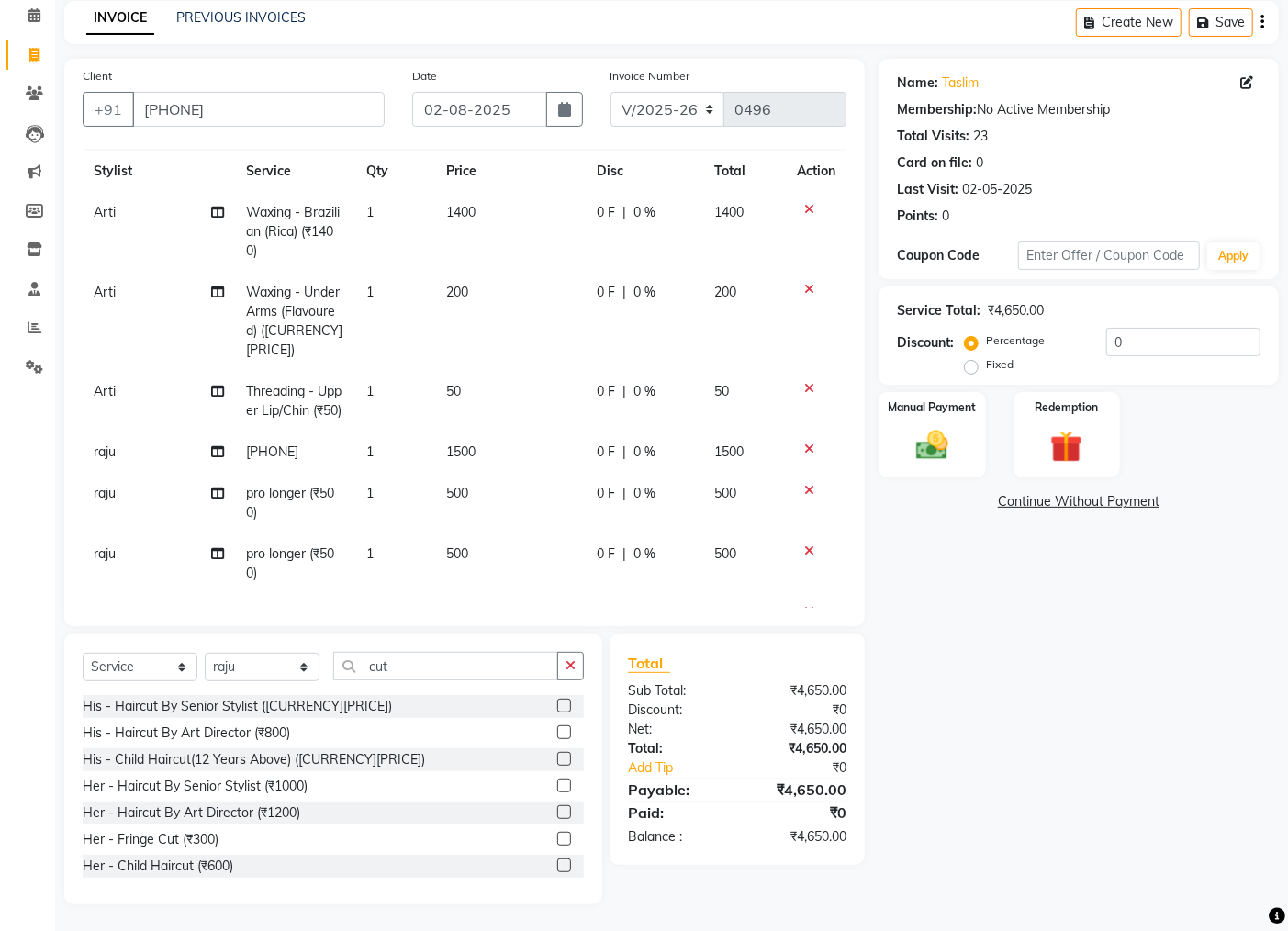 click on "[LAST] Waxing - Brazilian (Rica) (₹1400) 1 1400 0 F | 0 % 1400 [LAST] Waxing - Under Arms (Flavoured) (₹200) 1 200 0 F | 0 % 200 [LAST] Threading - Upper Lip/Chin (₹50) 1 50 0 F | 0 % 50 [LAST] Hair Color - Root Touch Up Inova (₹1700) 1 1500 0 F | 0 % 1500 [LAST] pro longer (₹500) 1 500 0 F | 0 % 500 [LAST] pro longer (₹500) 1 500 0 F | 0 % 500 [LAST] Her - Haircut By Art Director (₹1200) 1 500 0 F | 0 % 500" 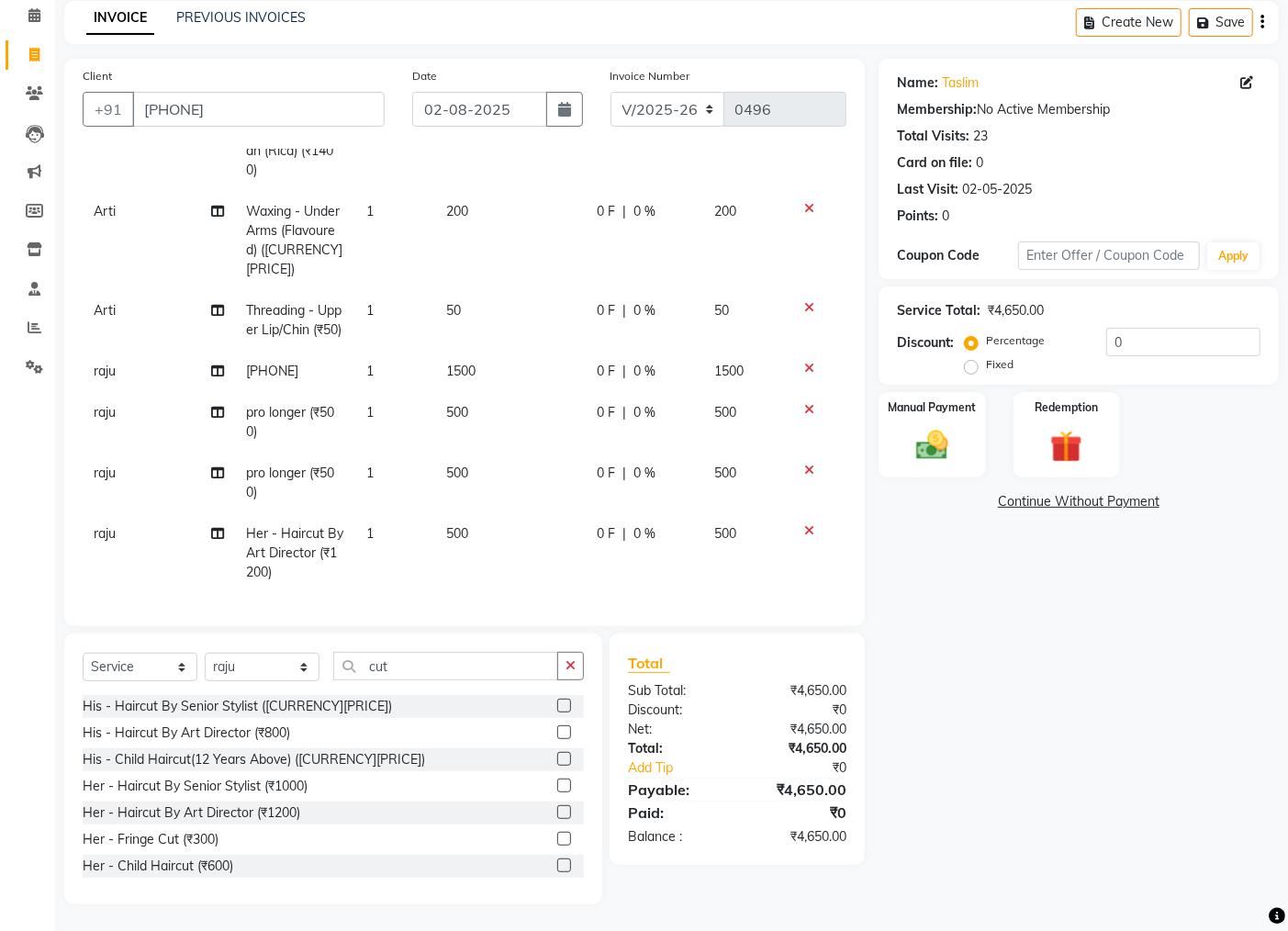 scroll, scrollTop: 169, scrollLeft: 0, axis: vertical 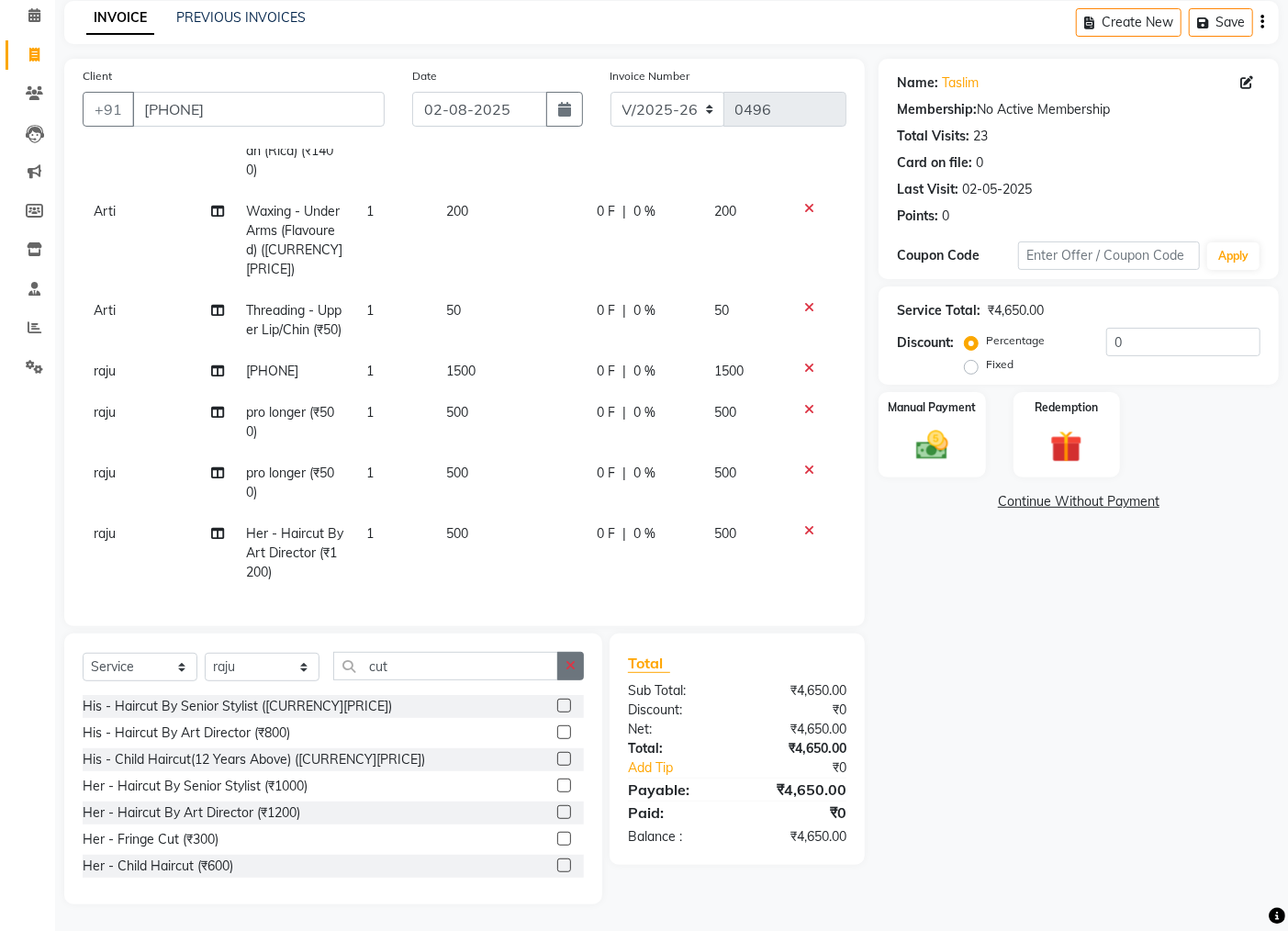 click 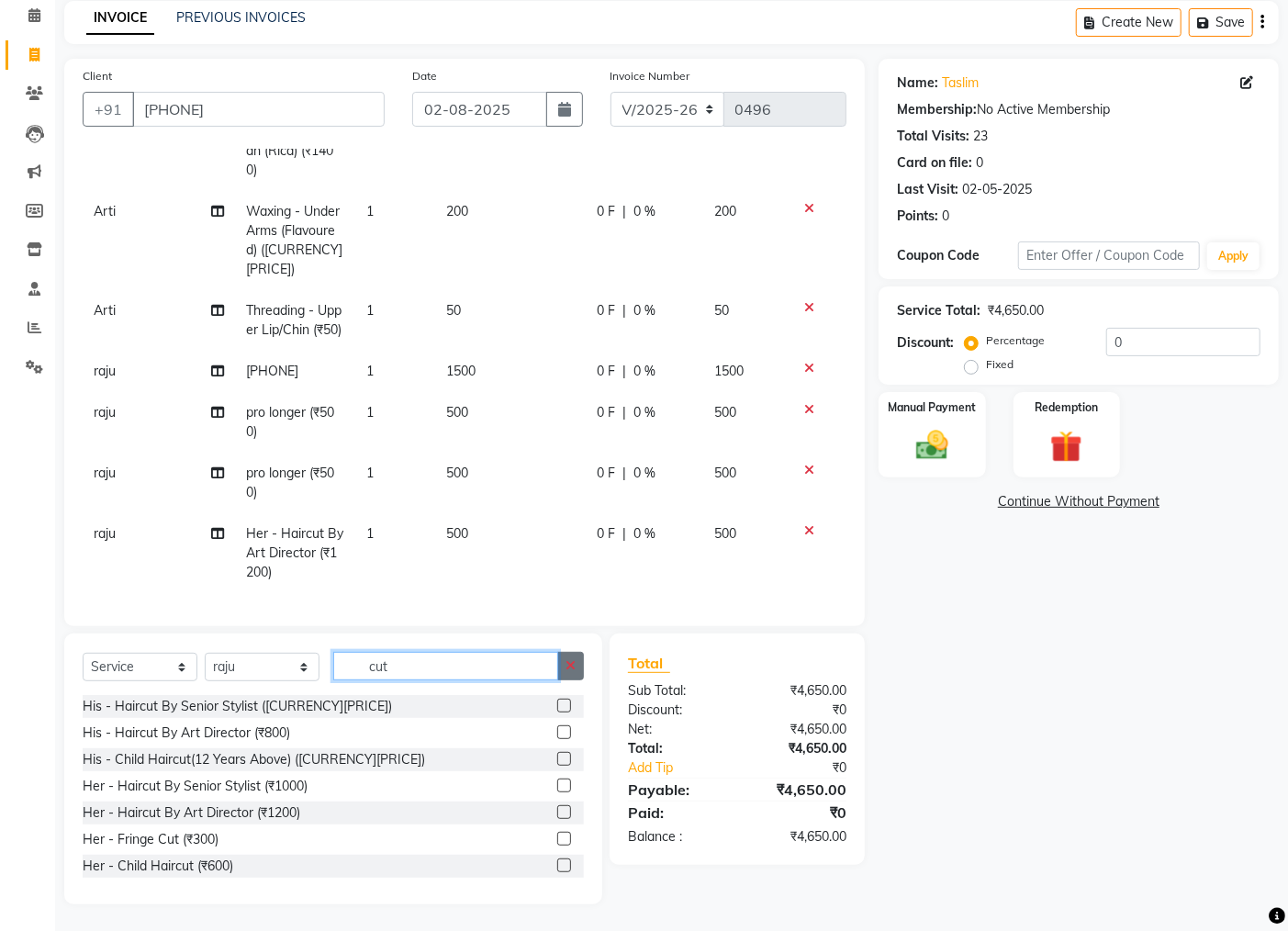 type 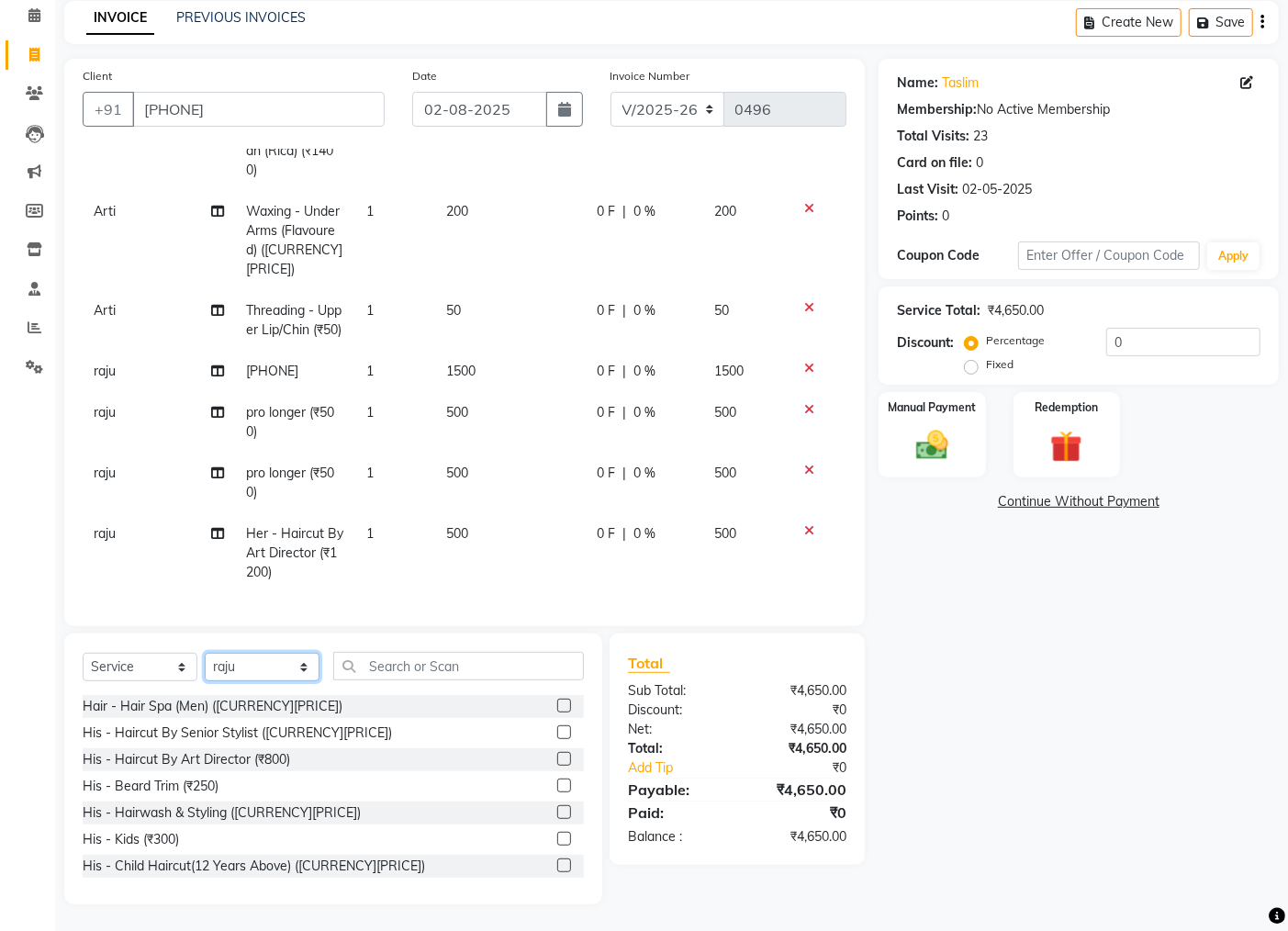 click on "Select Stylist [LAST] [LAST] [LAST] [LAST]" 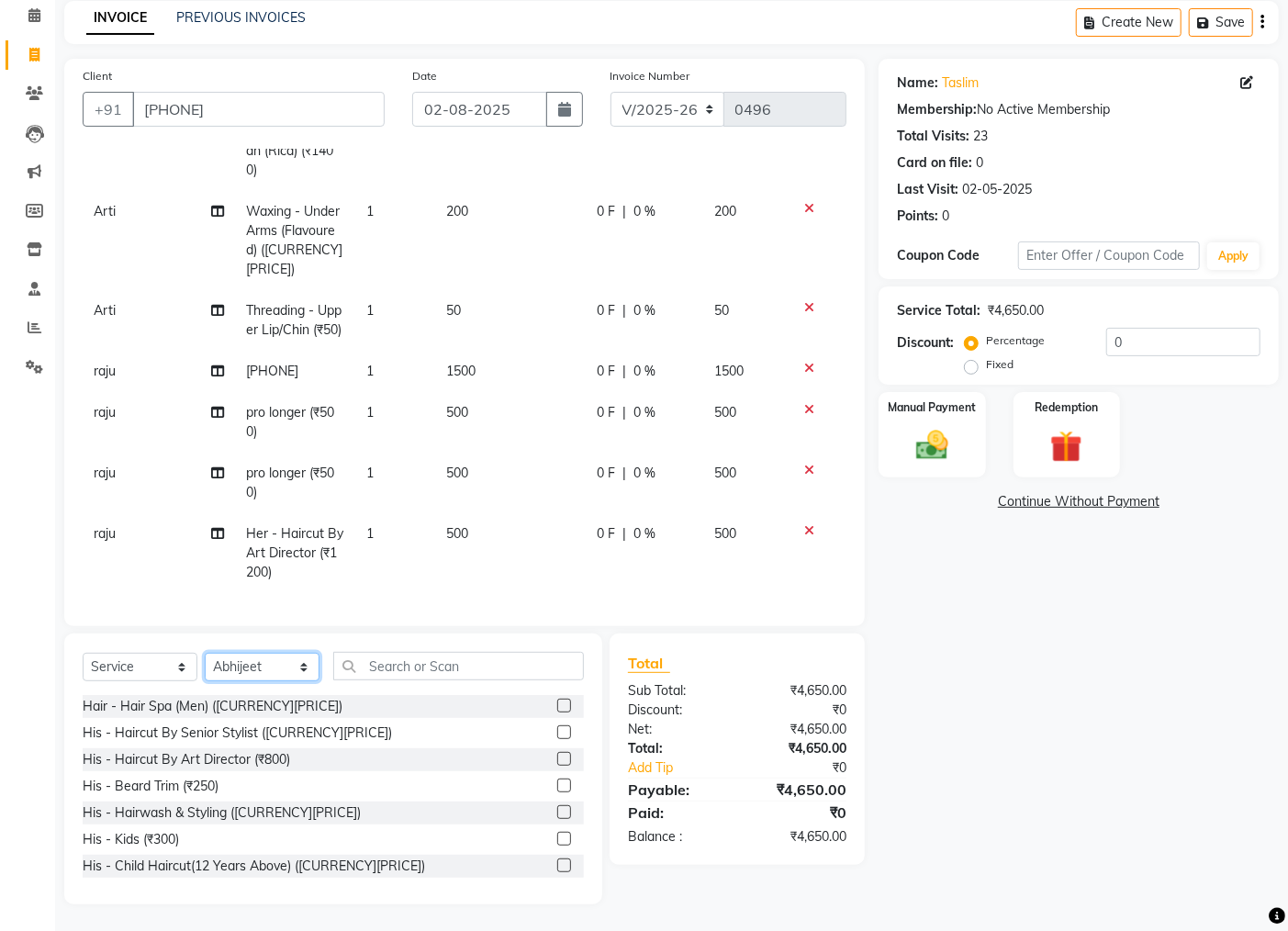 click on "Select Stylist [LAST] [LAST] [LAST] [LAST]" 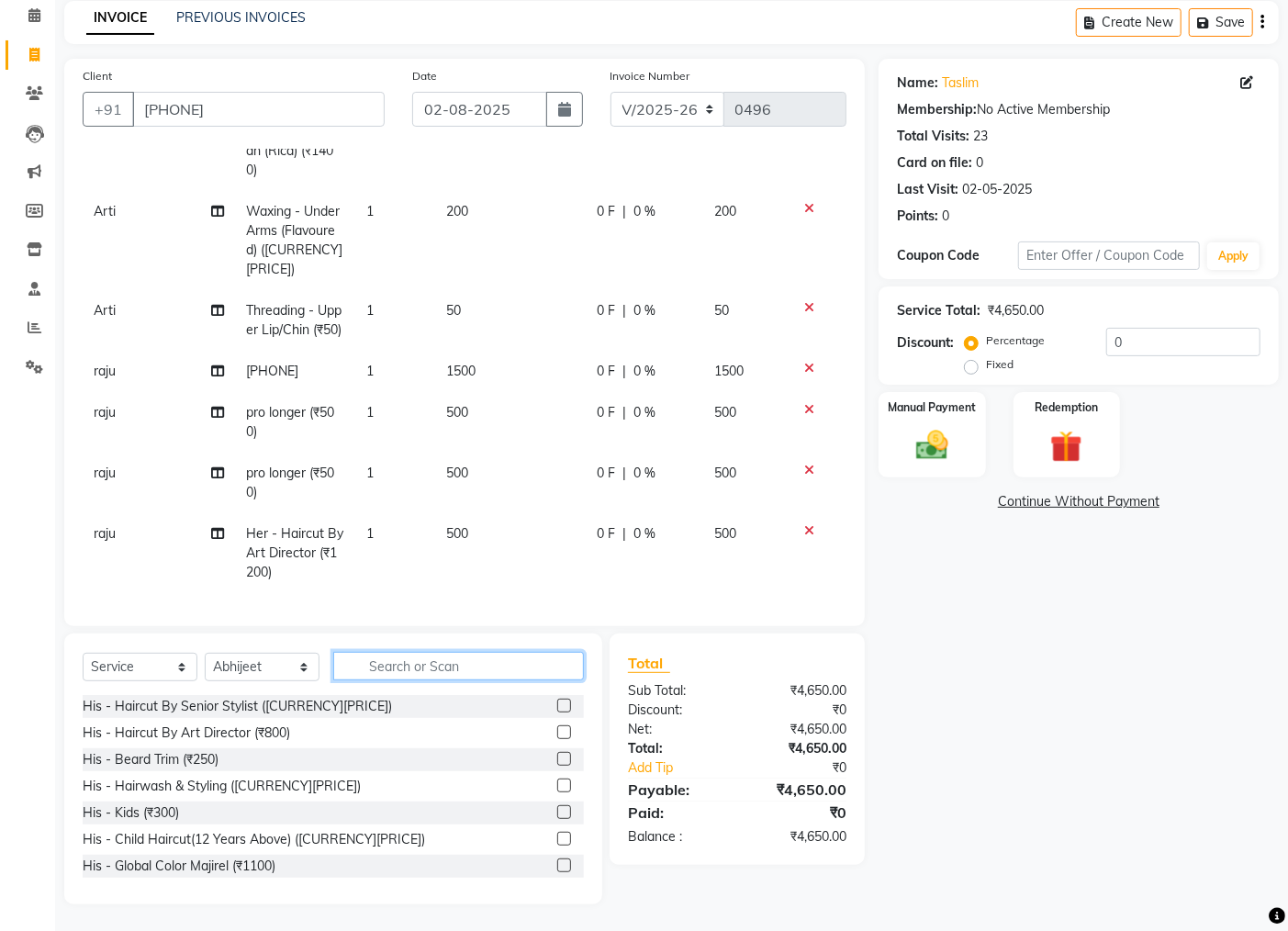 click 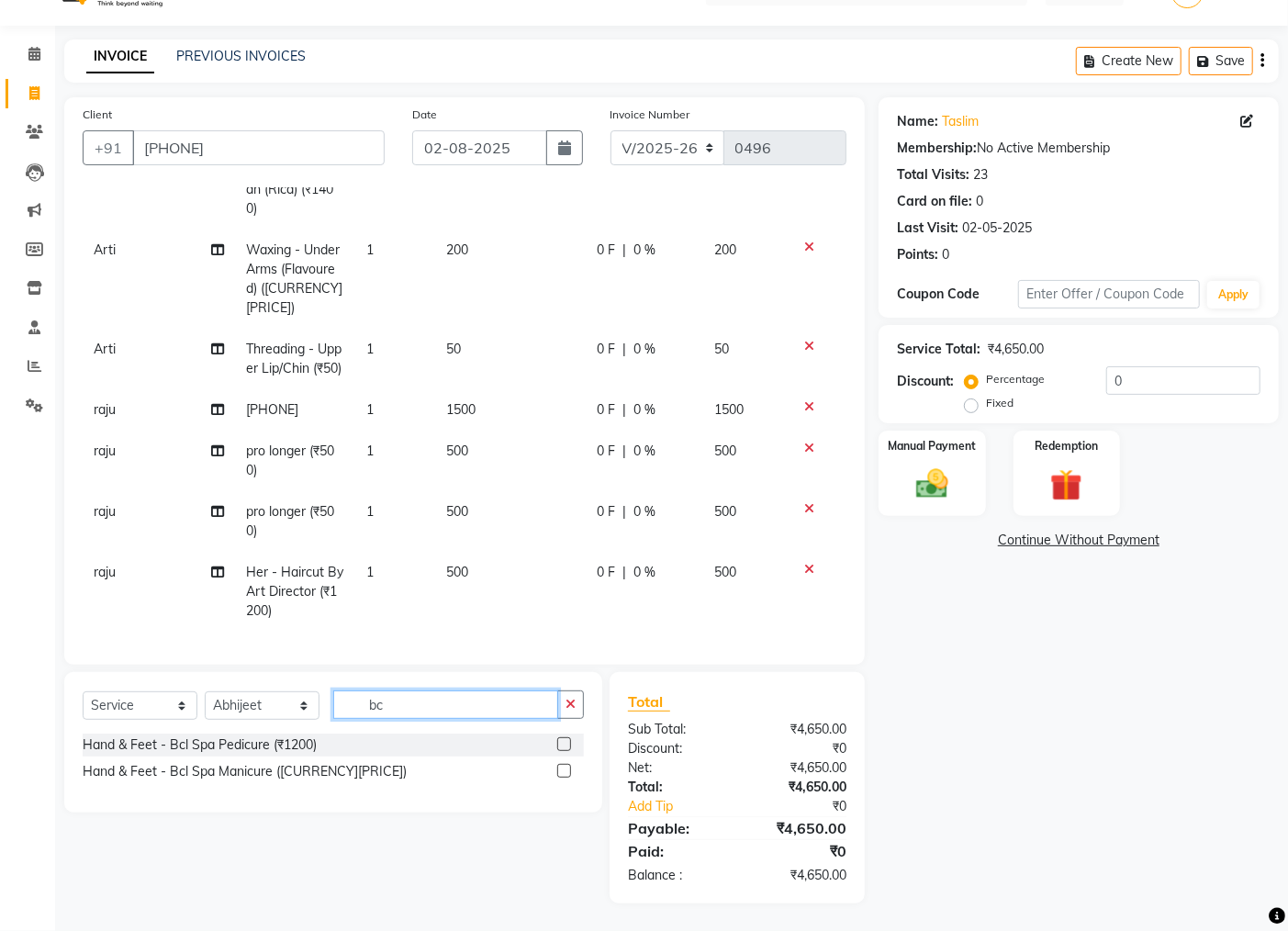 scroll, scrollTop: 40, scrollLeft: 0, axis: vertical 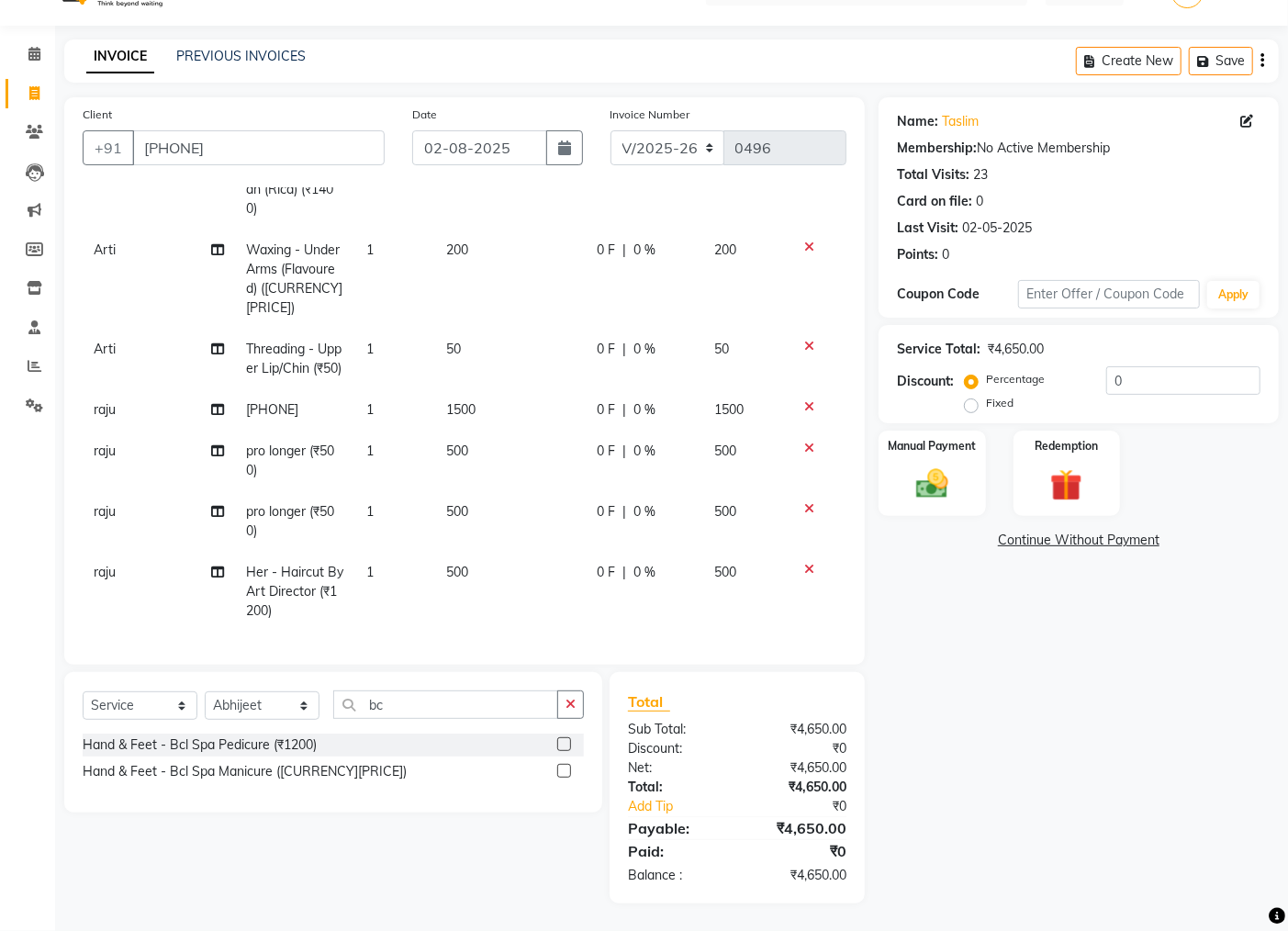 click 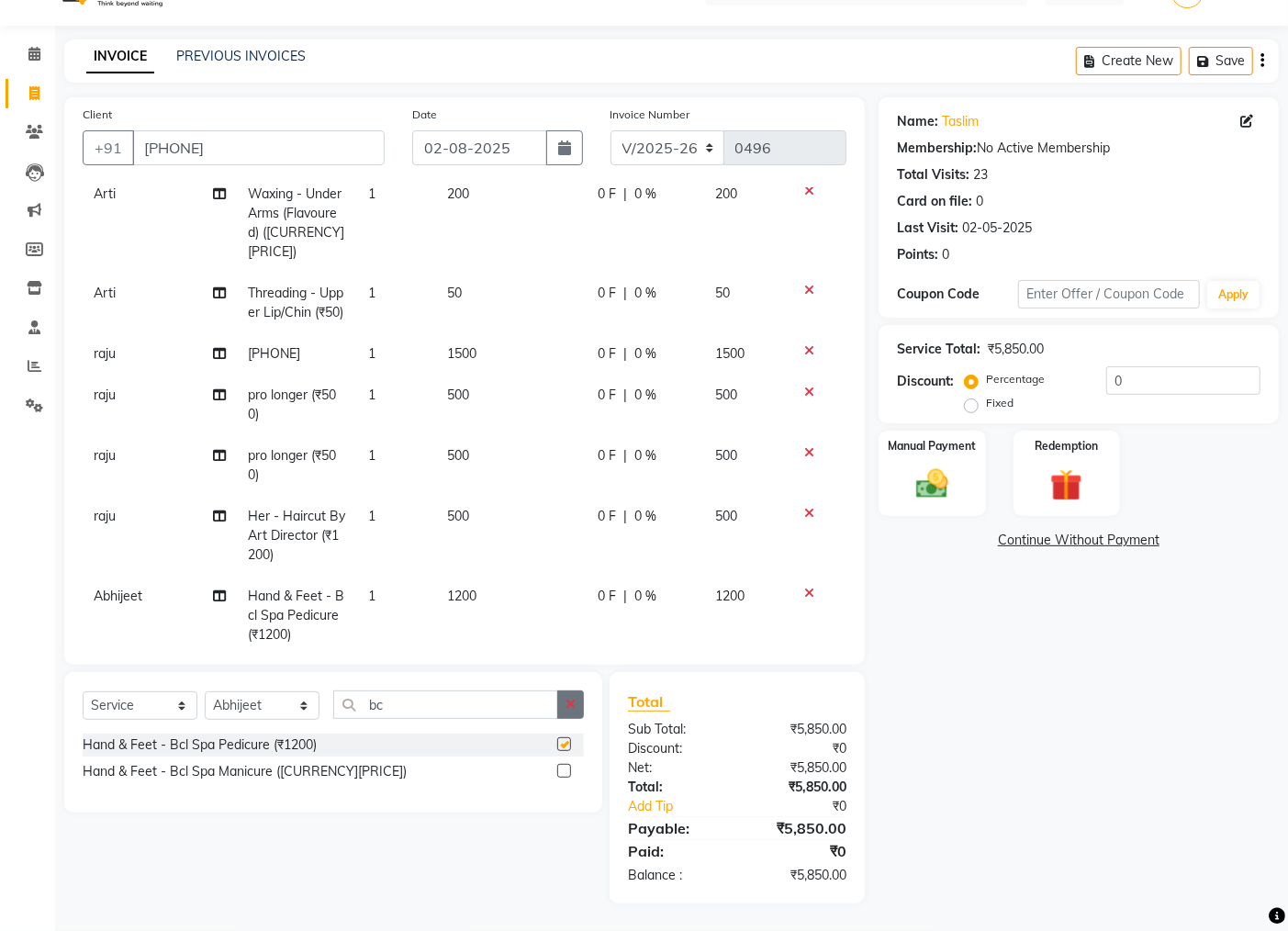 checkbox on "false" 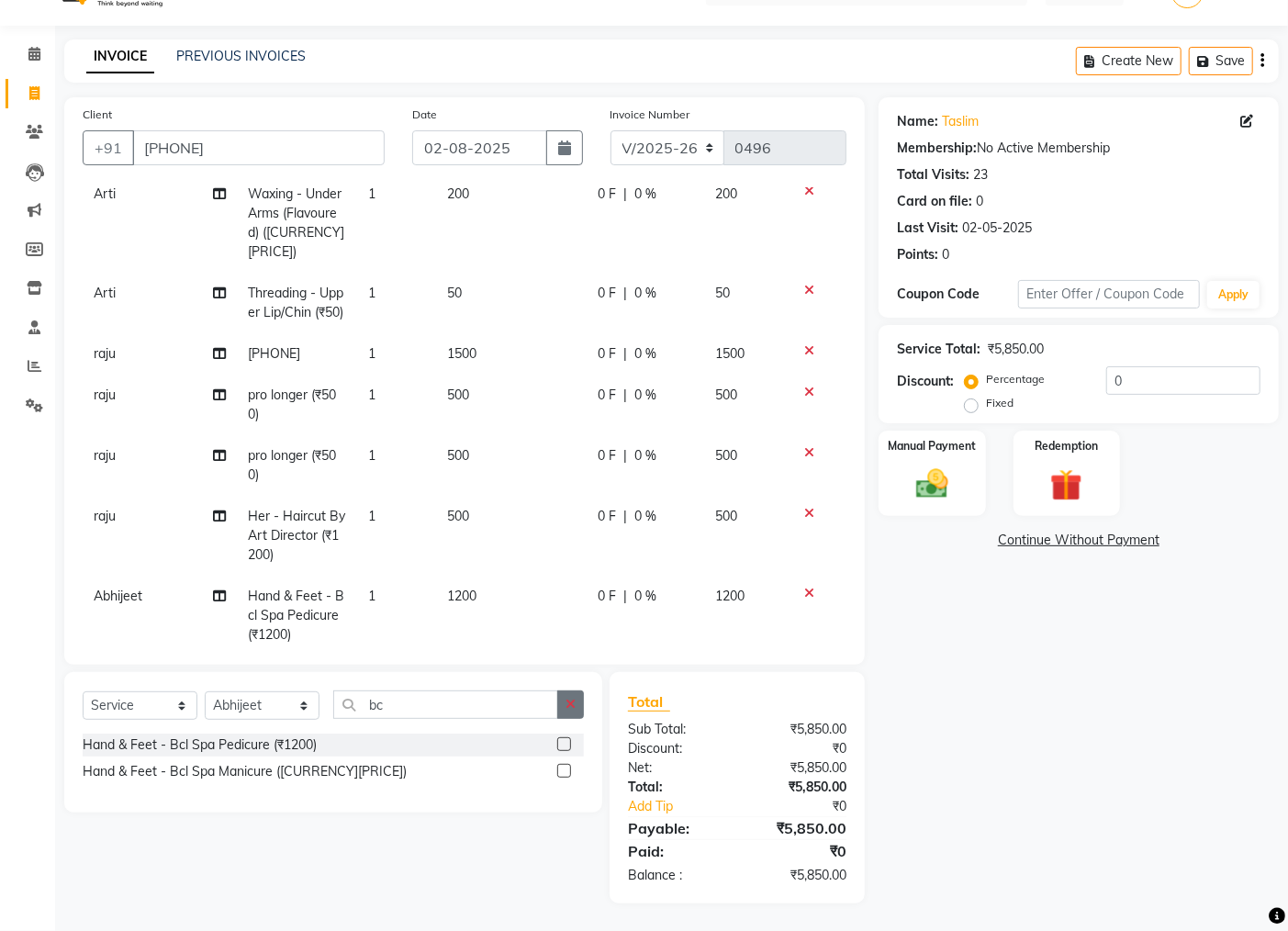 click 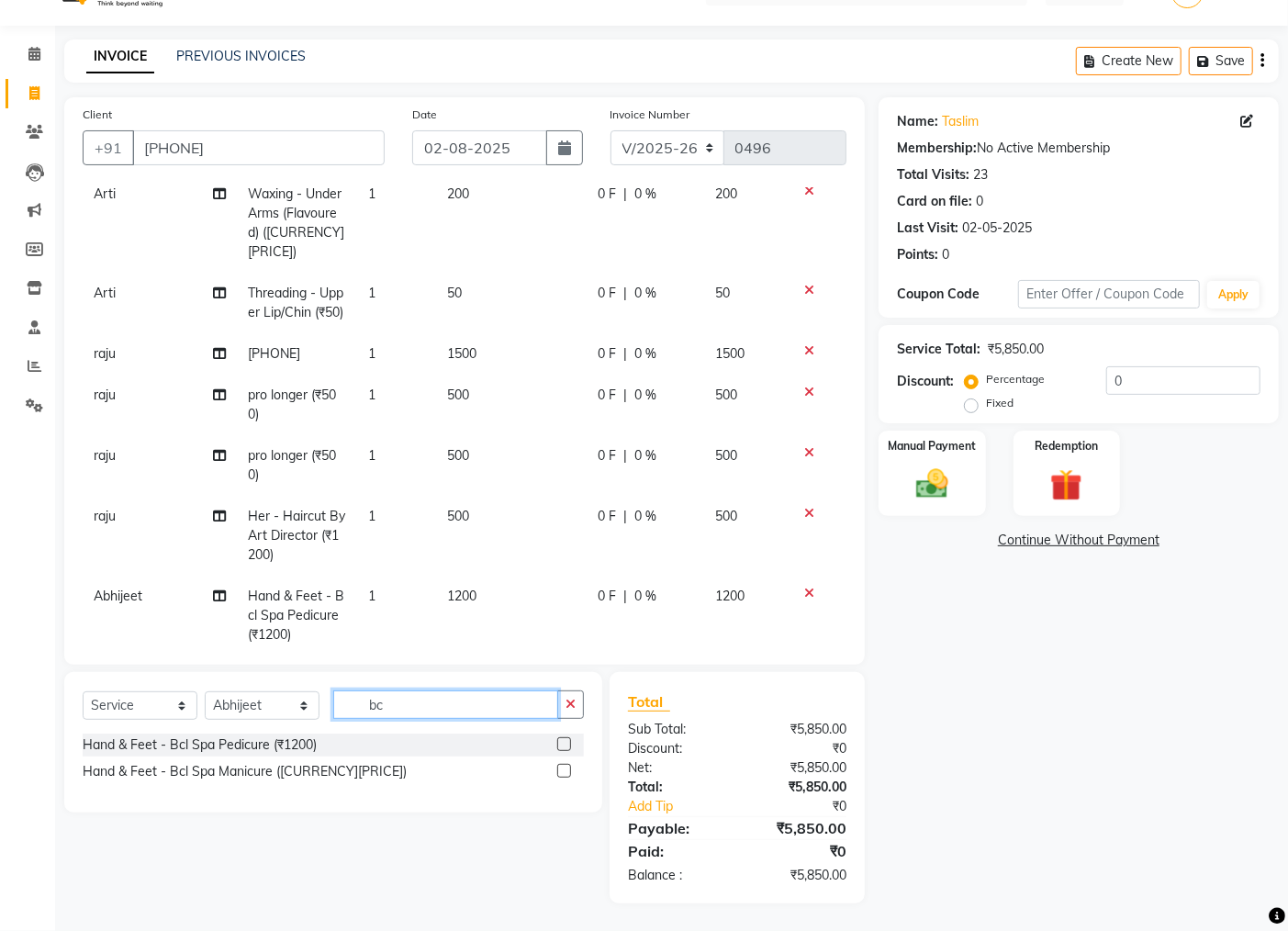 type 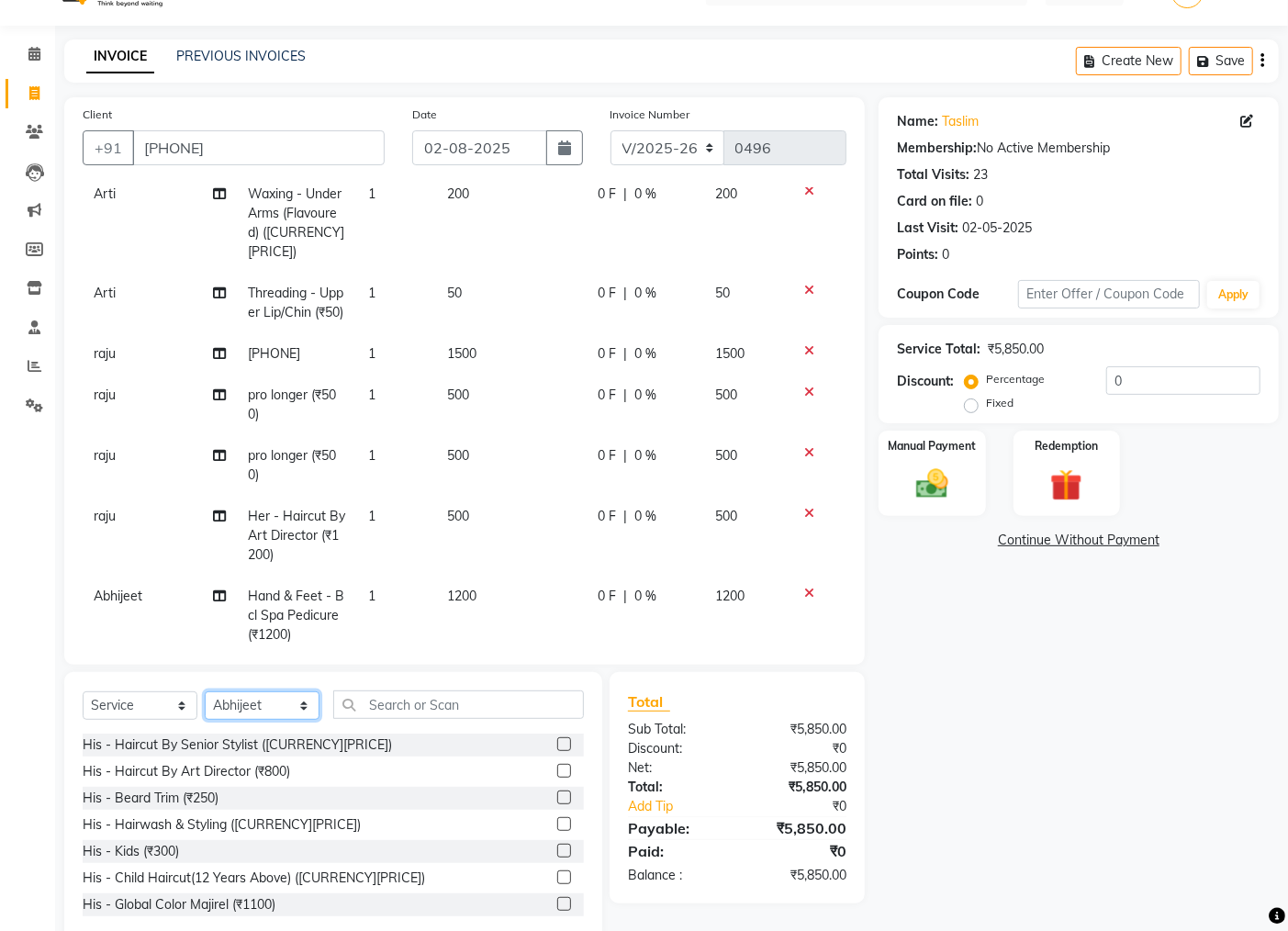 click on "Select Stylist [LAST] [LAST] [LAST] [LAST]" 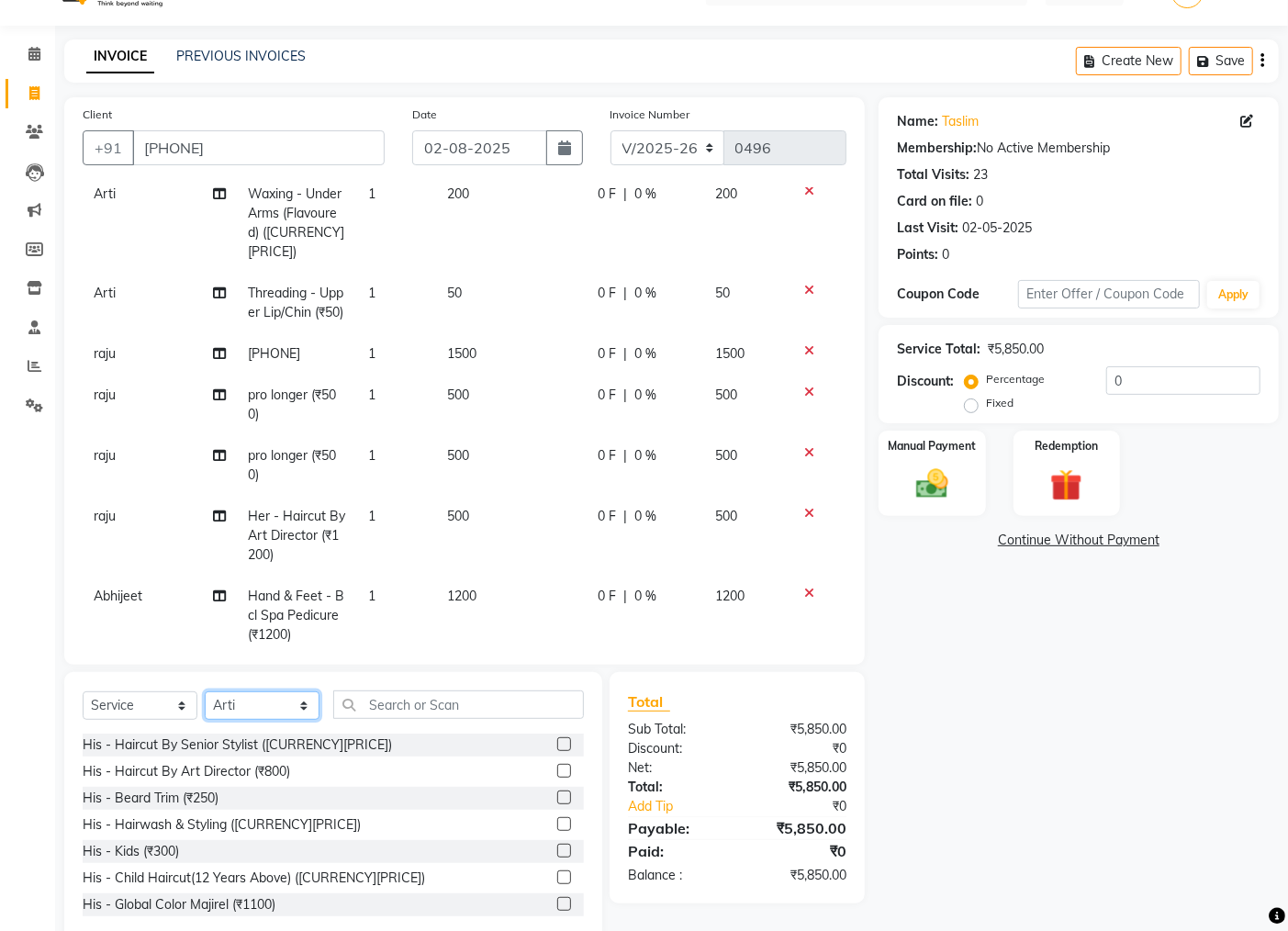 click on "Select Stylist [LAST] [LAST] [LAST] [LAST]" 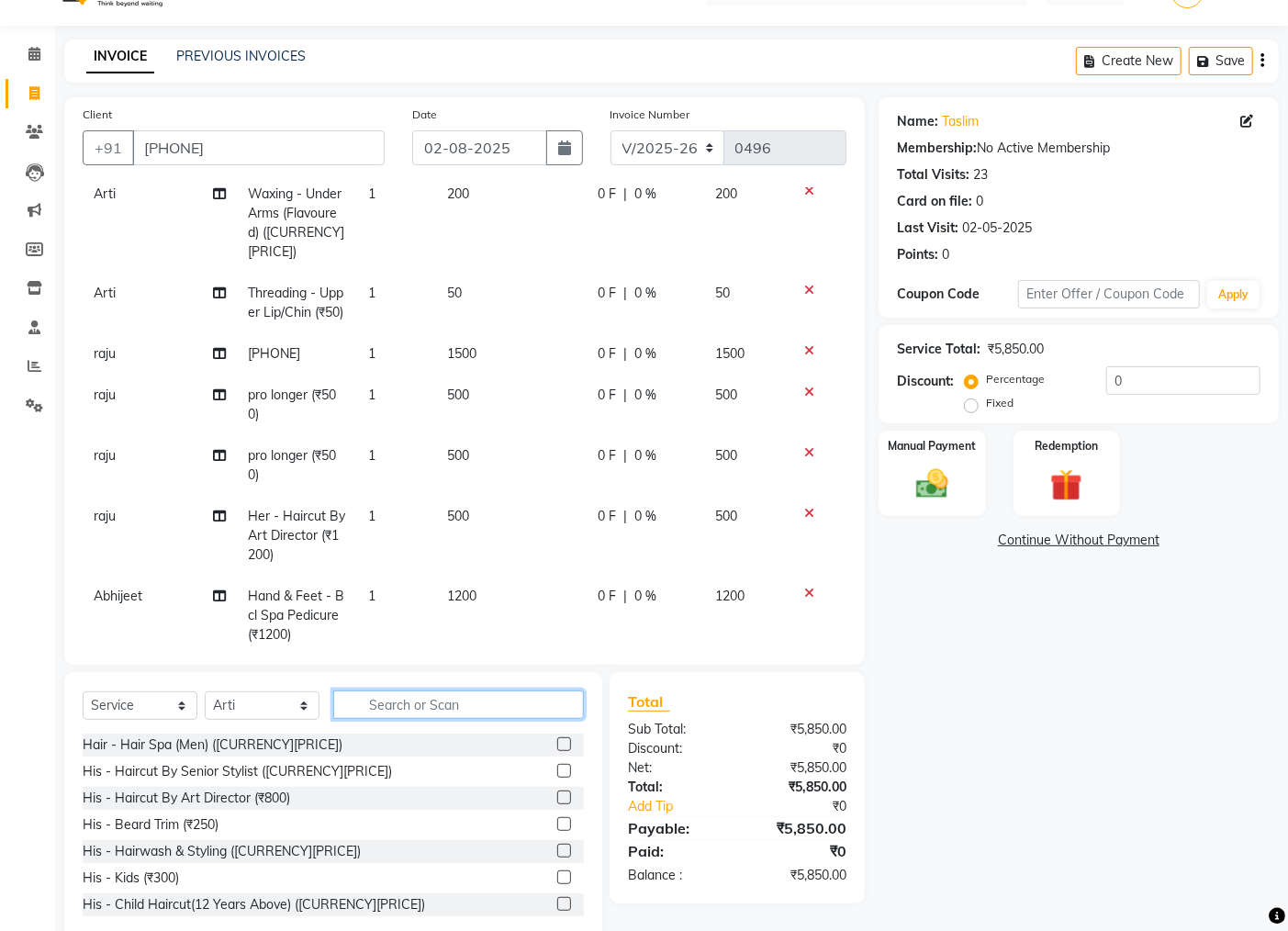 click 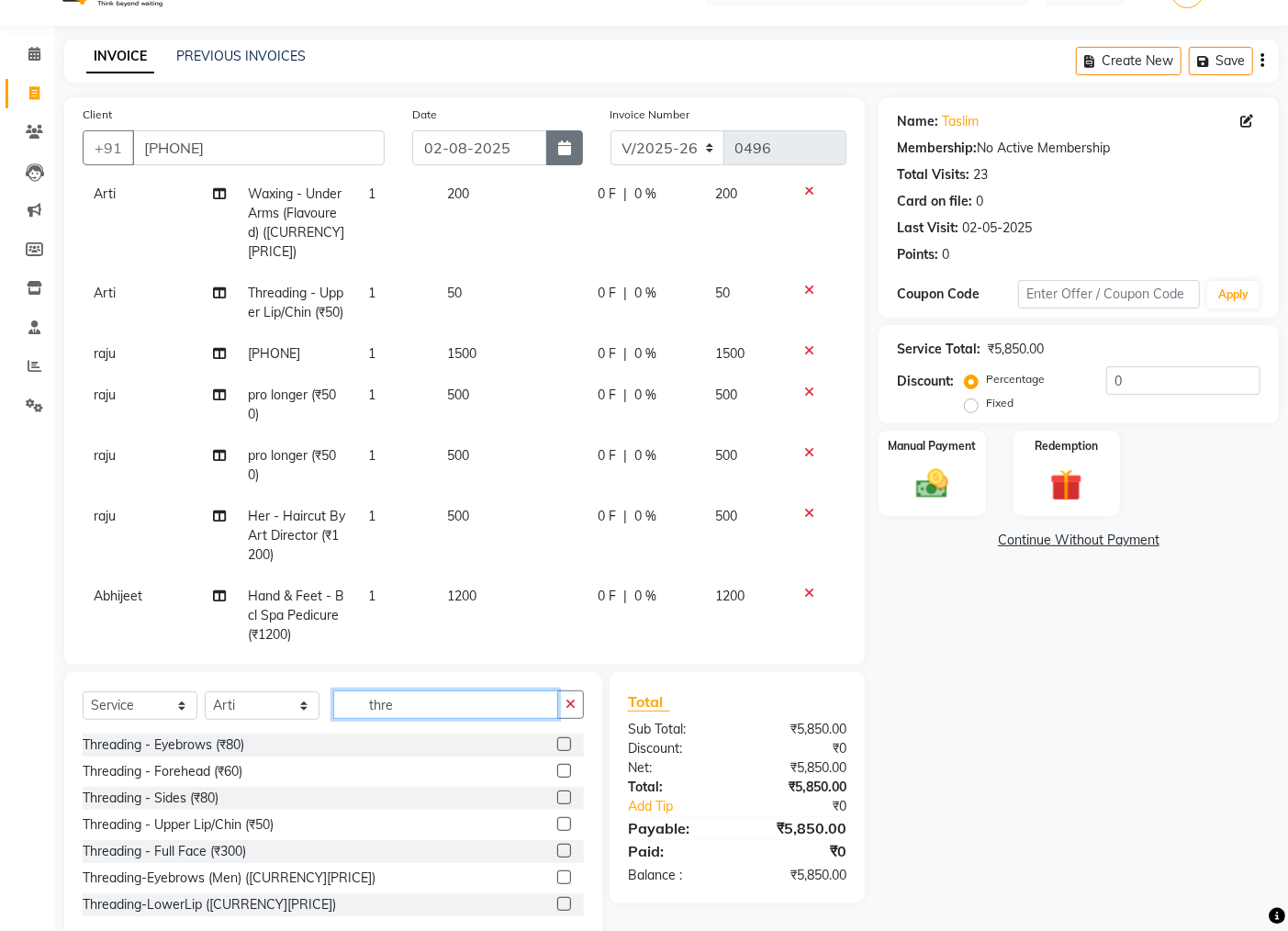 type on "thre" 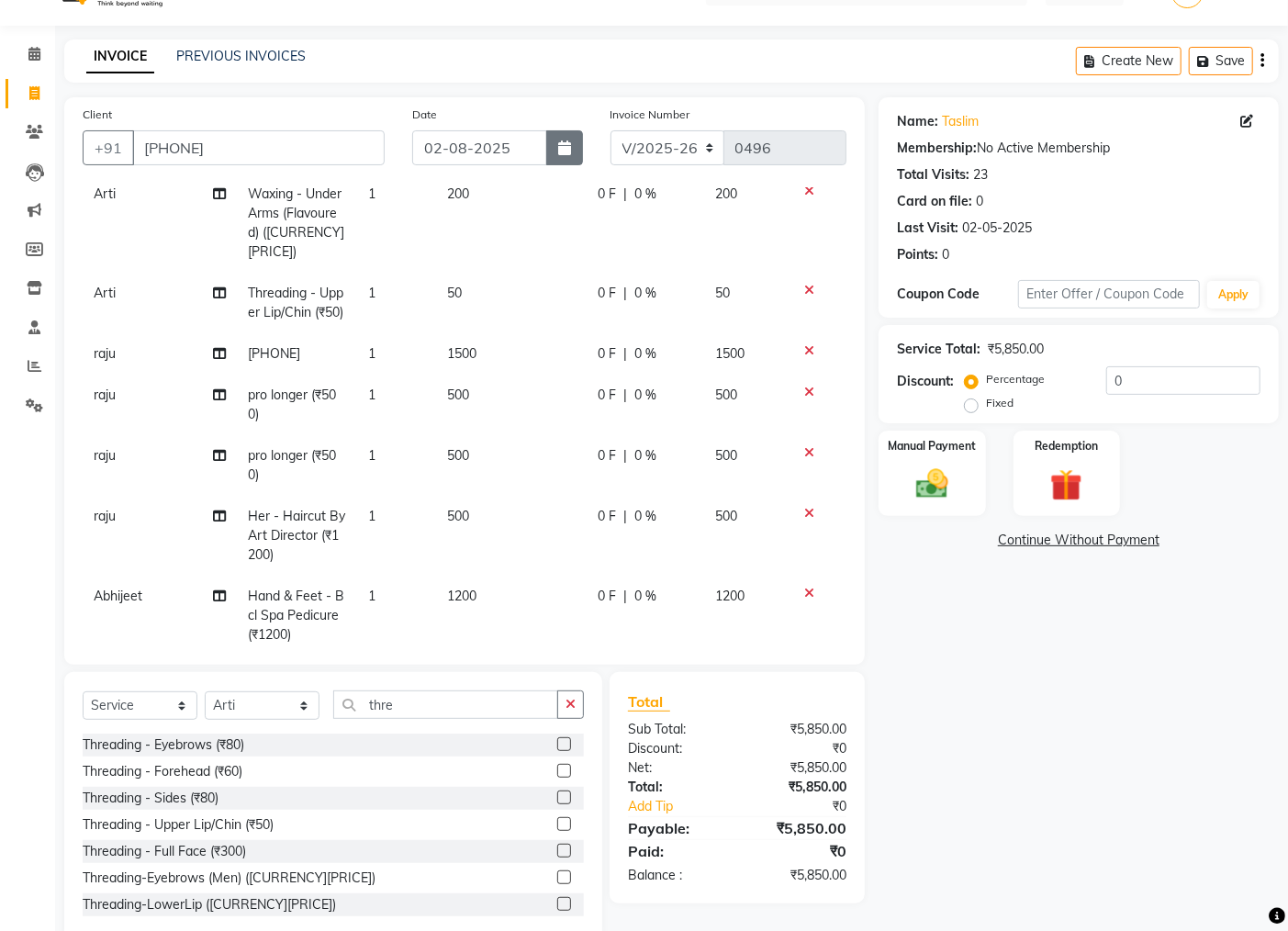 click 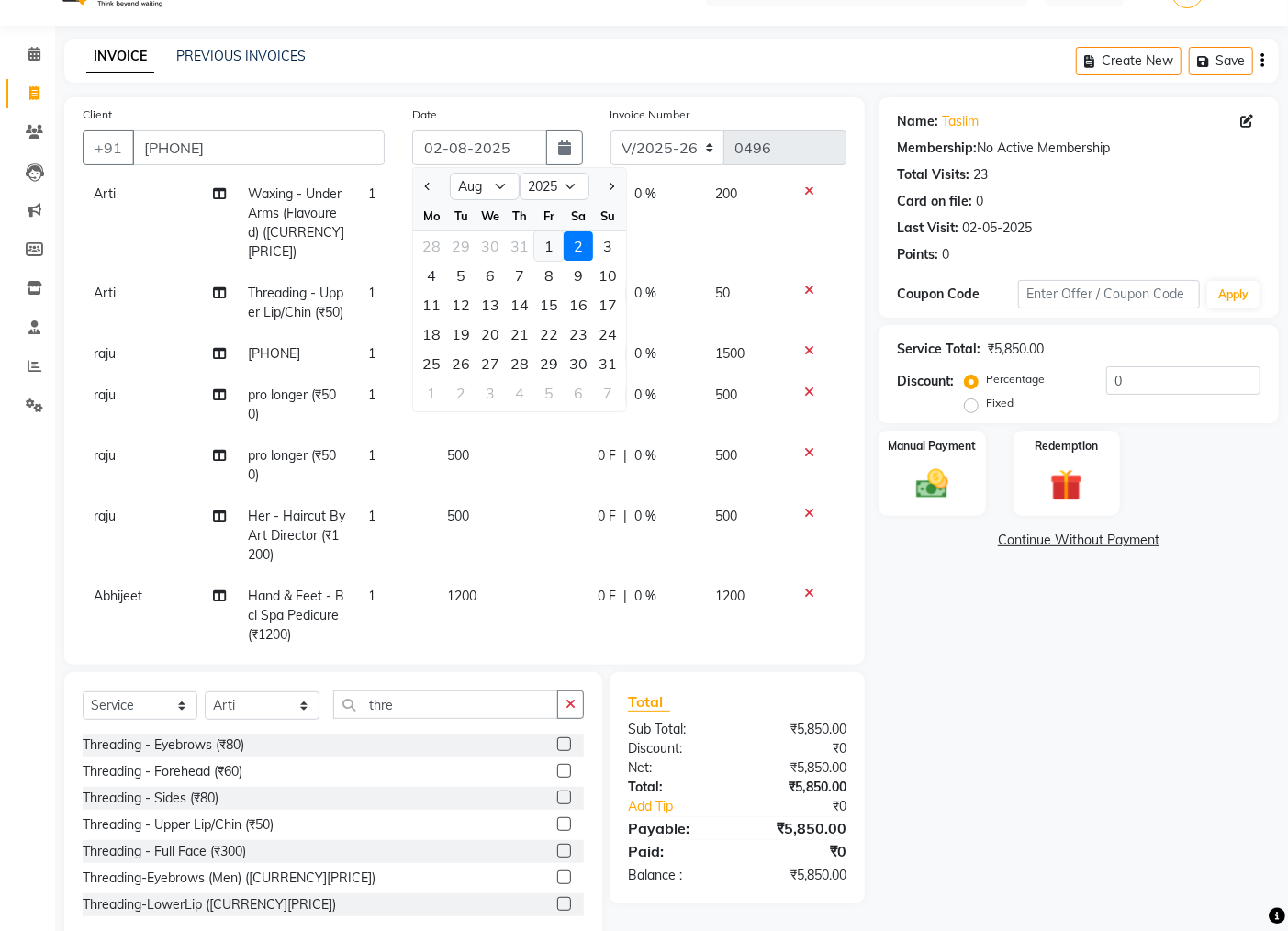 click on "1" 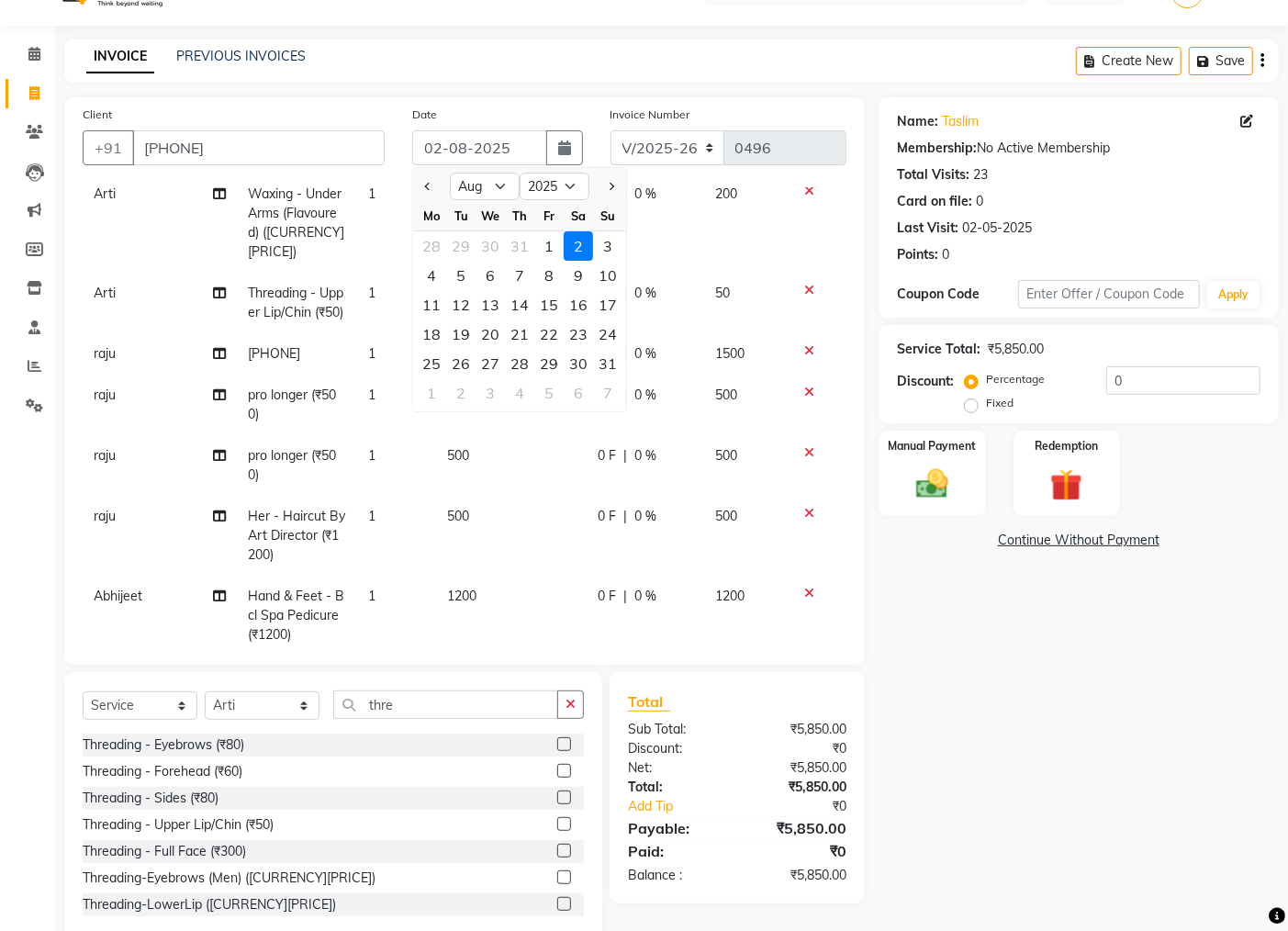 type on "01-08-2025" 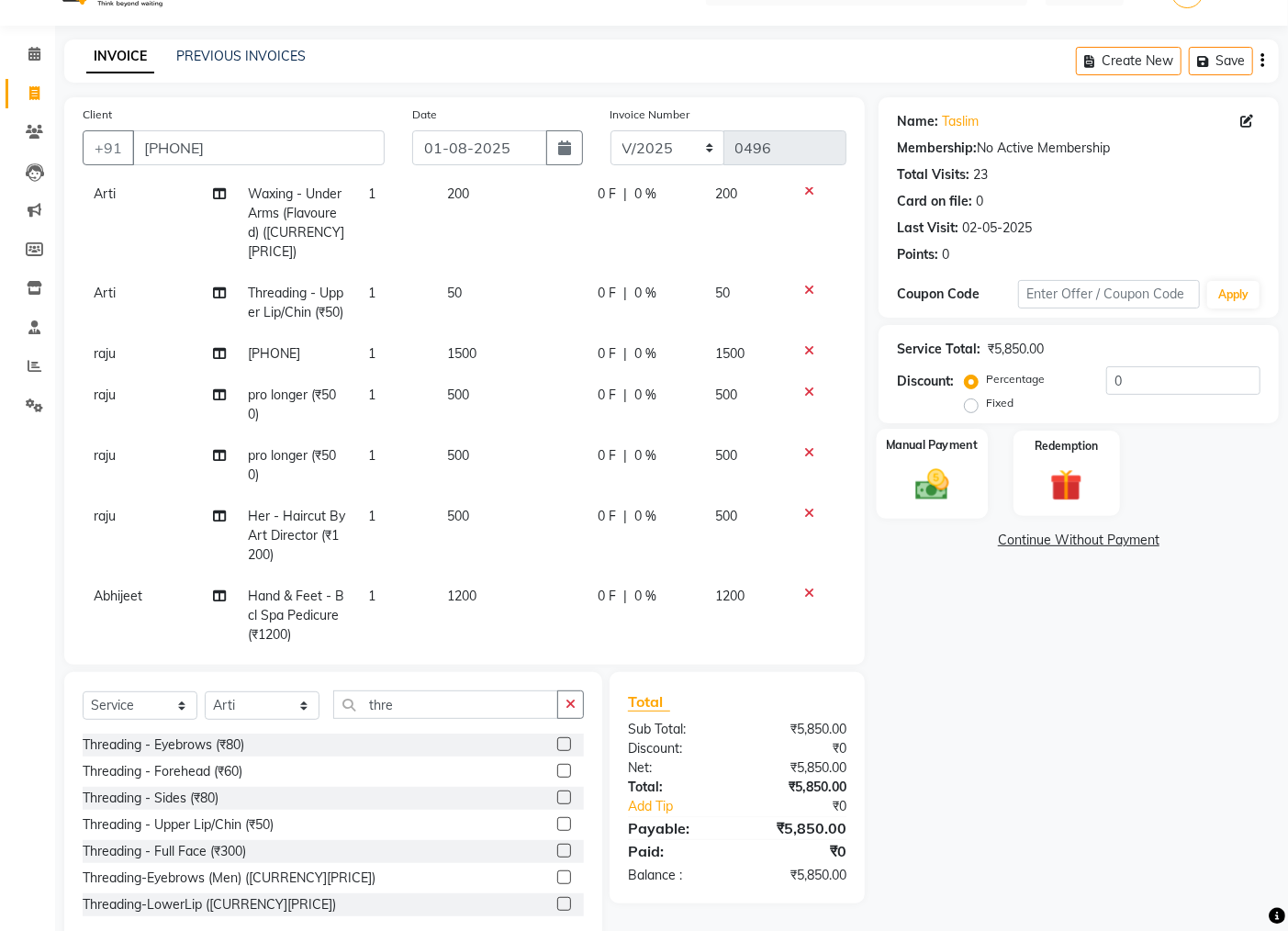 drag, startPoint x: 944, startPoint y: 480, endPoint x: 958, endPoint y: 481, distance: 14.035669 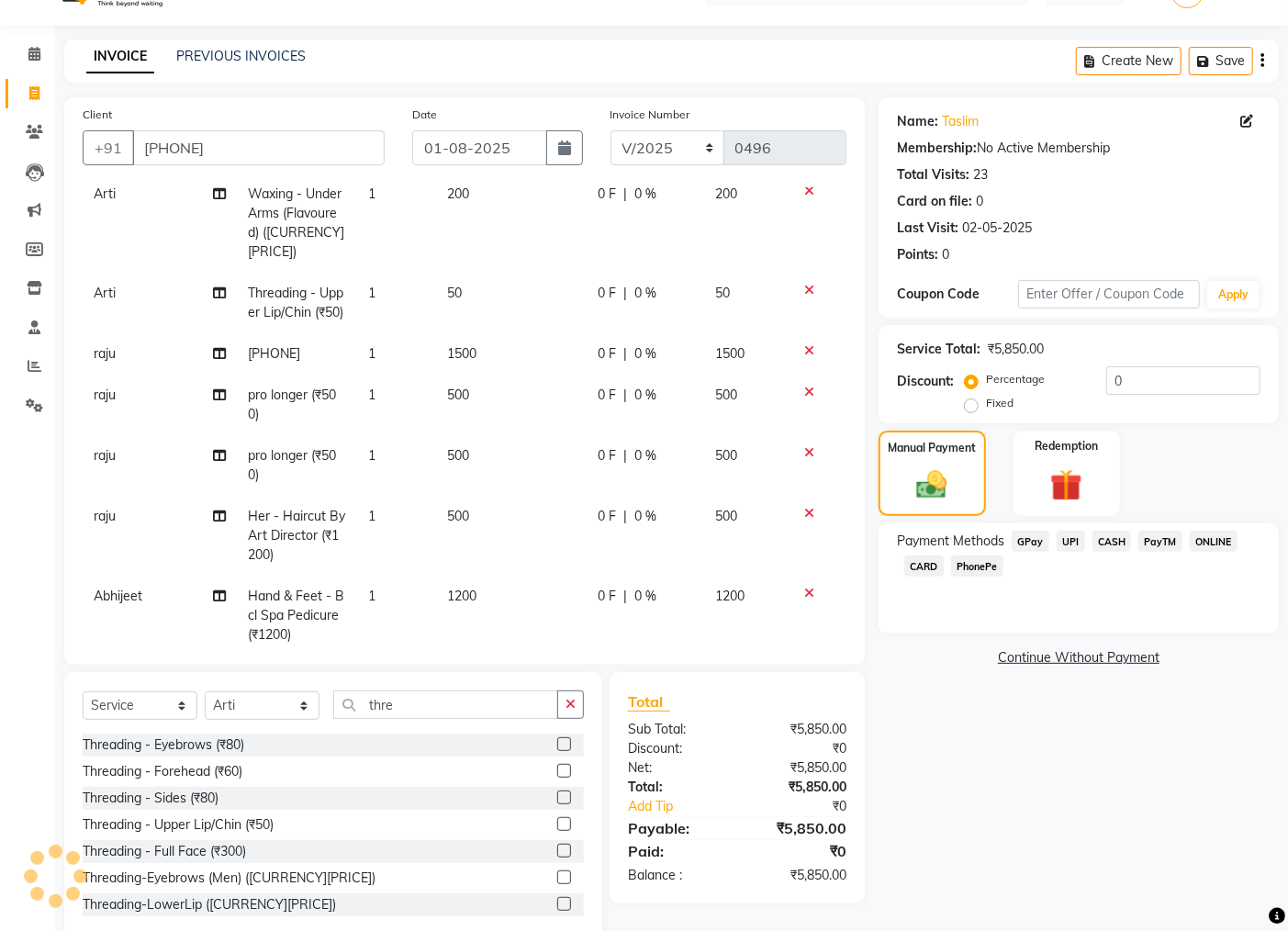 click on "GPay" 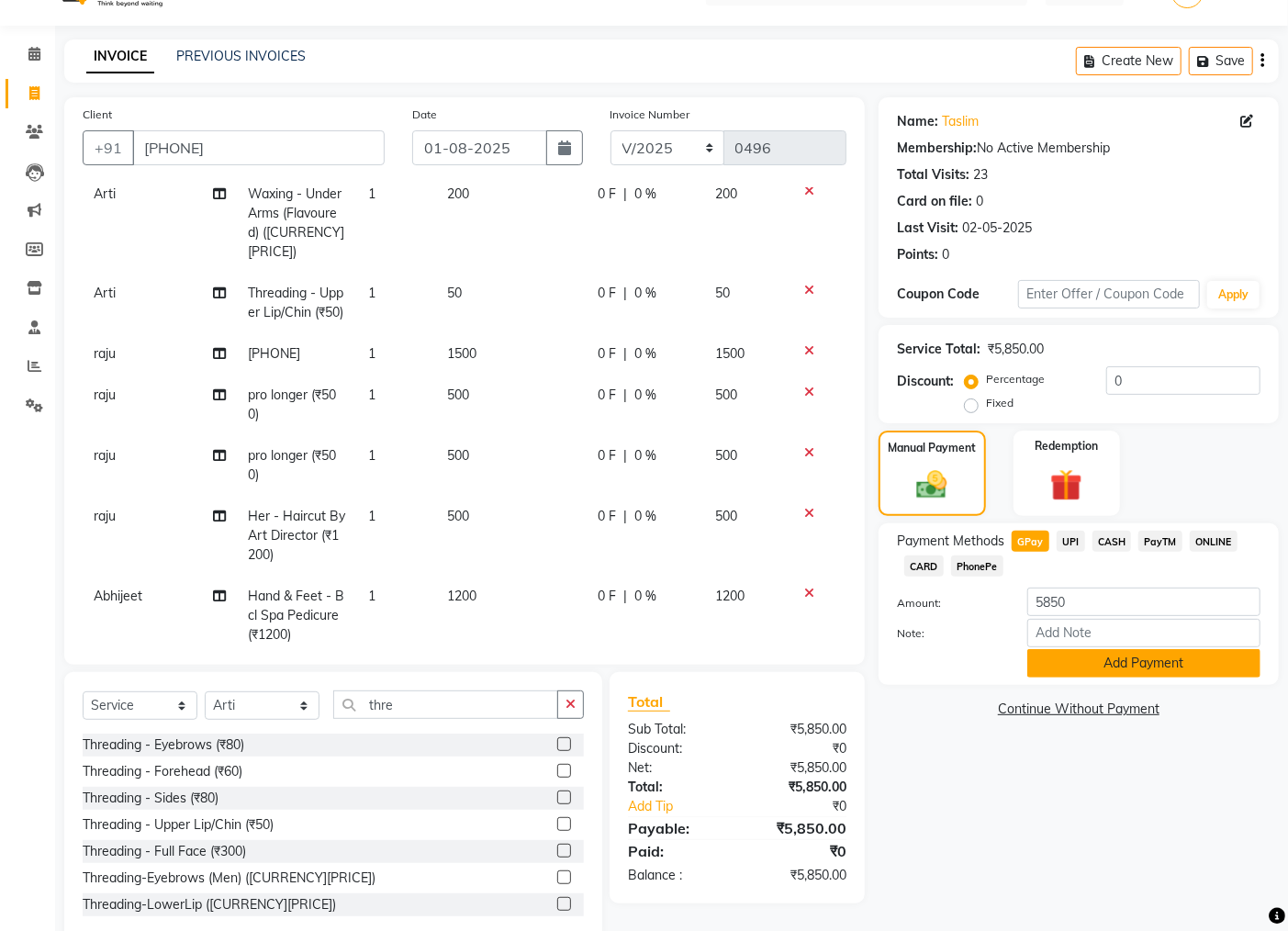 click on "Add Payment" 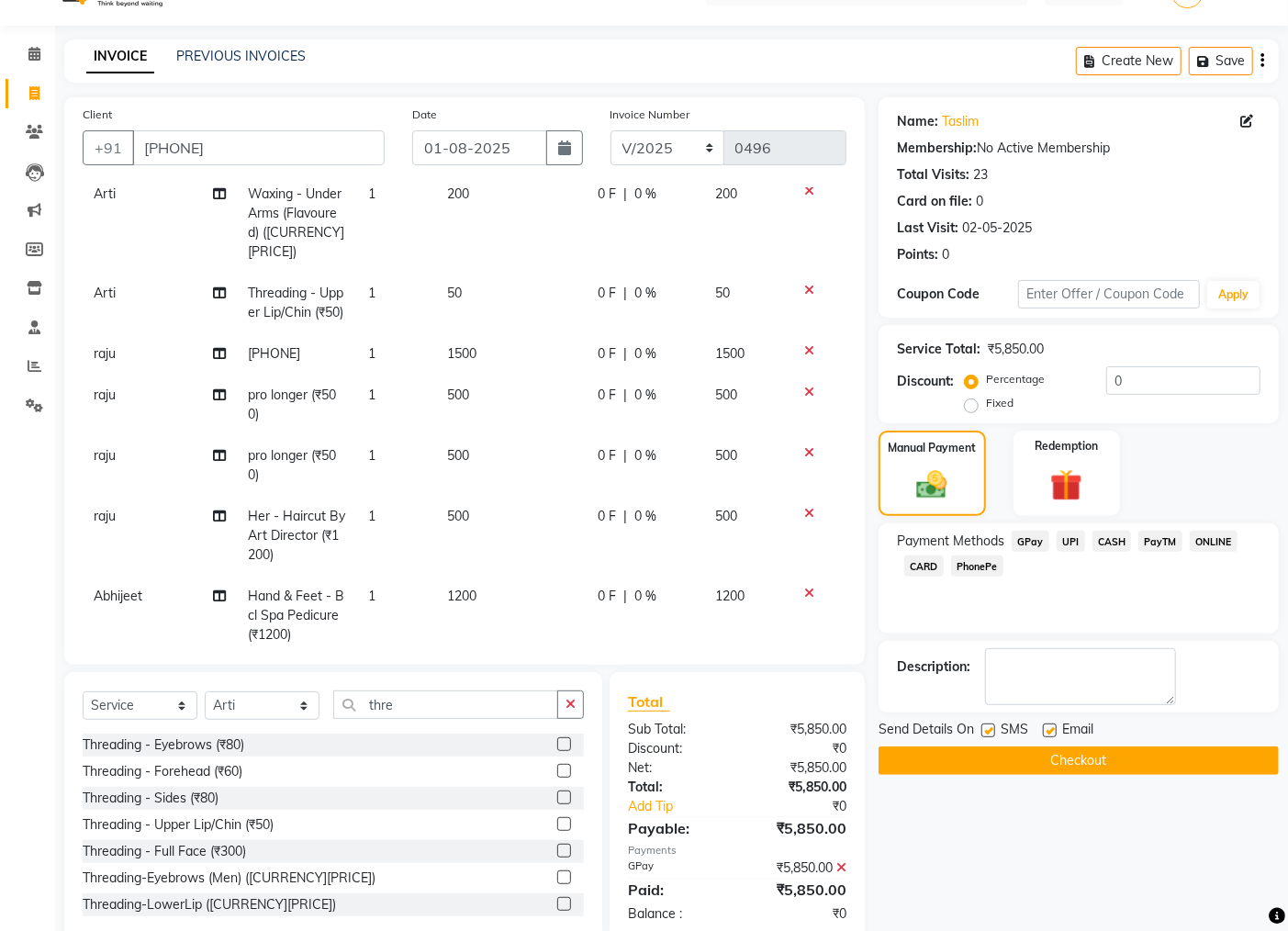 click on "Checkout" 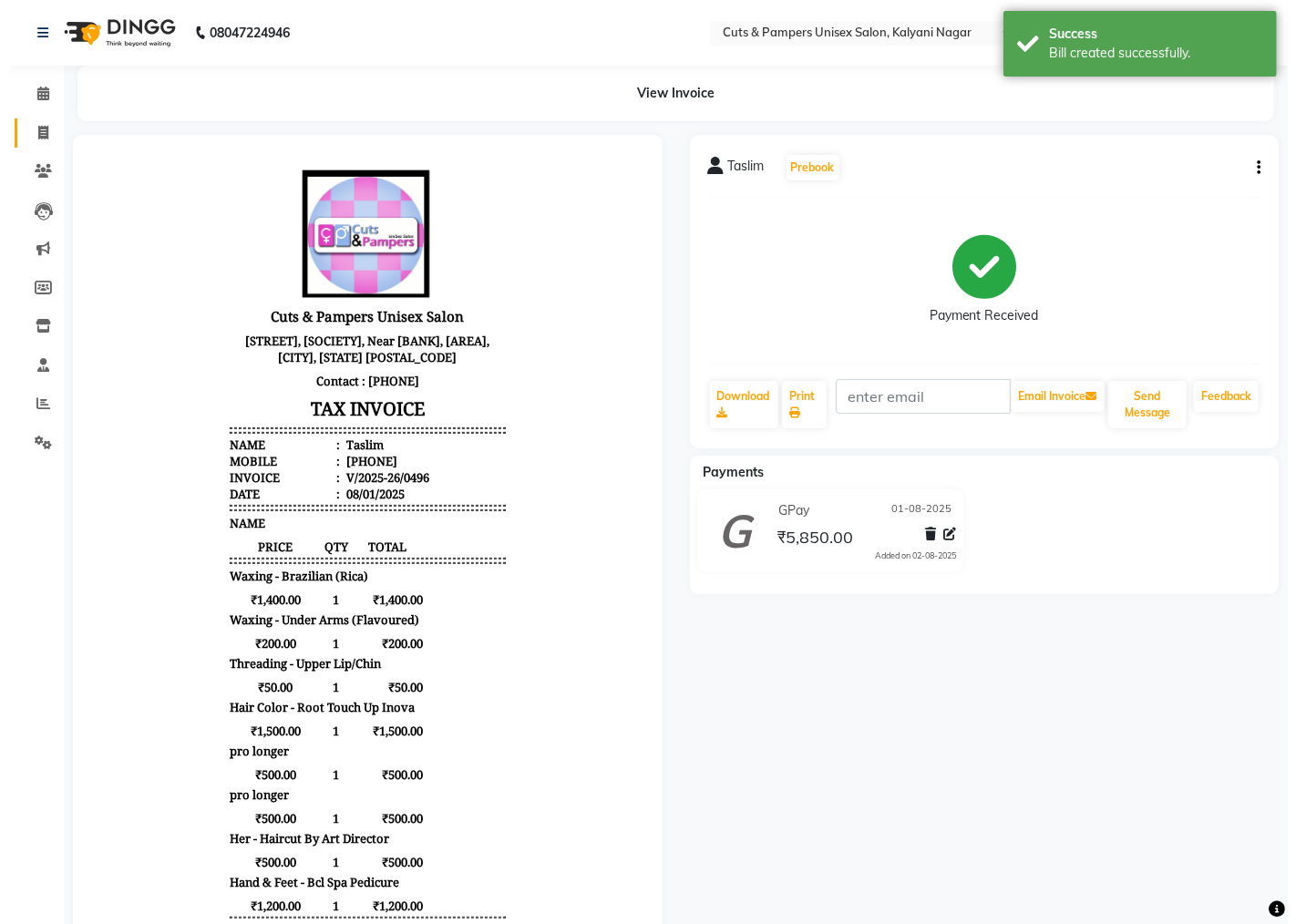 scroll, scrollTop: 0, scrollLeft: 0, axis: both 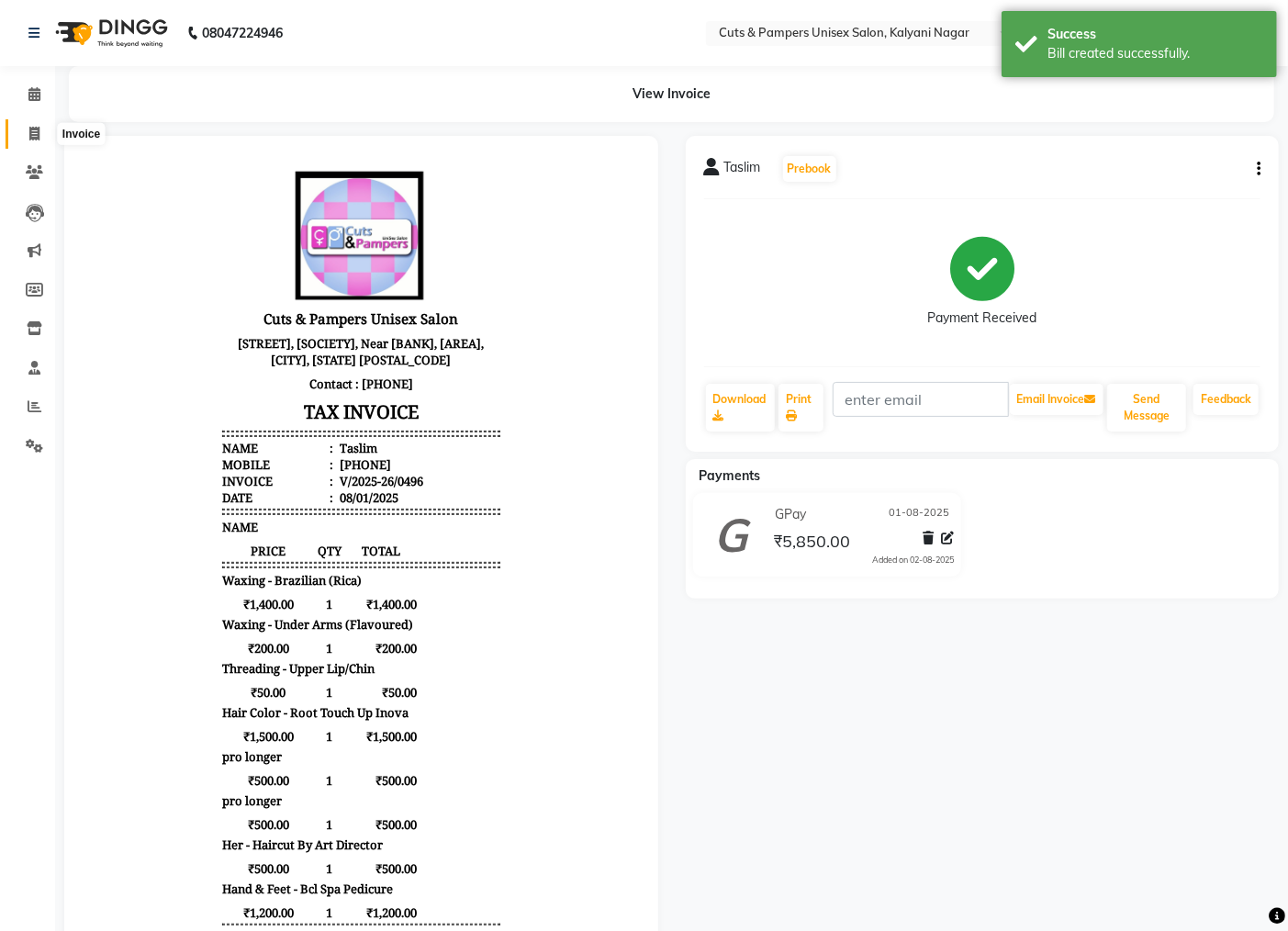 click 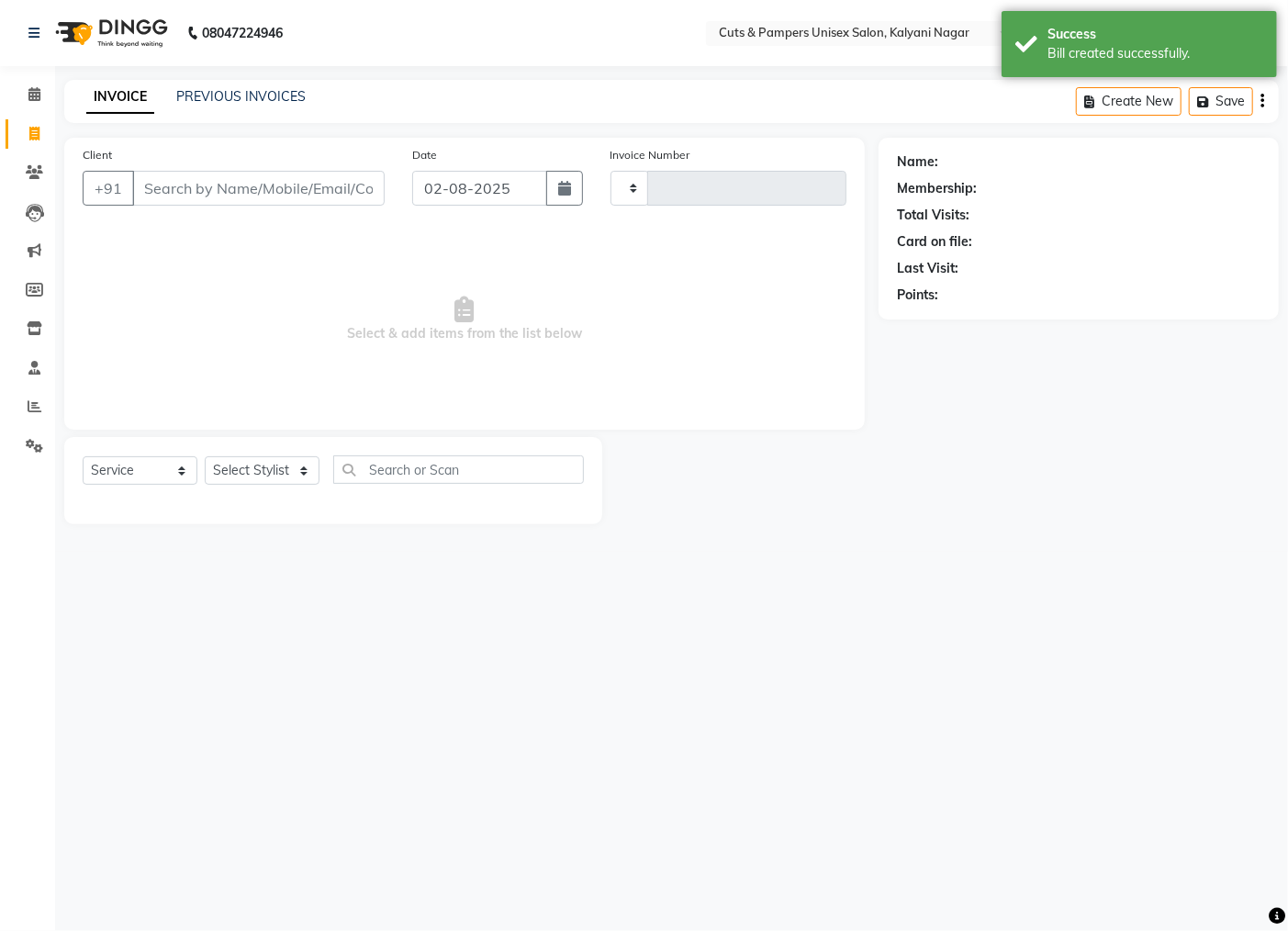 type on "0497" 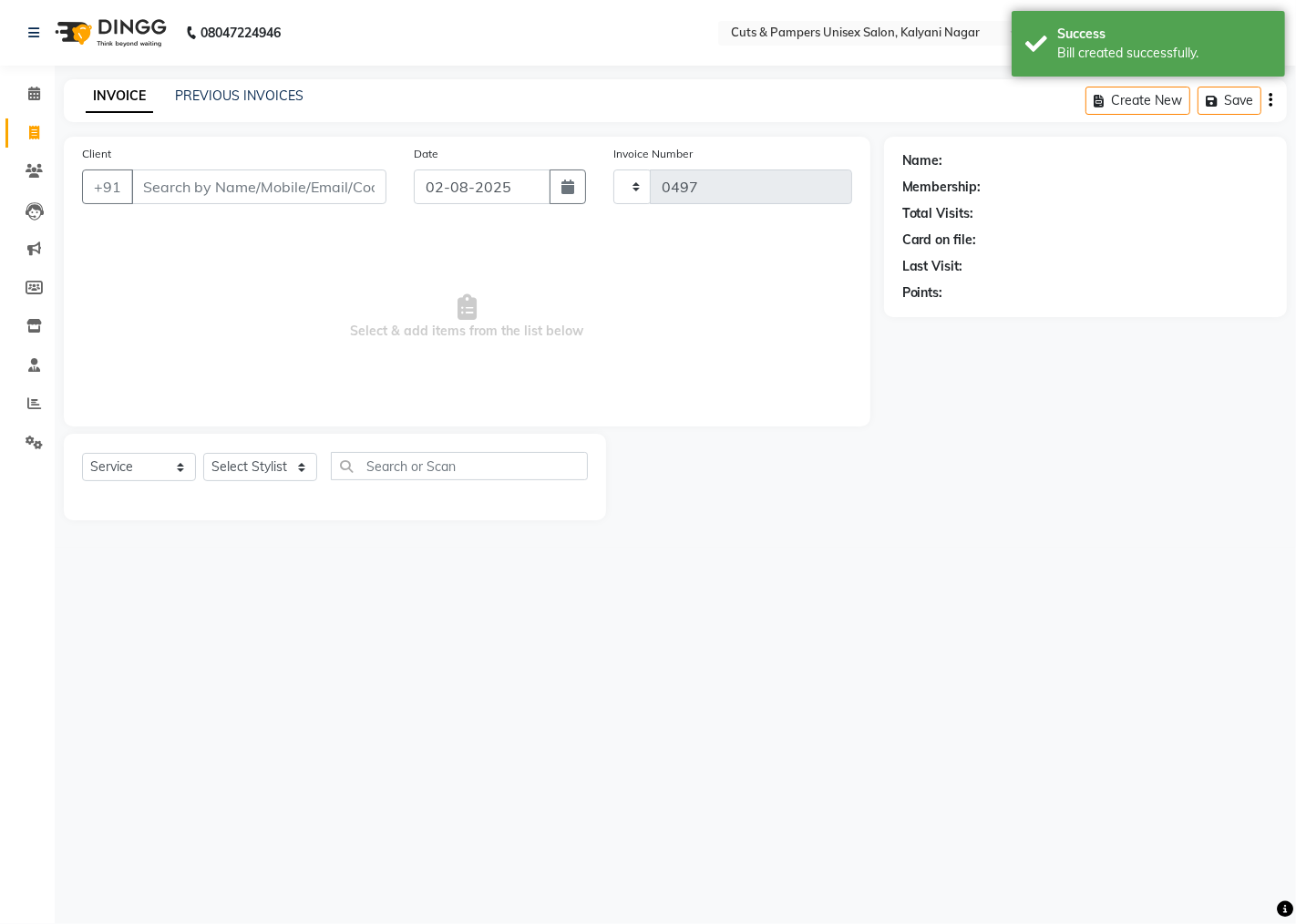 select on "64" 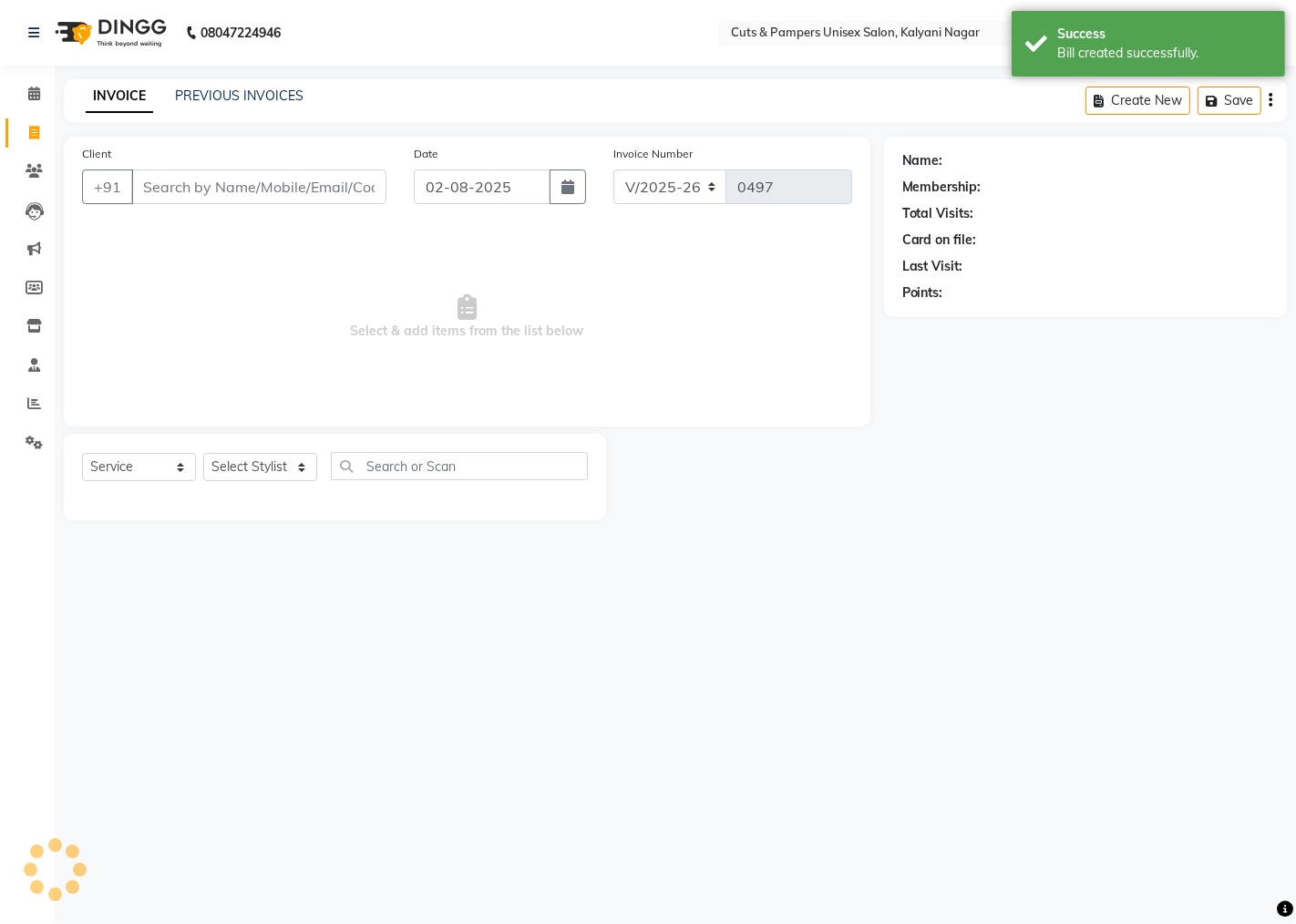 click on "Client" at bounding box center [259, 187] 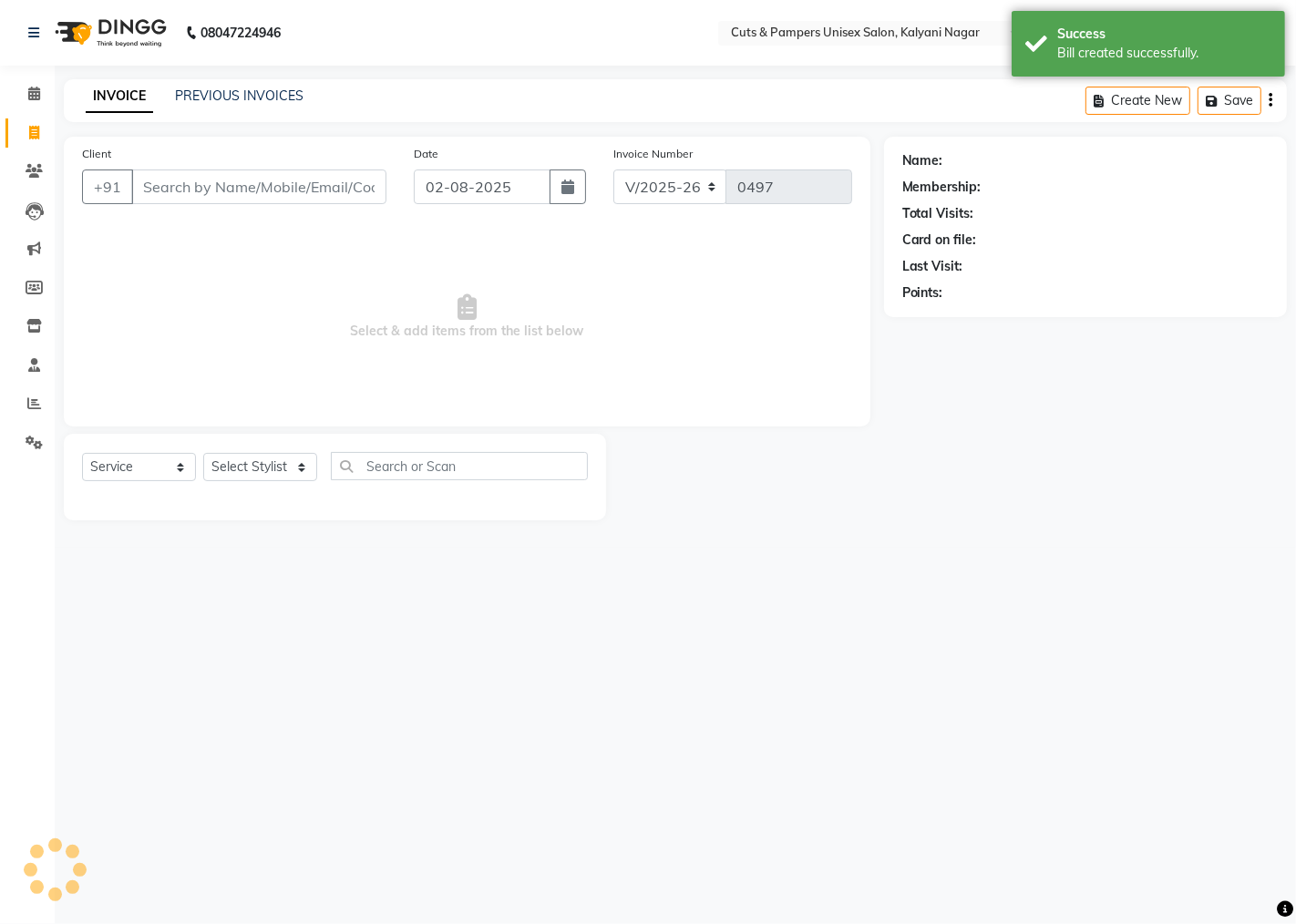 select on "2388" 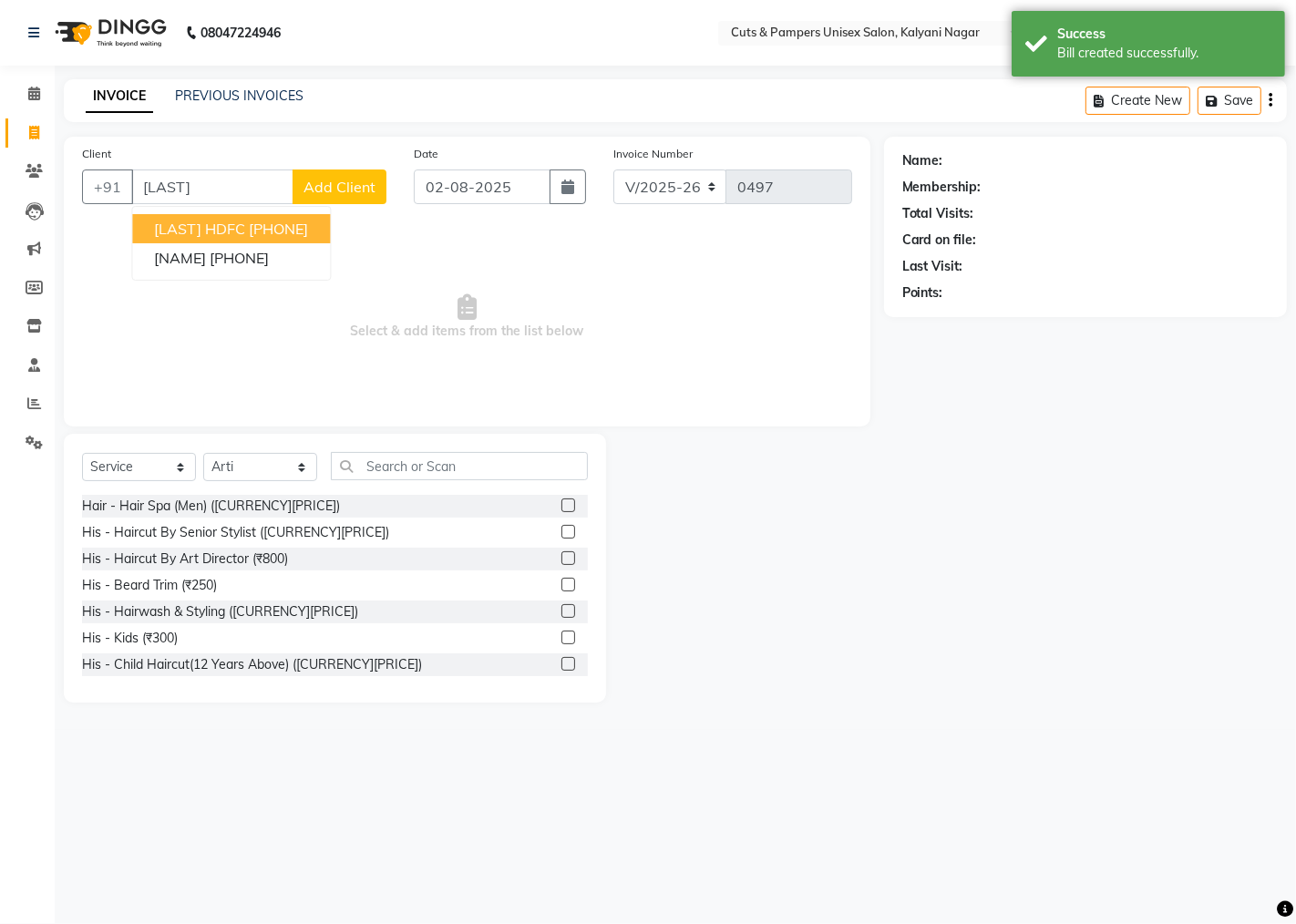 click on "[LAST] HDFC [PHONE]" at bounding box center (231, 229) 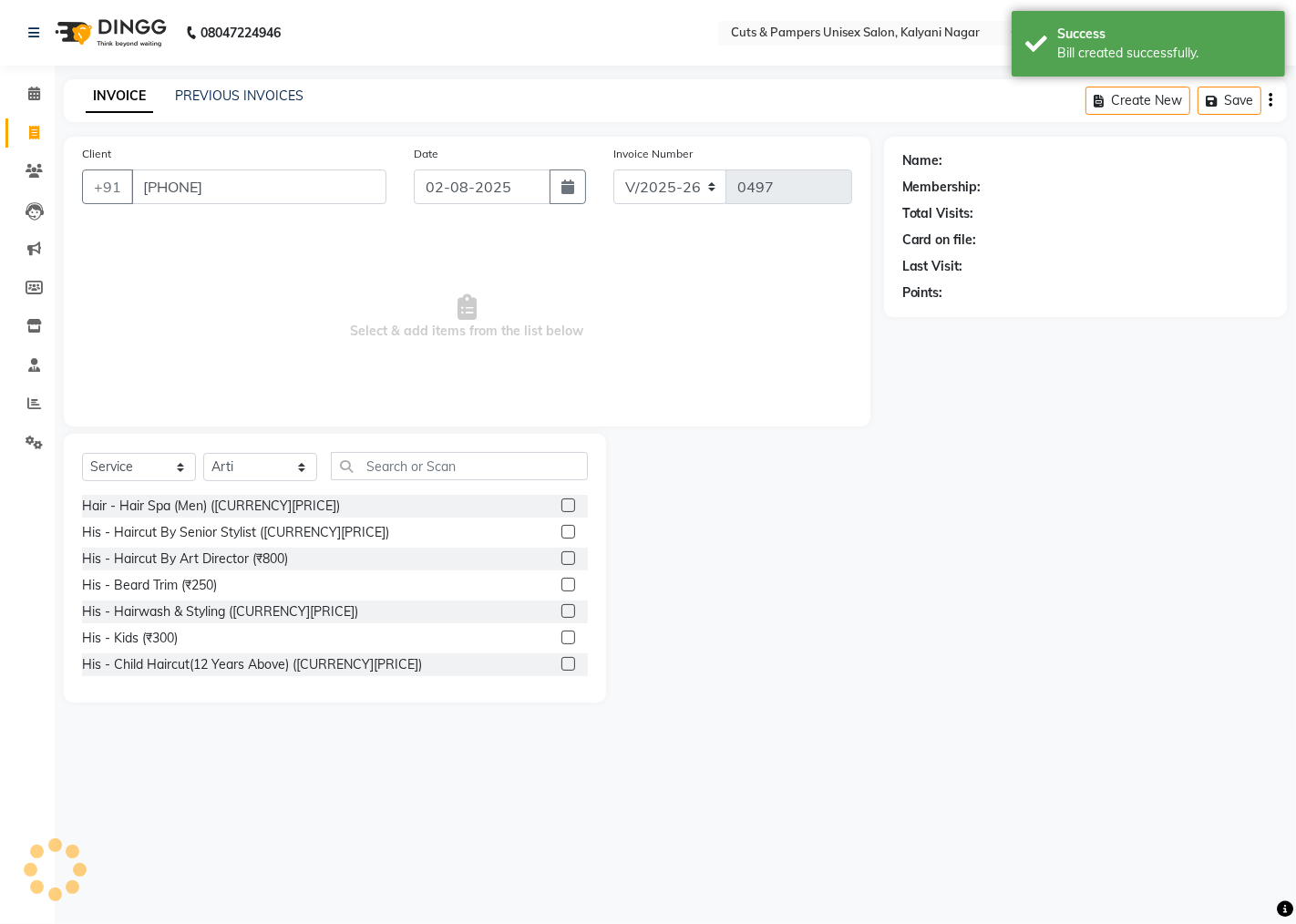type on "[PHONE]" 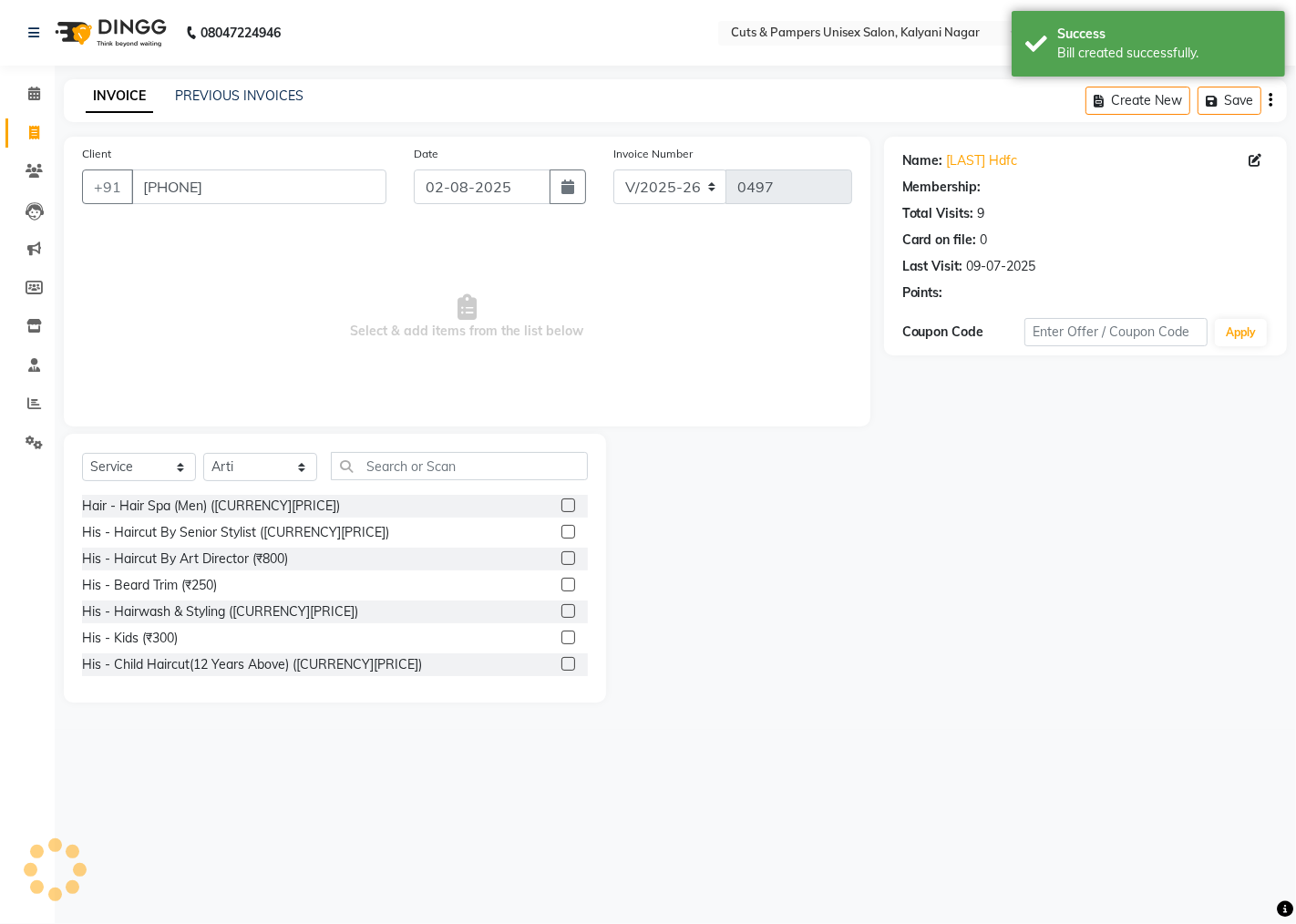 select on "1: Object" 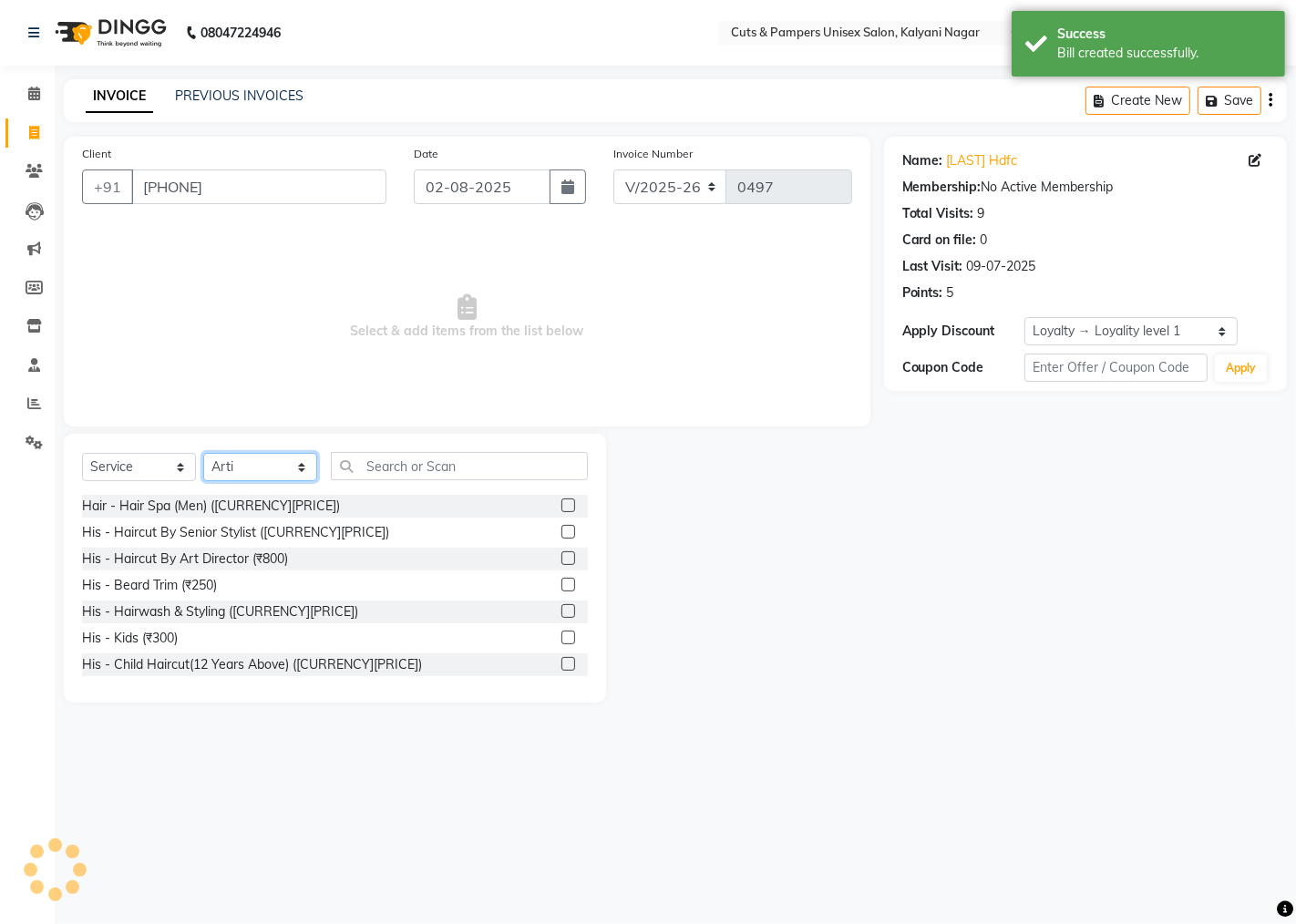 click on "Select Stylist [LAST] [LAST] [LAST] [LAST]" 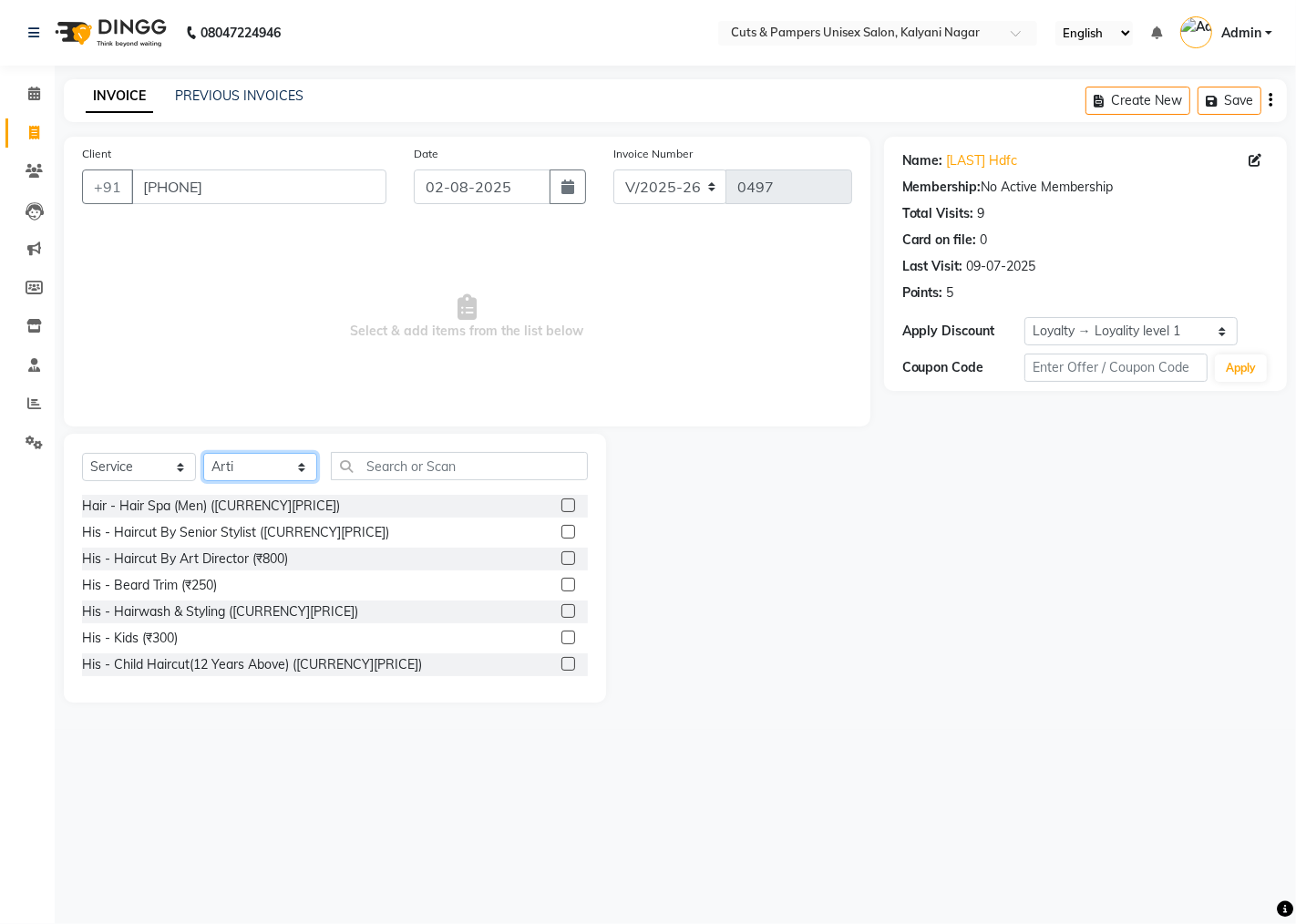 select on "2389" 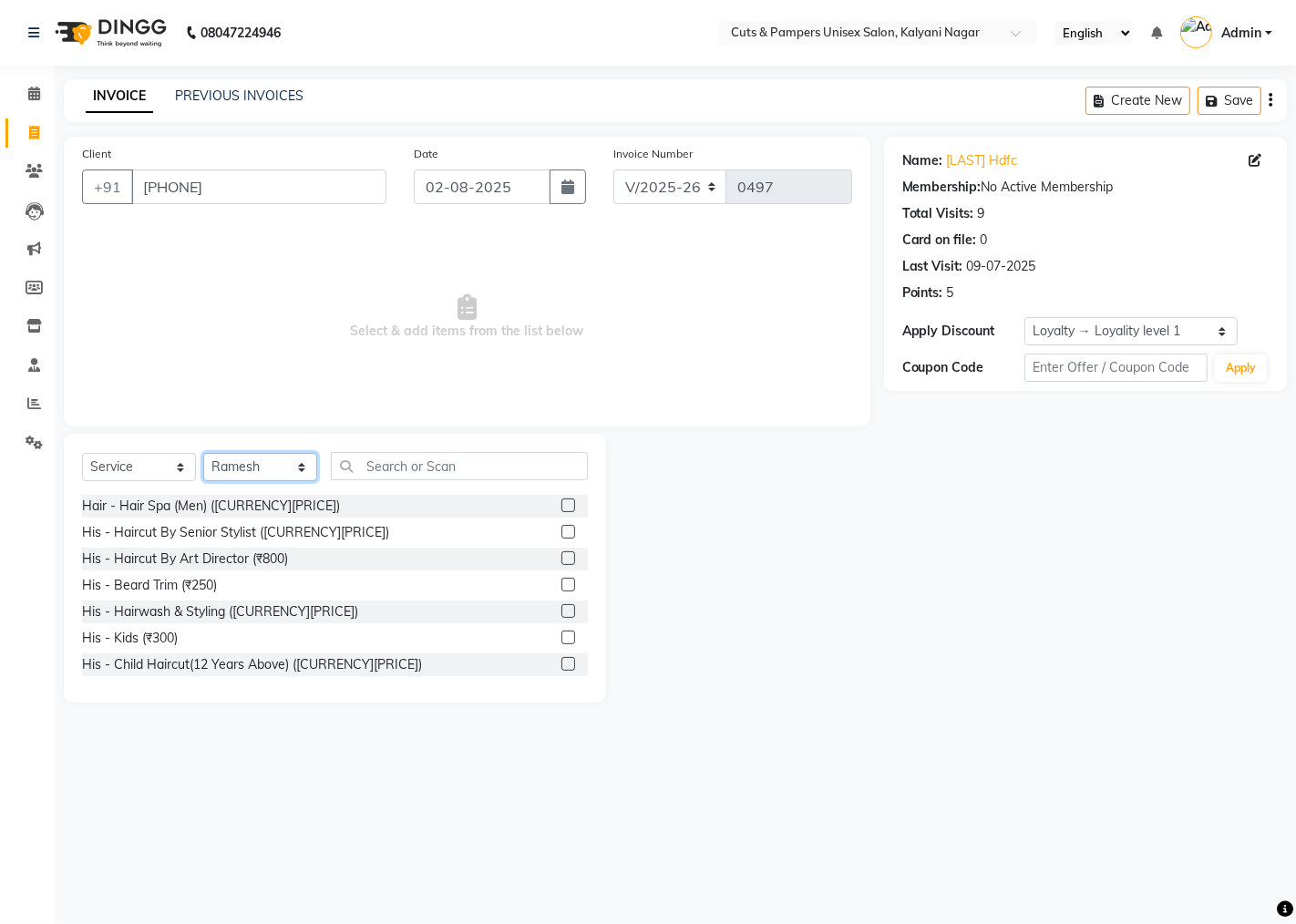 click on "Select Stylist [LAST] [LAST] [LAST] [LAST]" 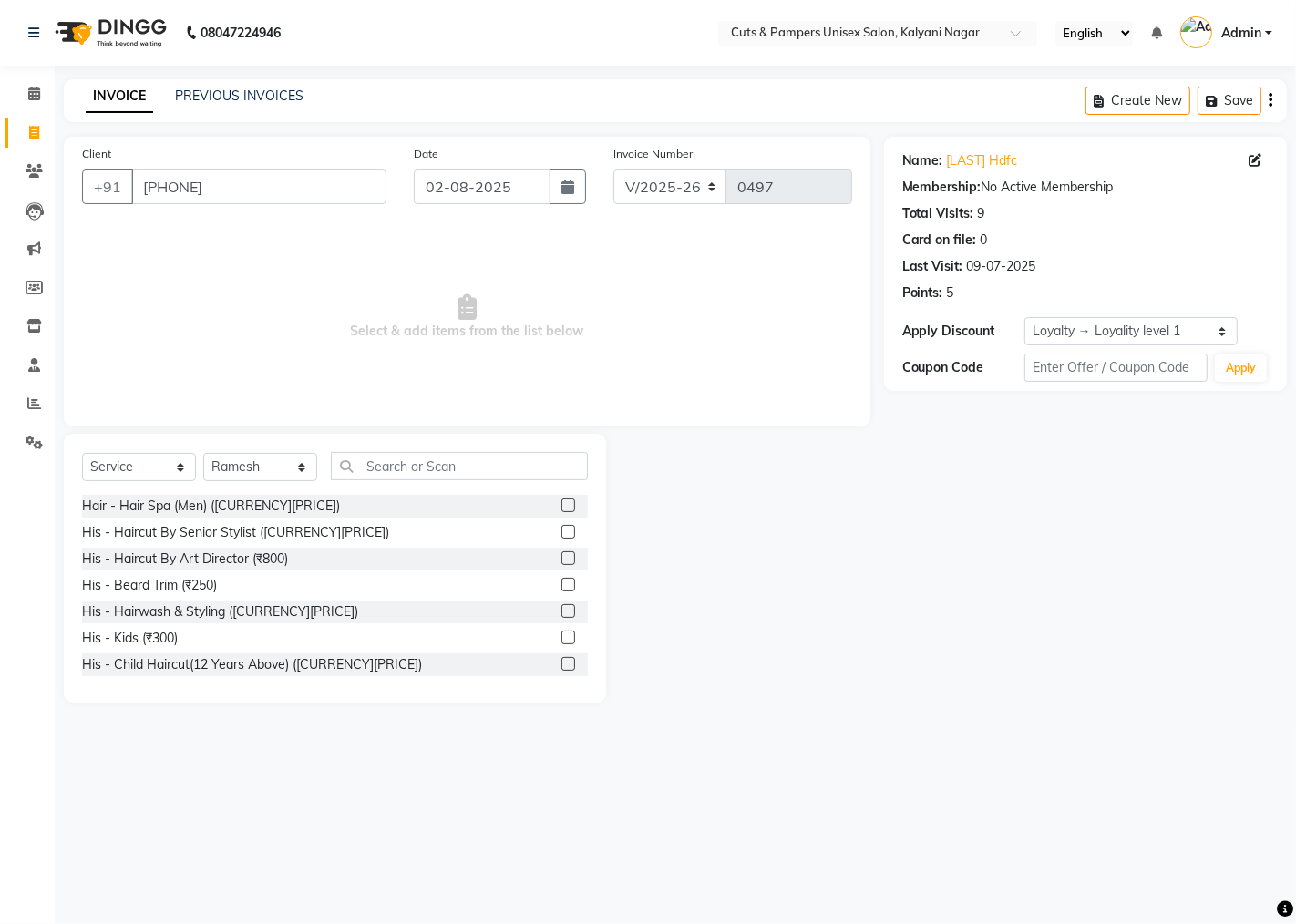 click 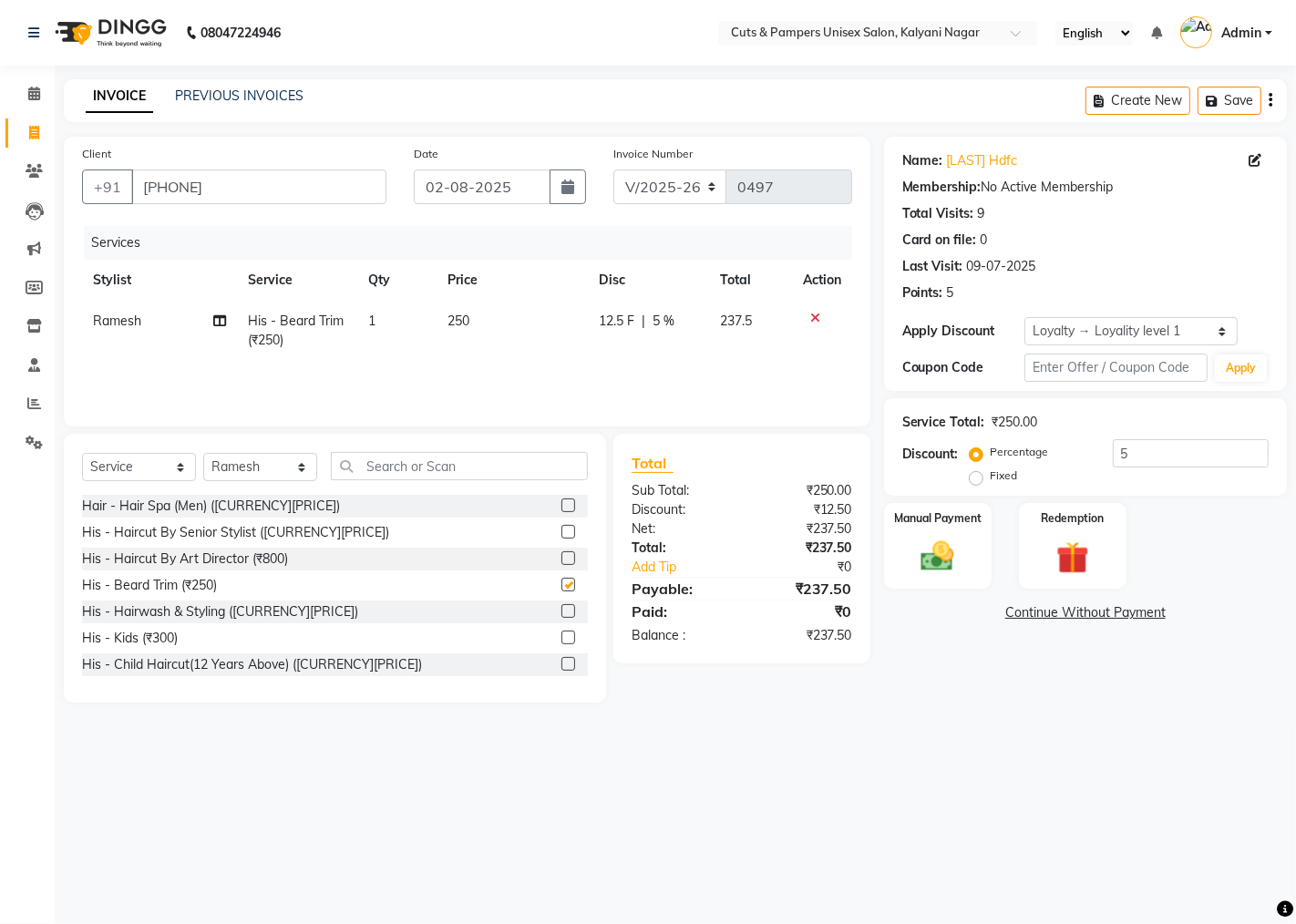 checkbox on "false" 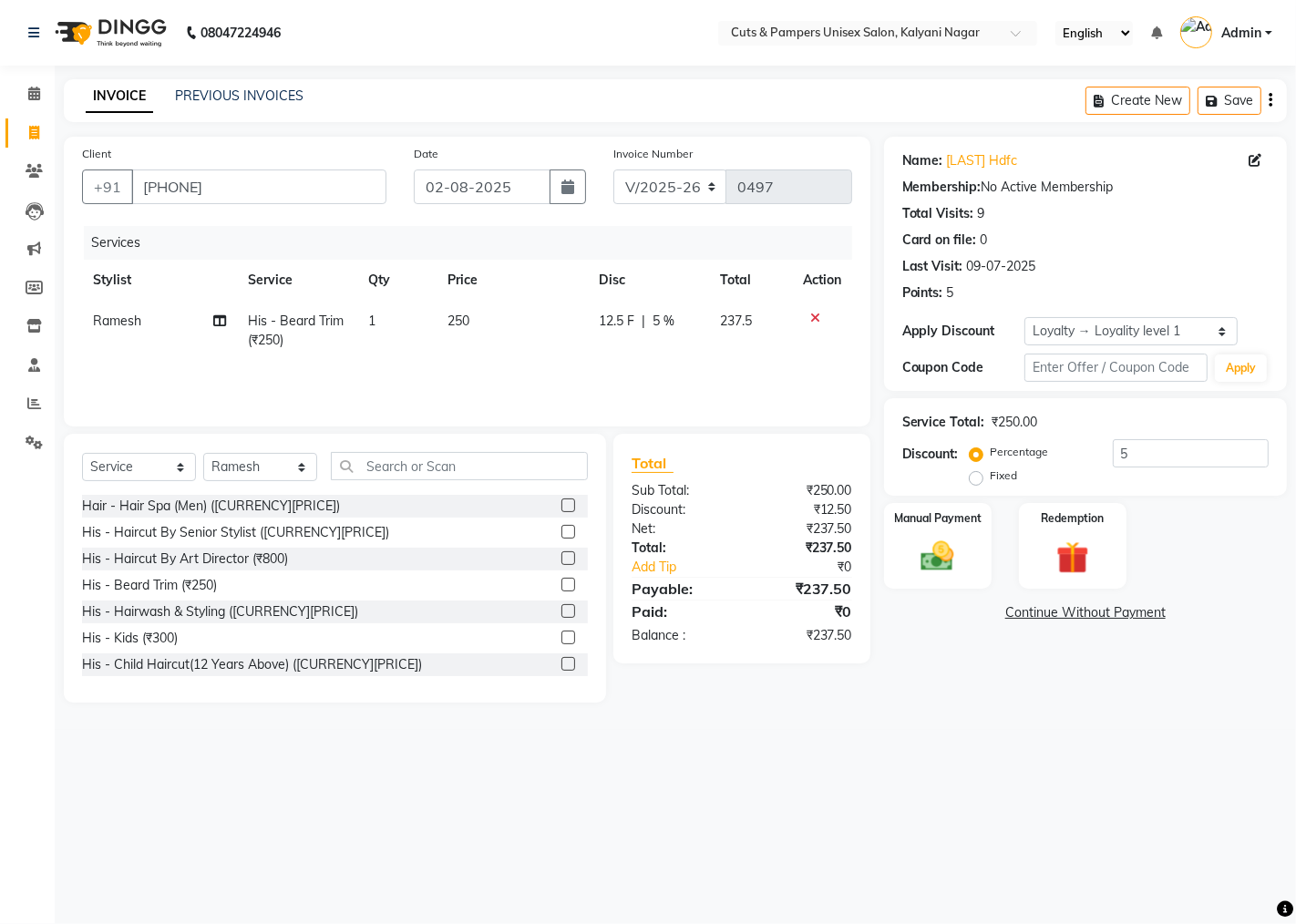 click 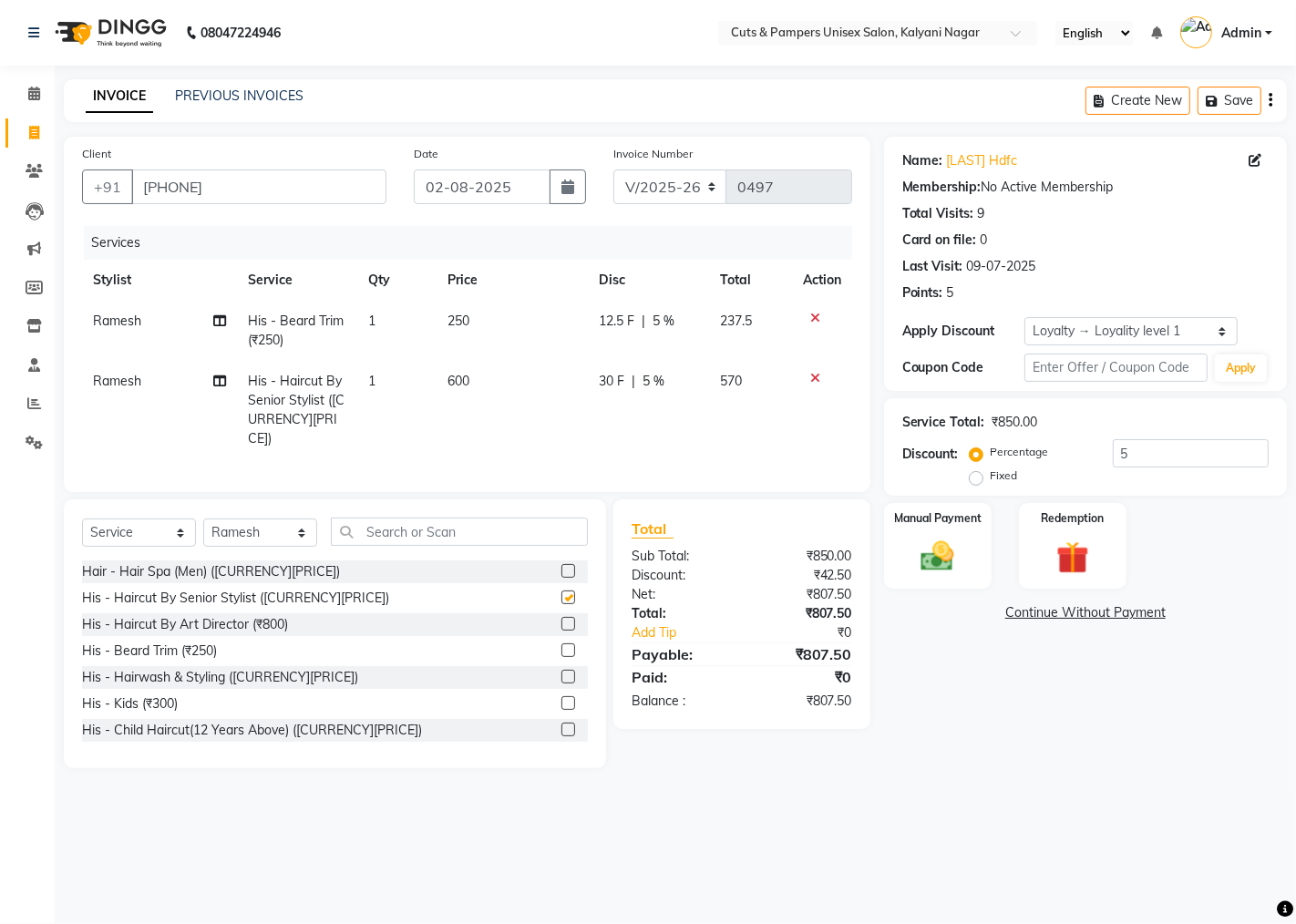 checkbox on "false" 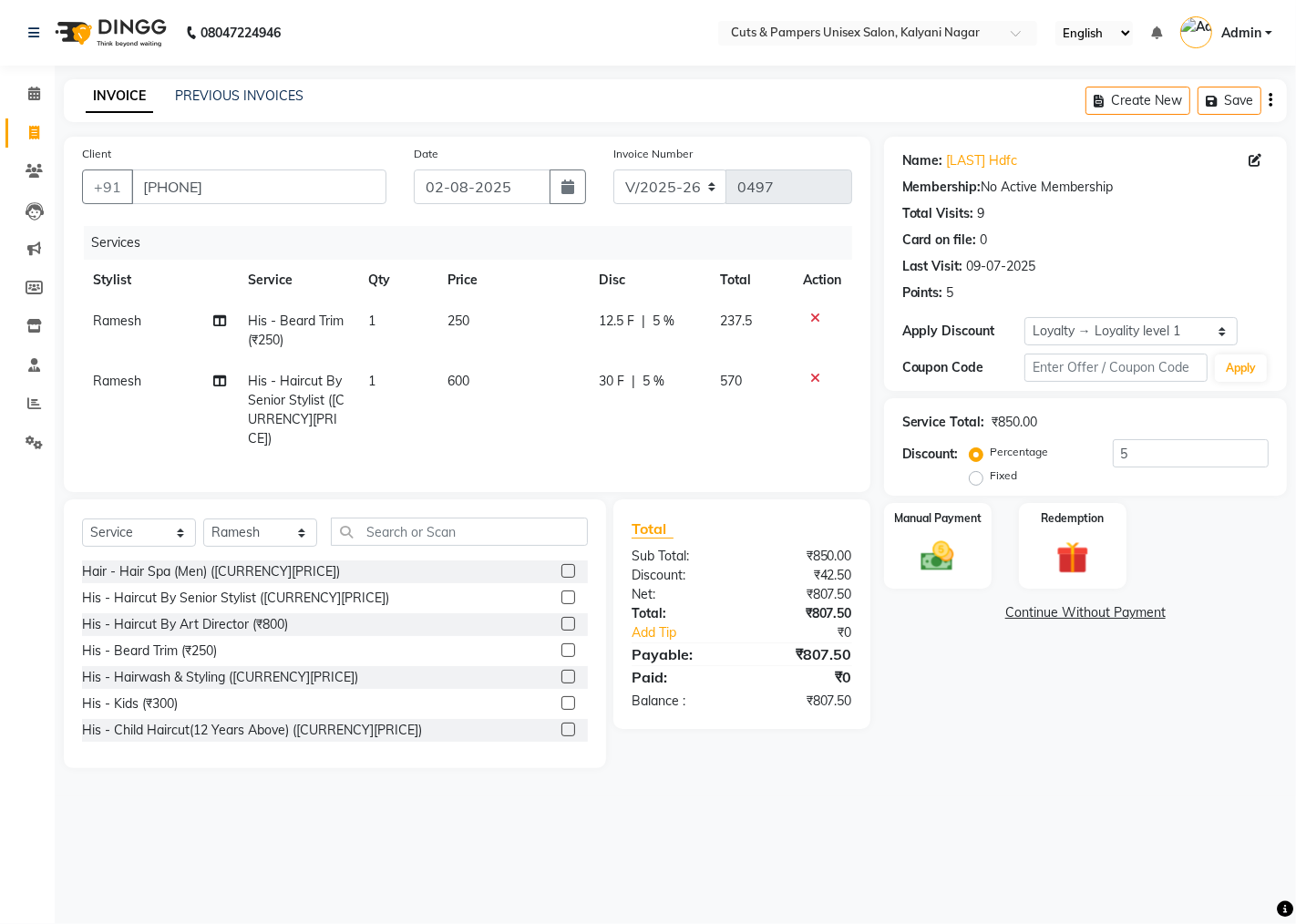 click on "250" 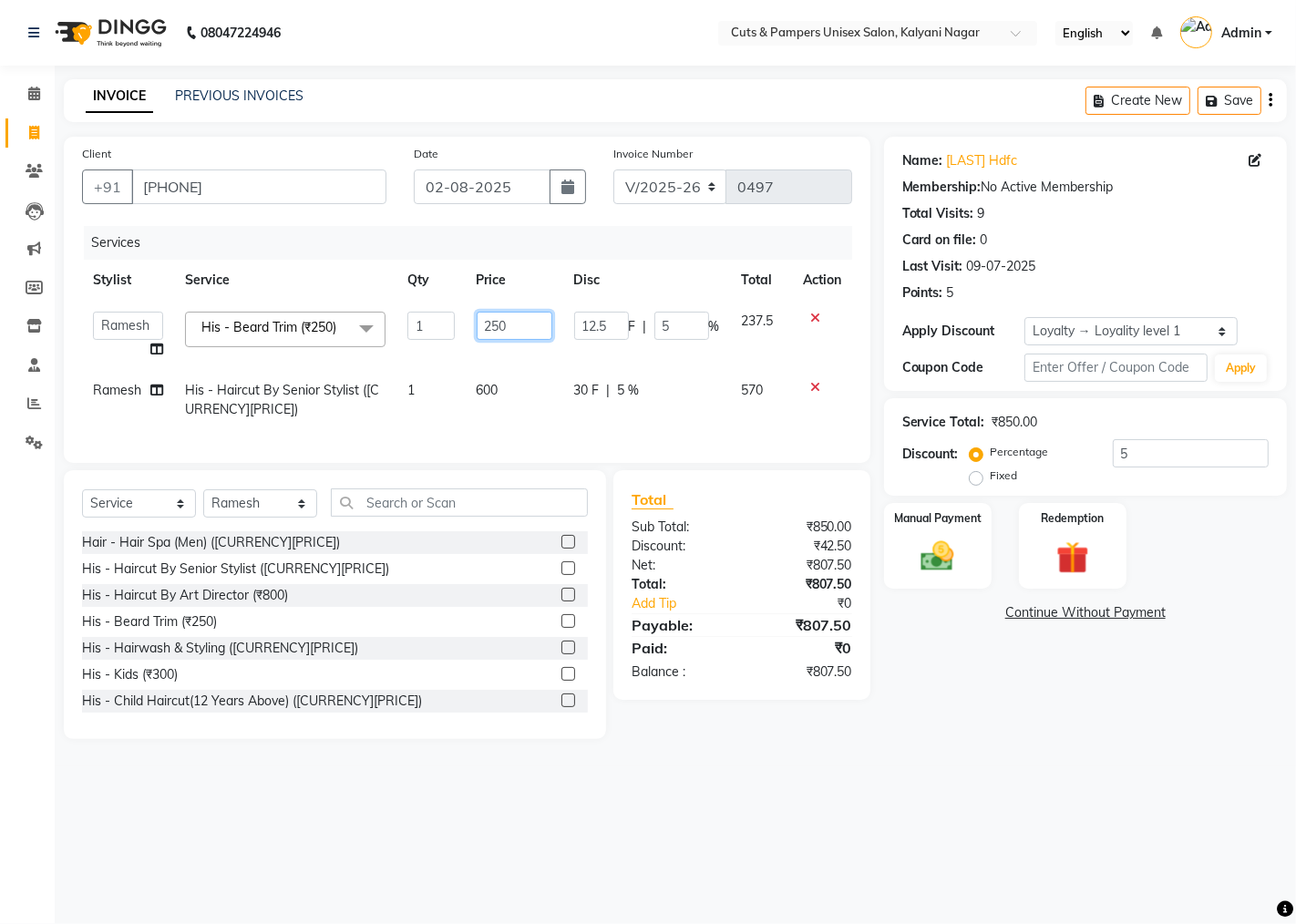click on "250" 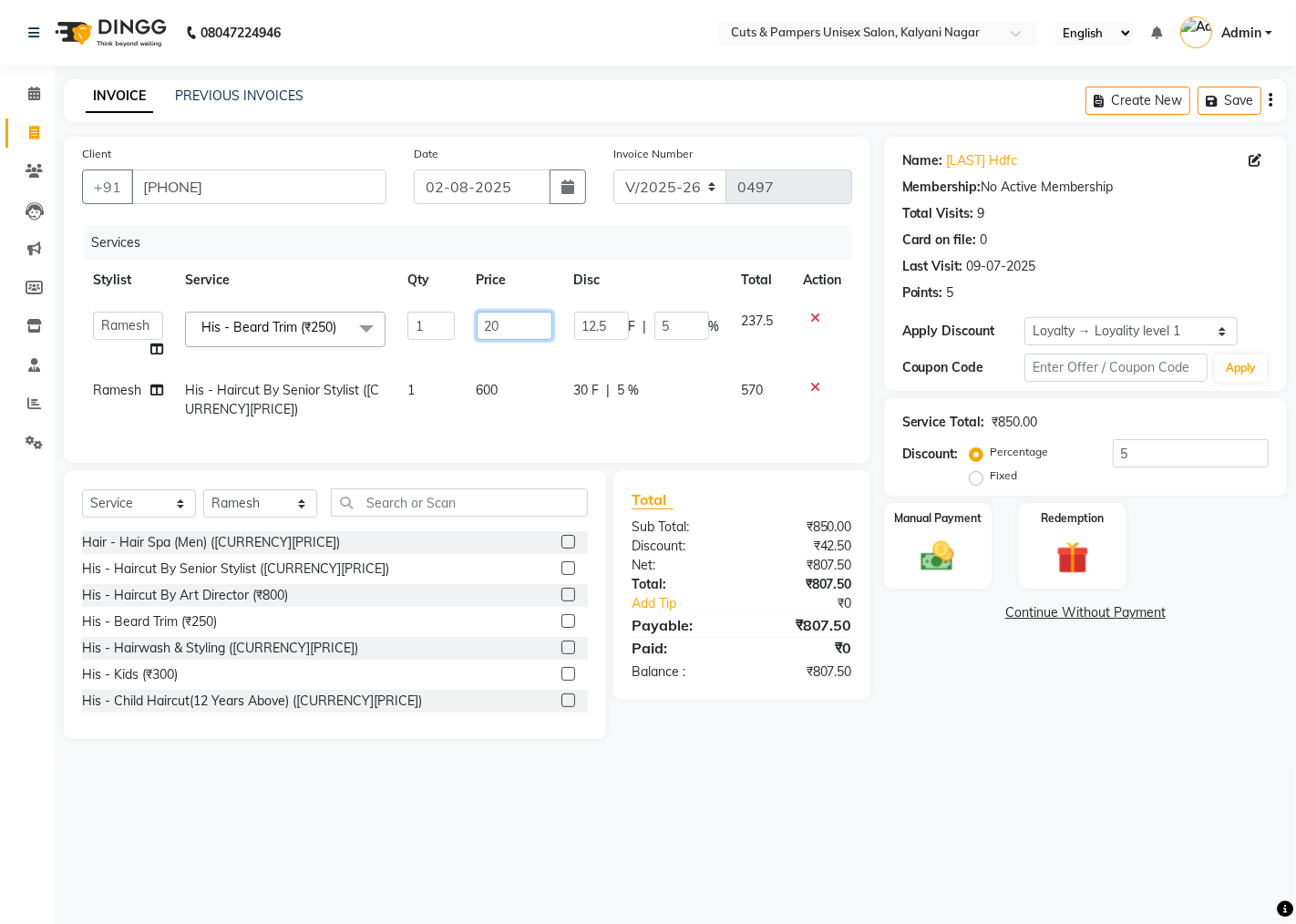 type on "200" 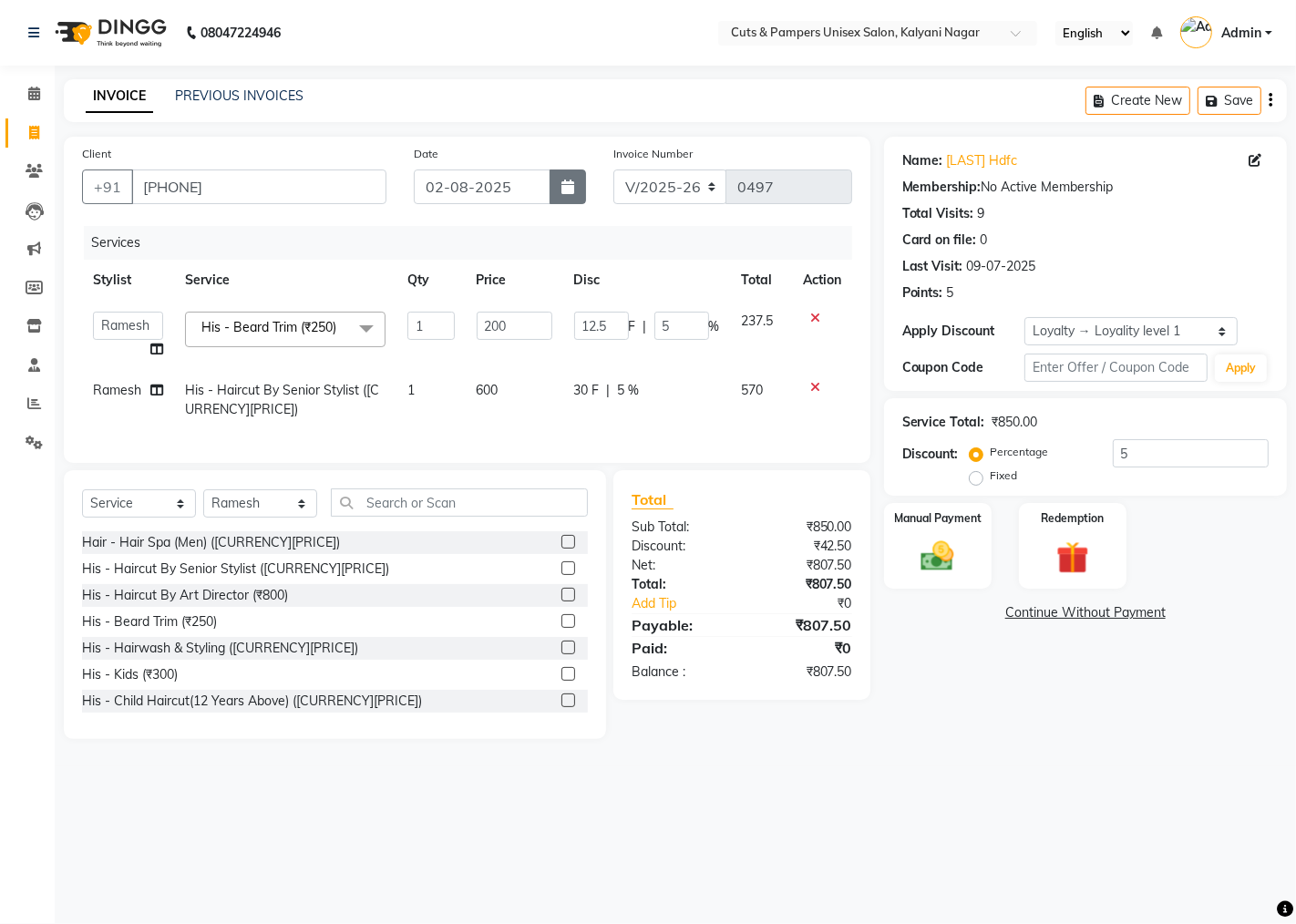 click 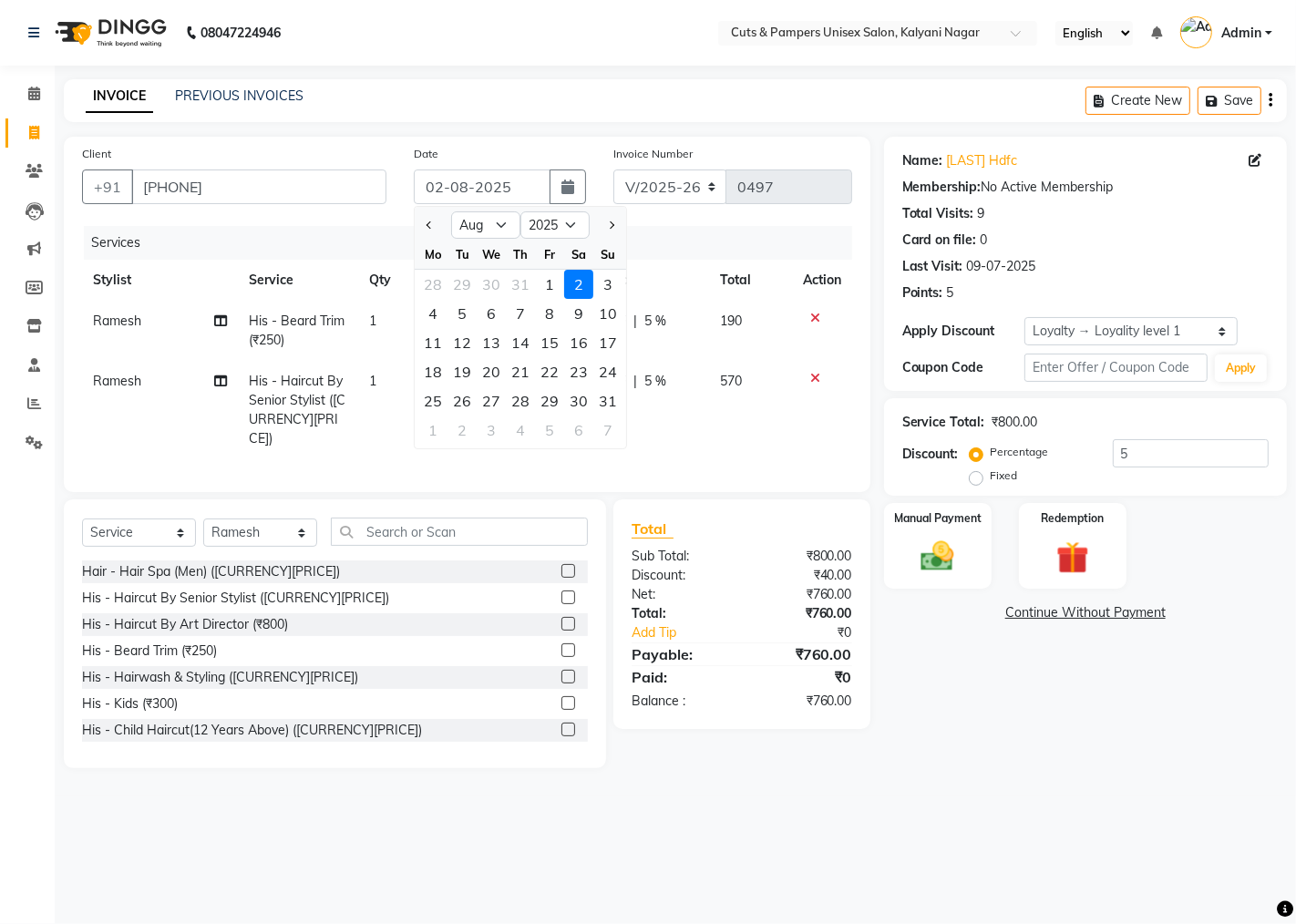 click on "1" 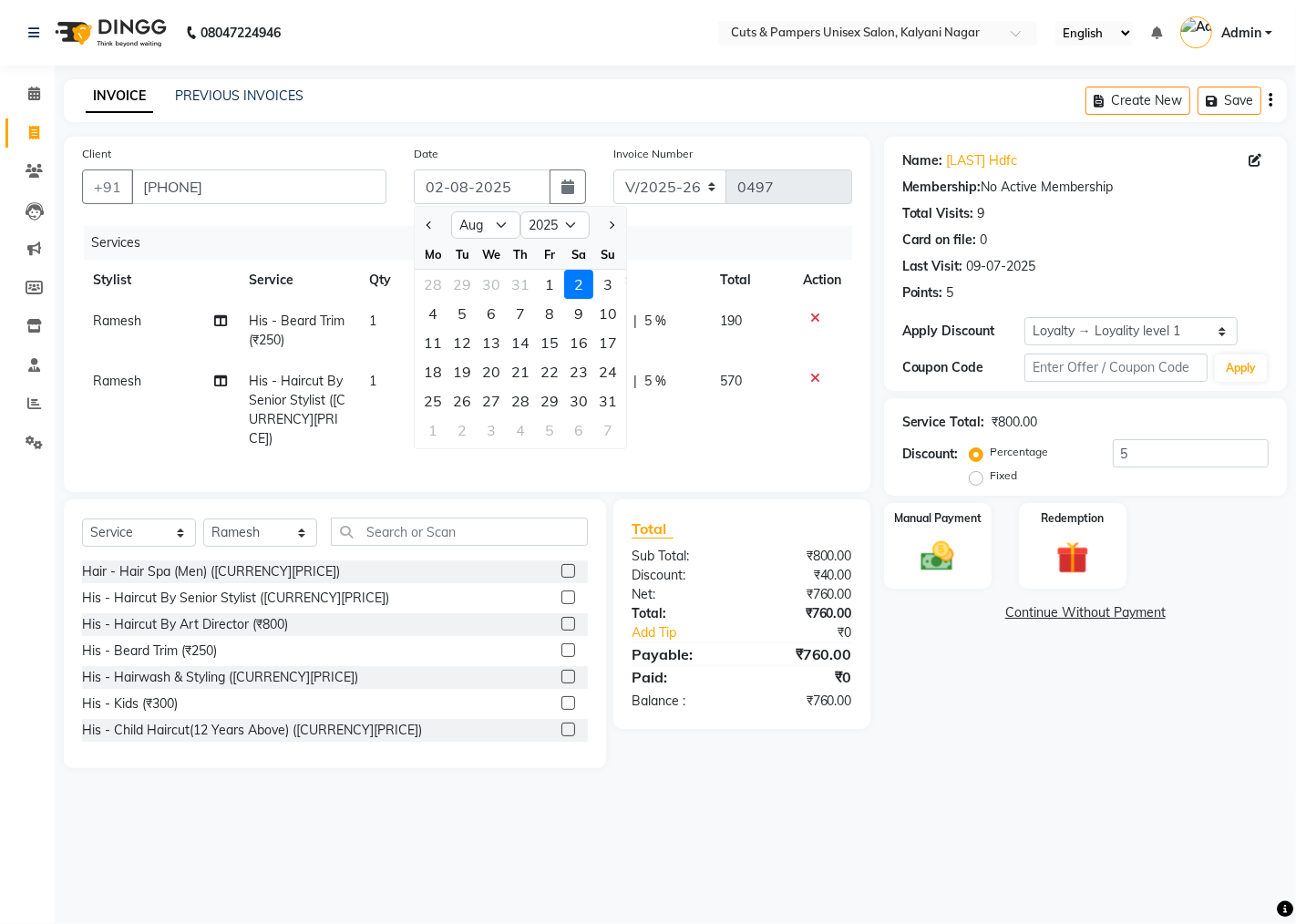 type on "01-08-2025" 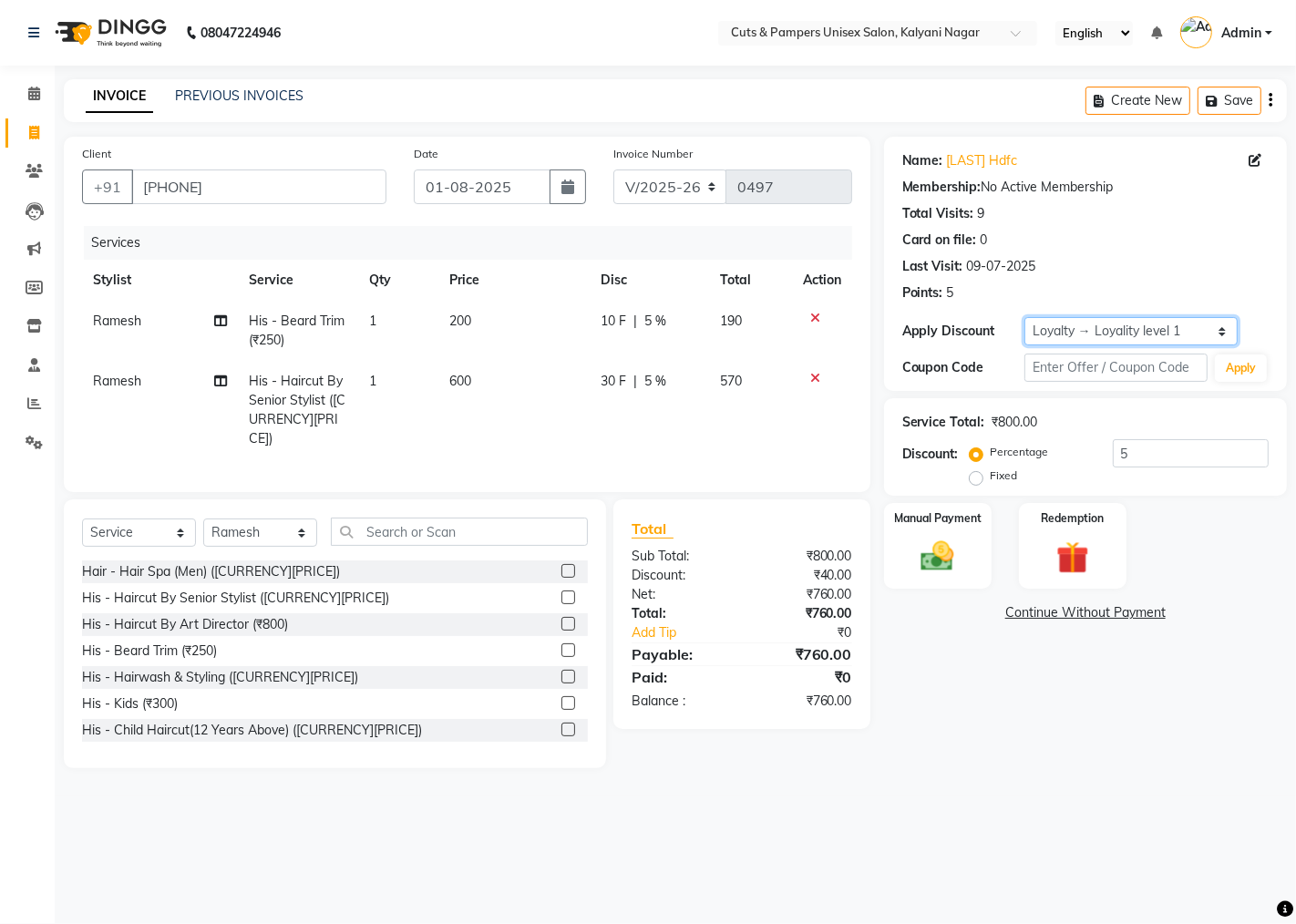 drag, startPoint x: 1058, startPoint y: 329, endPoint x: 1064, endPoint y: 343, distance: 15.231546 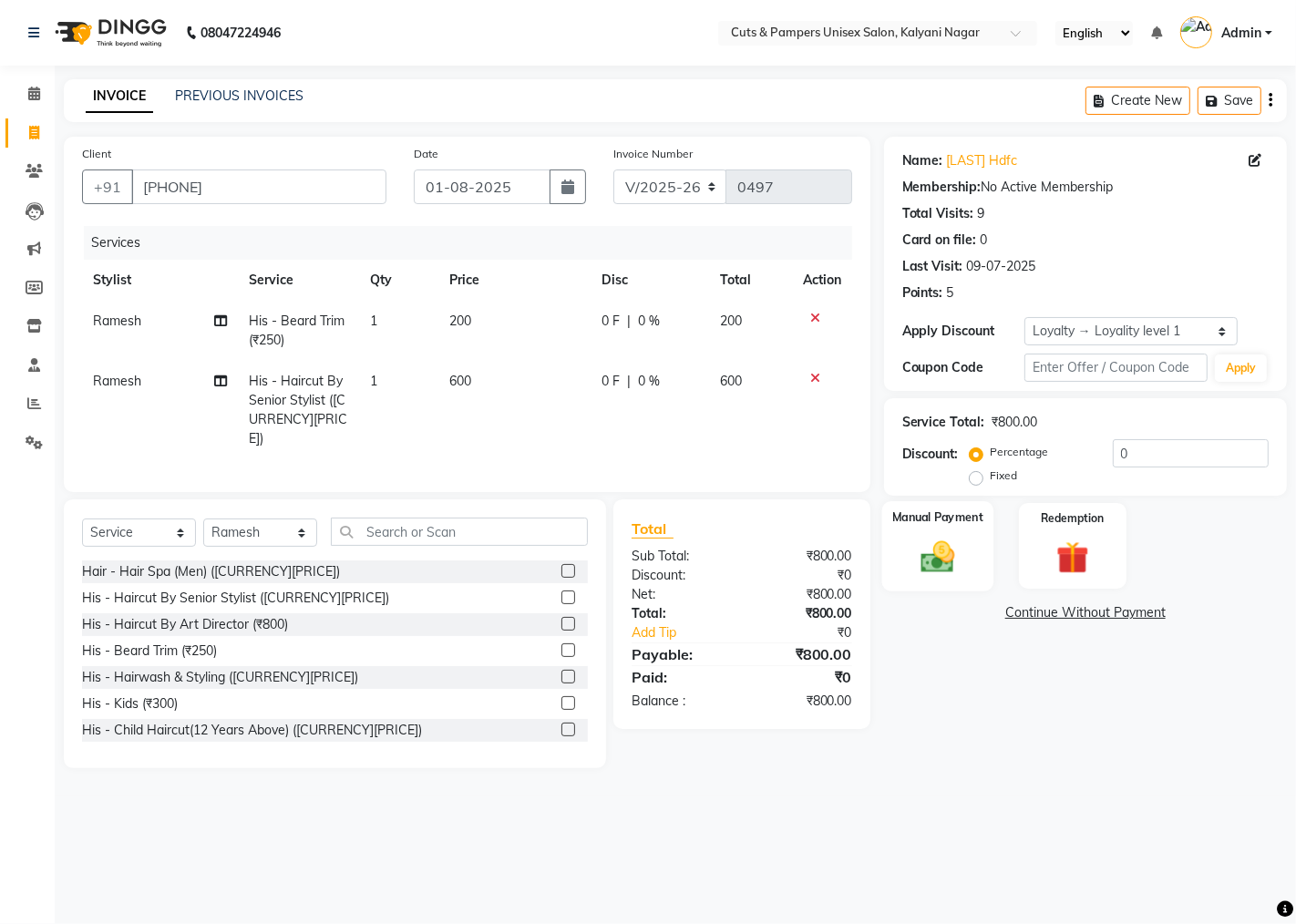 click 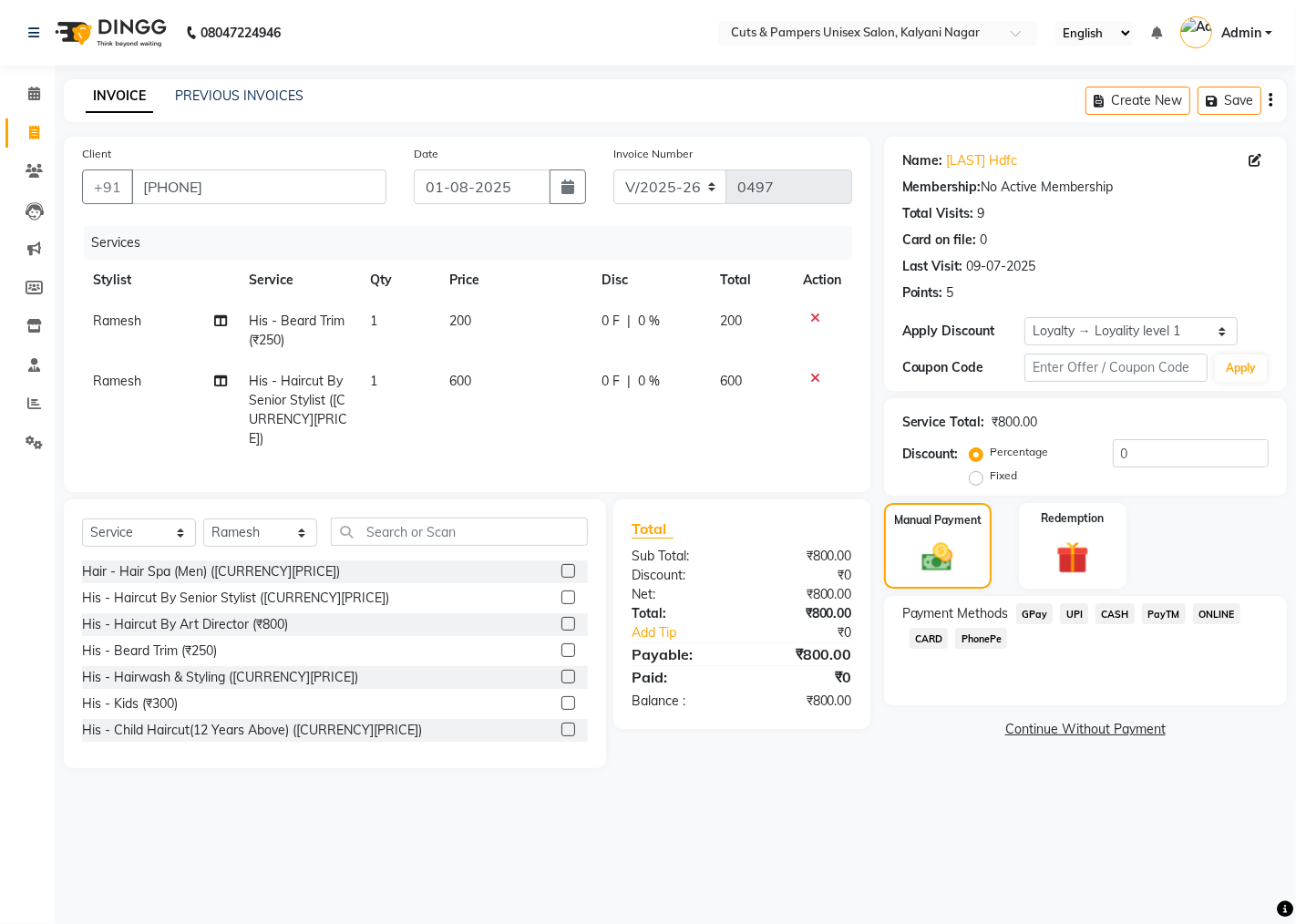 drag, startPoint x: 1034, startPoint y: 611, endPoint x: 1035, endPoint y: 627, distance: 16.03122 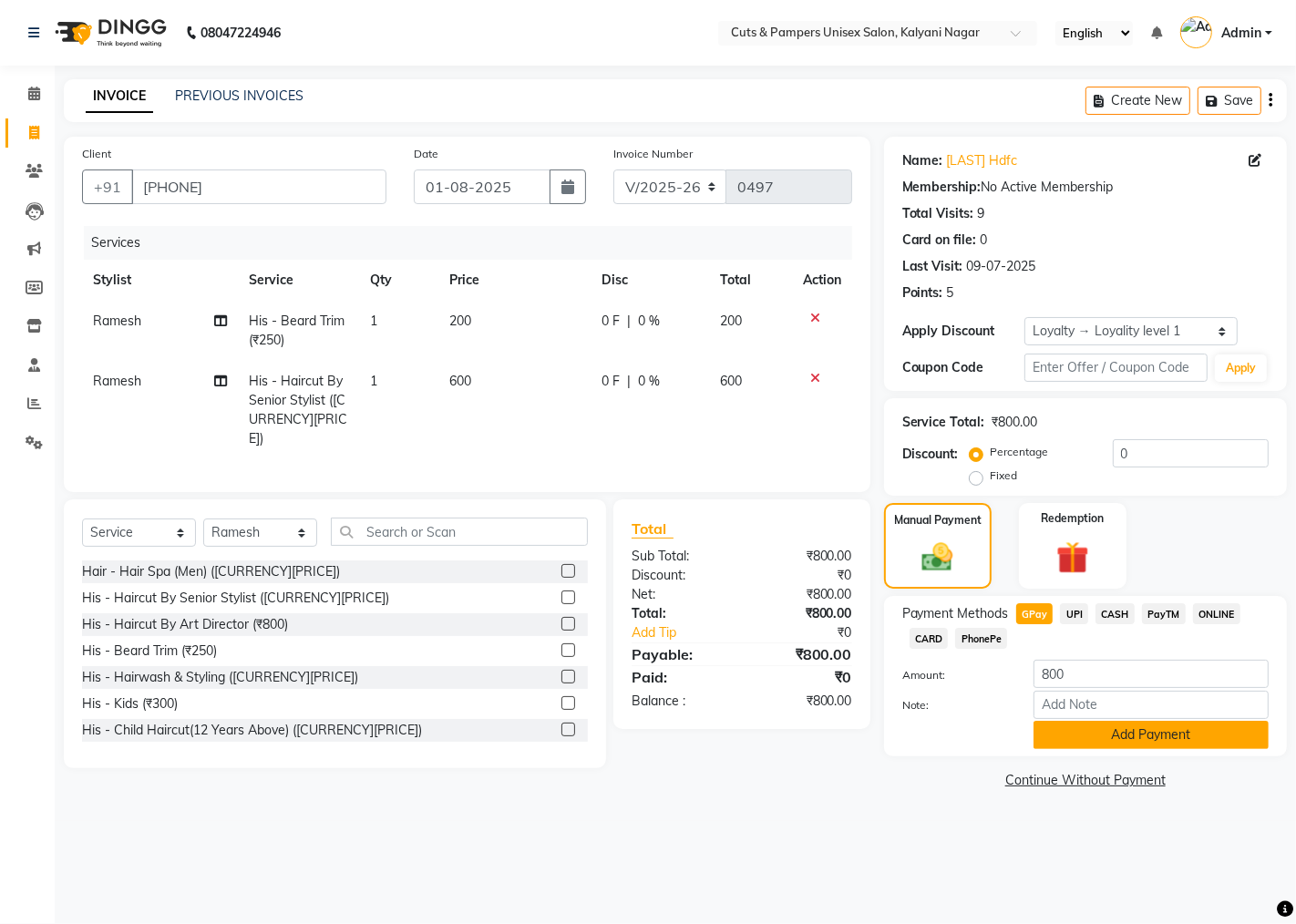 click on "Add Payment" 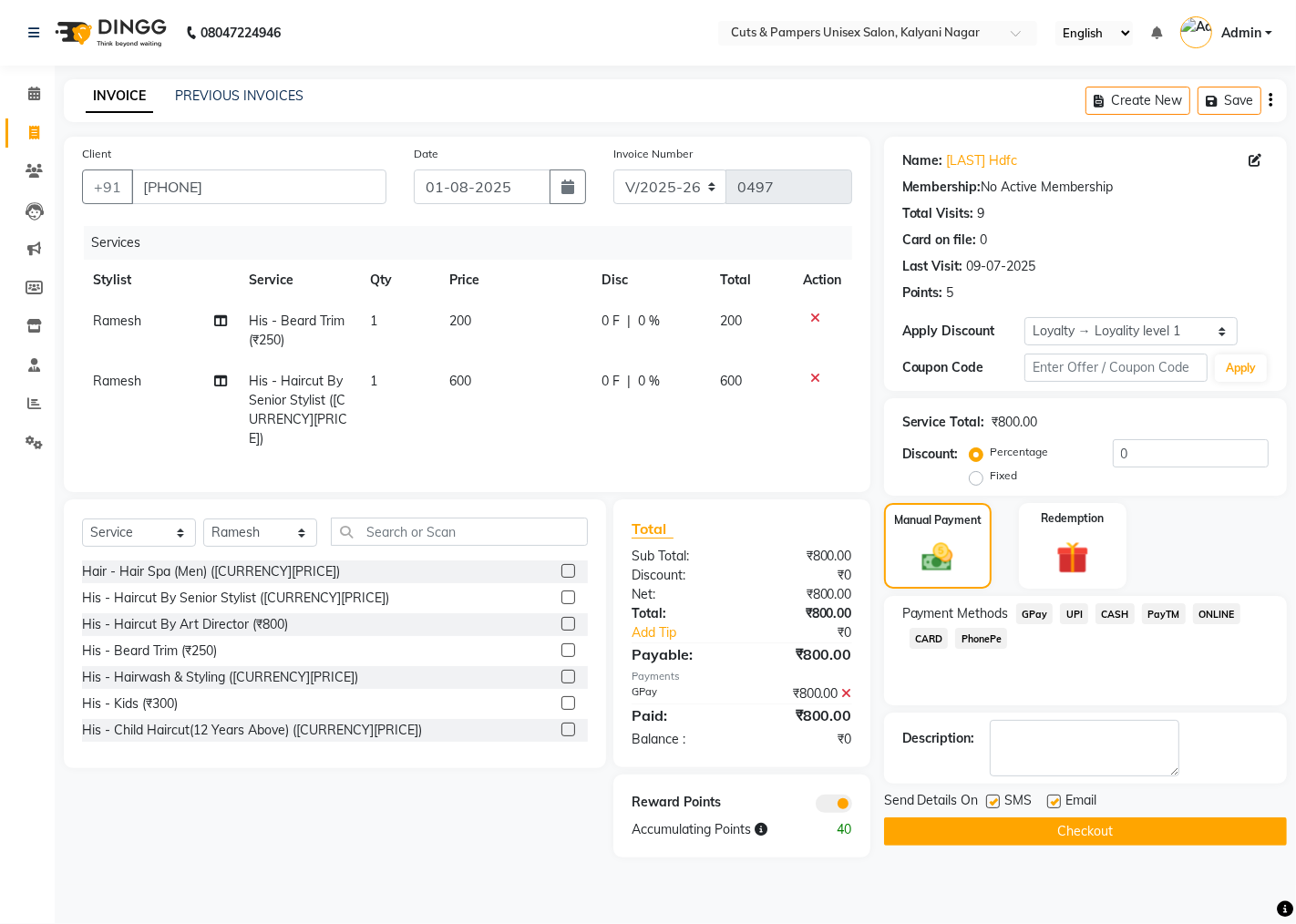 click on "Checkout" 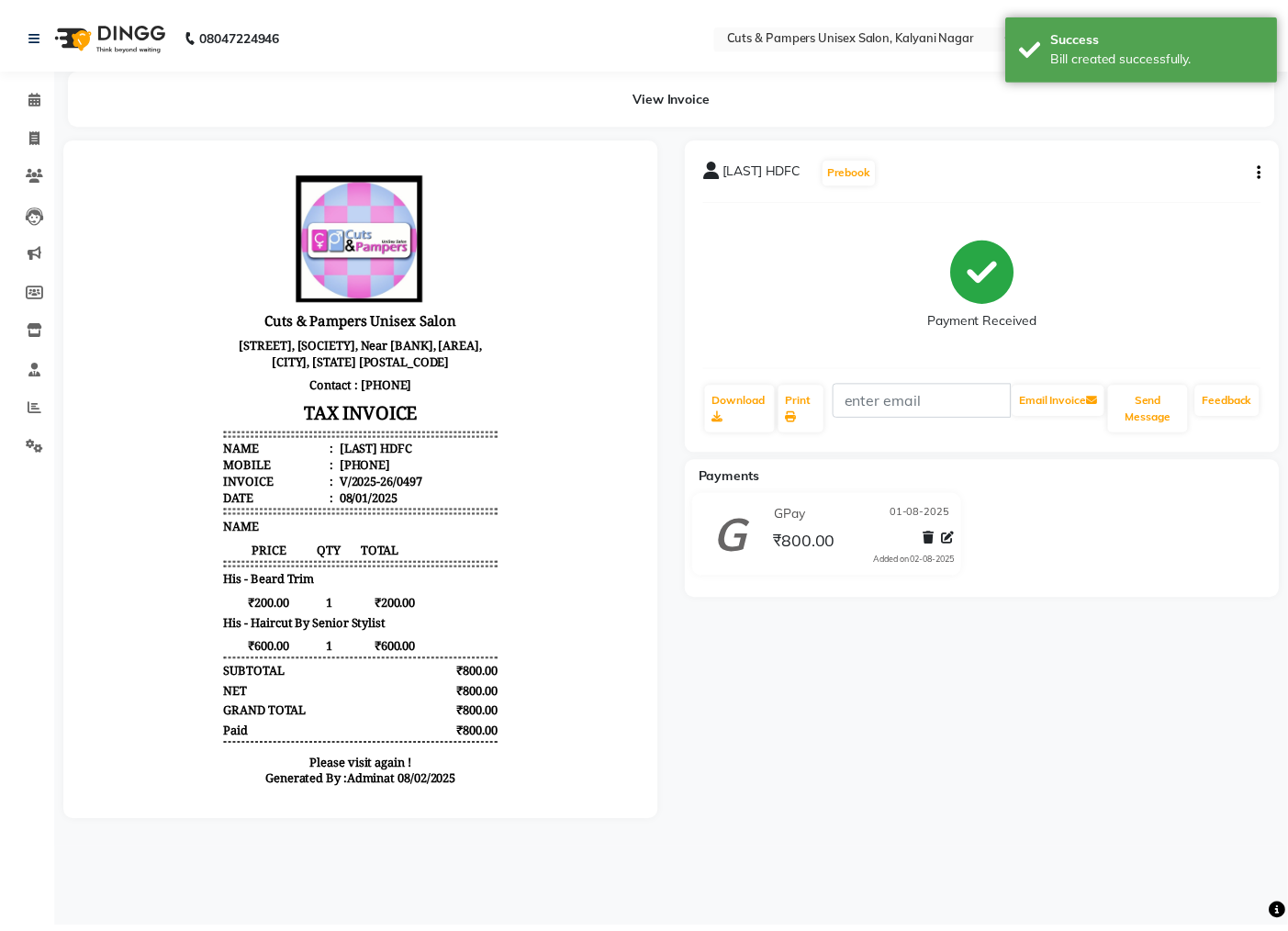 scroll, scrollTop: 0, scrollLeft: 0, axis: both 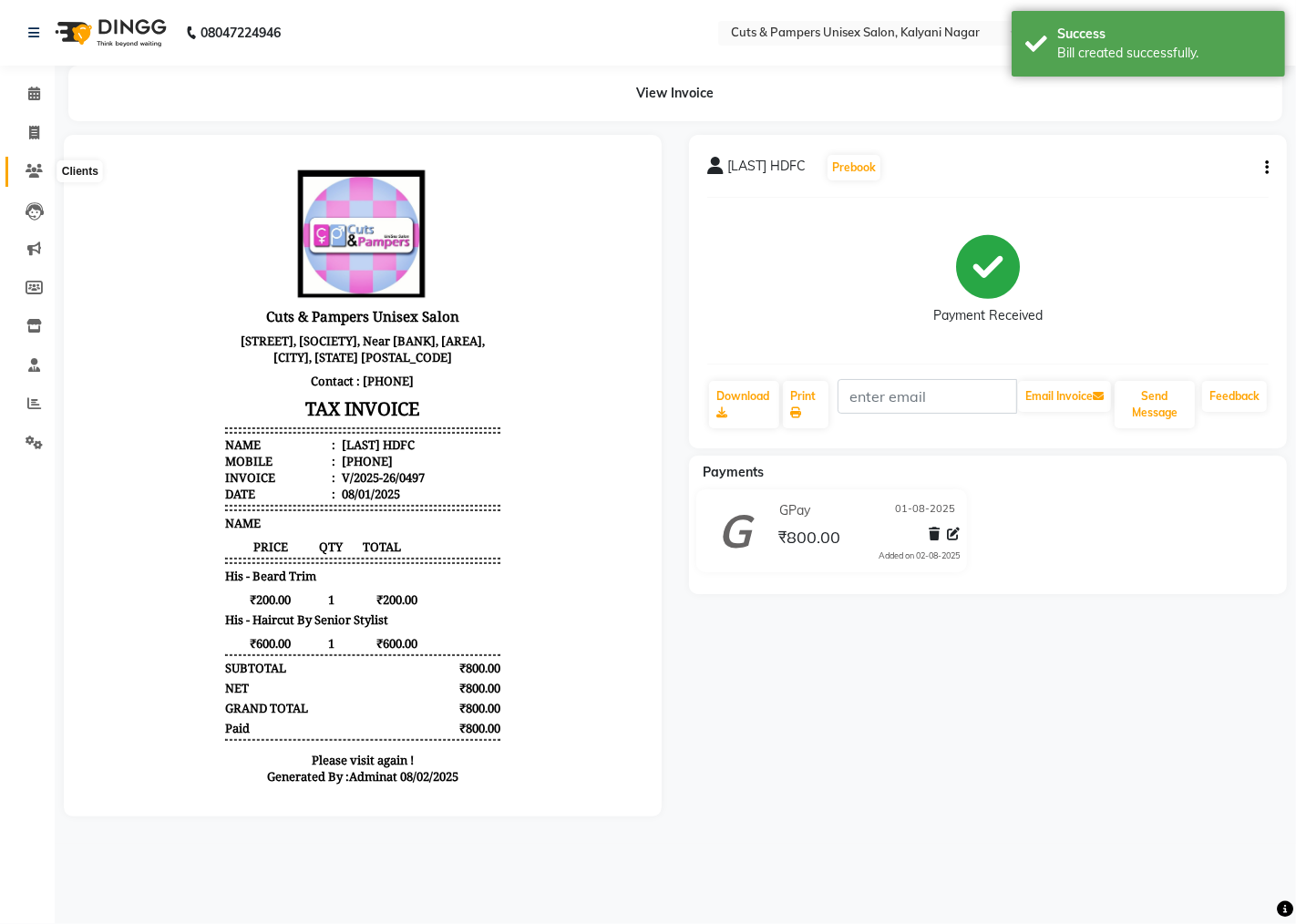 click 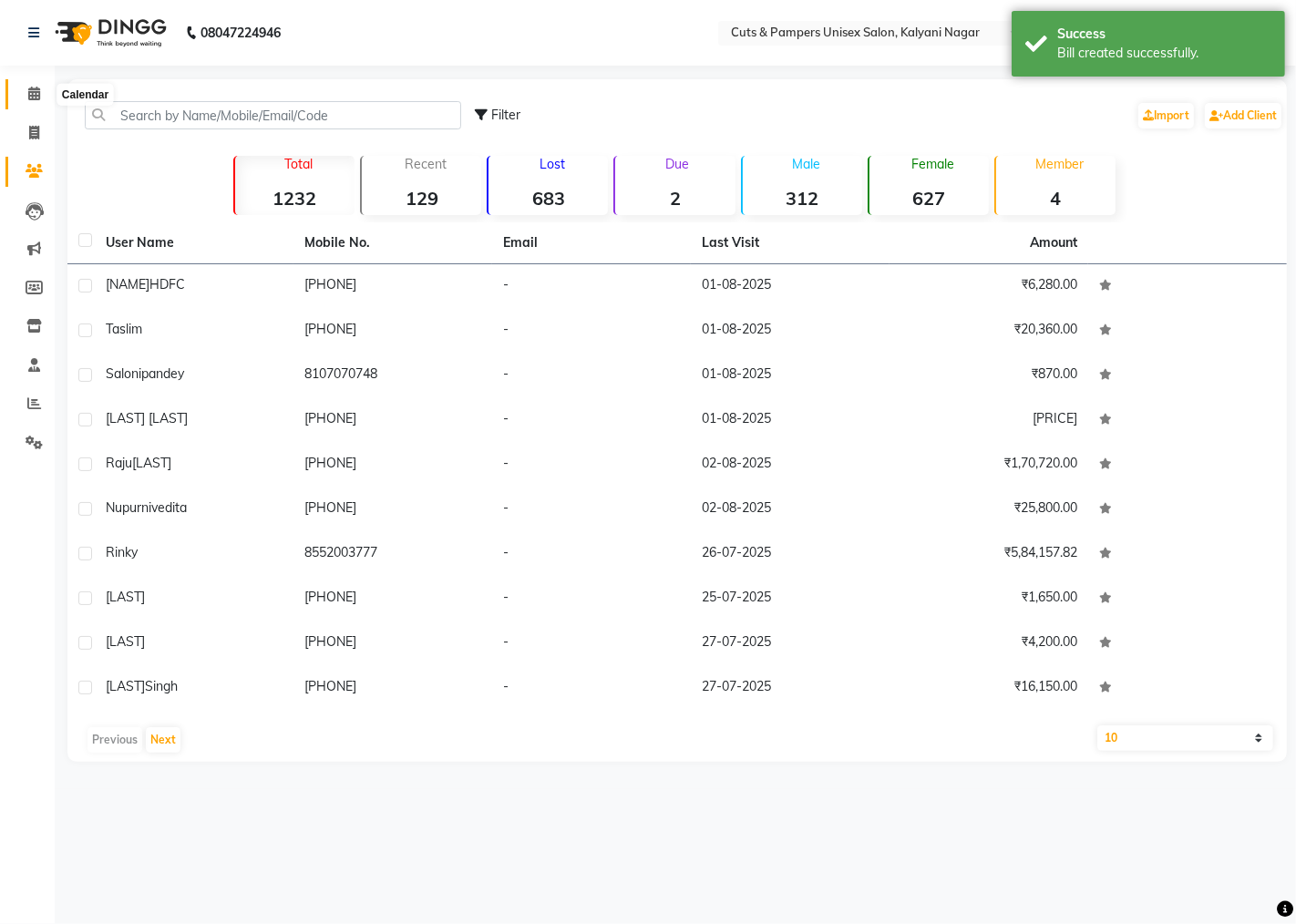click 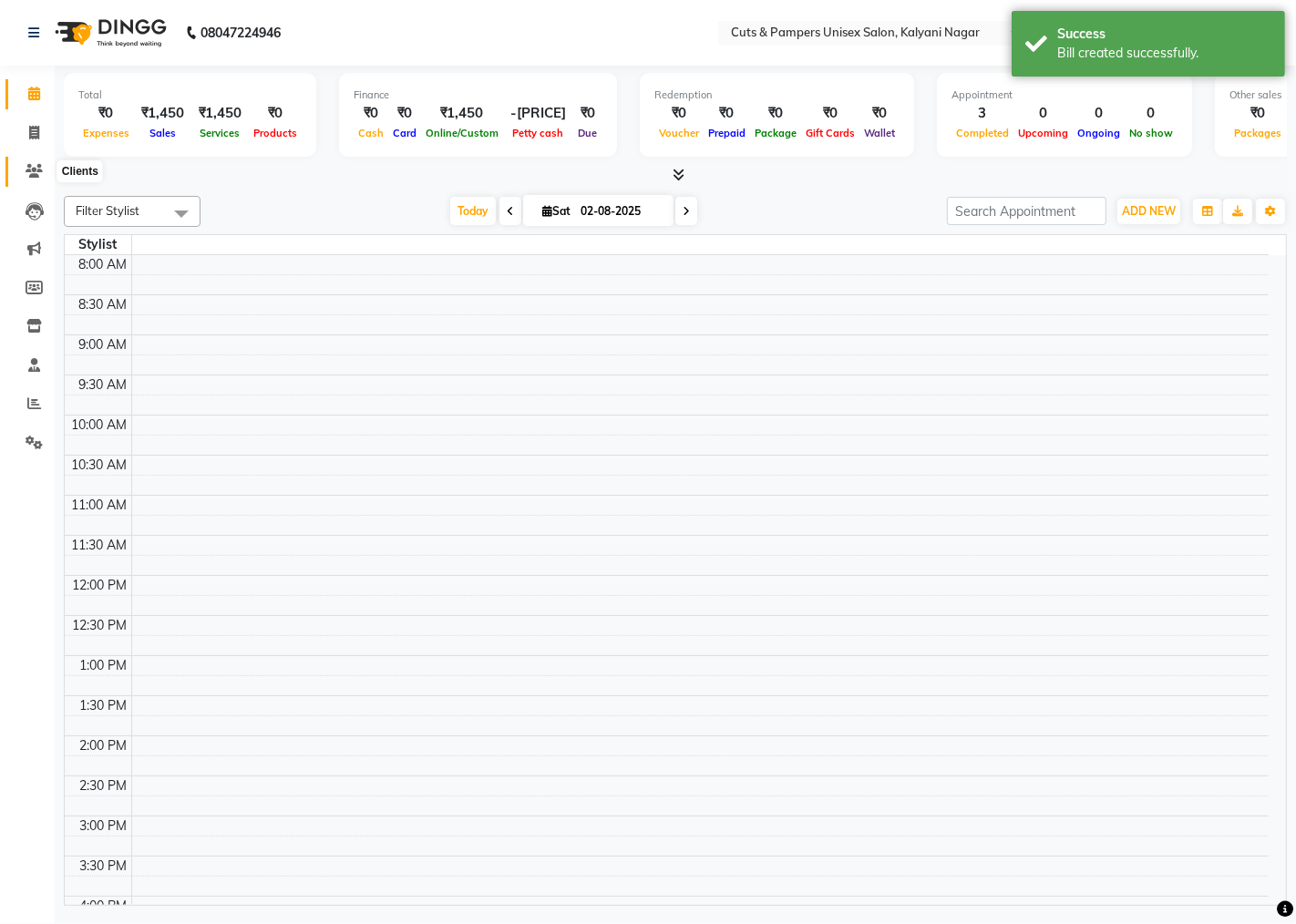 click 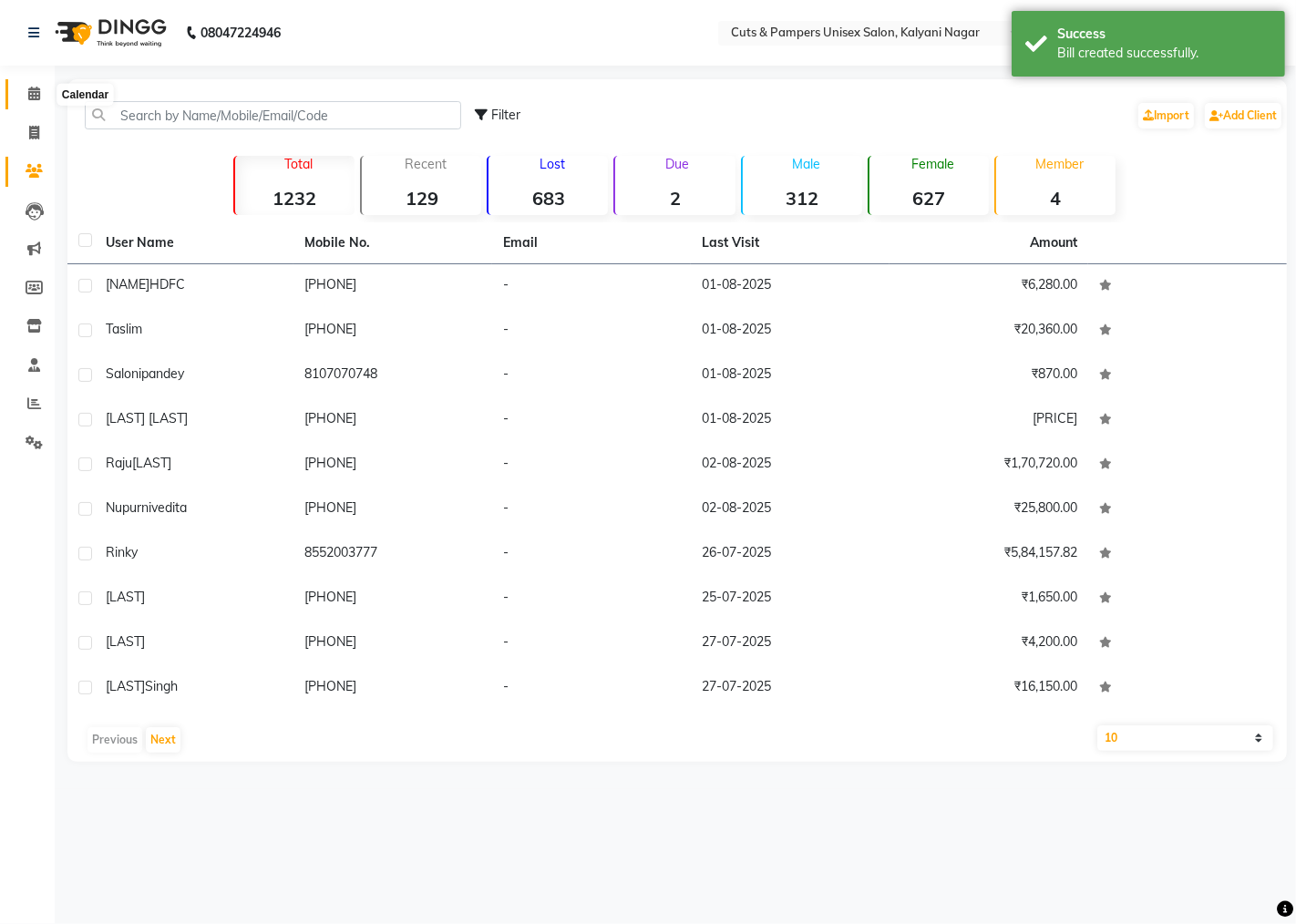 click 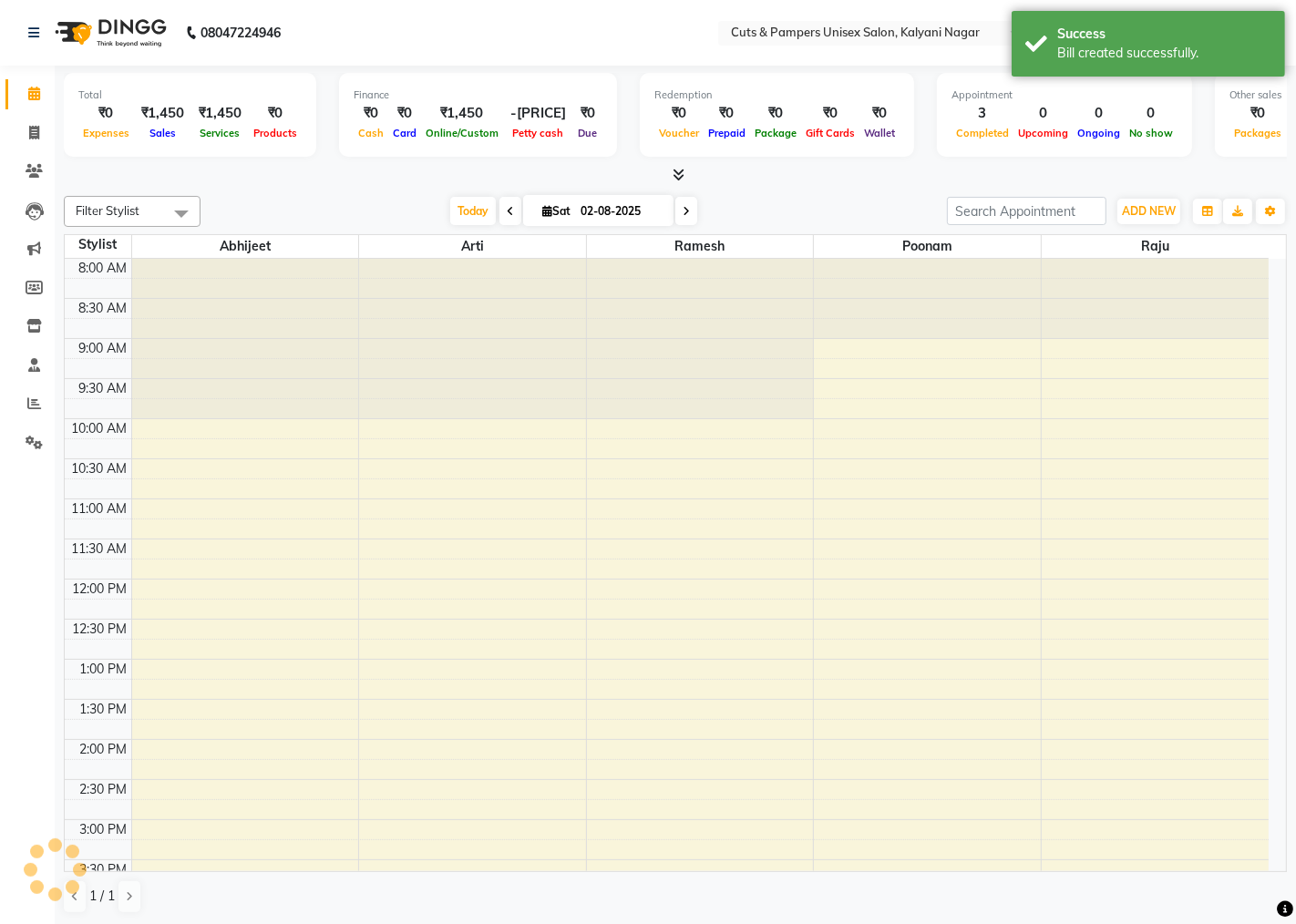 scroll, scrollTop: 0, scrollLeft: 0, axis: both 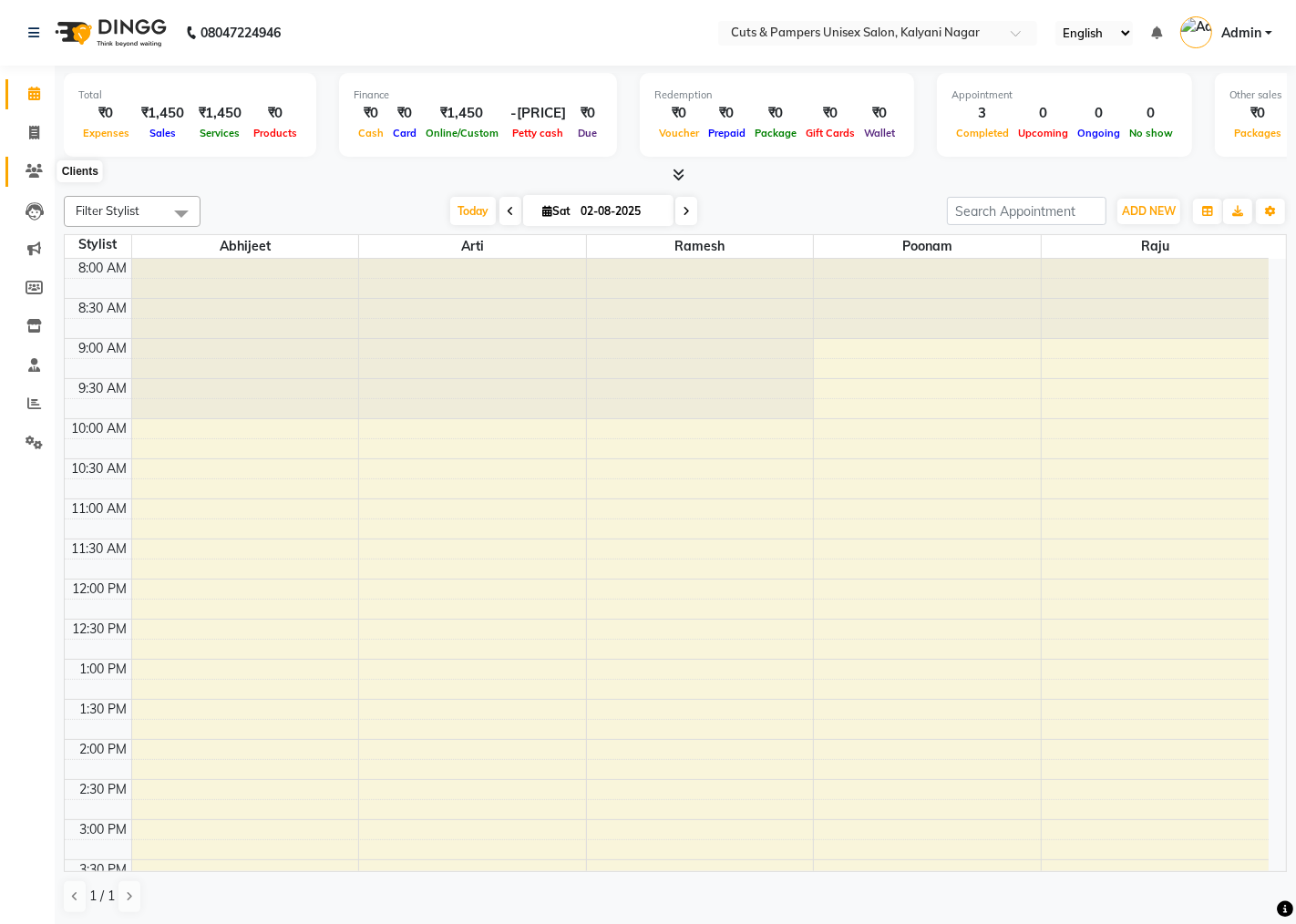 click 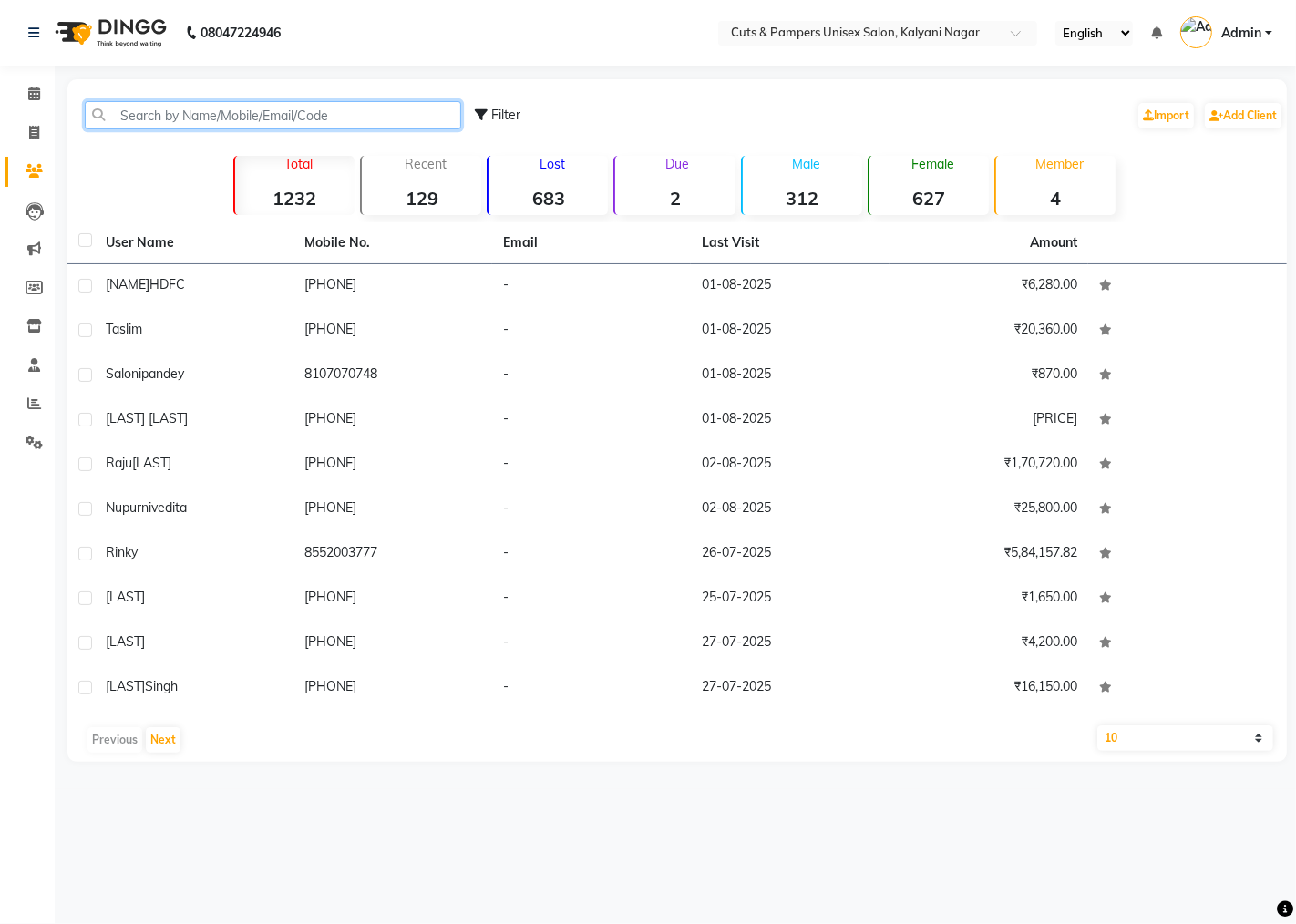 click 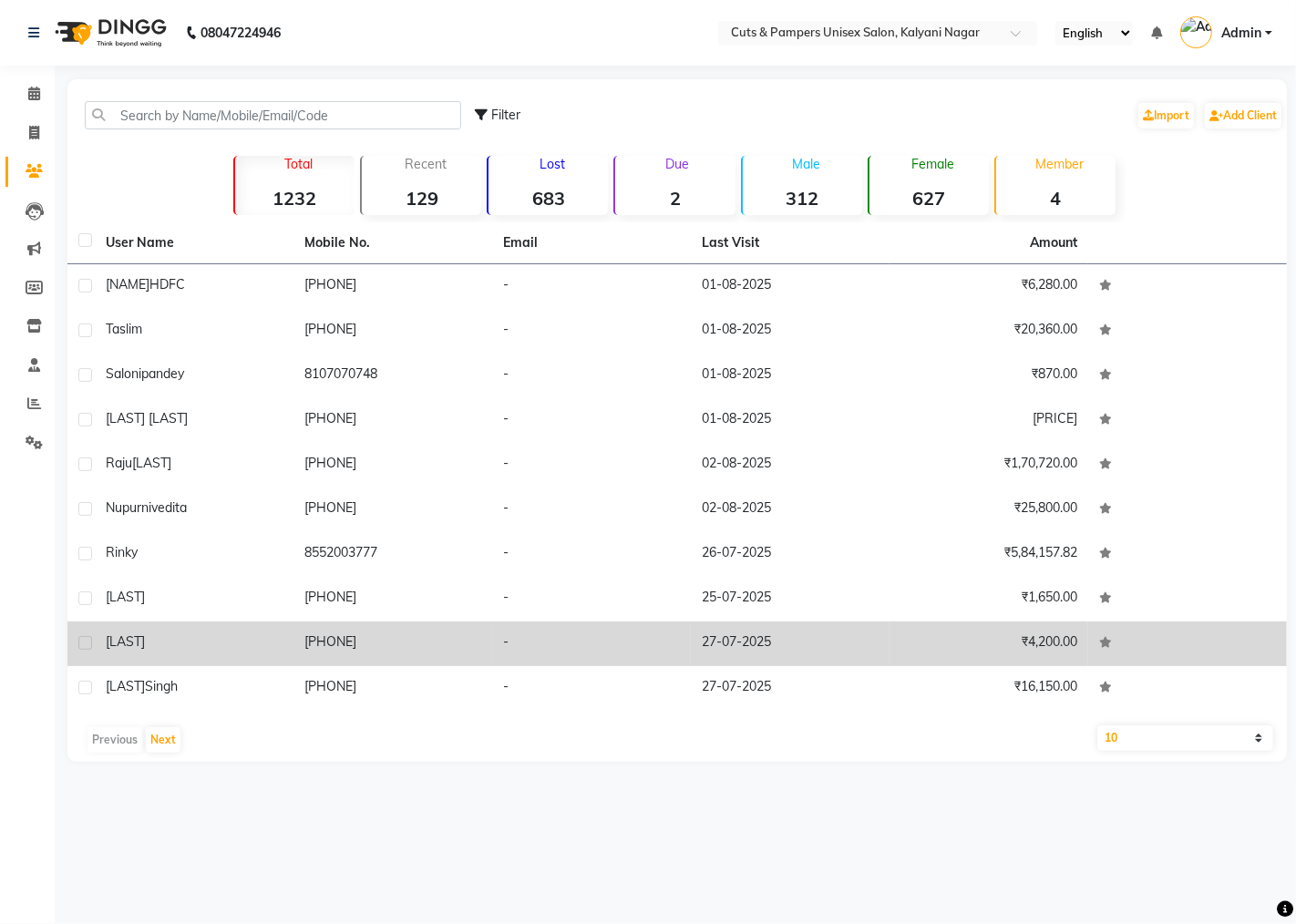 click on "[PHONE]" 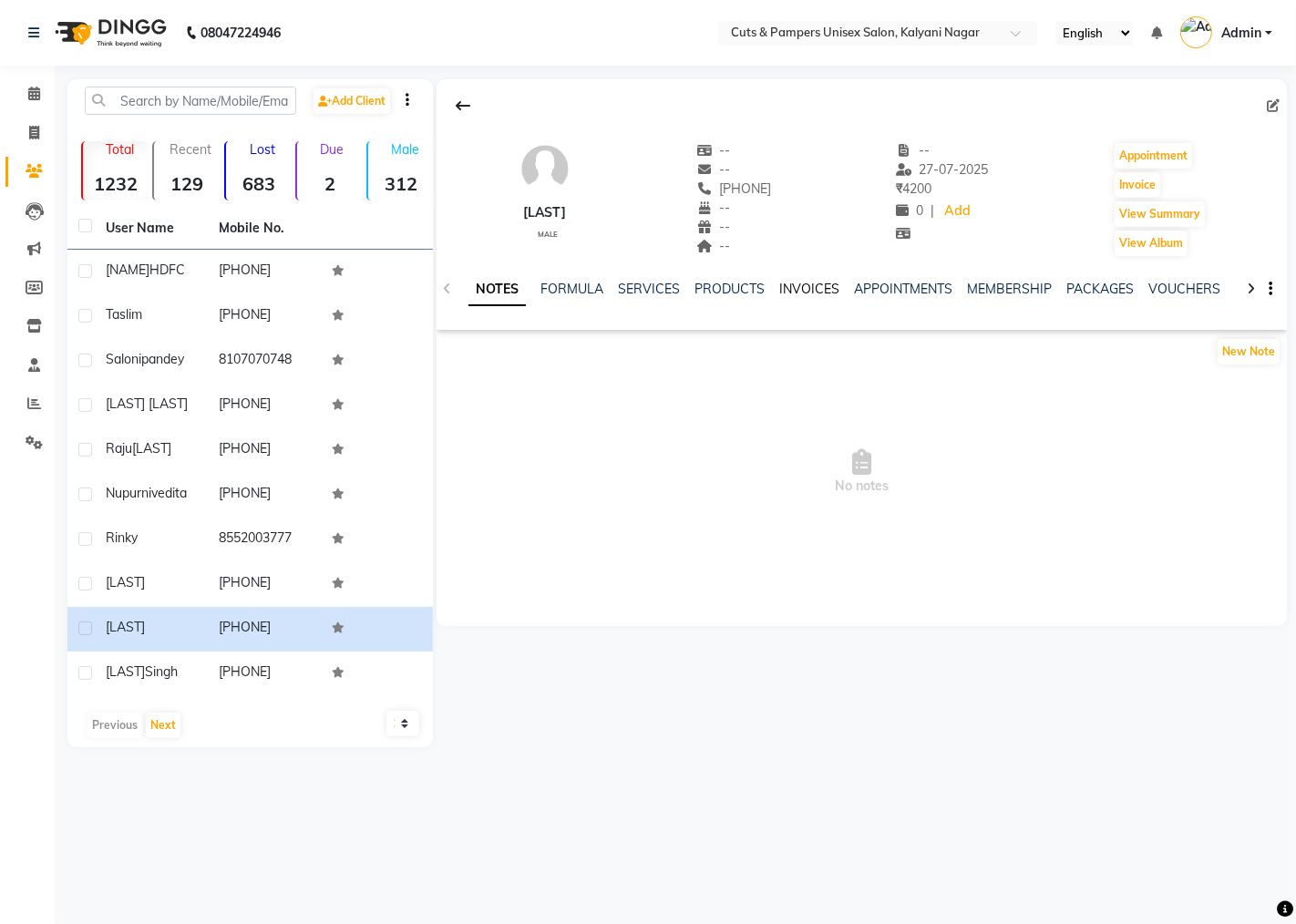 click on "INVOICES" 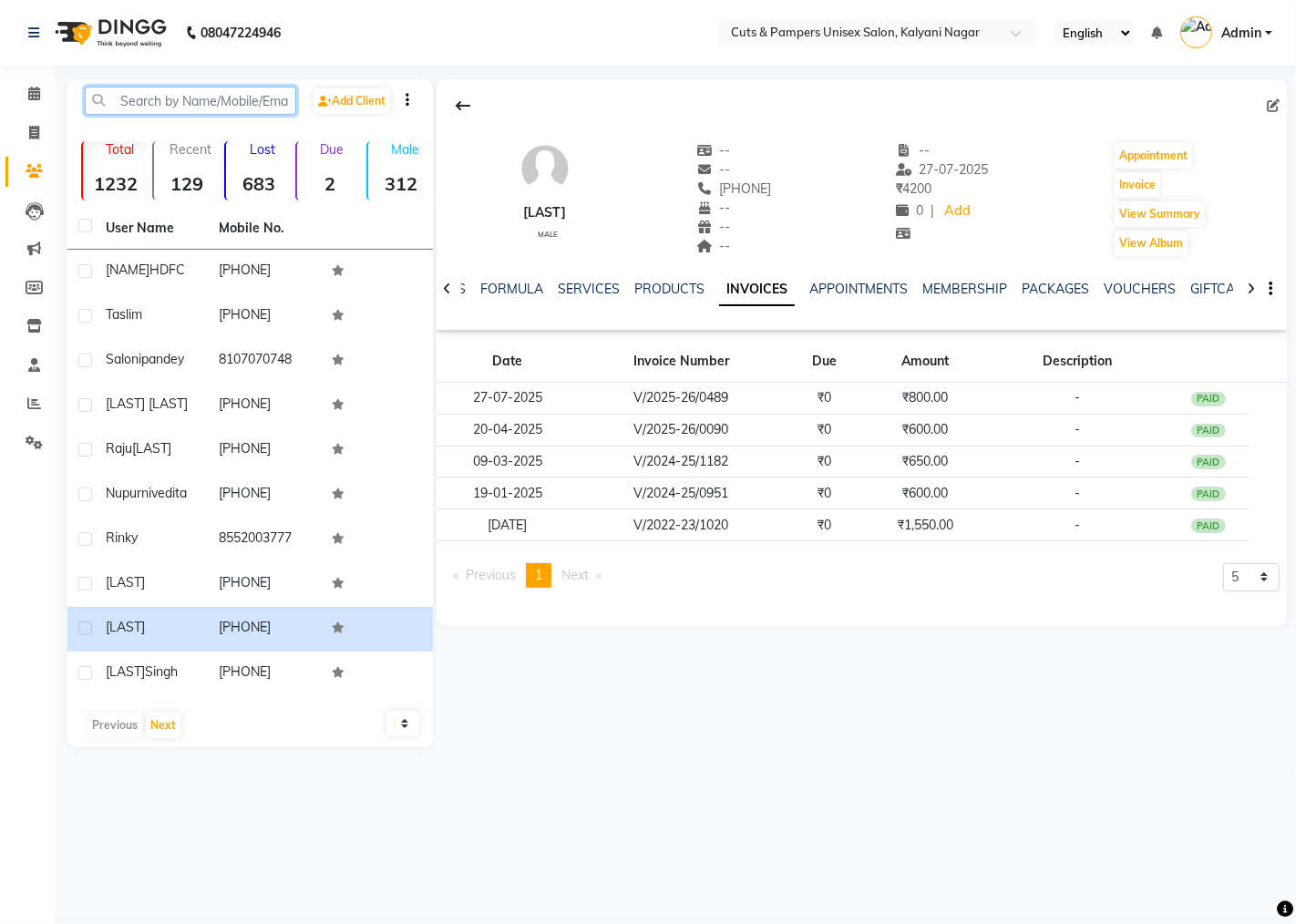 click 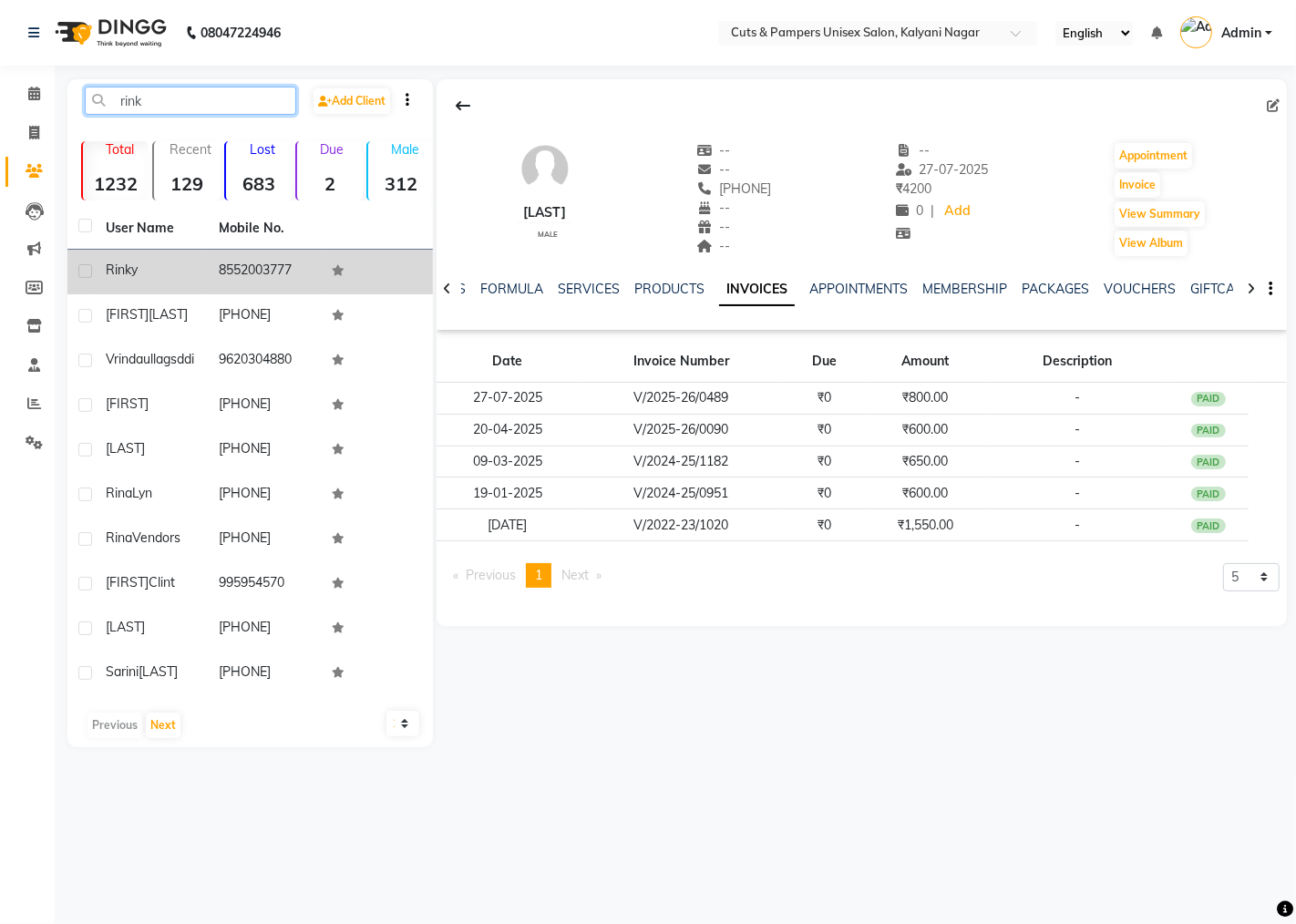 type on "rink" 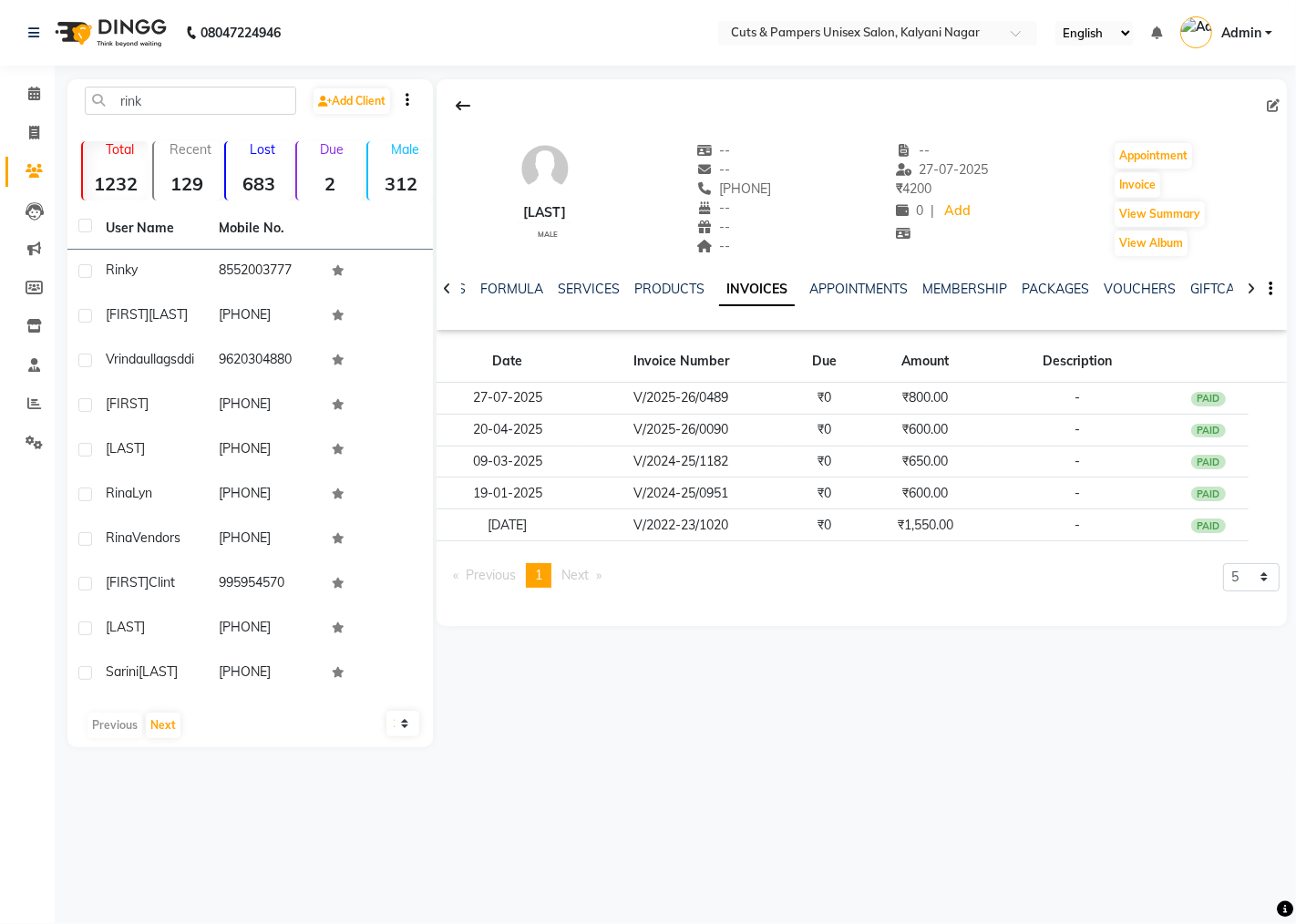 drag, startPoint x: 278, startPoint y: 268, endPoint x: 815, endPoint y: 408, distance: 554.9495 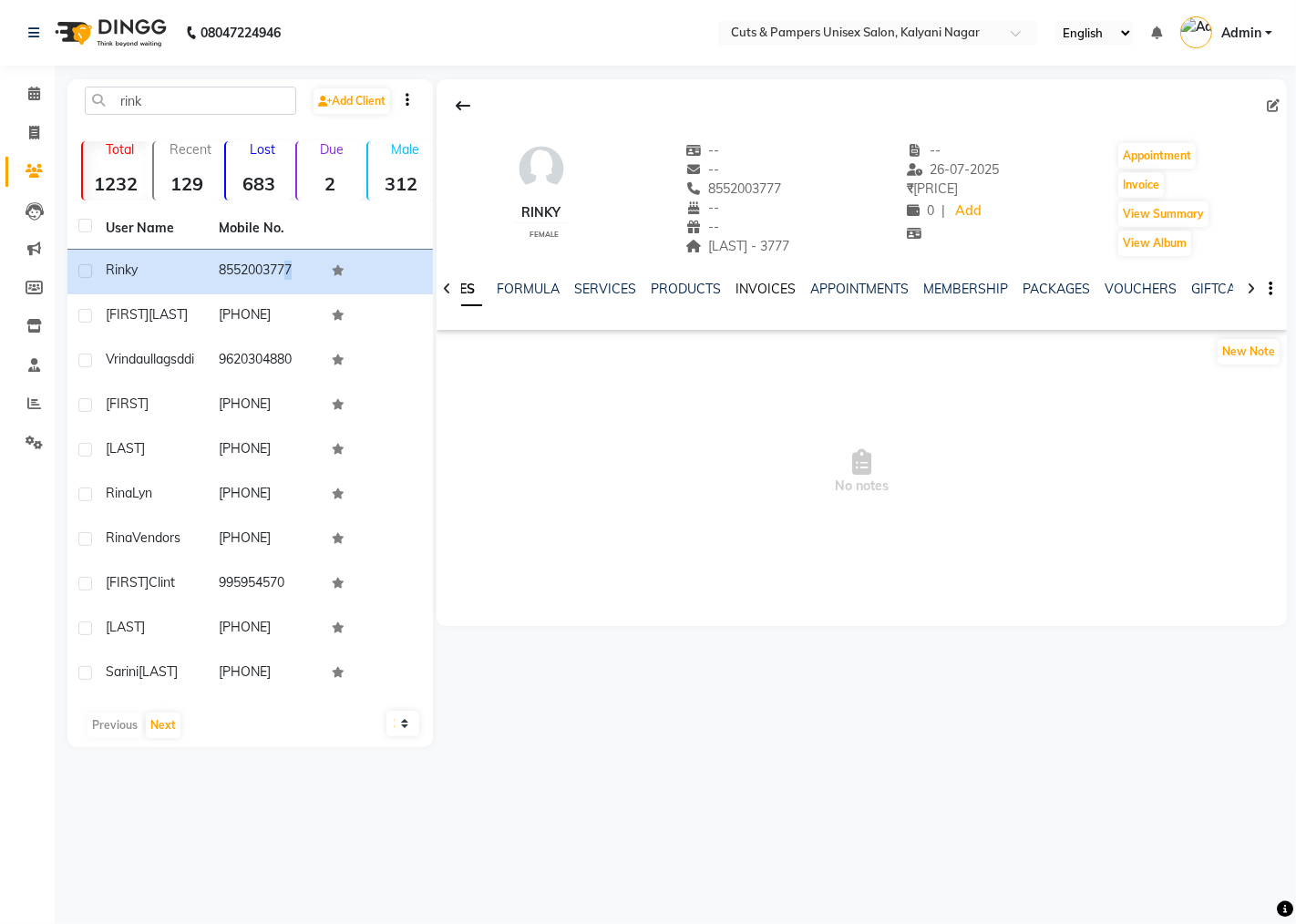 click on "INVOICES" 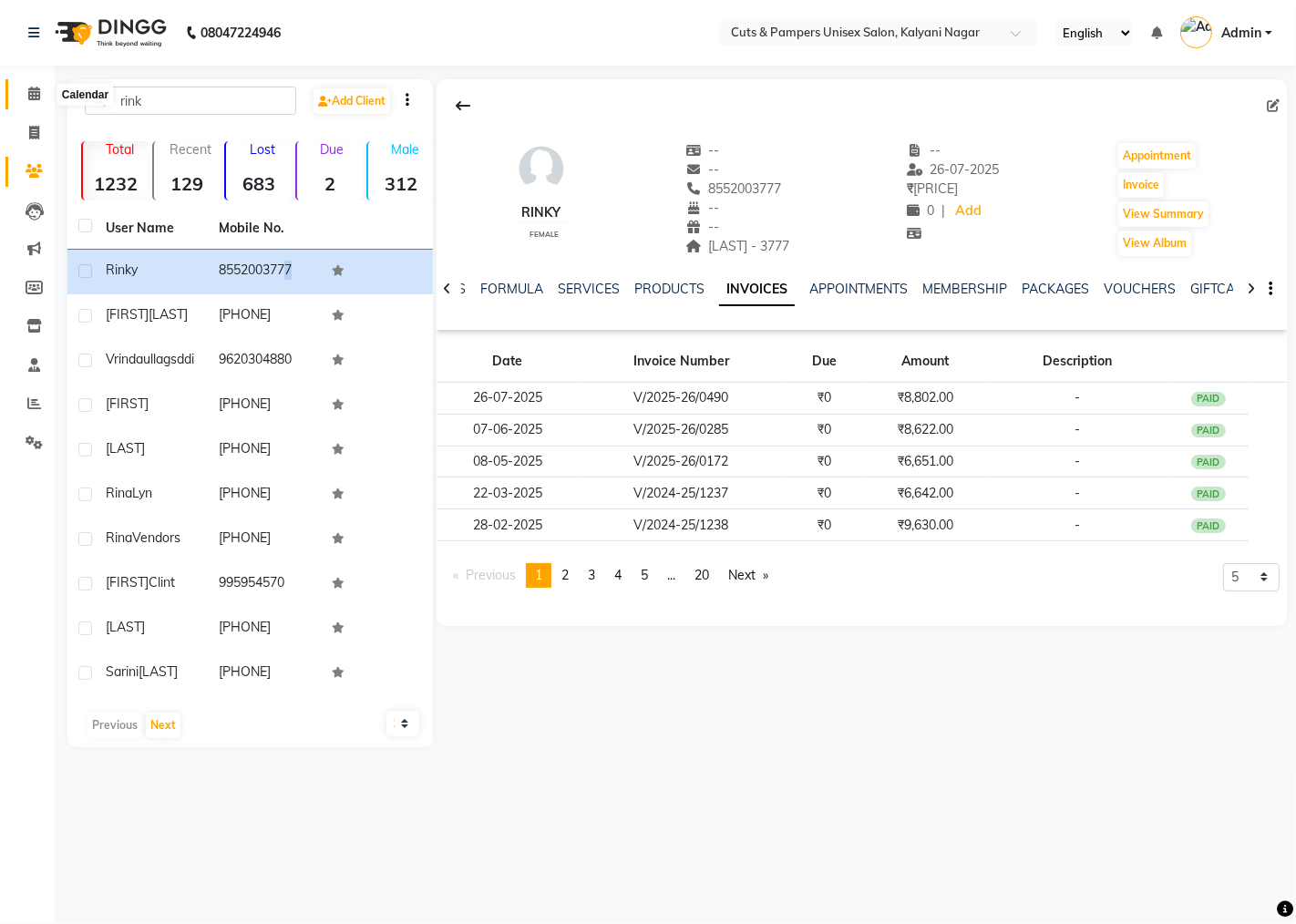click 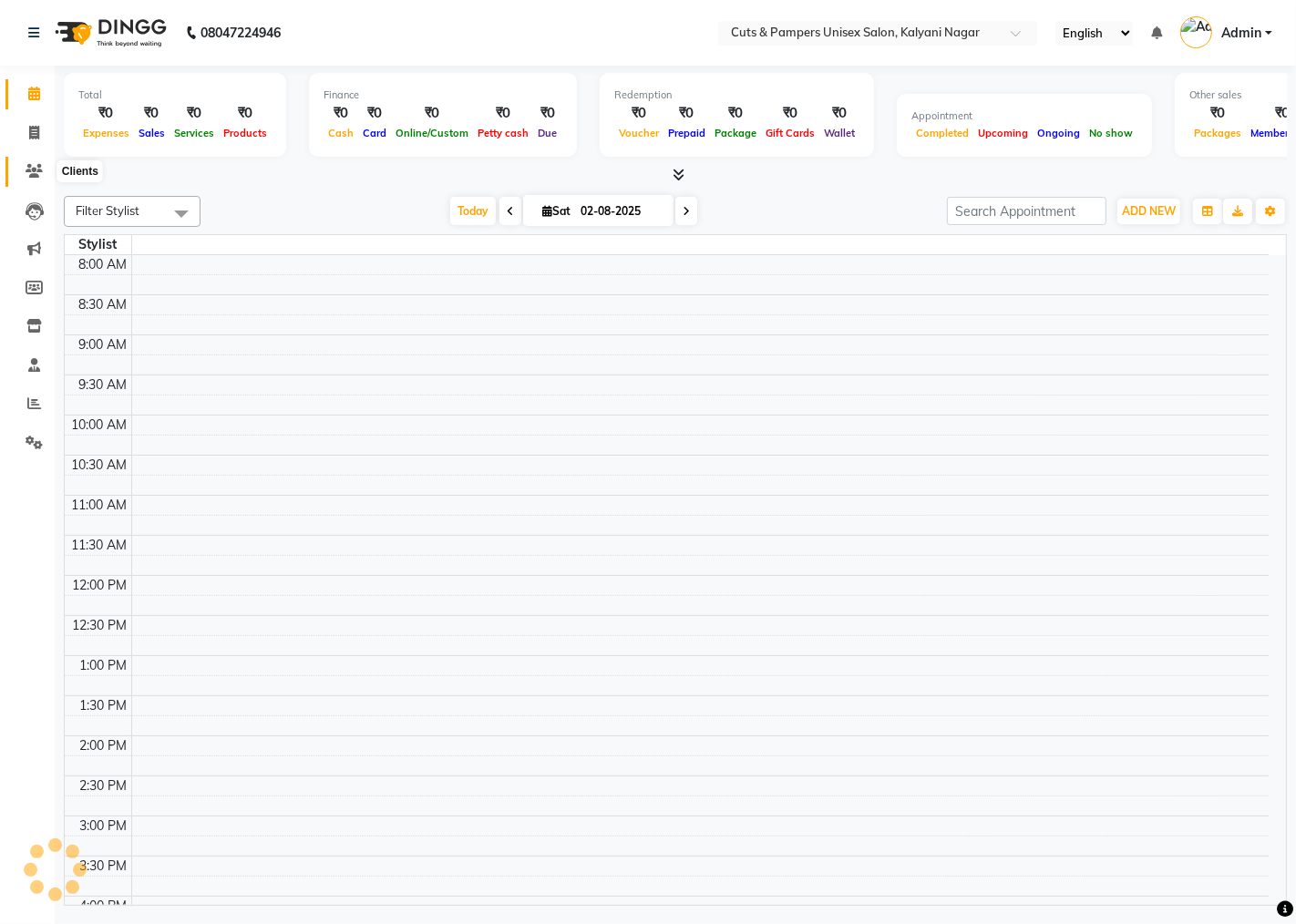 click 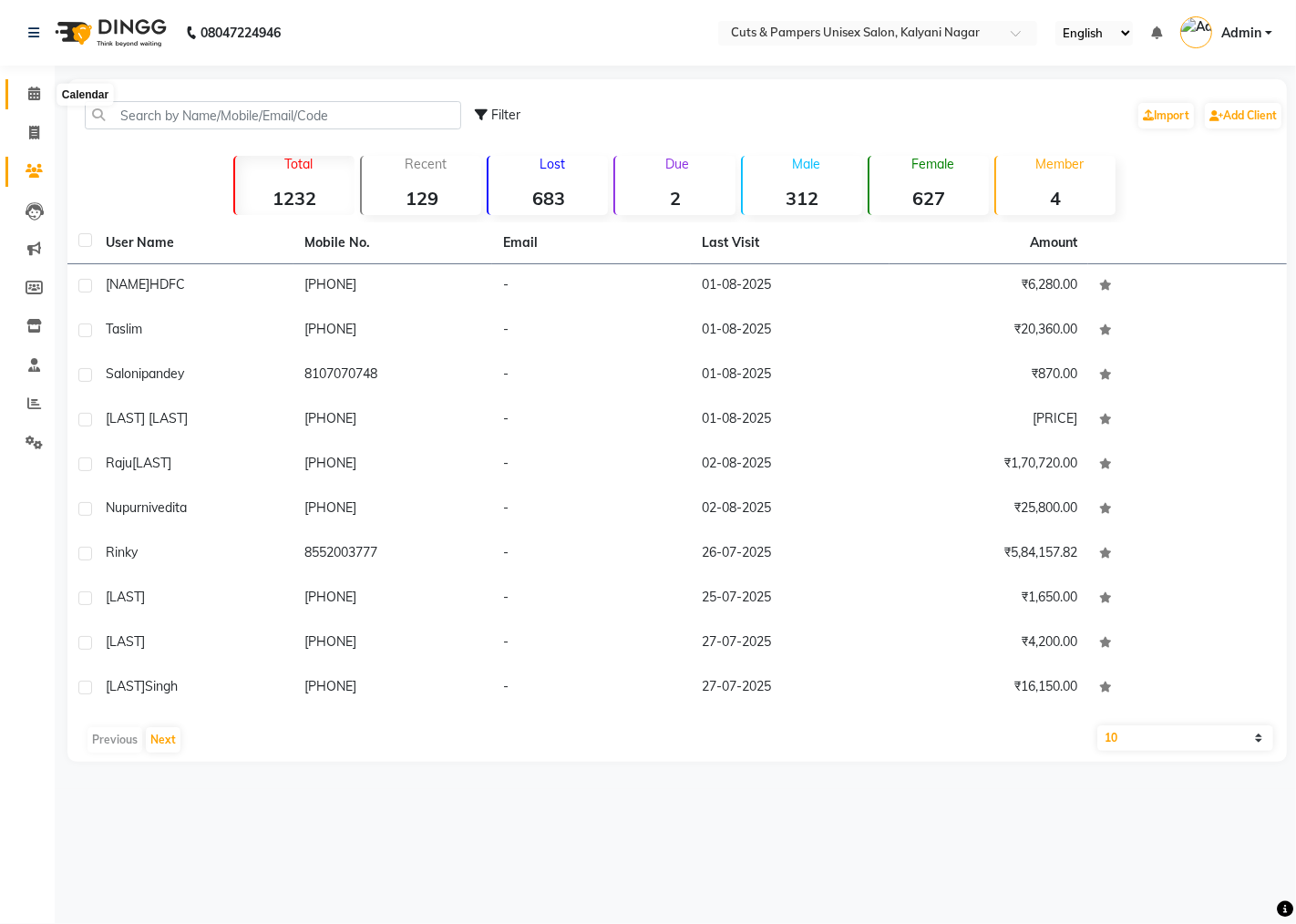 click 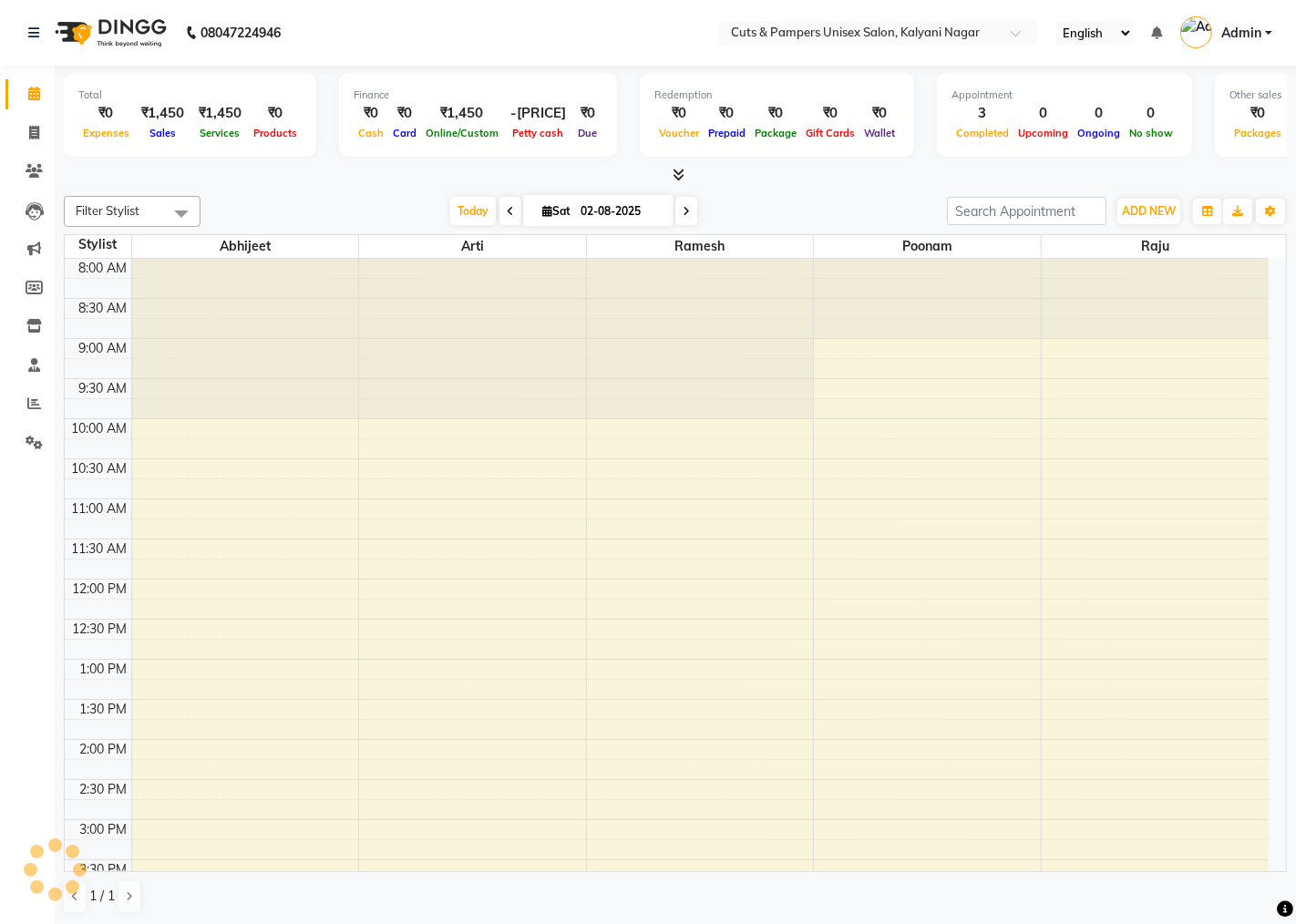 scroll, scrollTop: 0, scrollLeft: 0, axis: both 